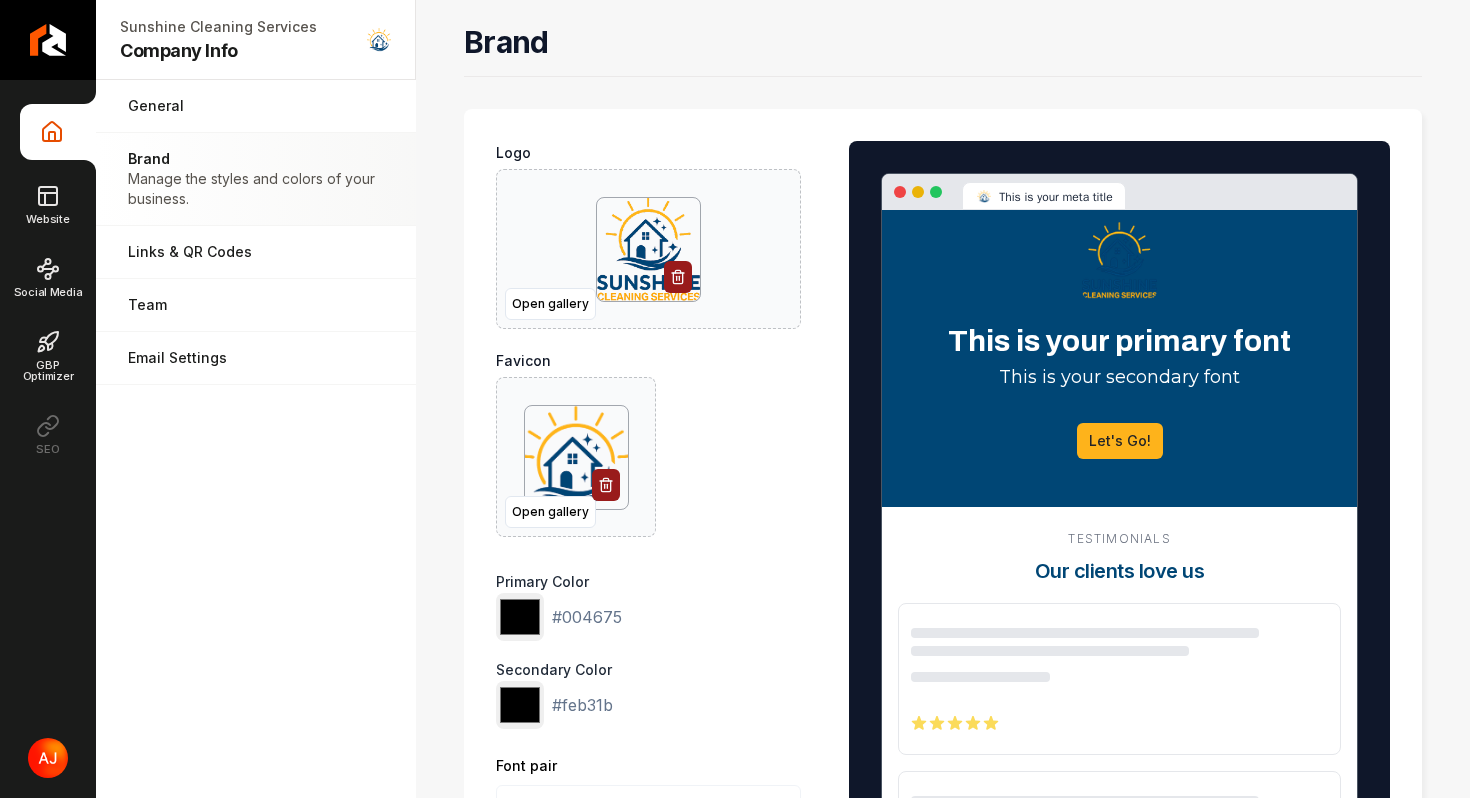 scroll, scrollTop: 0, scrollLeft: 0, axis: both 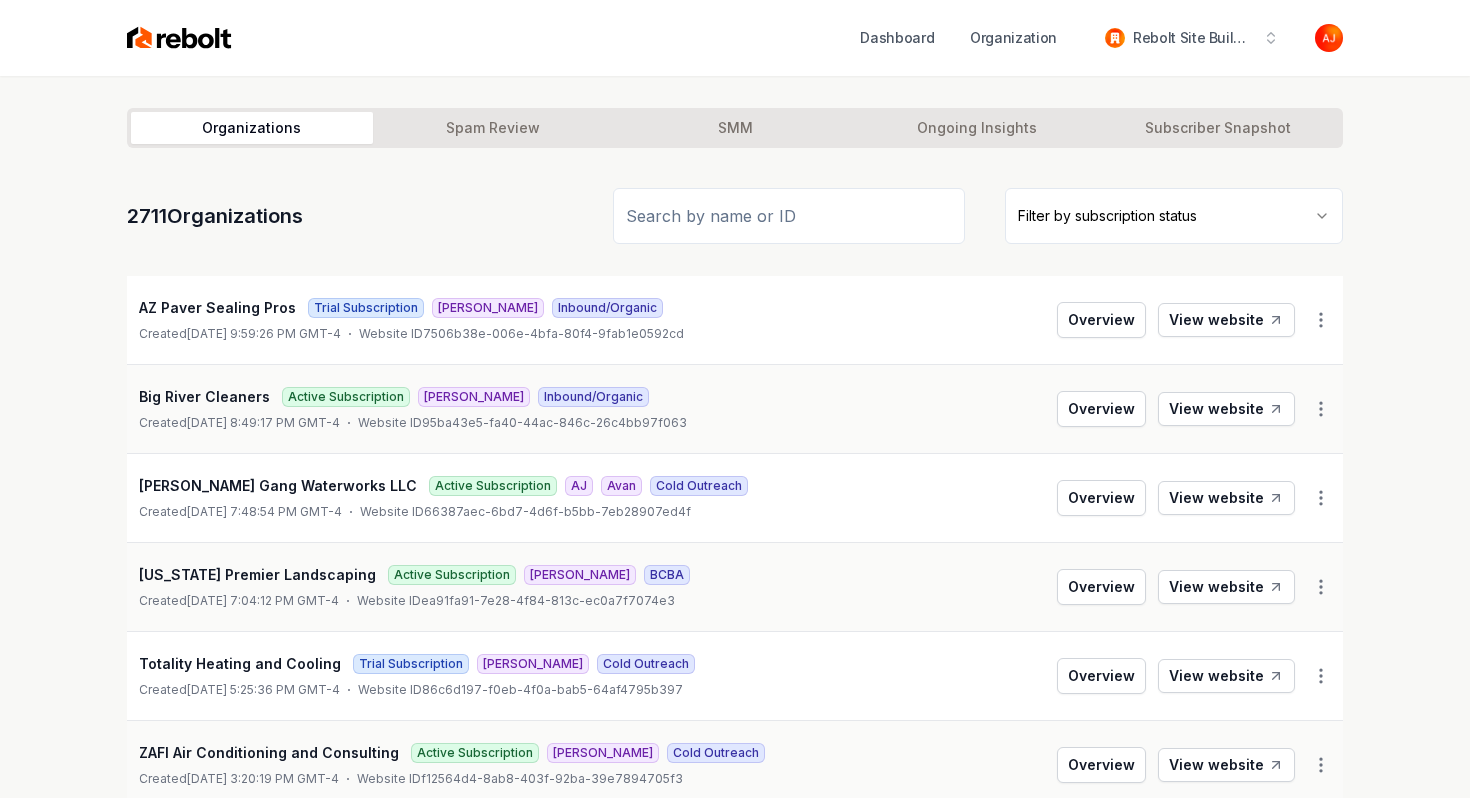 click at bounding box center (179, 38) 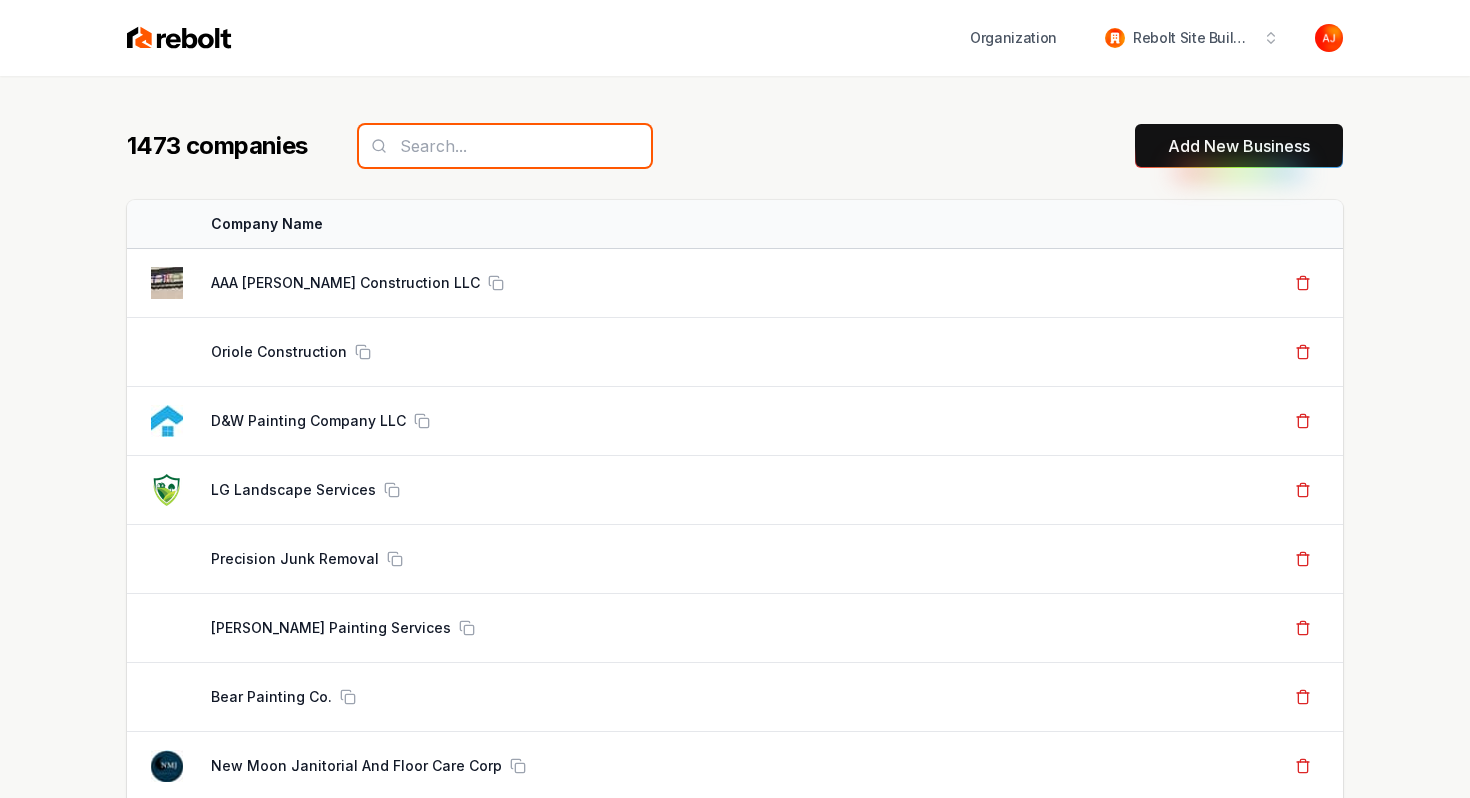 click at bounding box center [505, 146] 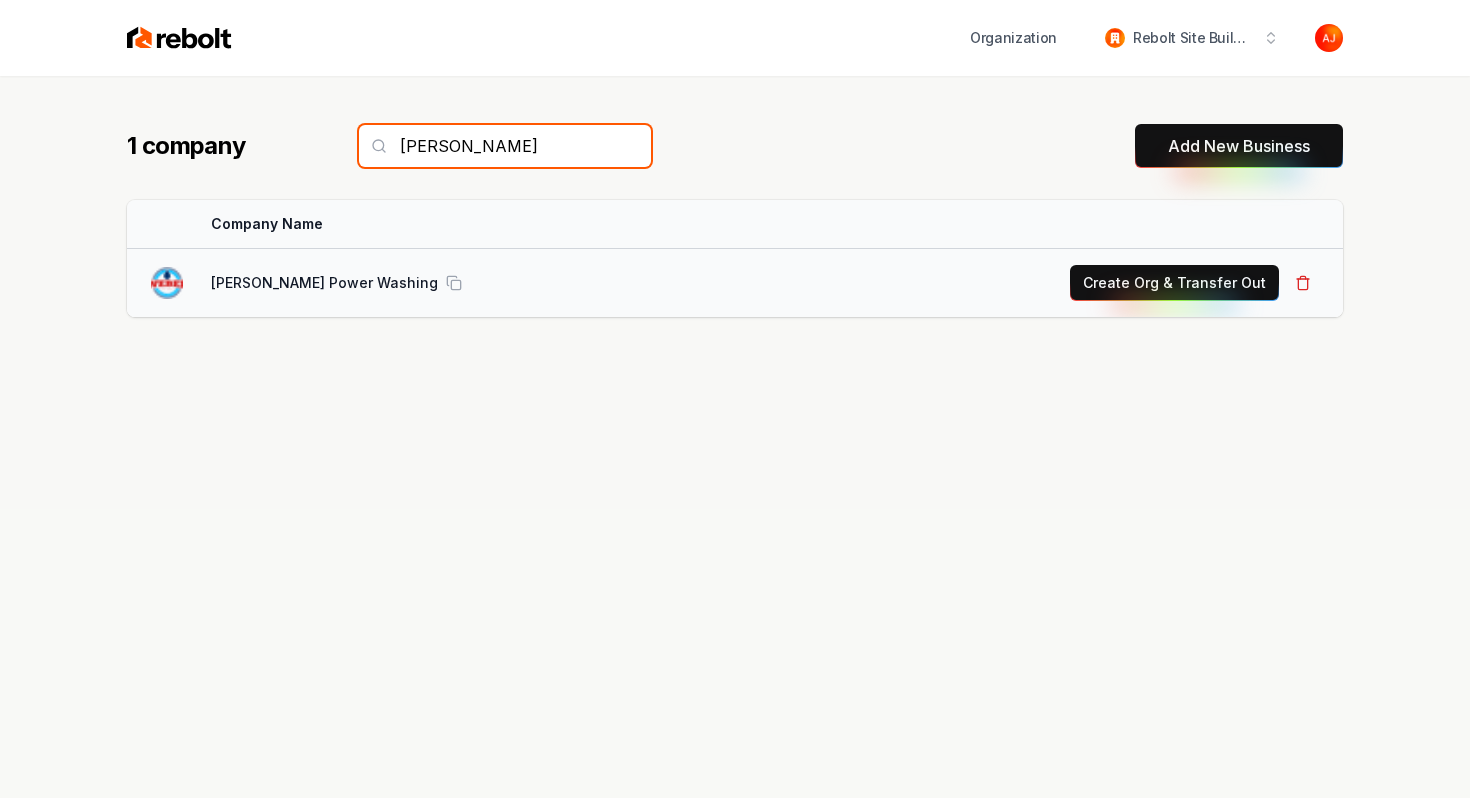 type on "weber" 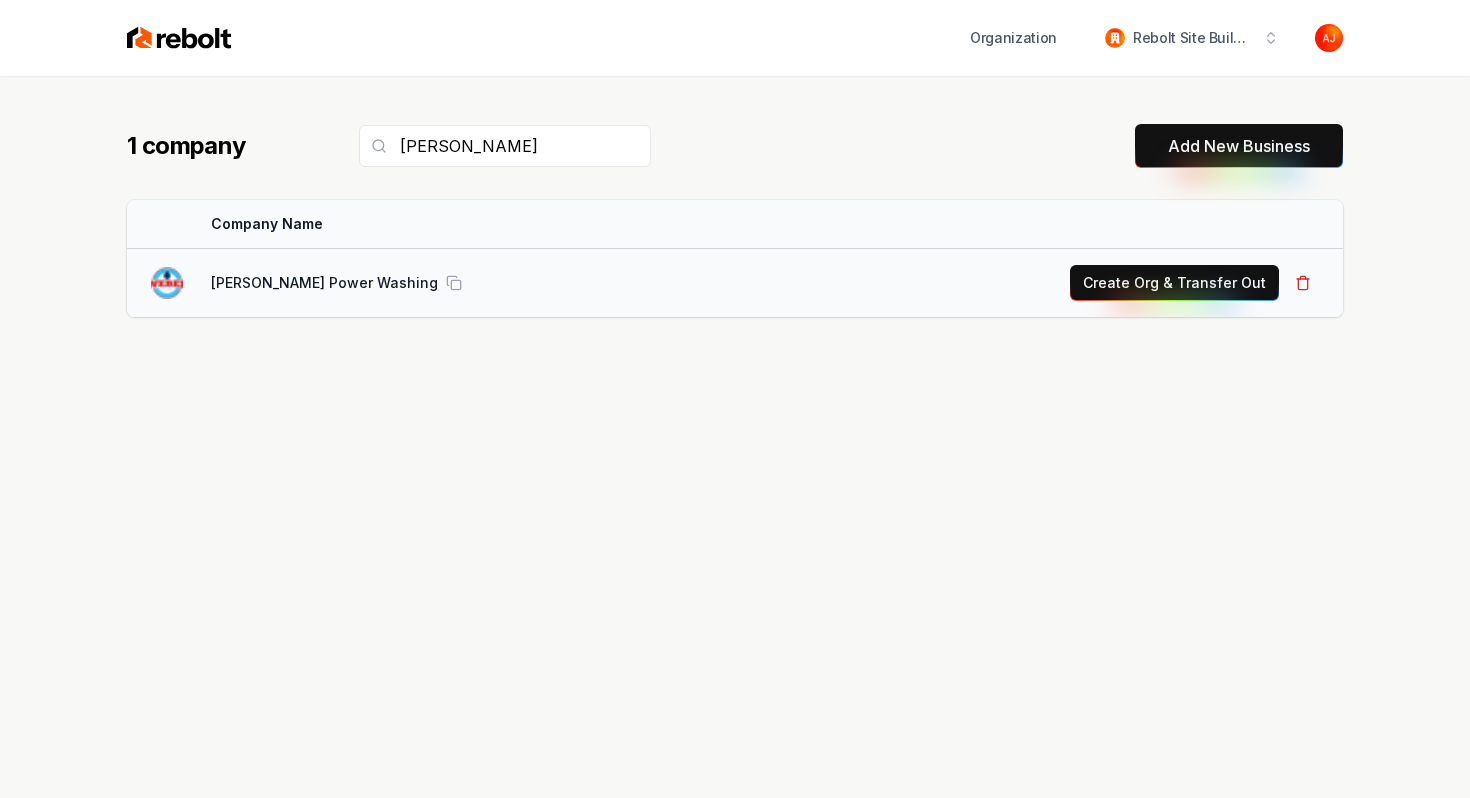 click on "Weber Power Washing" at bounding box center (481, 283) 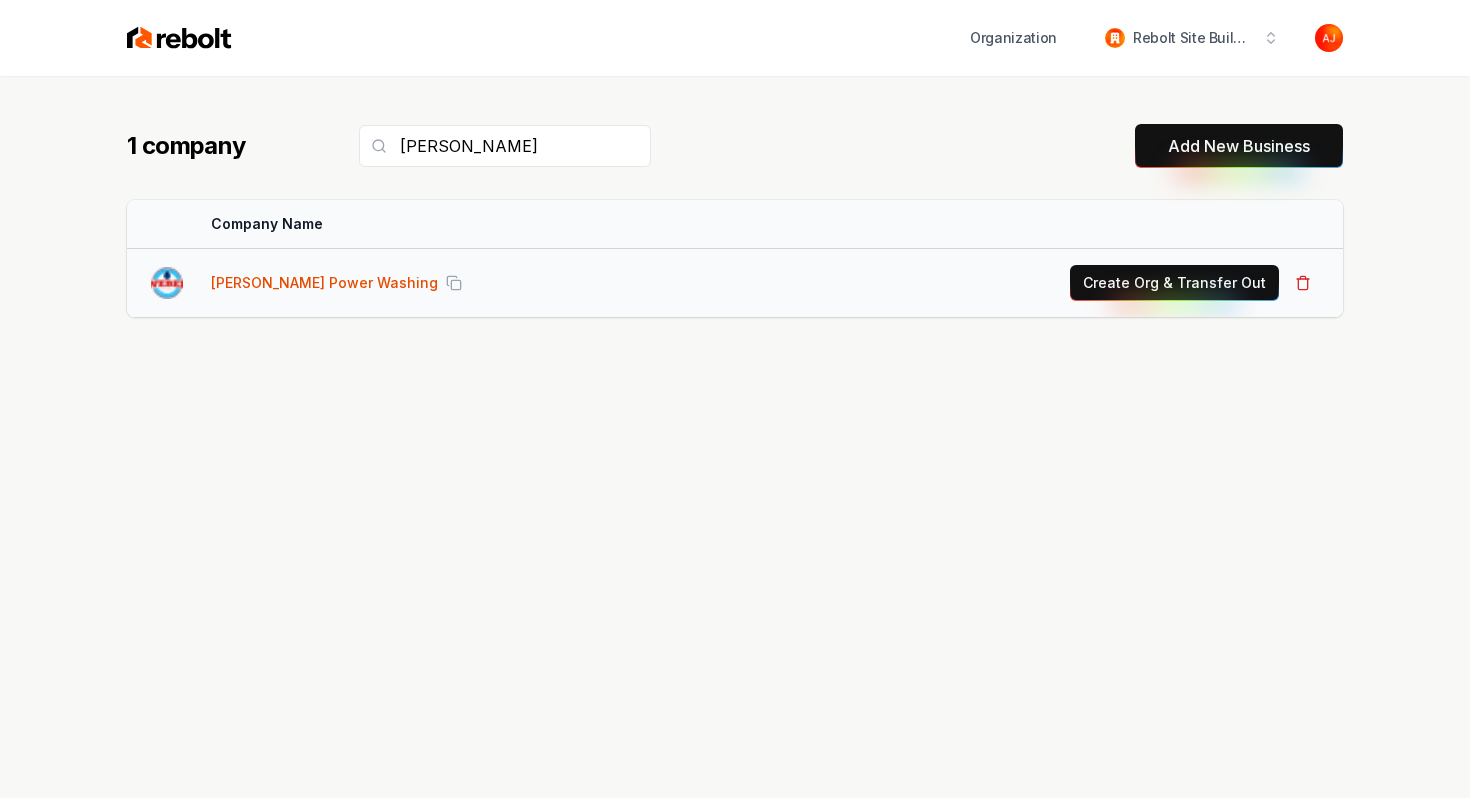 click on "Weber Power Washing" at bounding box center [324, 283] 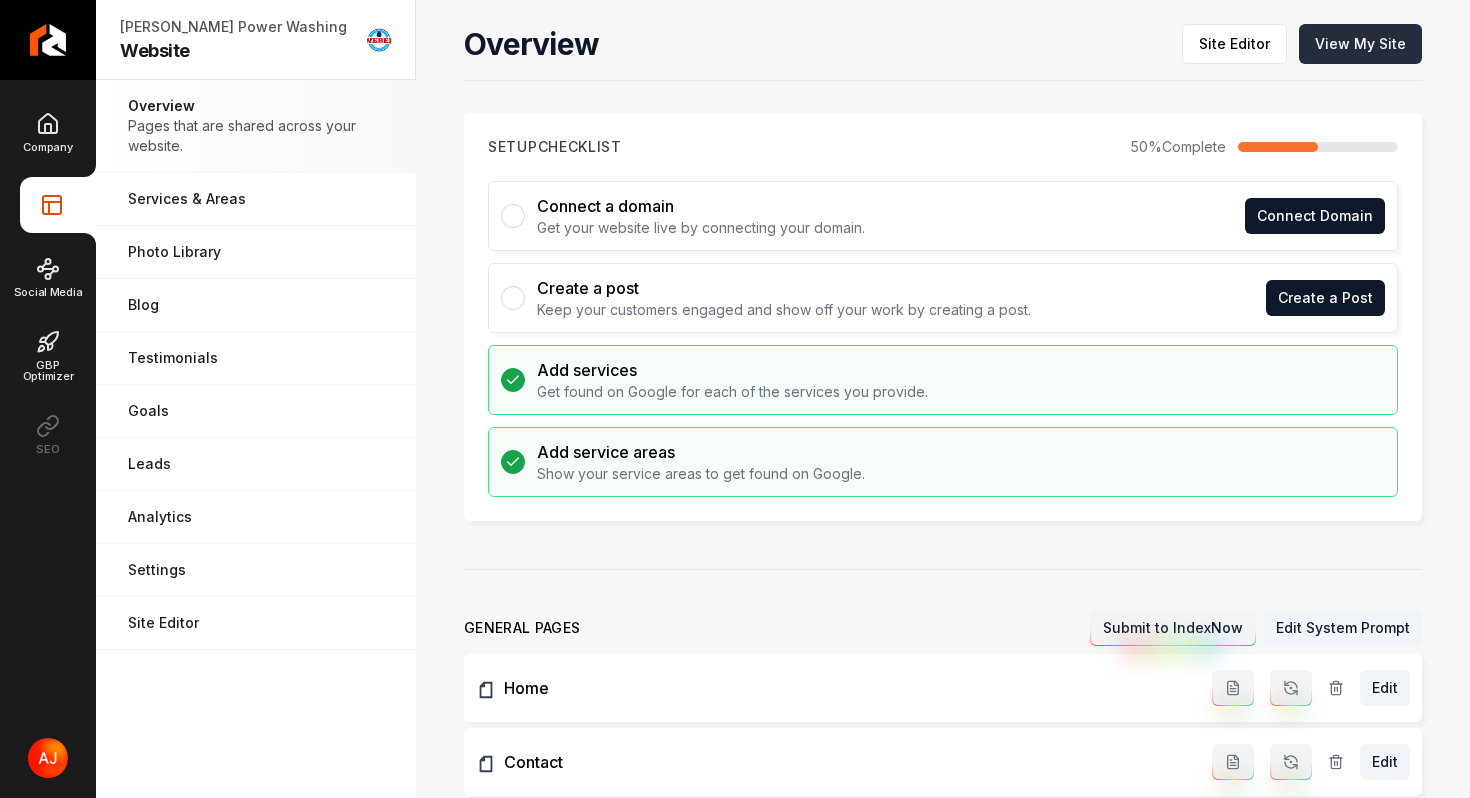 click on "View My Site" at bounding box center (1360, 44) 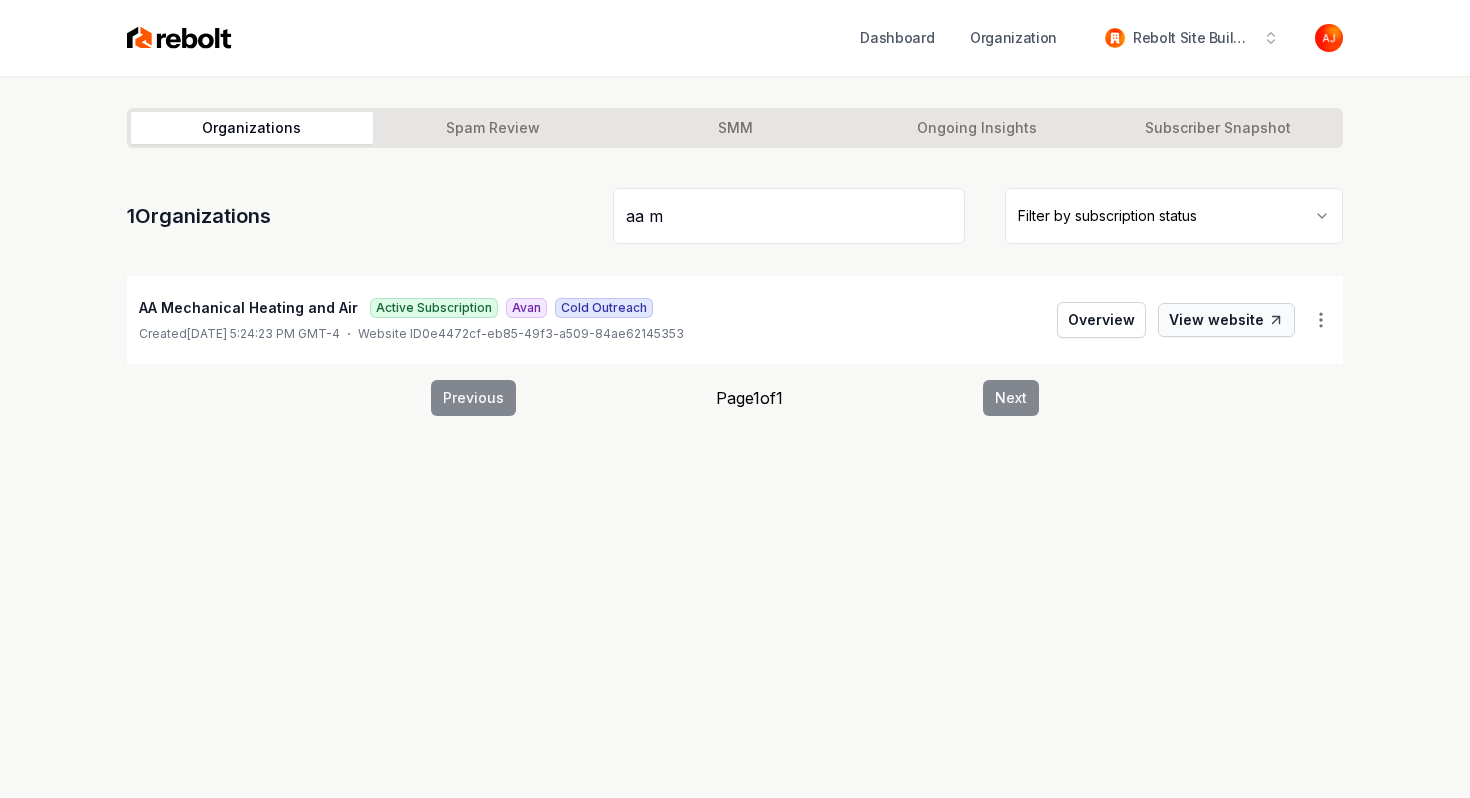 type on "aa m" 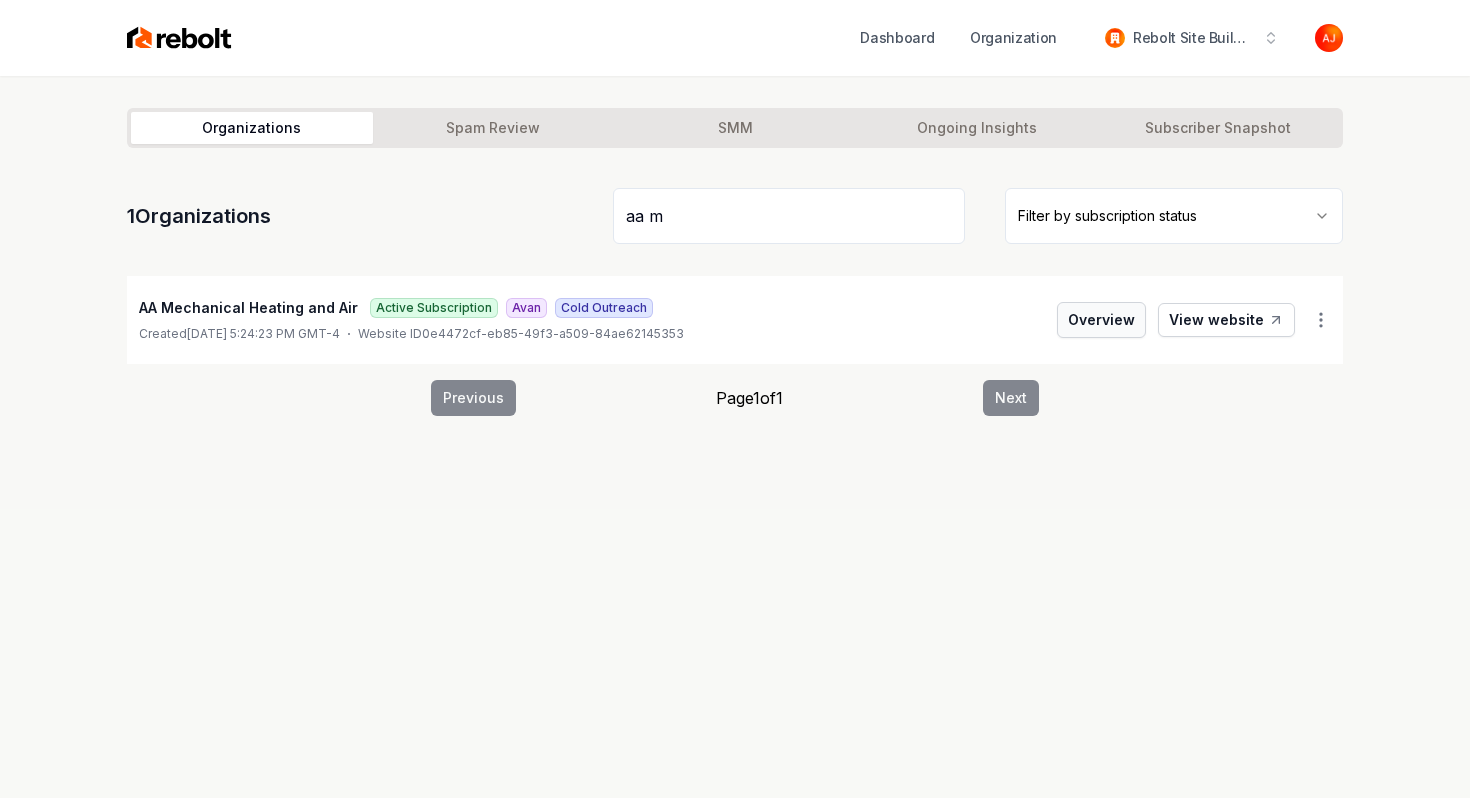 click on "Overview" at bounding box center (1101, 320) 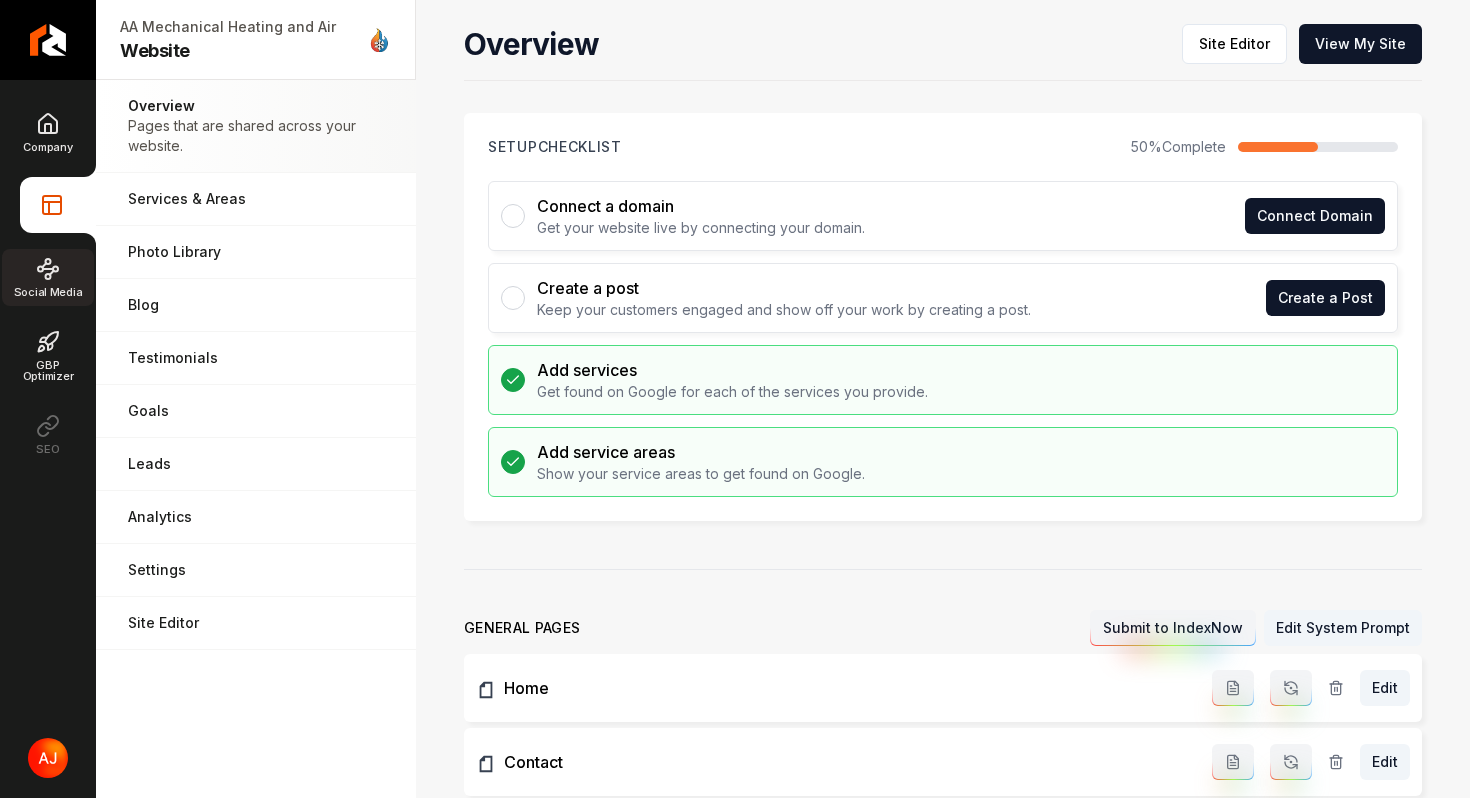 click 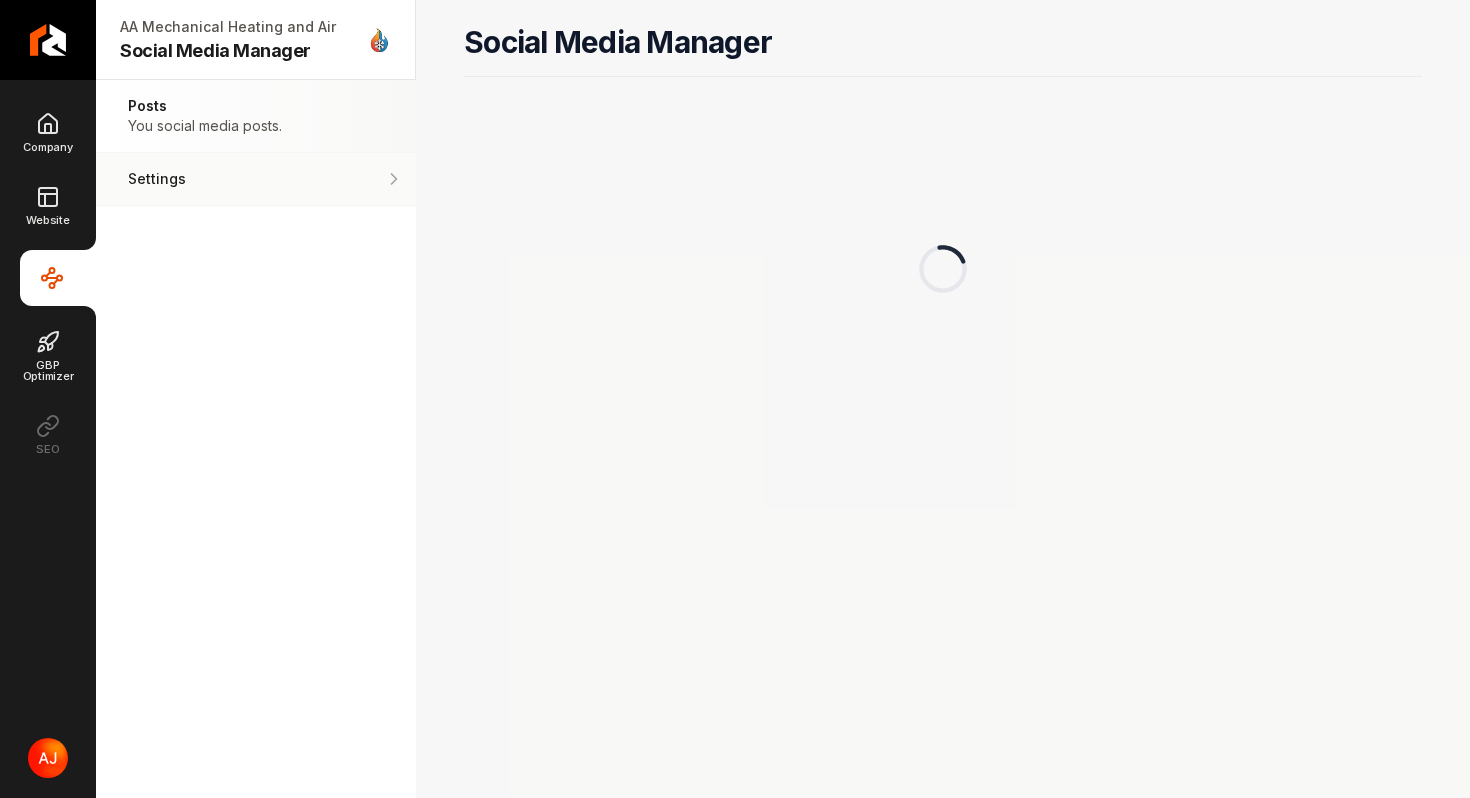 click on "Settings Adjust your settings." at bounding box center [256, 179] 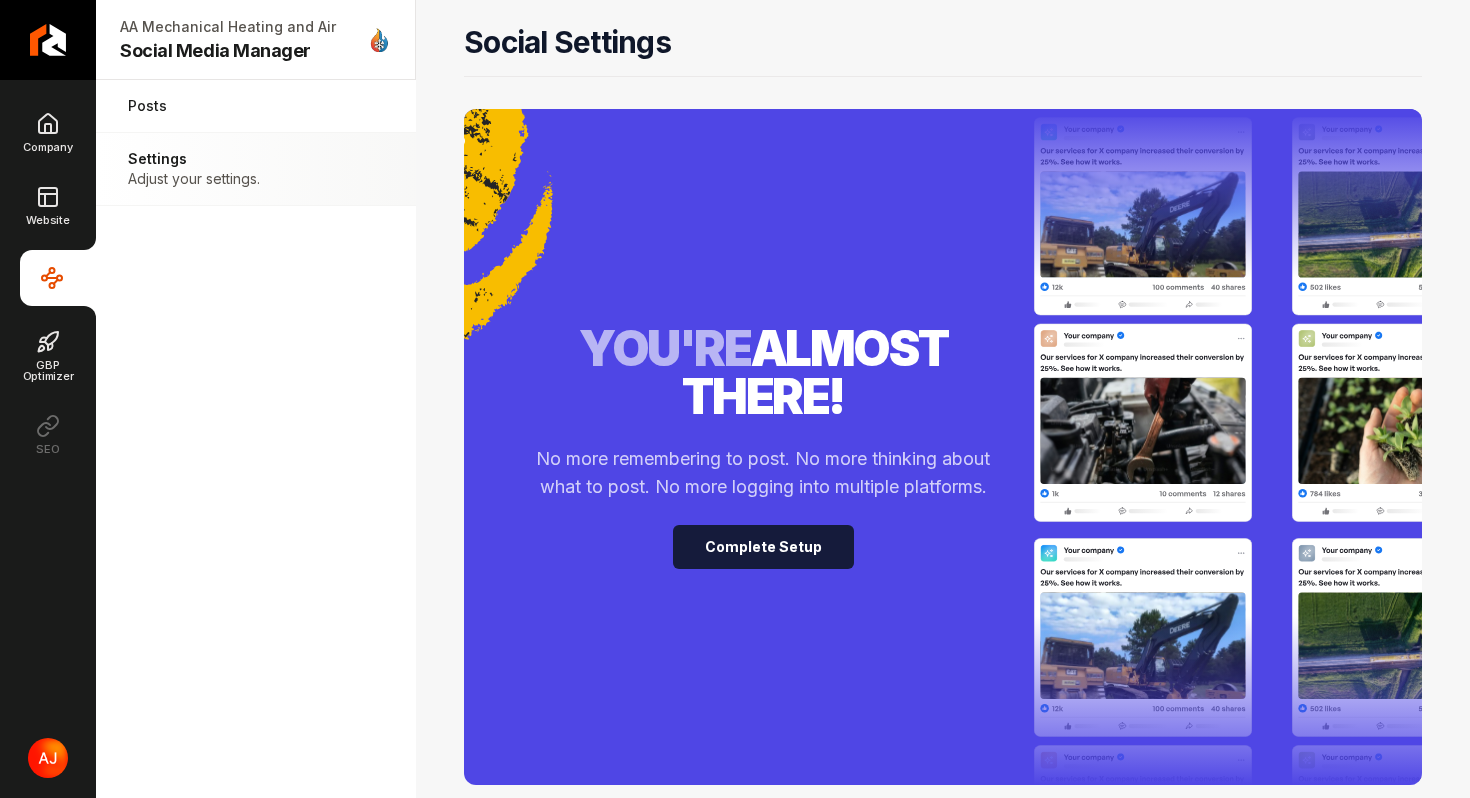 click on "Complete Setup" at bounding box center [763, 547] 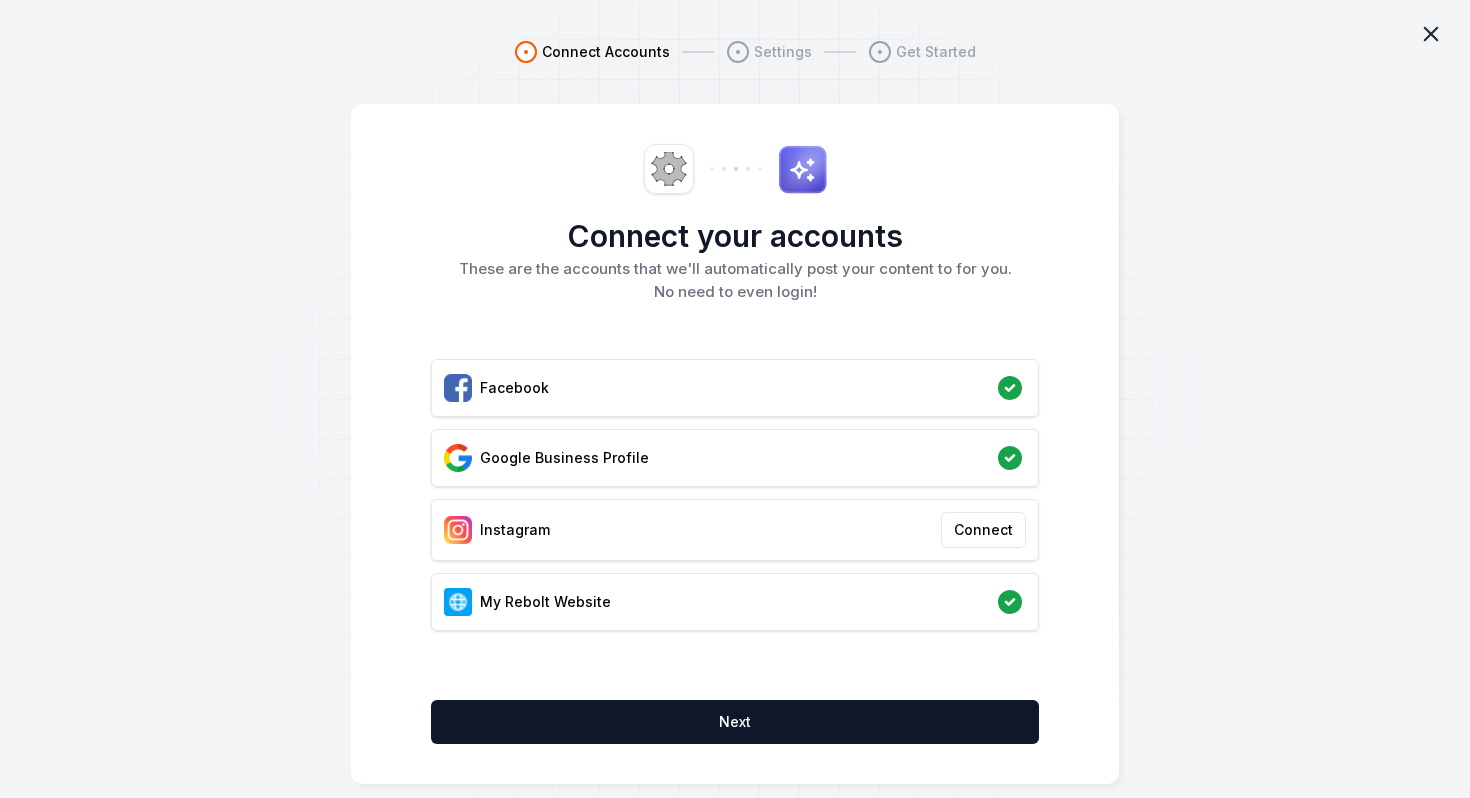 click 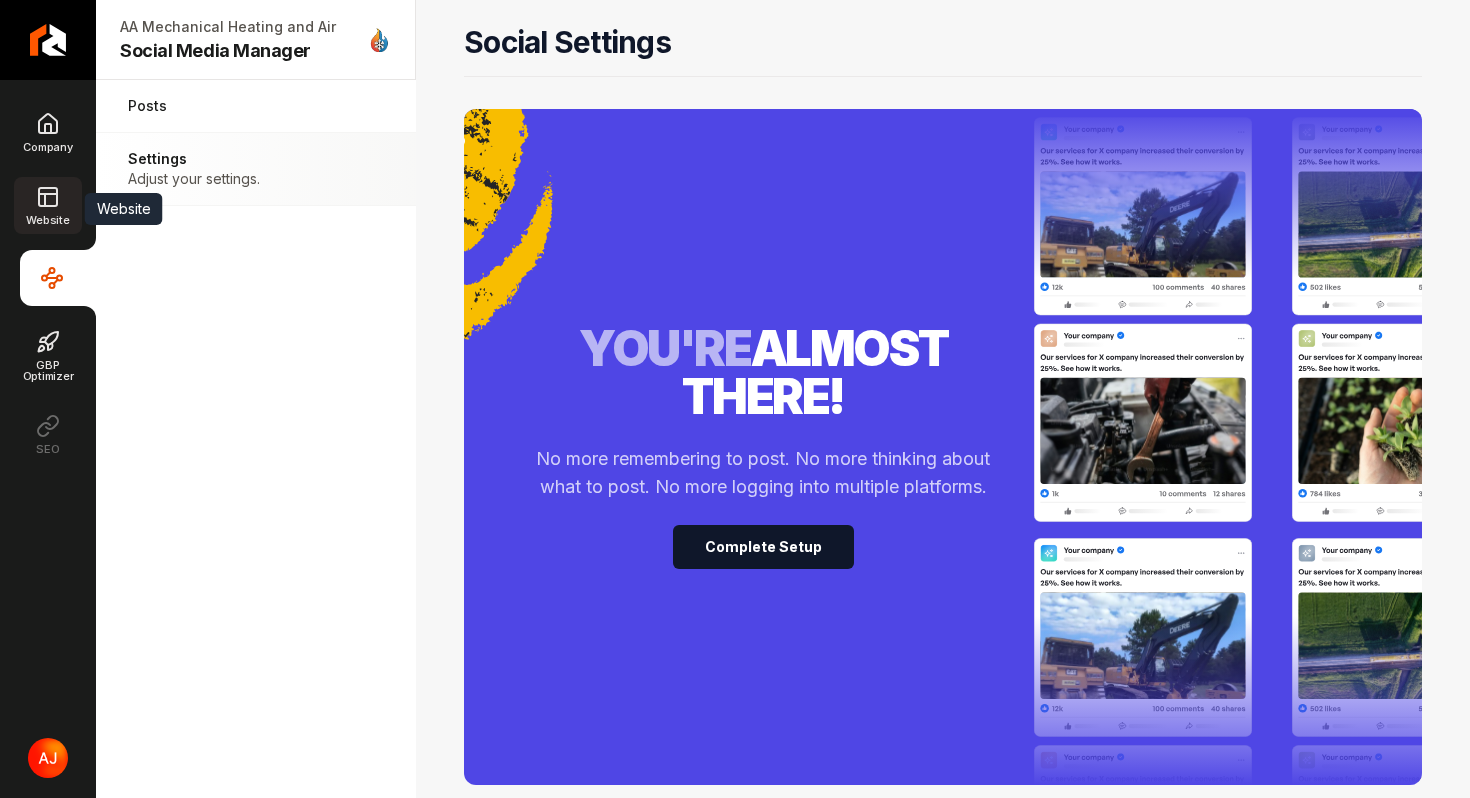 click on "Website" at bounding box center (47, 205) 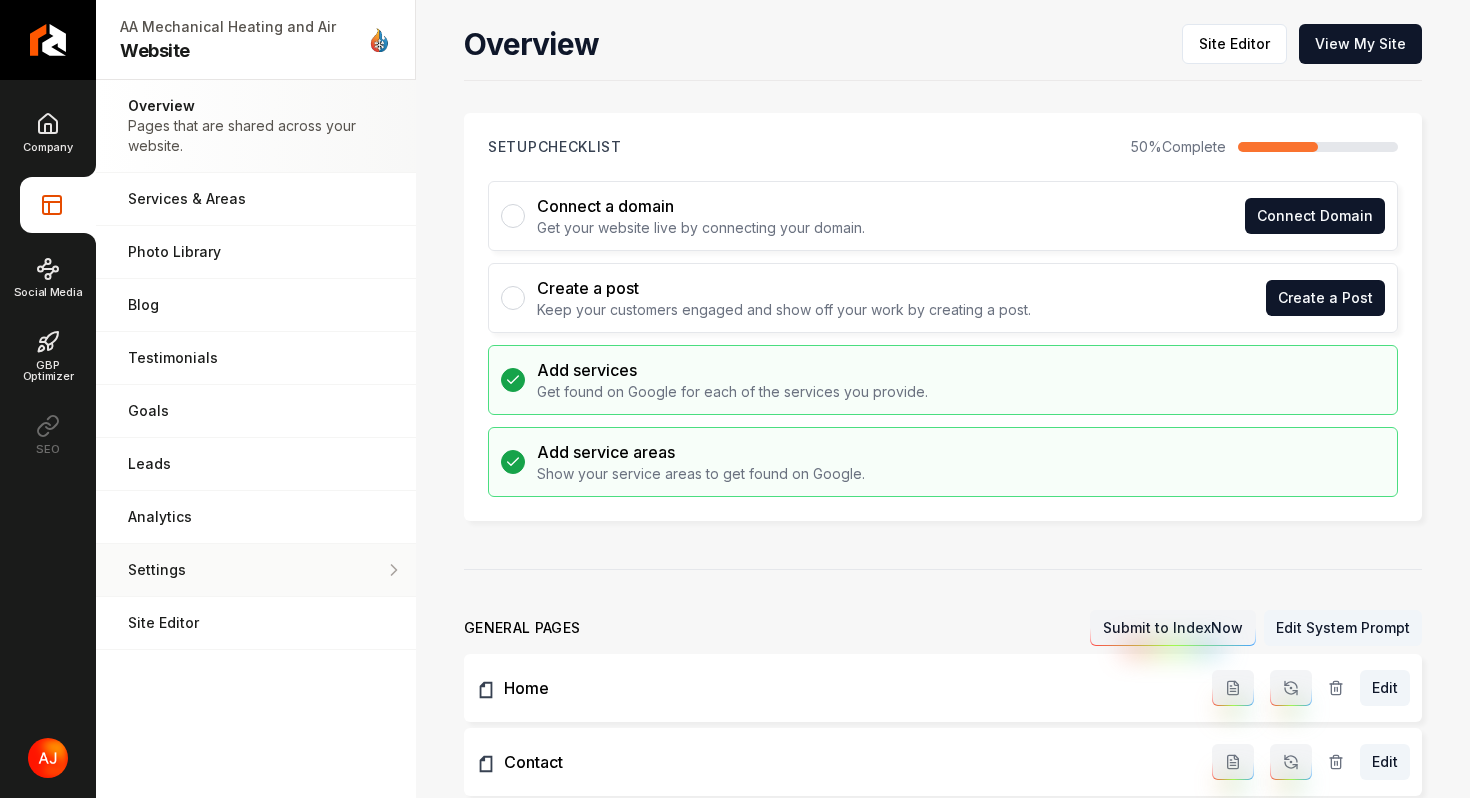 click on "Settings" at bounding box center (256, 570) 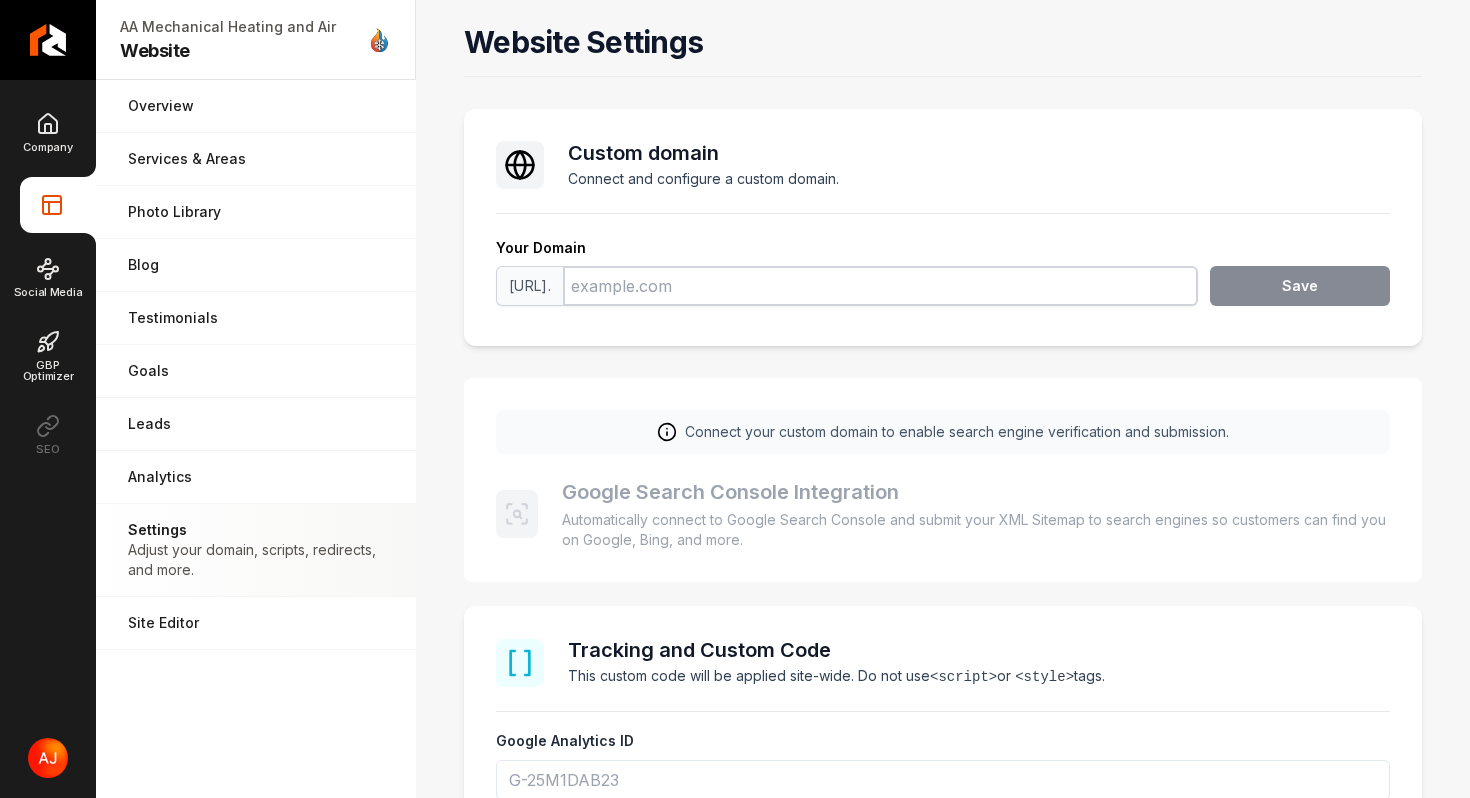 click at bounding box center [880, 286] 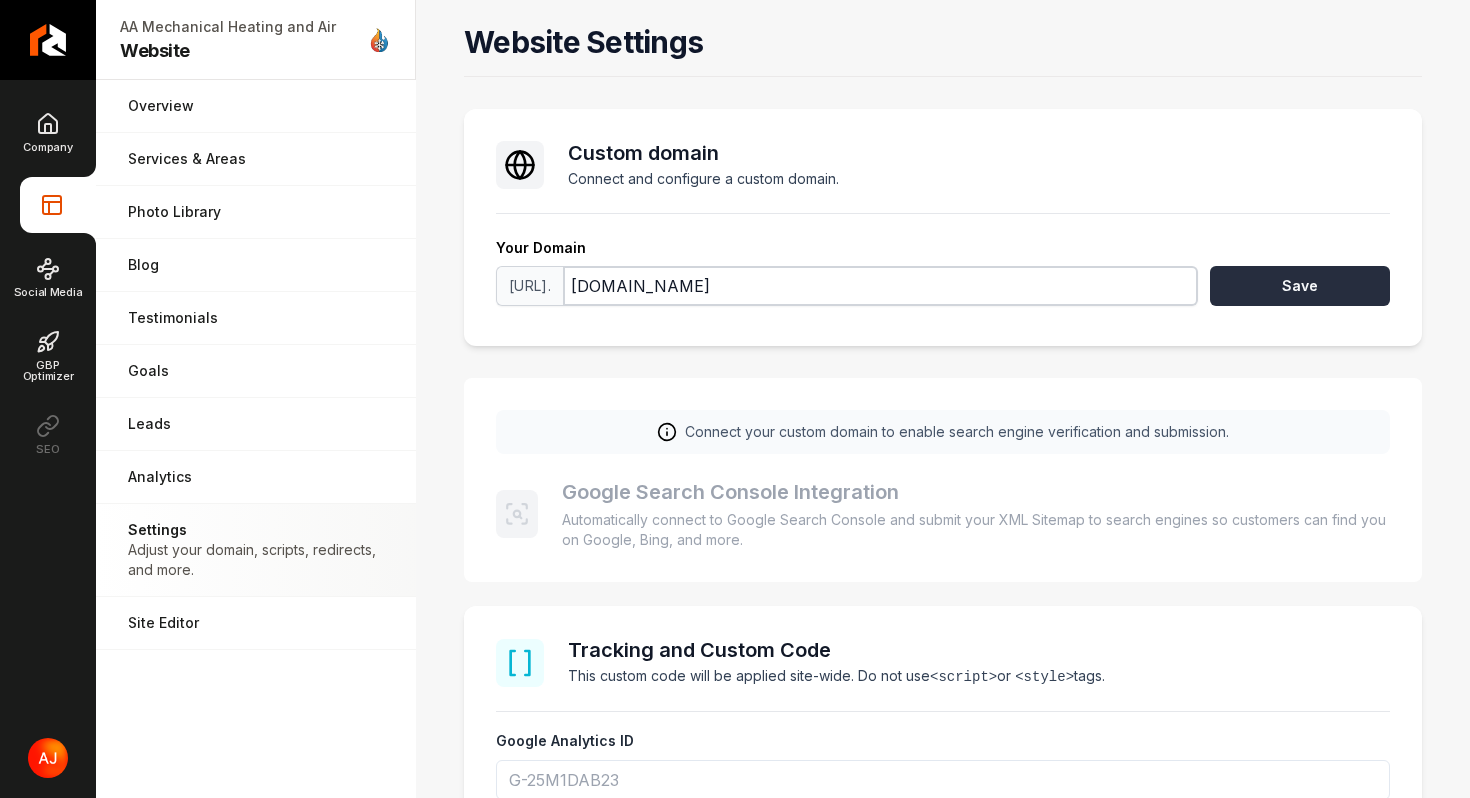 type on "AandAmechanicalheatingandair.com" 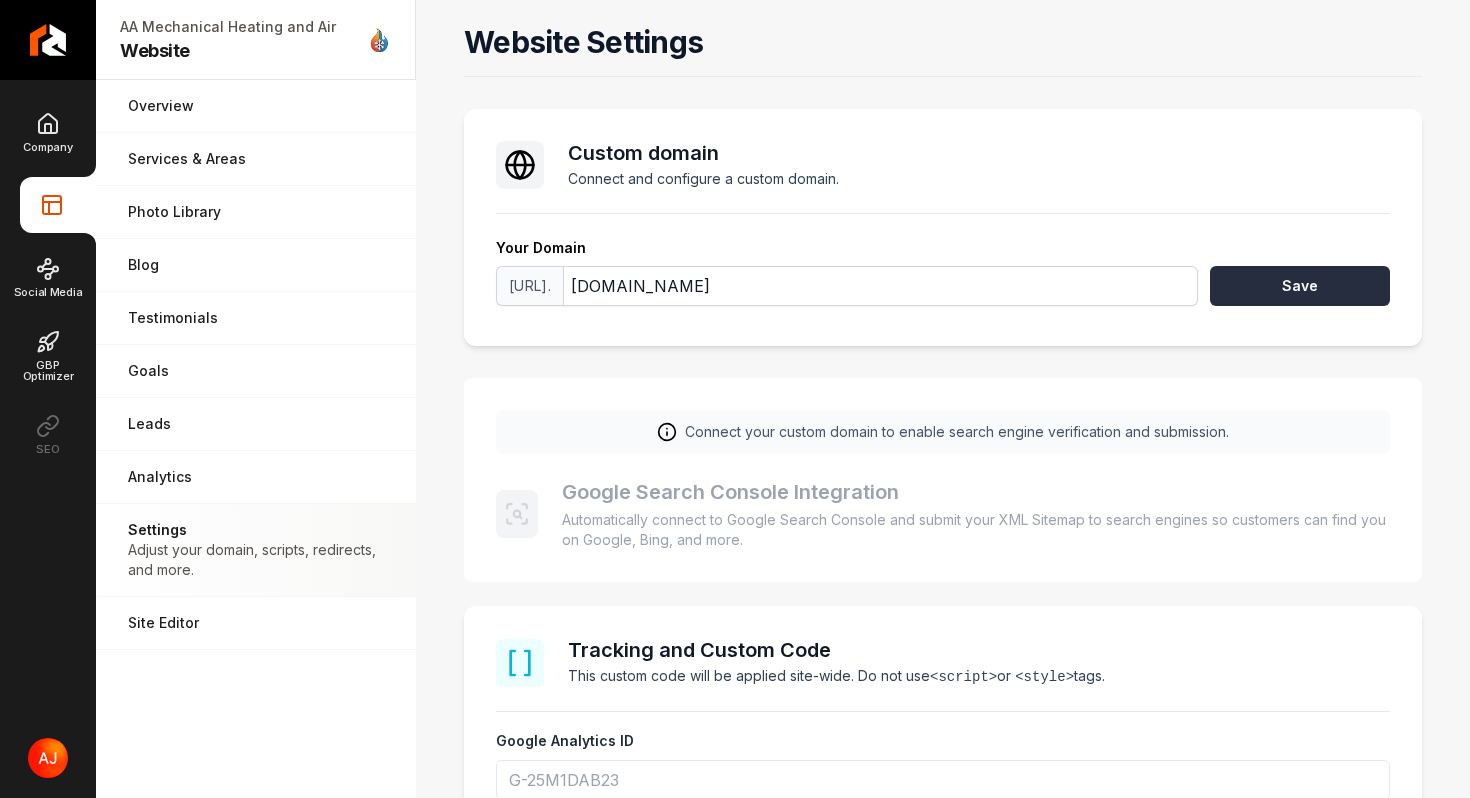 click on "Save" at bounding box center [1300, 286] 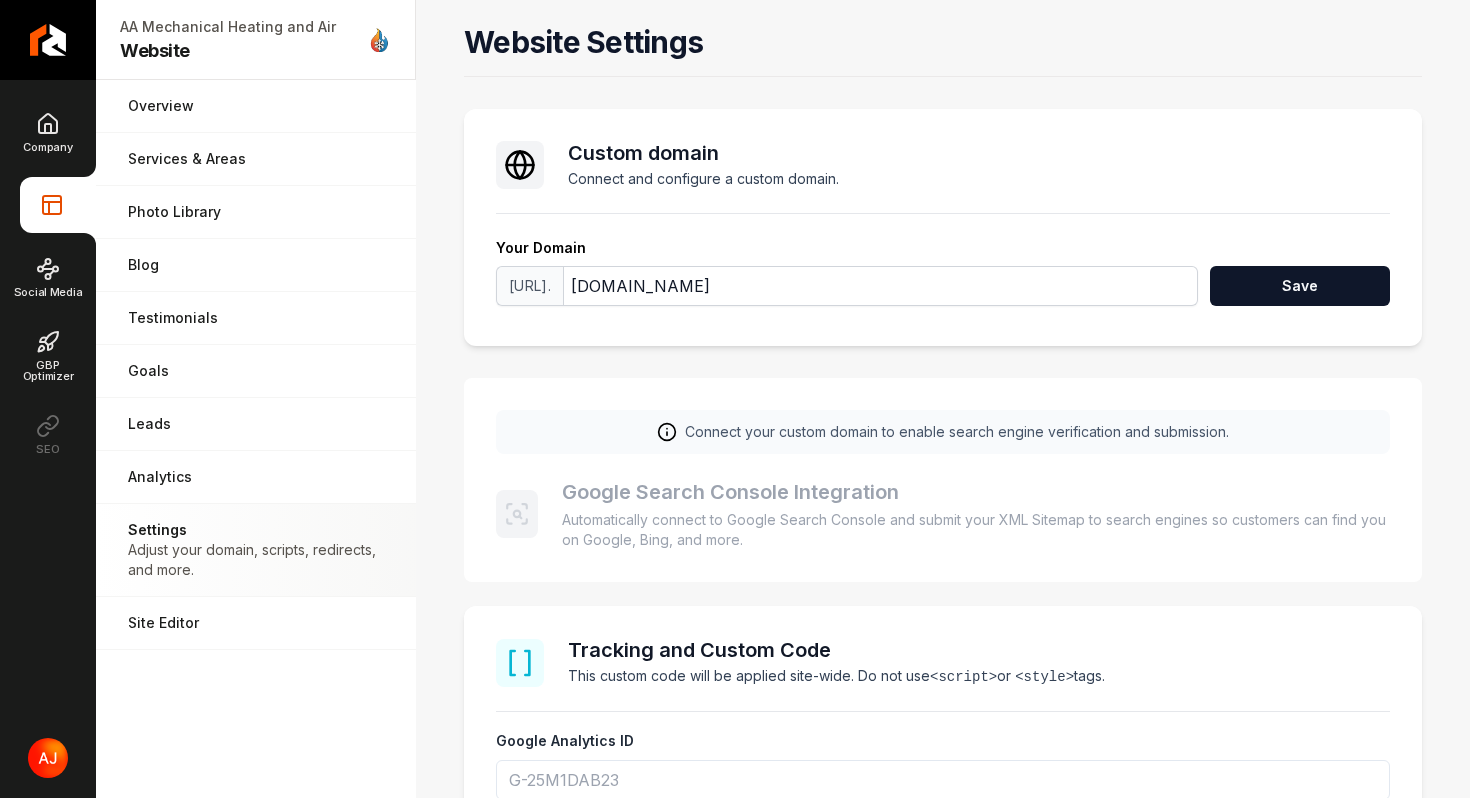 type 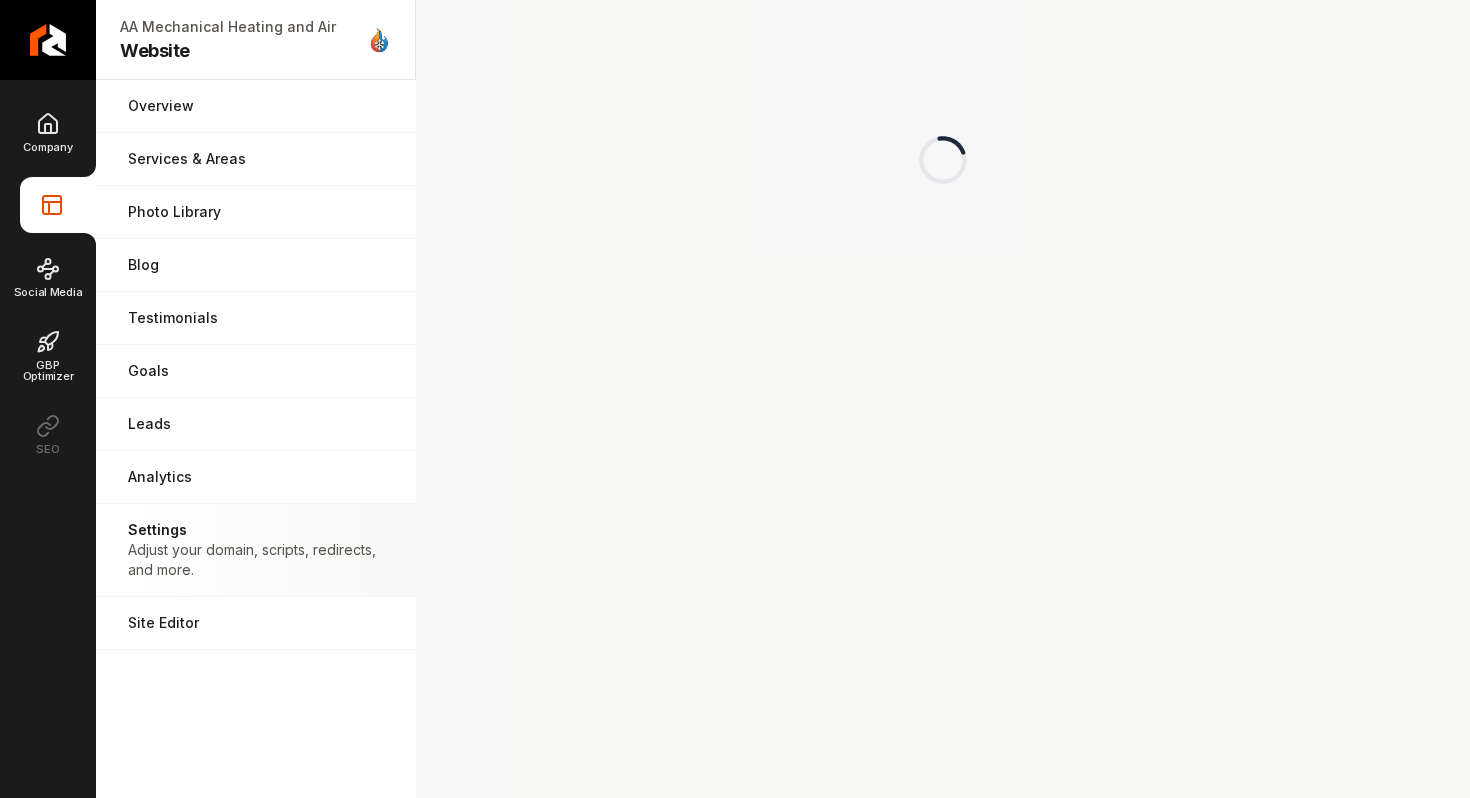 scroll, scrollTop: 0, scrollLeft: 0, axis: both 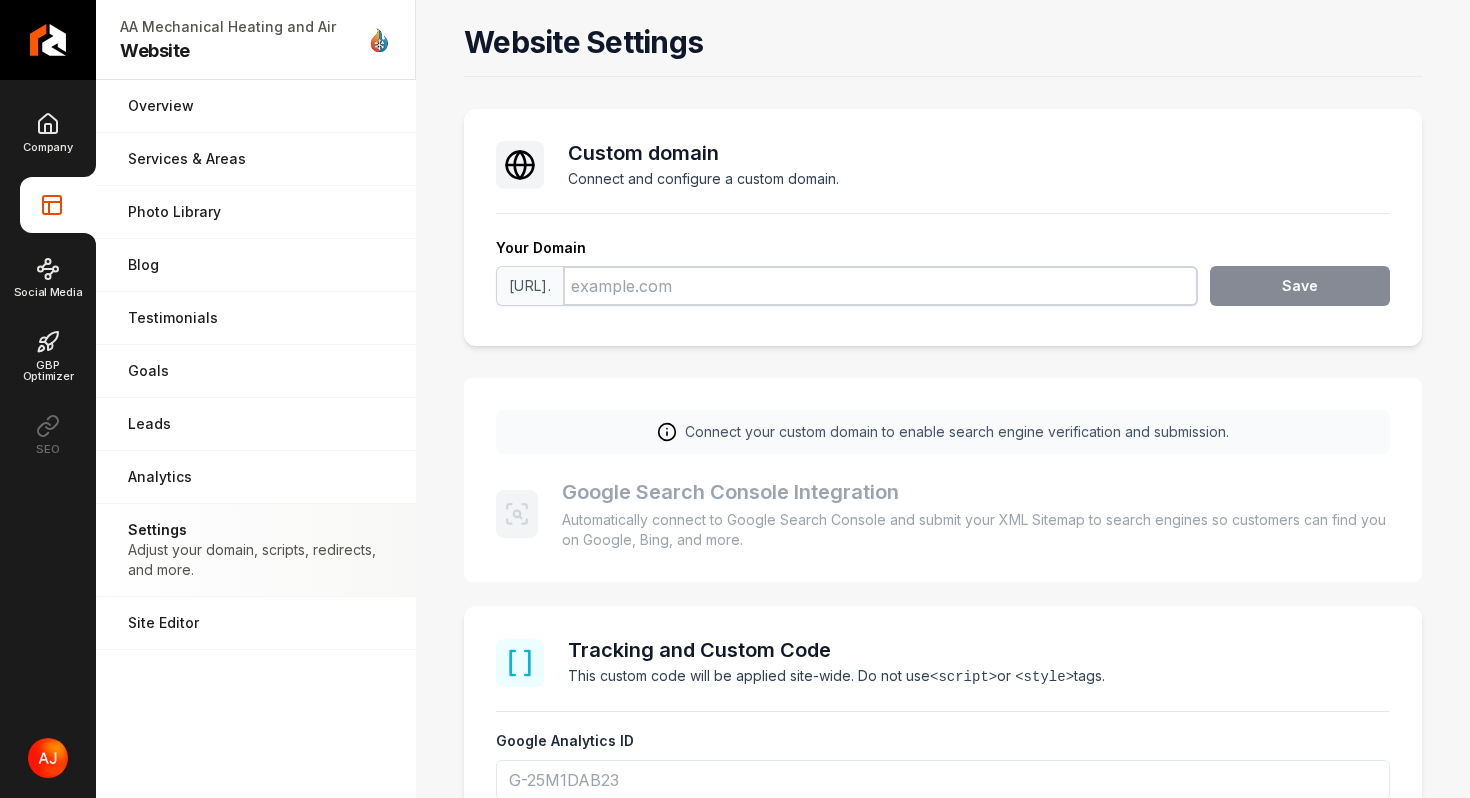 click at bounding box center (880, 286) 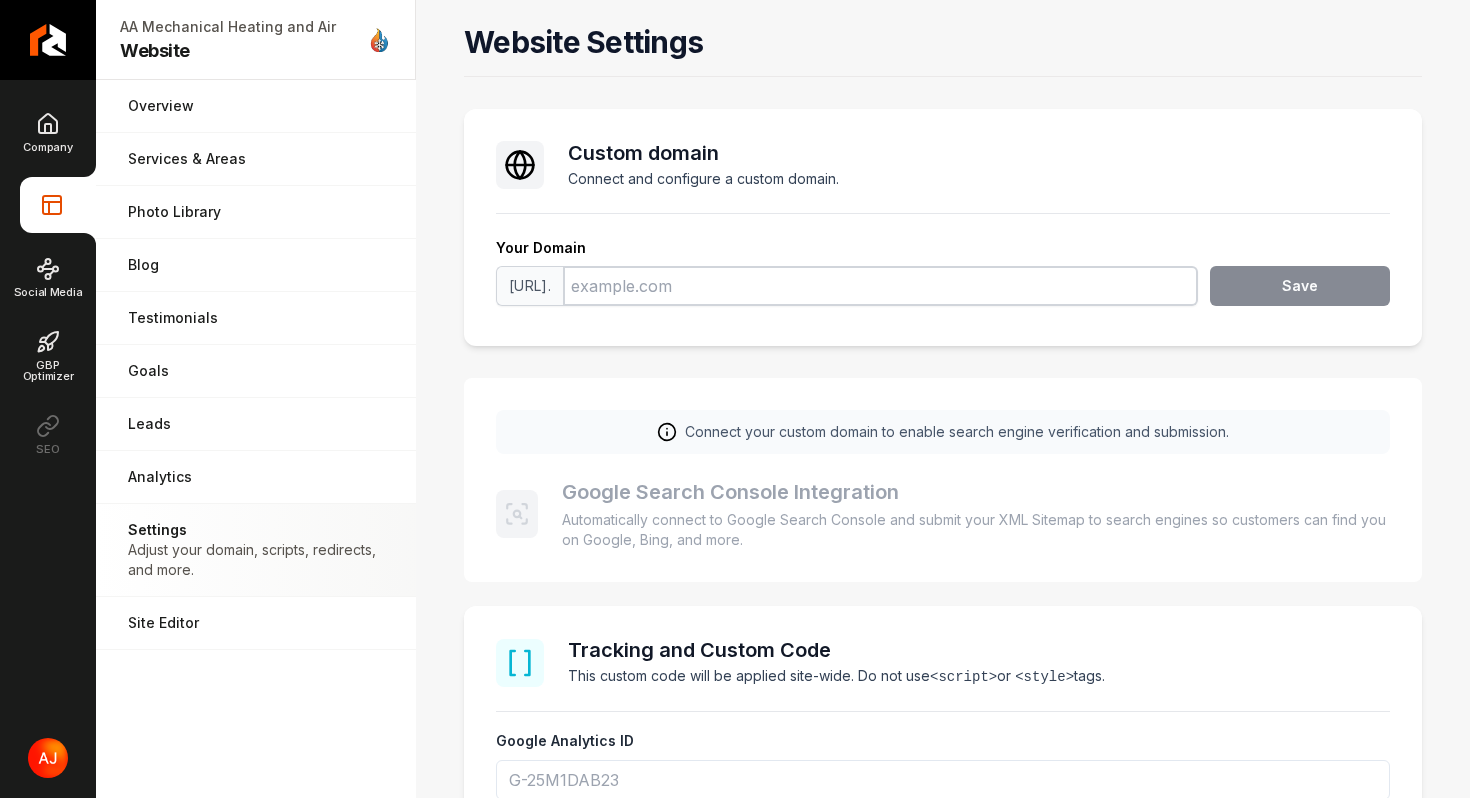 paste on "[DOMAIN_NAME]" 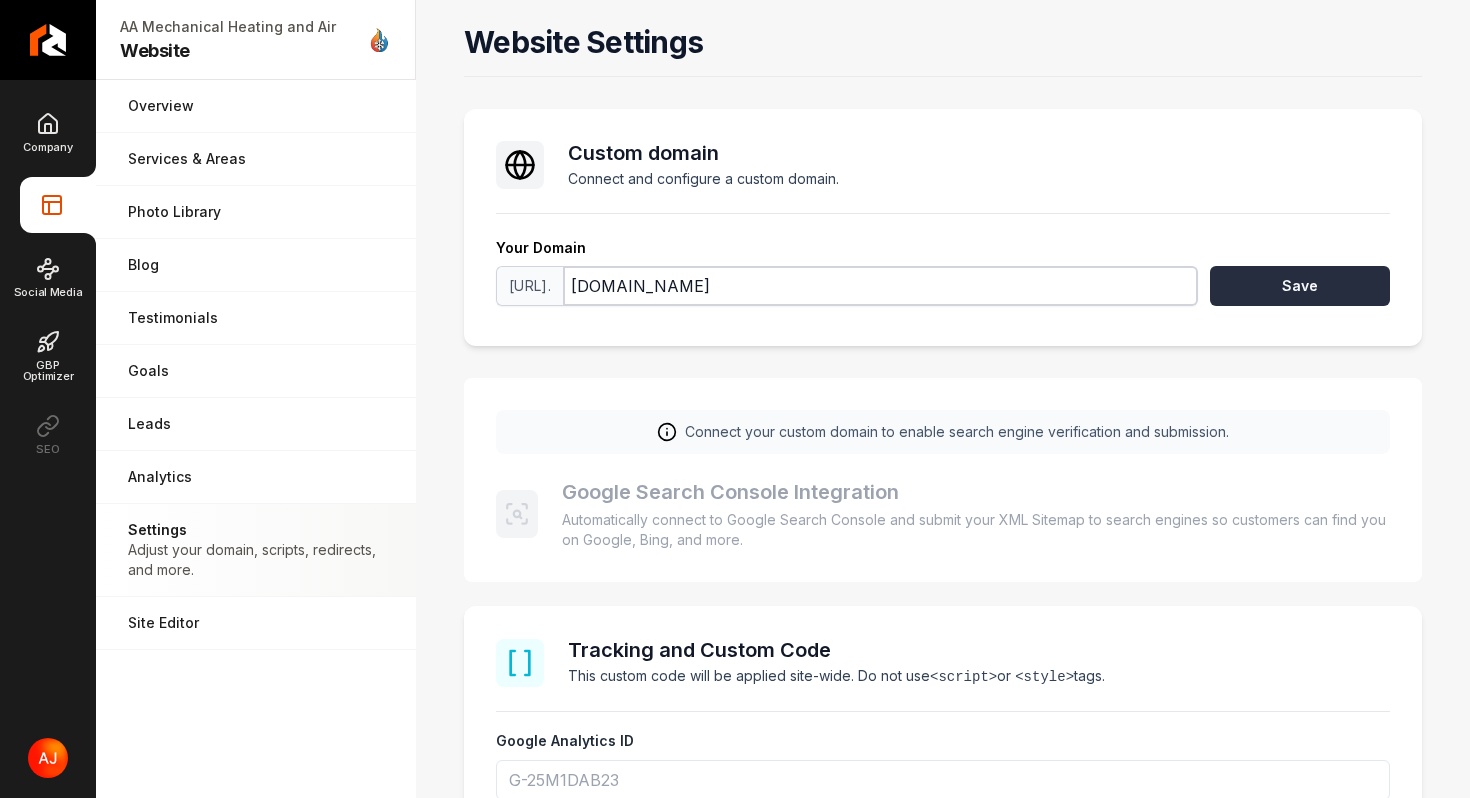 type on "[DOMAIN_NAME]" 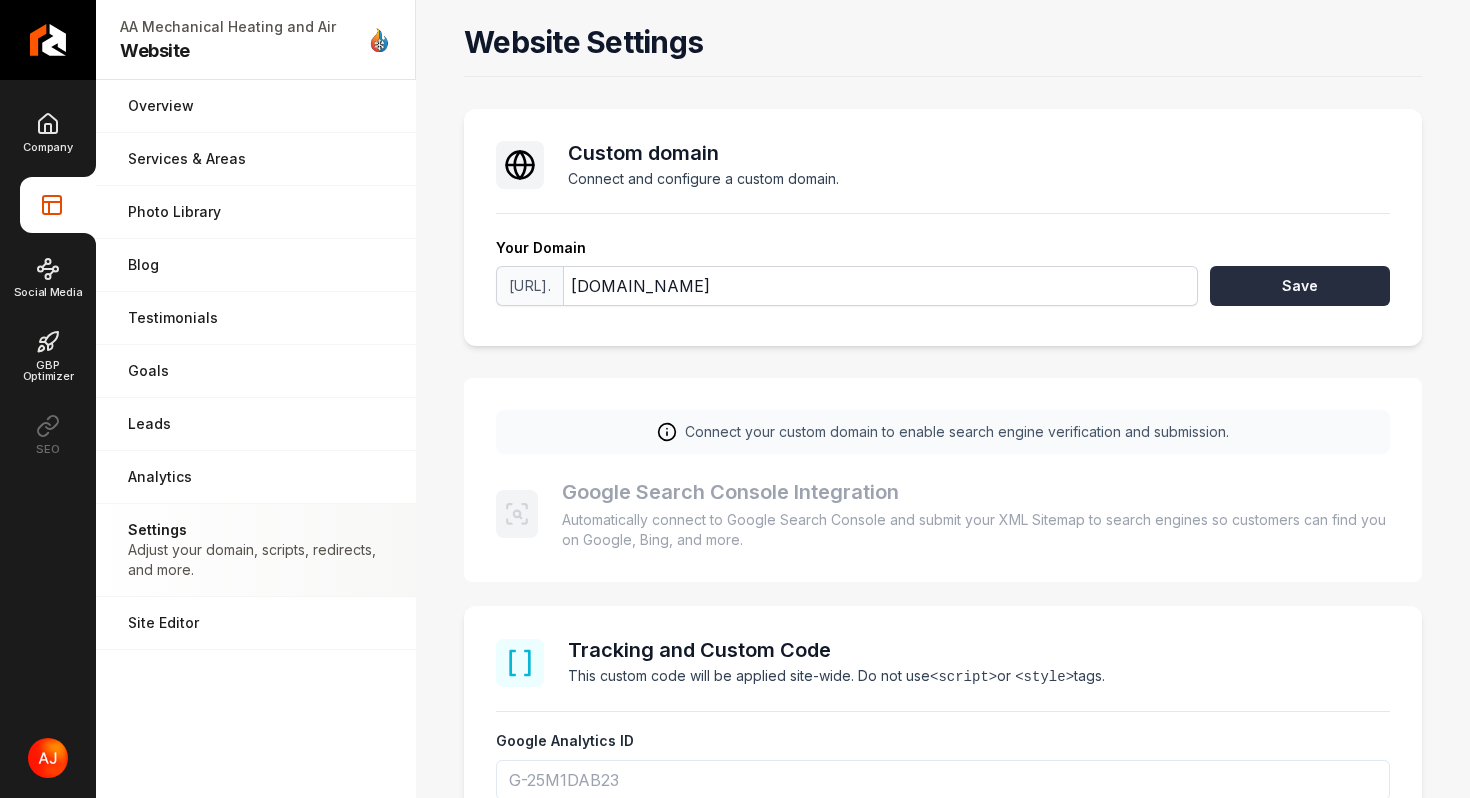 click on "Save" at bounding box center (1300, 286) 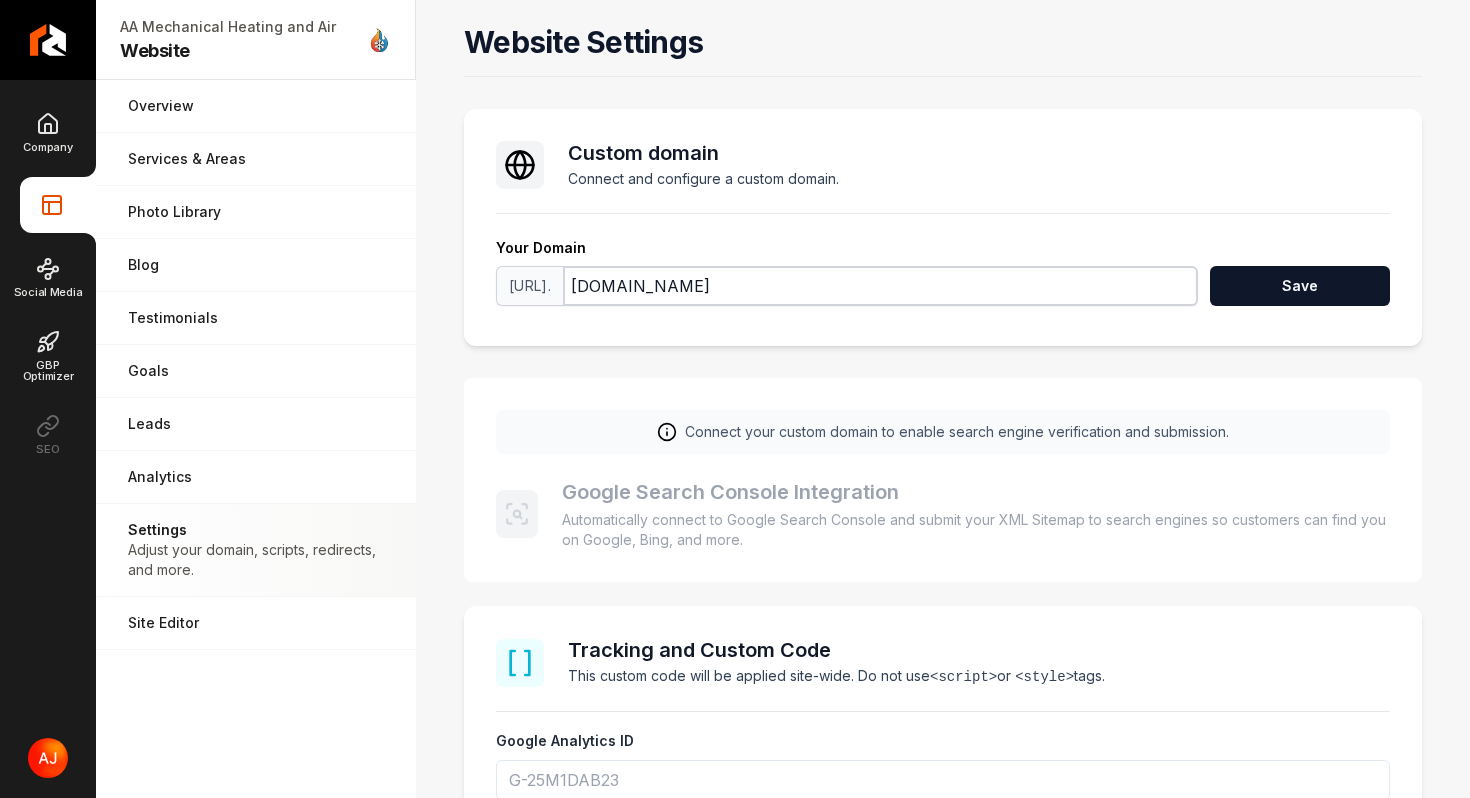 click on "AandAmechanicalheatingandair.com" at bounding box center [880, 286] 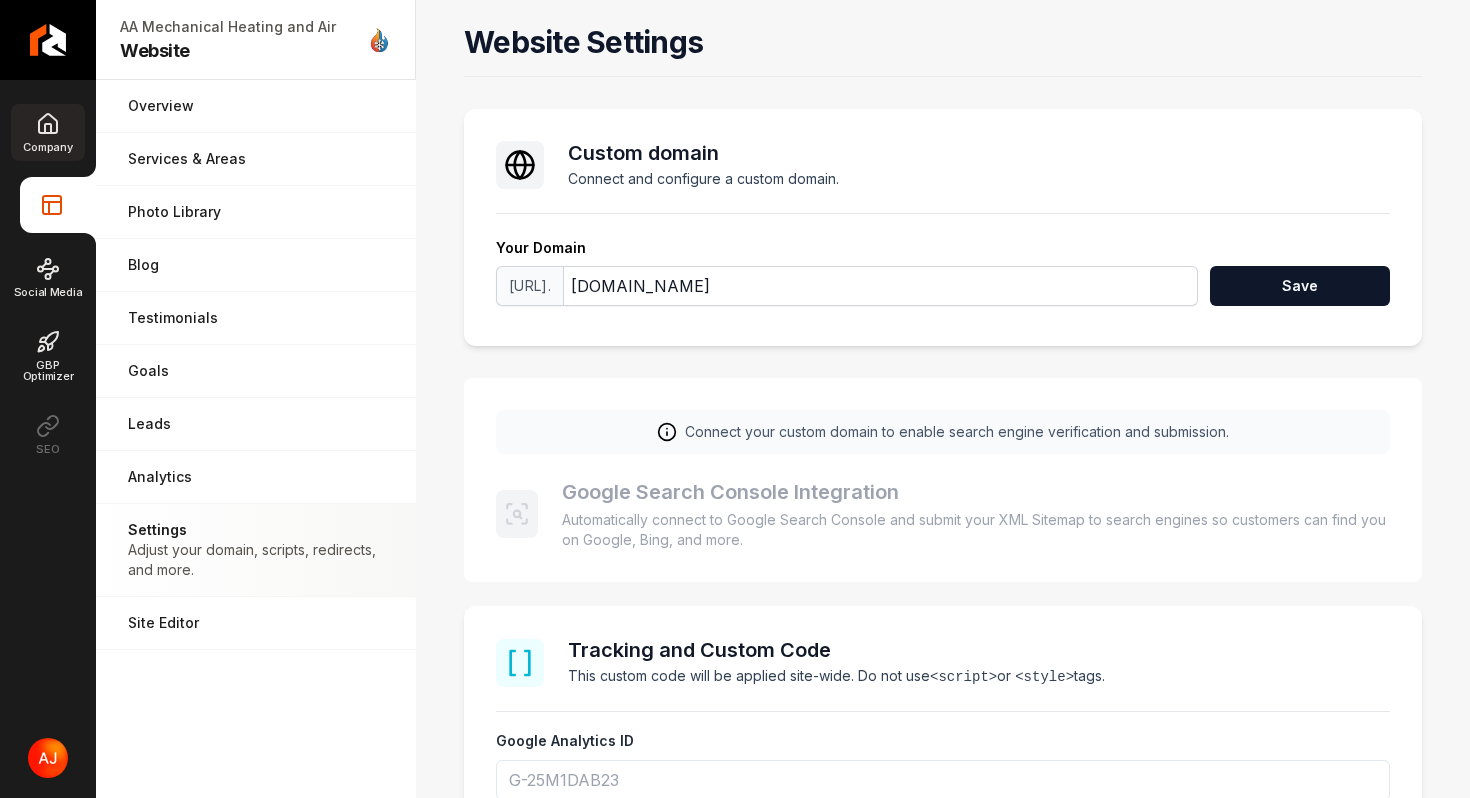 click on "Company" at bounding box center [47, 132] 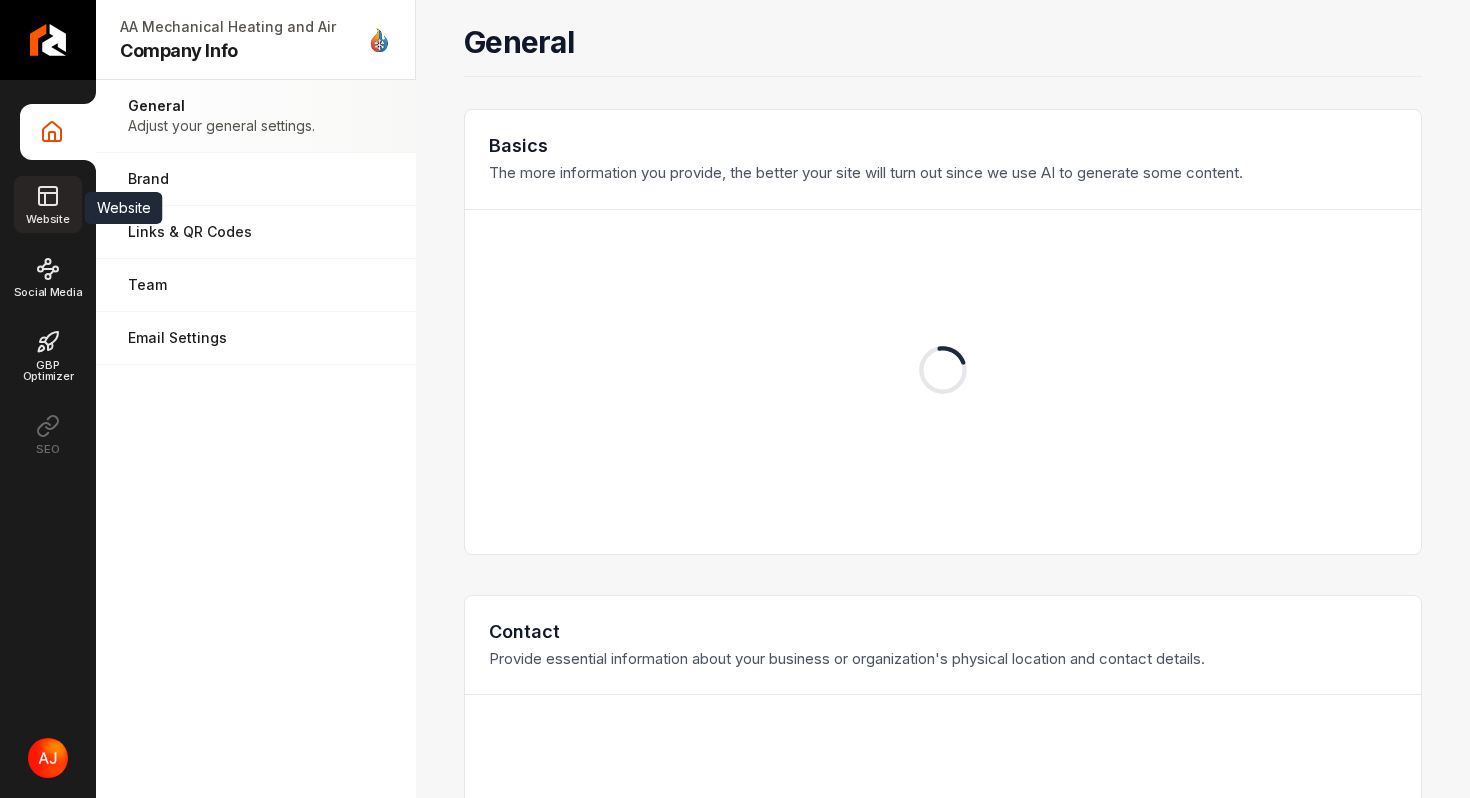 click 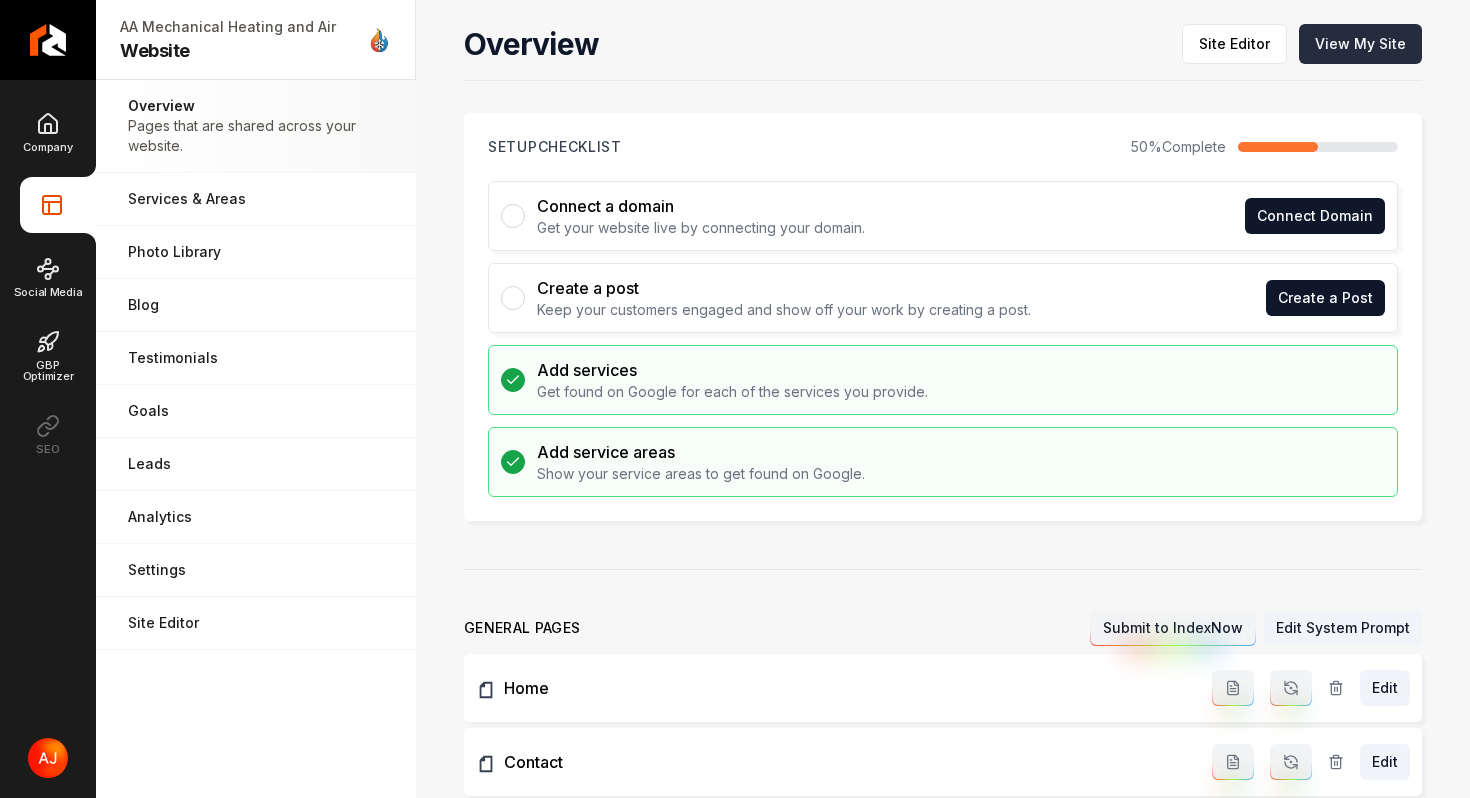 click on "View My Site" at bounding box center (1360, 44) 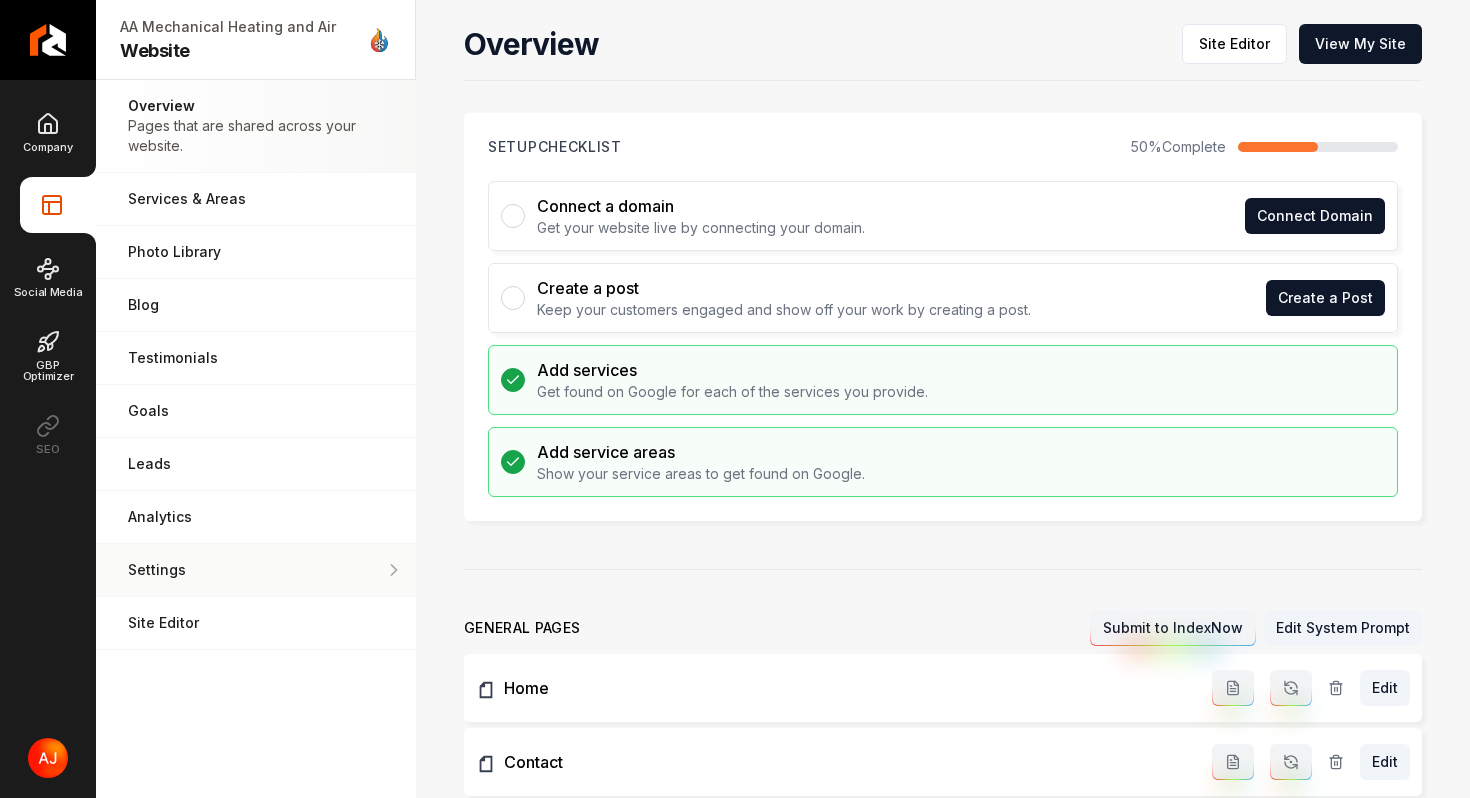 click on "Settings Adjust your domain, scripts, redirects, and more." at bounding box center (256, 570) 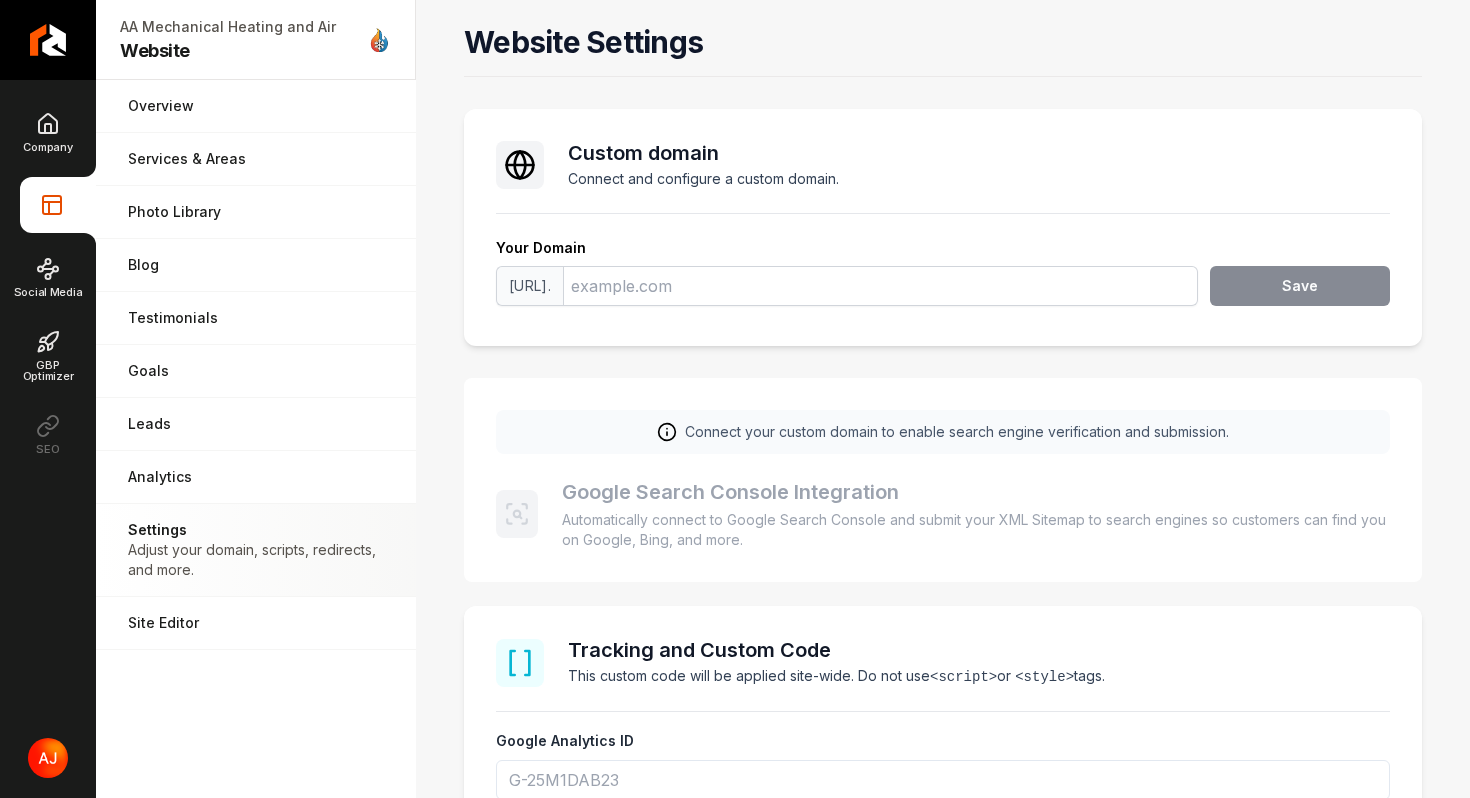click on "Your Domain https://www. Save" at bounding box center (943, 276) 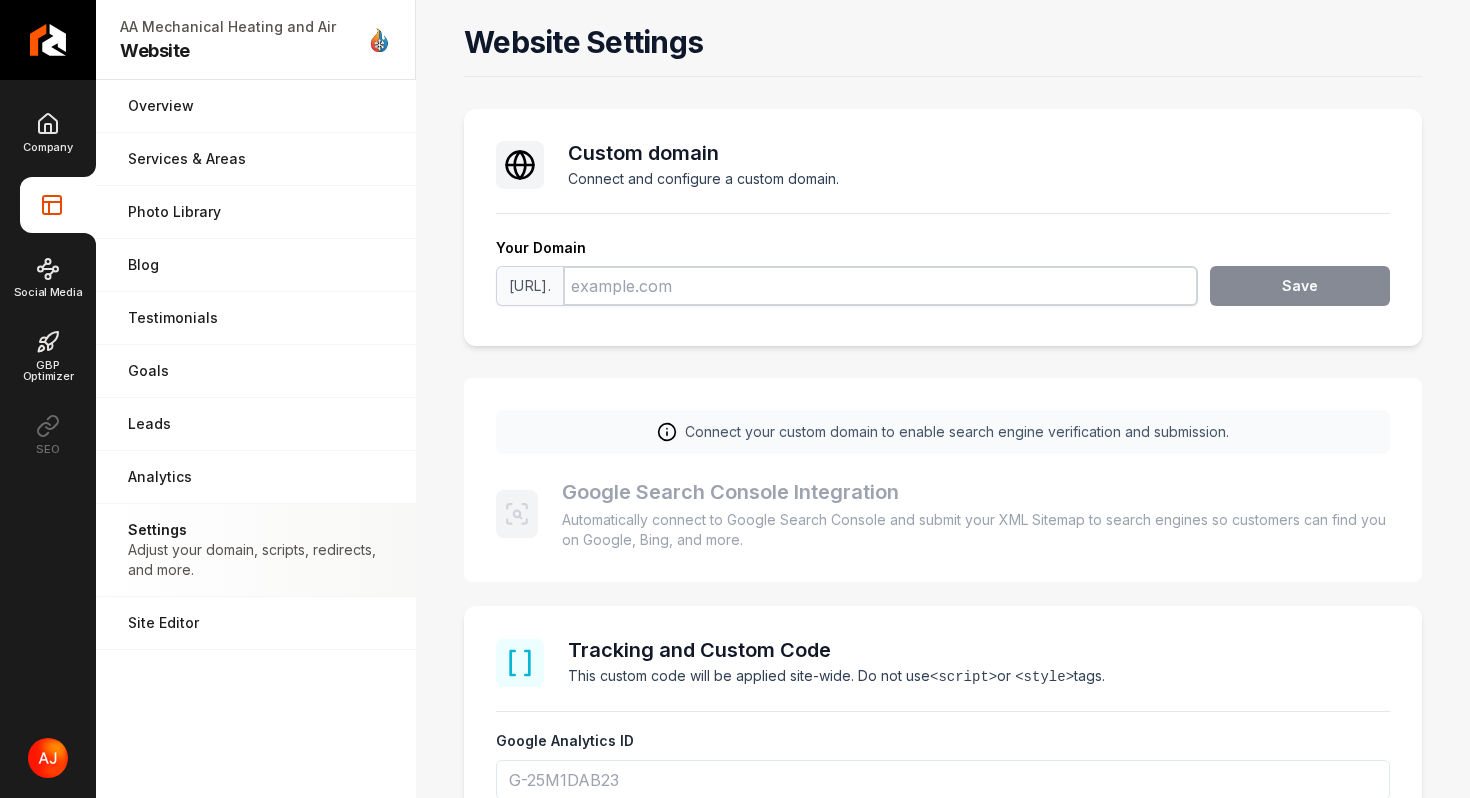 click at bounding box center (880, 286) 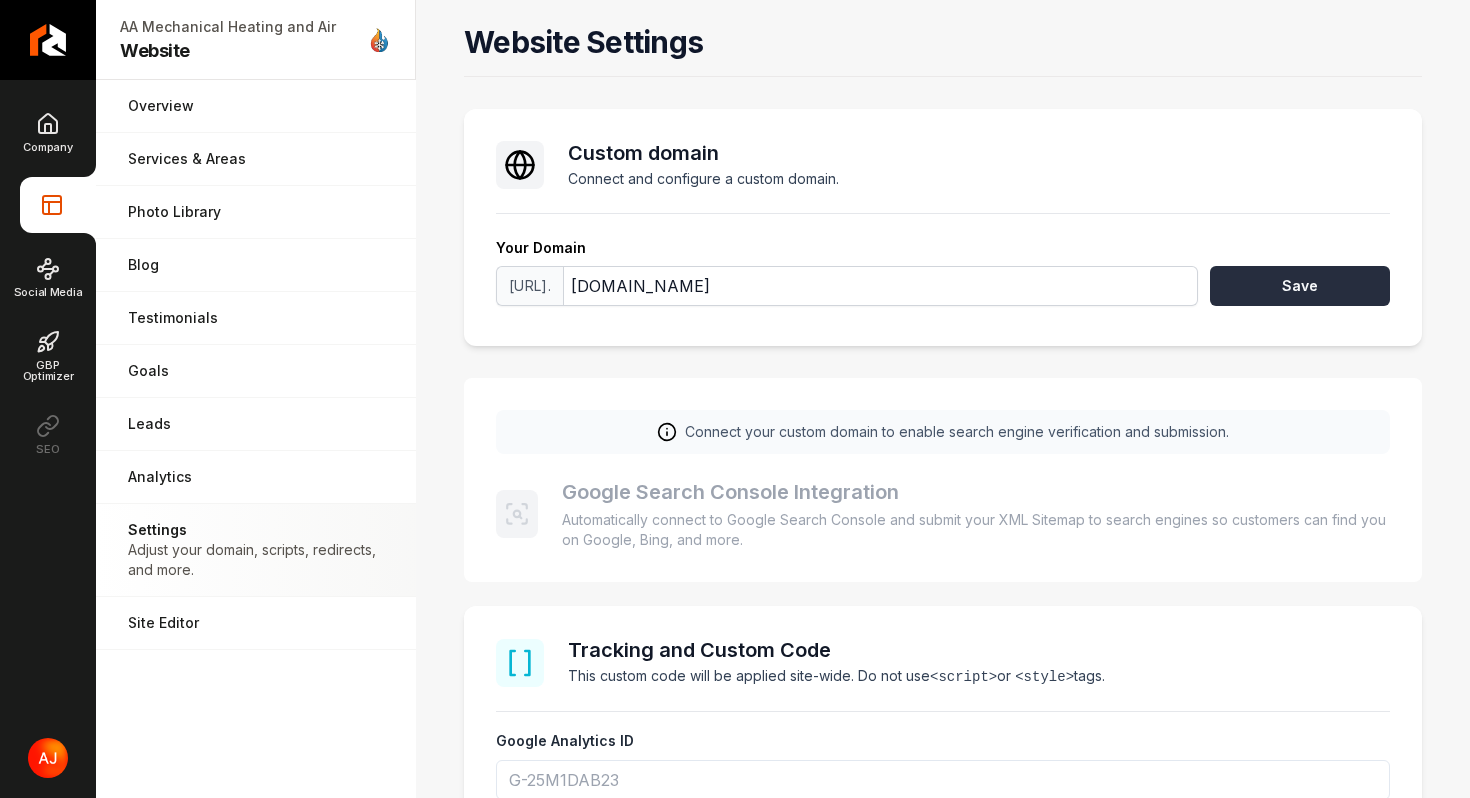 click on "Save" at bounding box center [1300, 286] 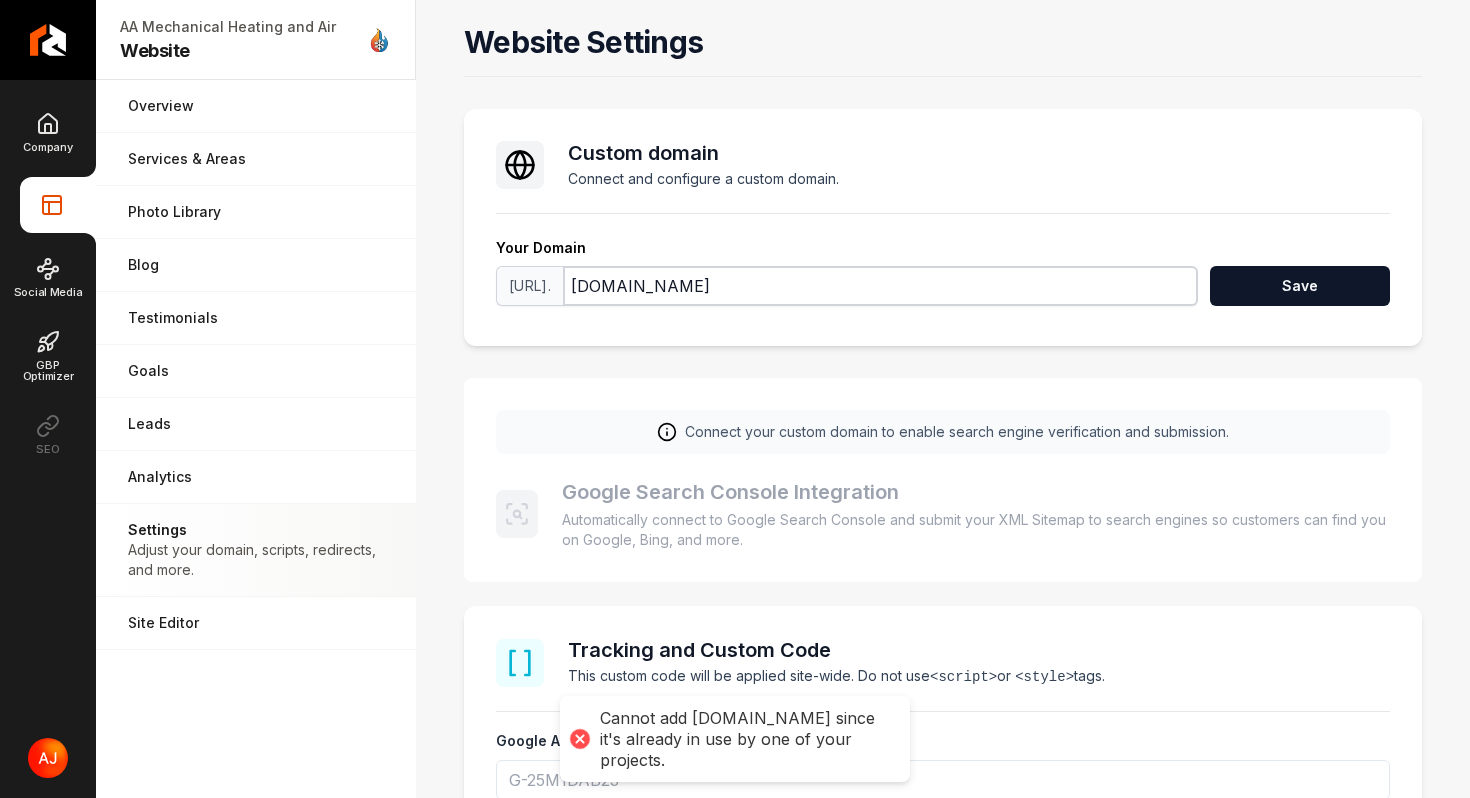 click on "AandAmechanicalheatingandair.com" at bounding box center (880, 286) 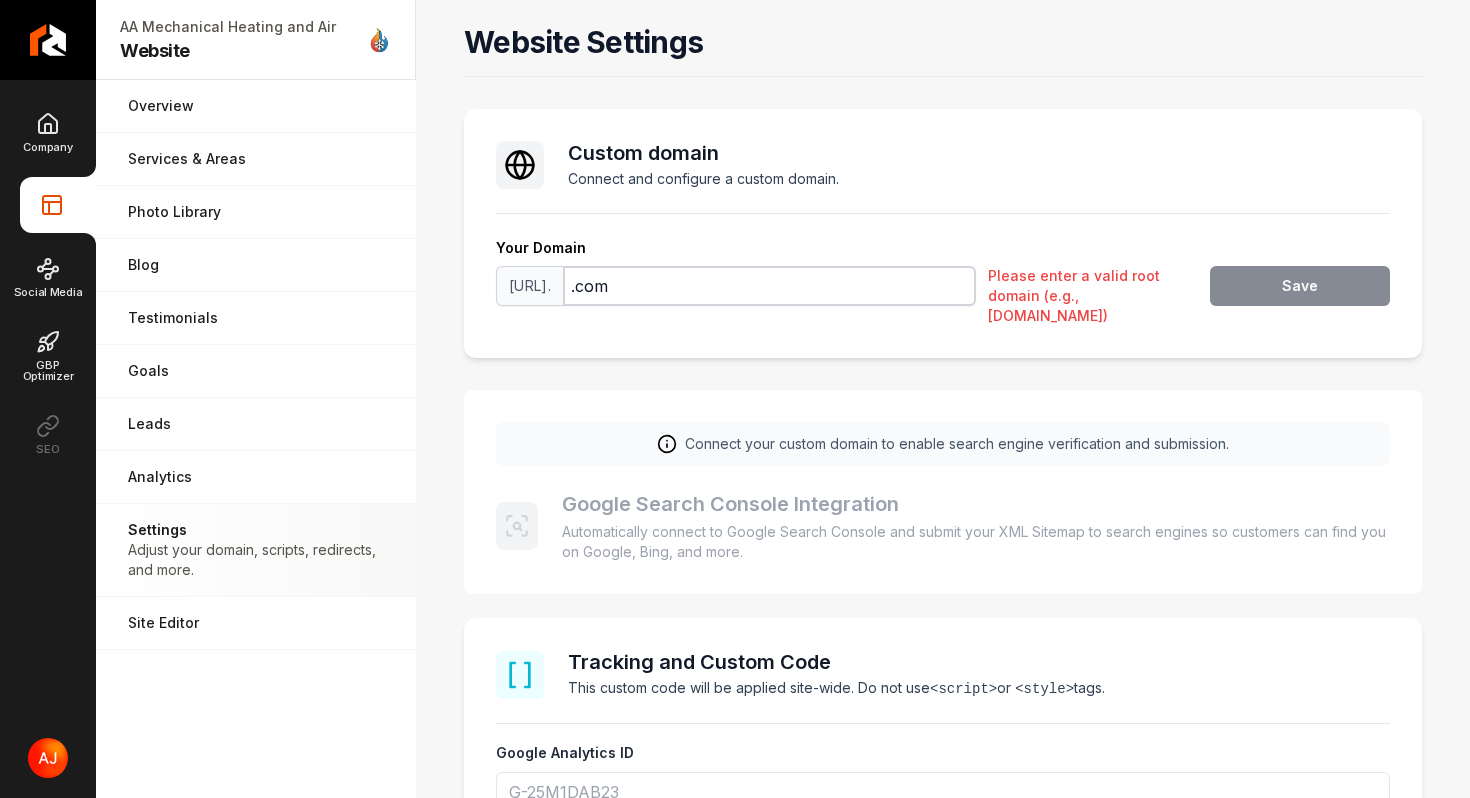 click on ".com" at bounding box center (769, 286) 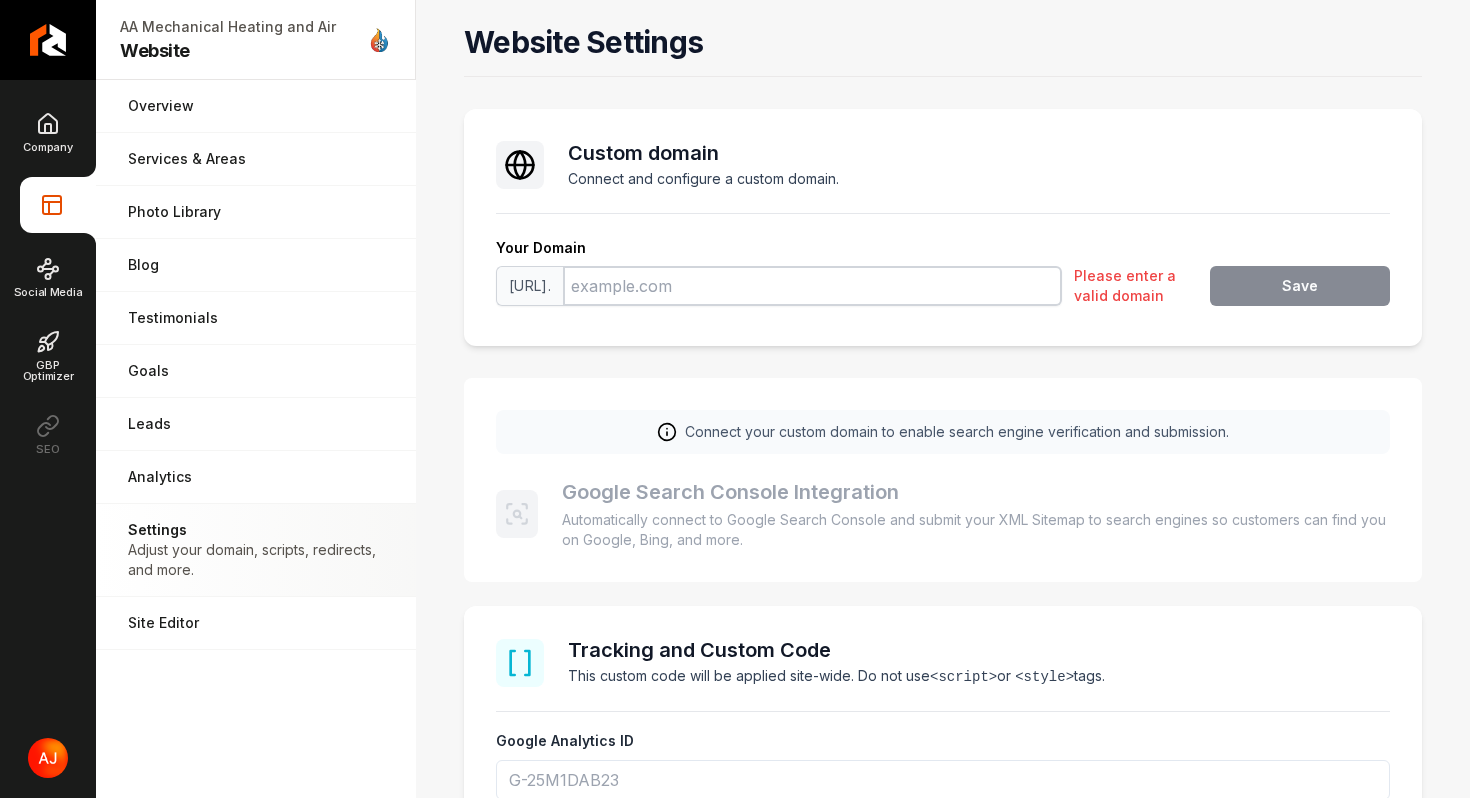 click at bounding box center (812, 286) 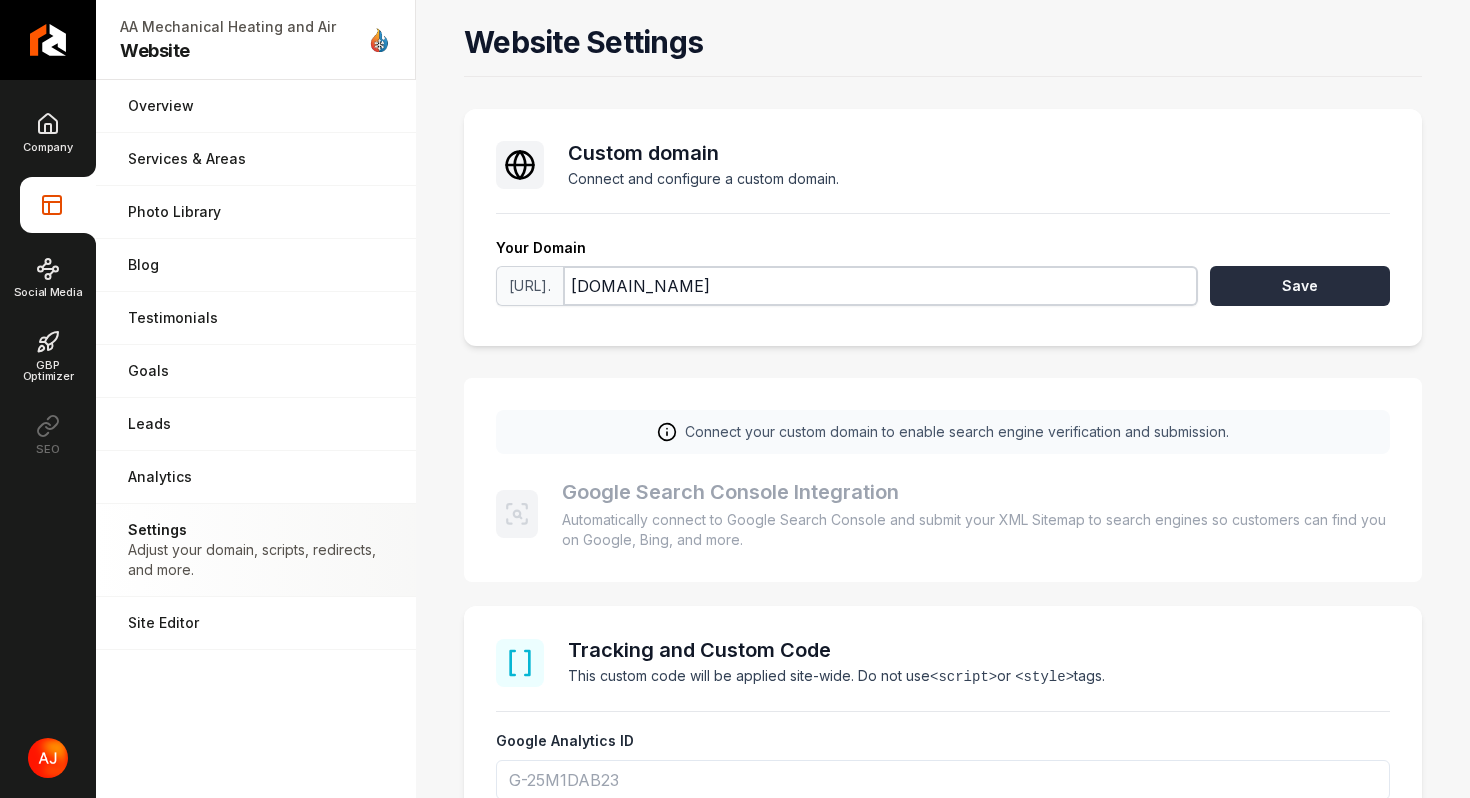 type on "AandAmechanicalheatingandair.com" 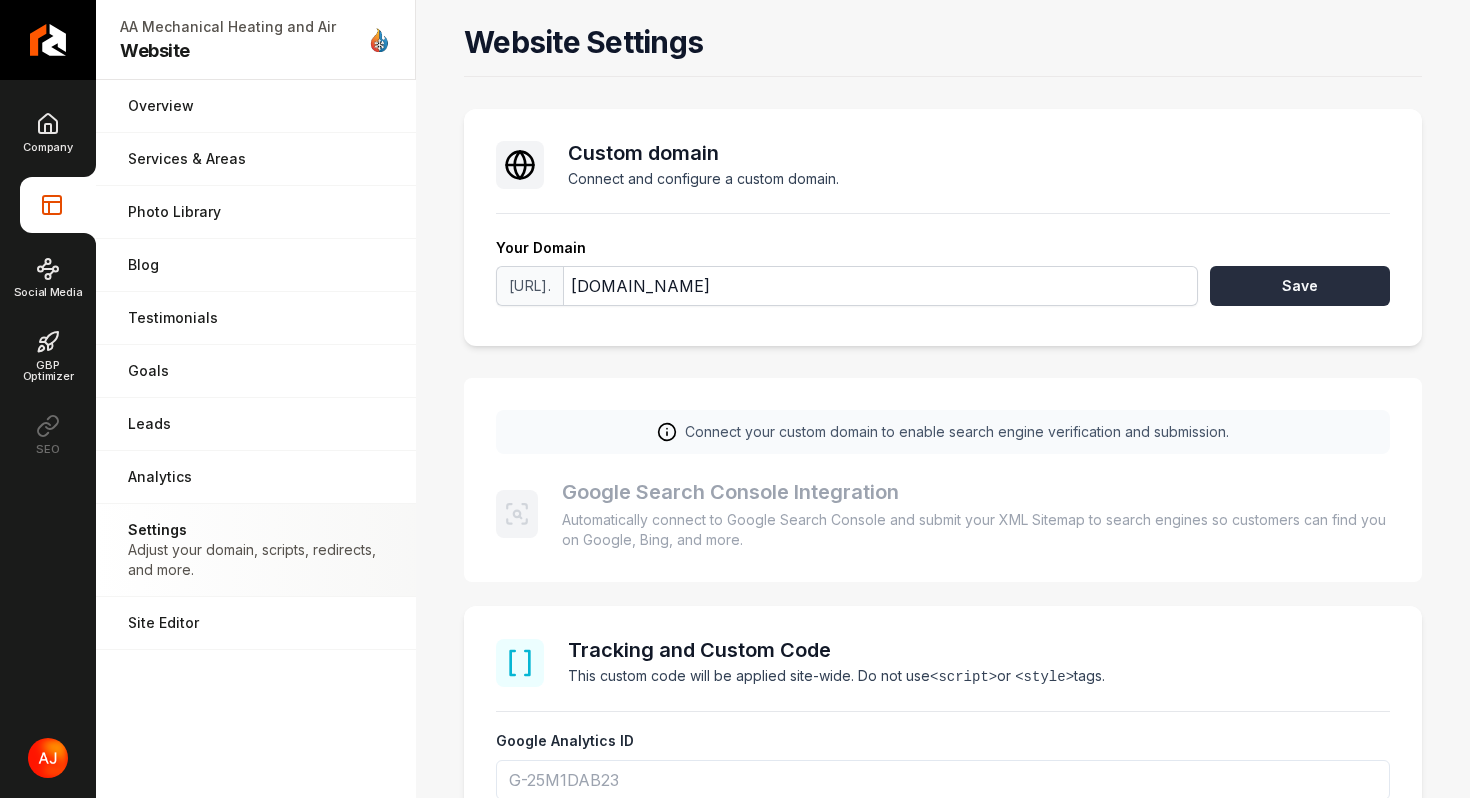 click on "Save" at bounding box center [1300, 286] 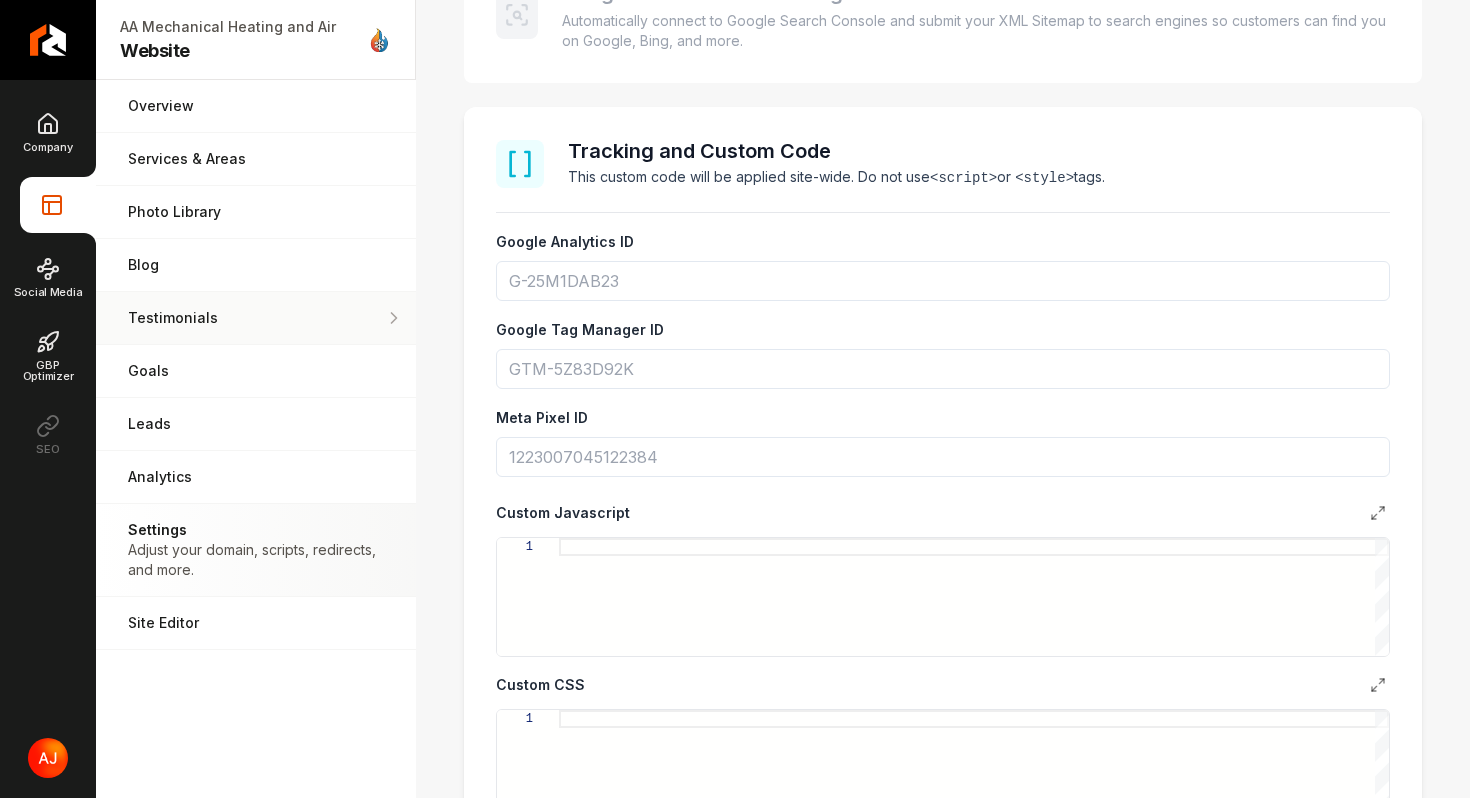 scroll, scrollTop: 0, scrollLeft: 0, axis: both 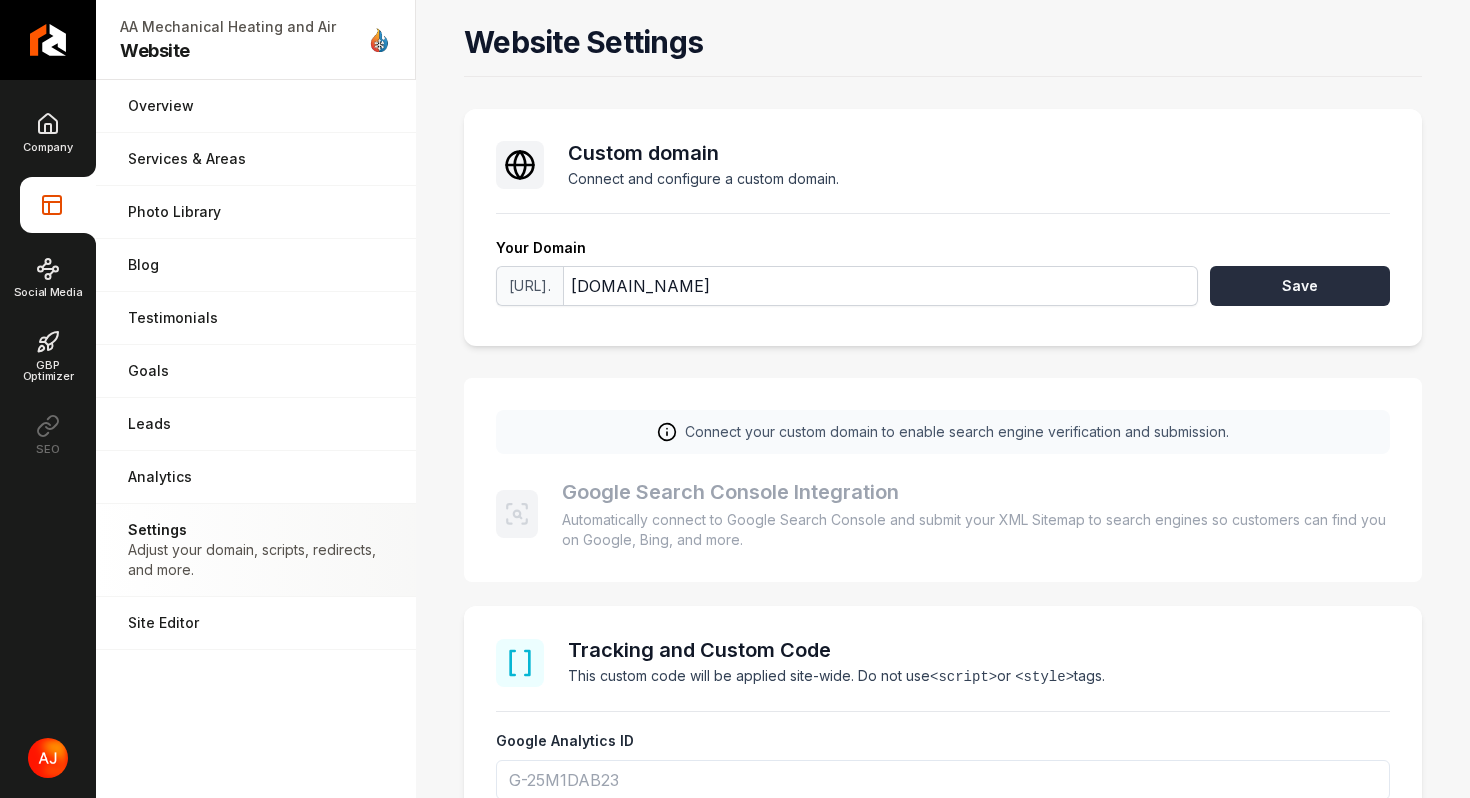 click on "Save" at bounding box center [1300, 286] 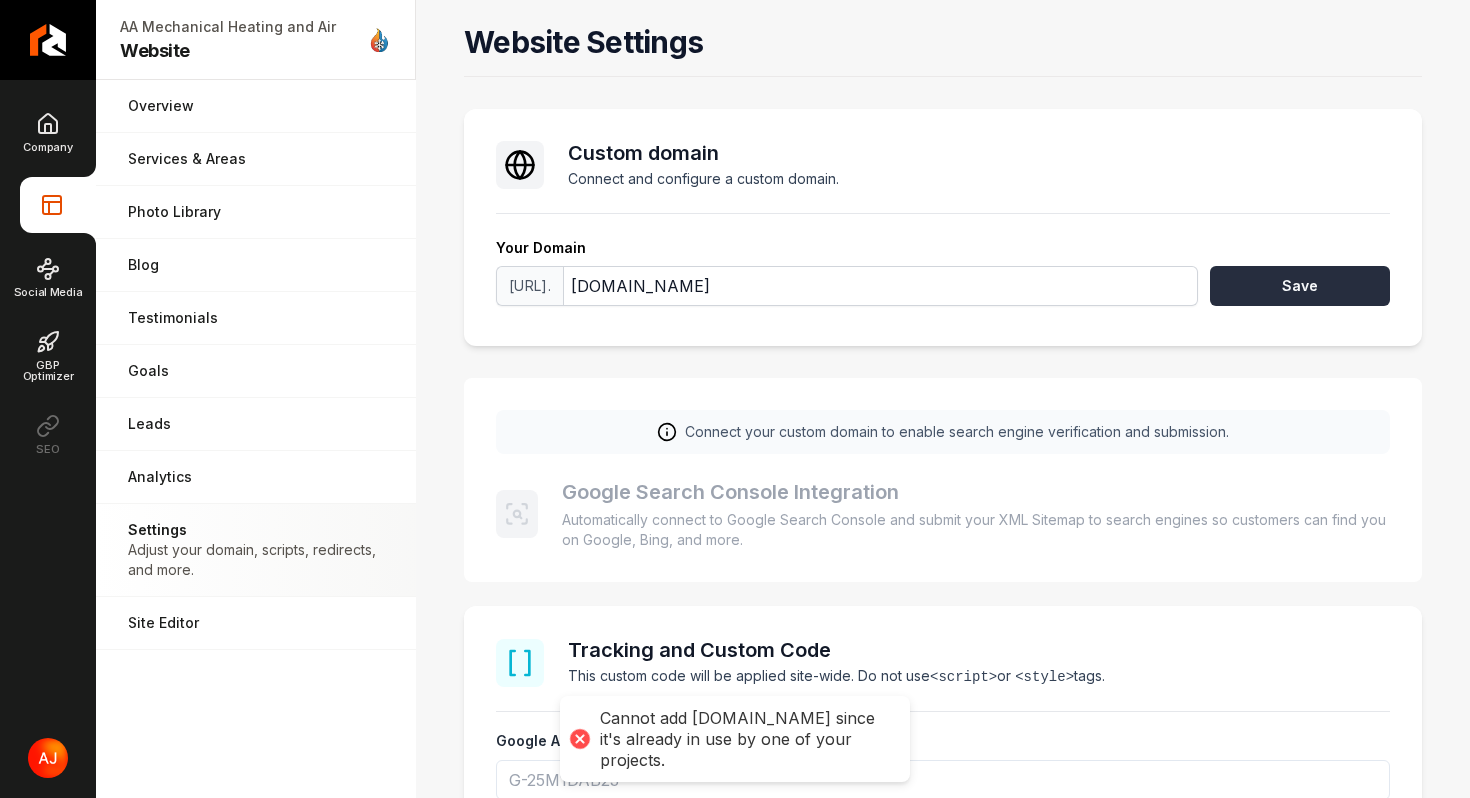 type 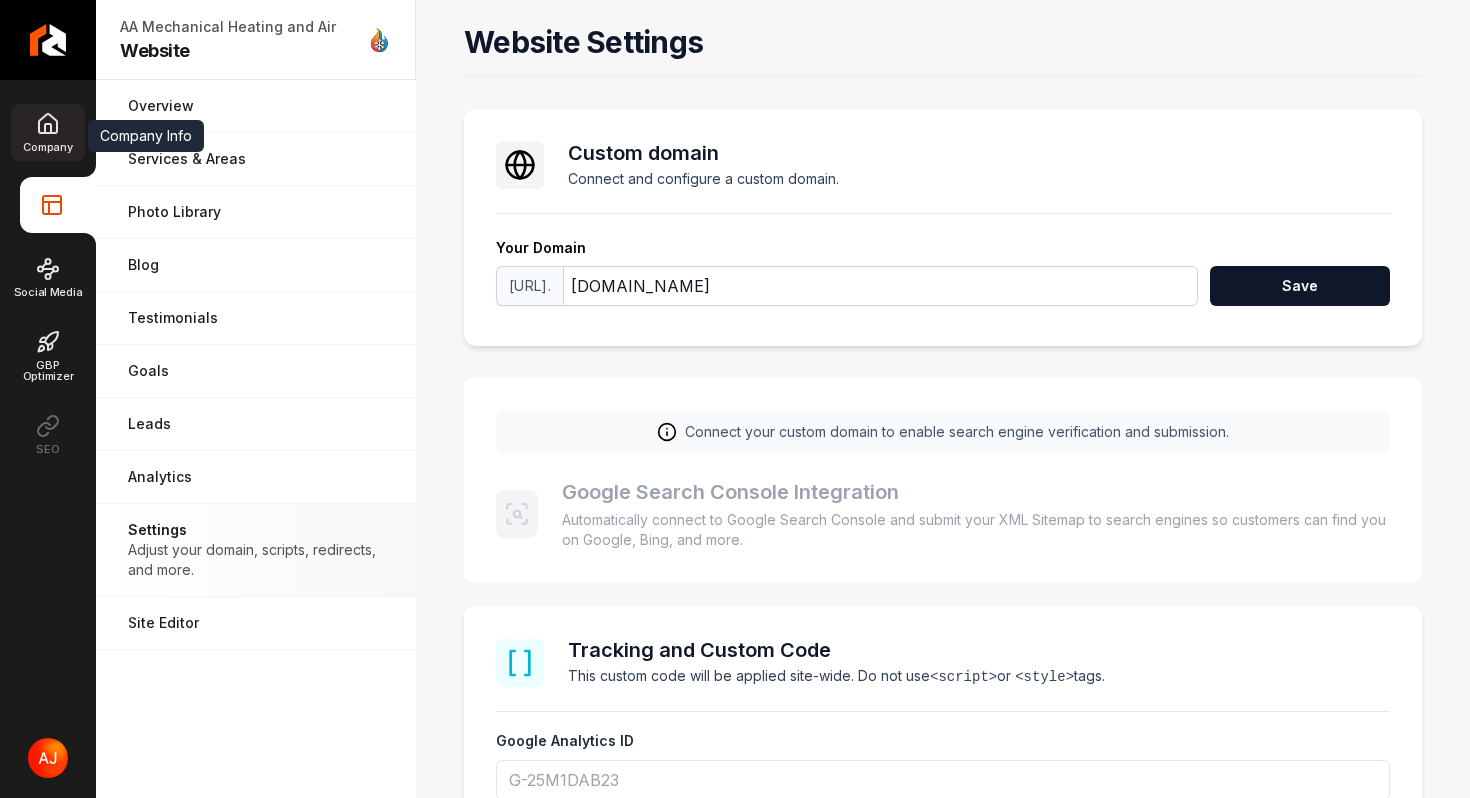click on "Company" at bounding box center (47, 132) 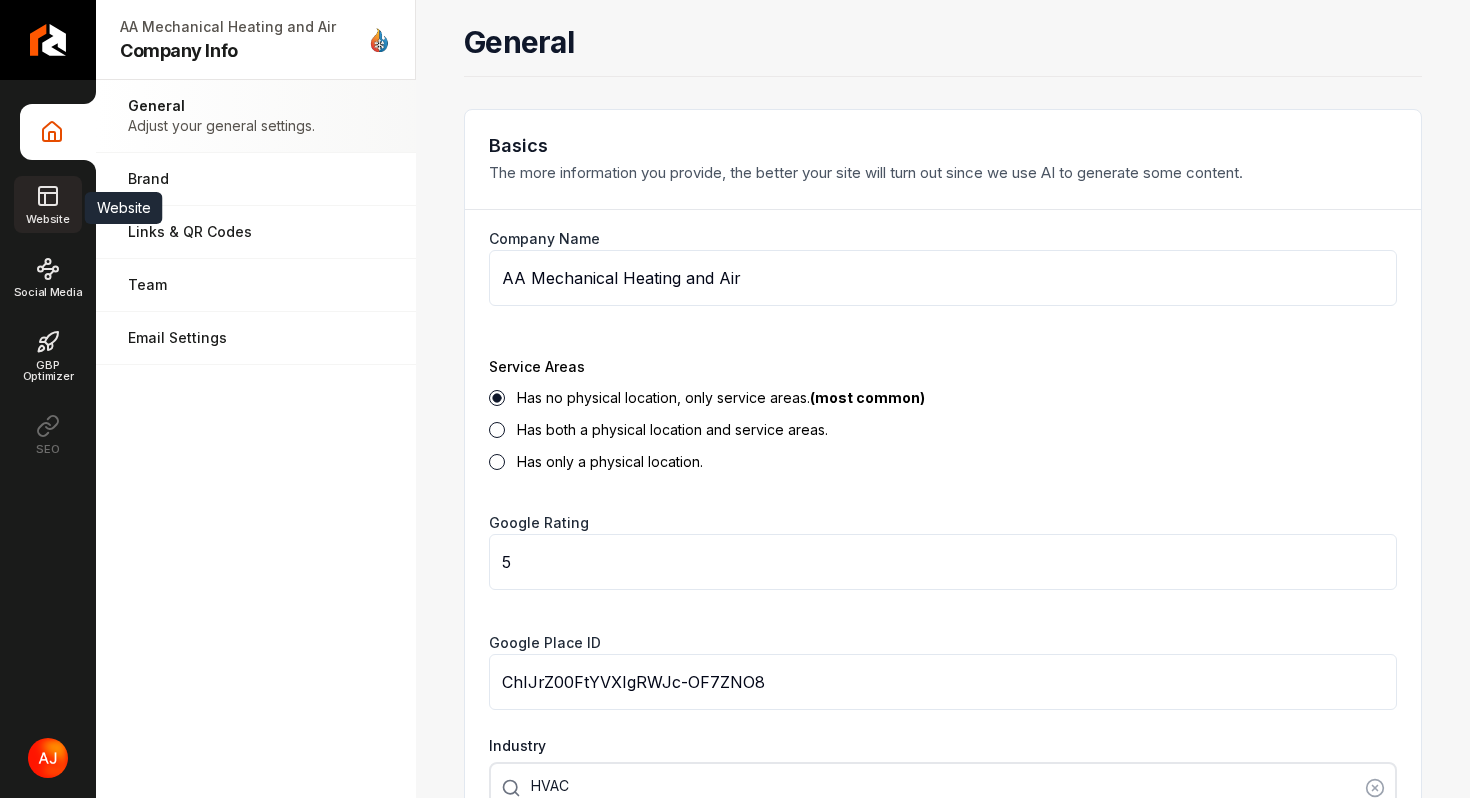 click 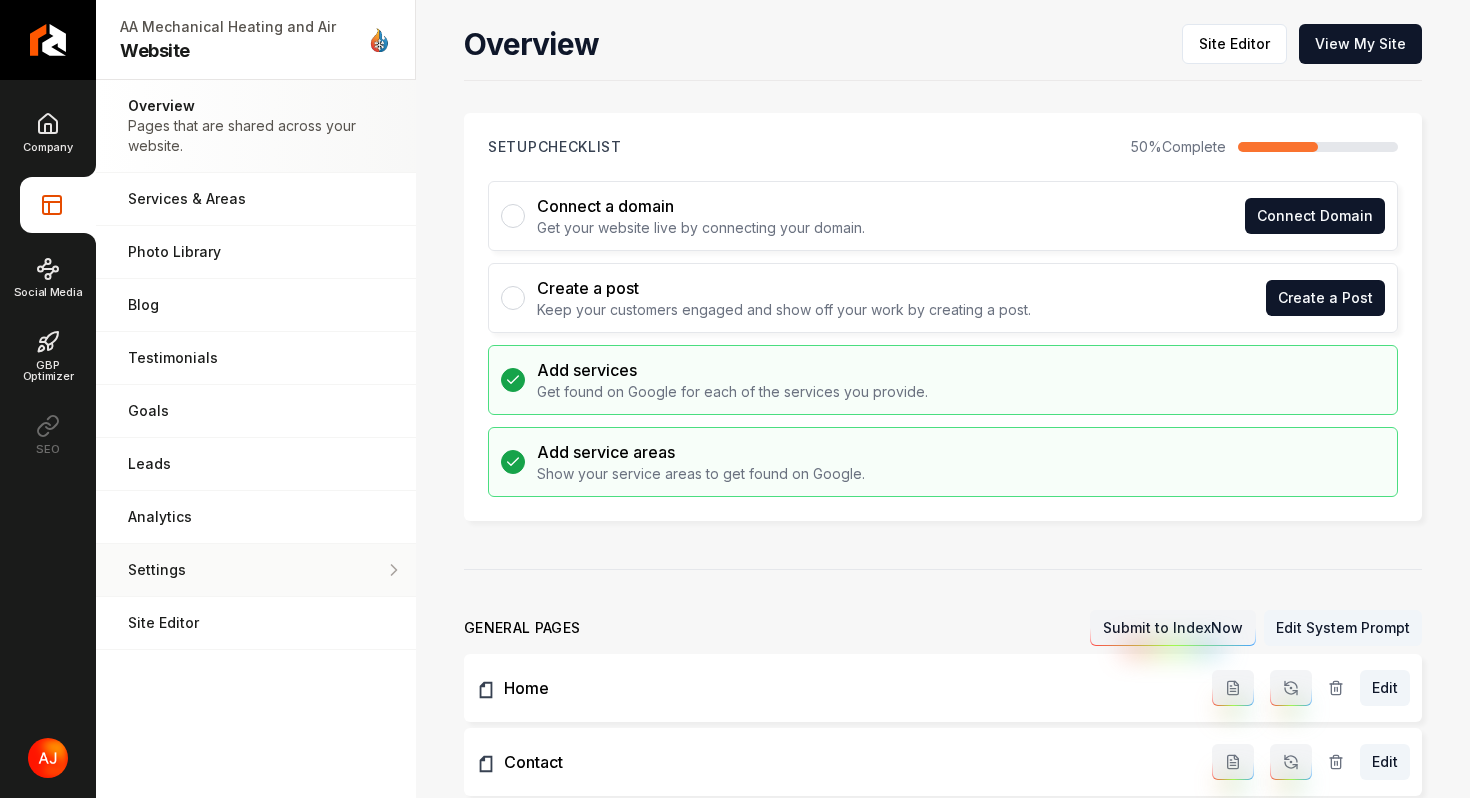 click on "Settings Adjust your domain, scripts, redirects, and more." at bounding box center [256, 570] 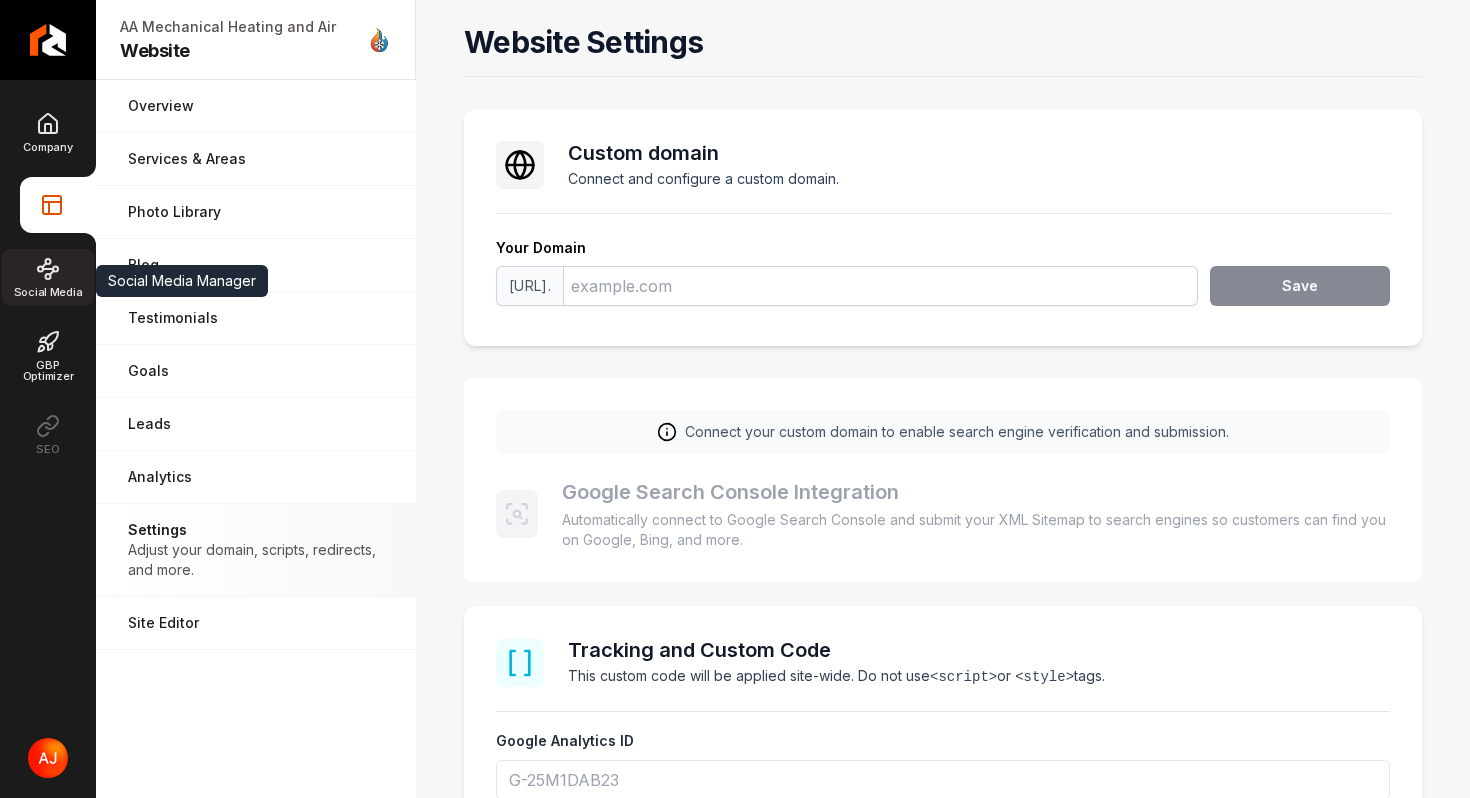 click on "Social Media" at bounding box center (48, 277) 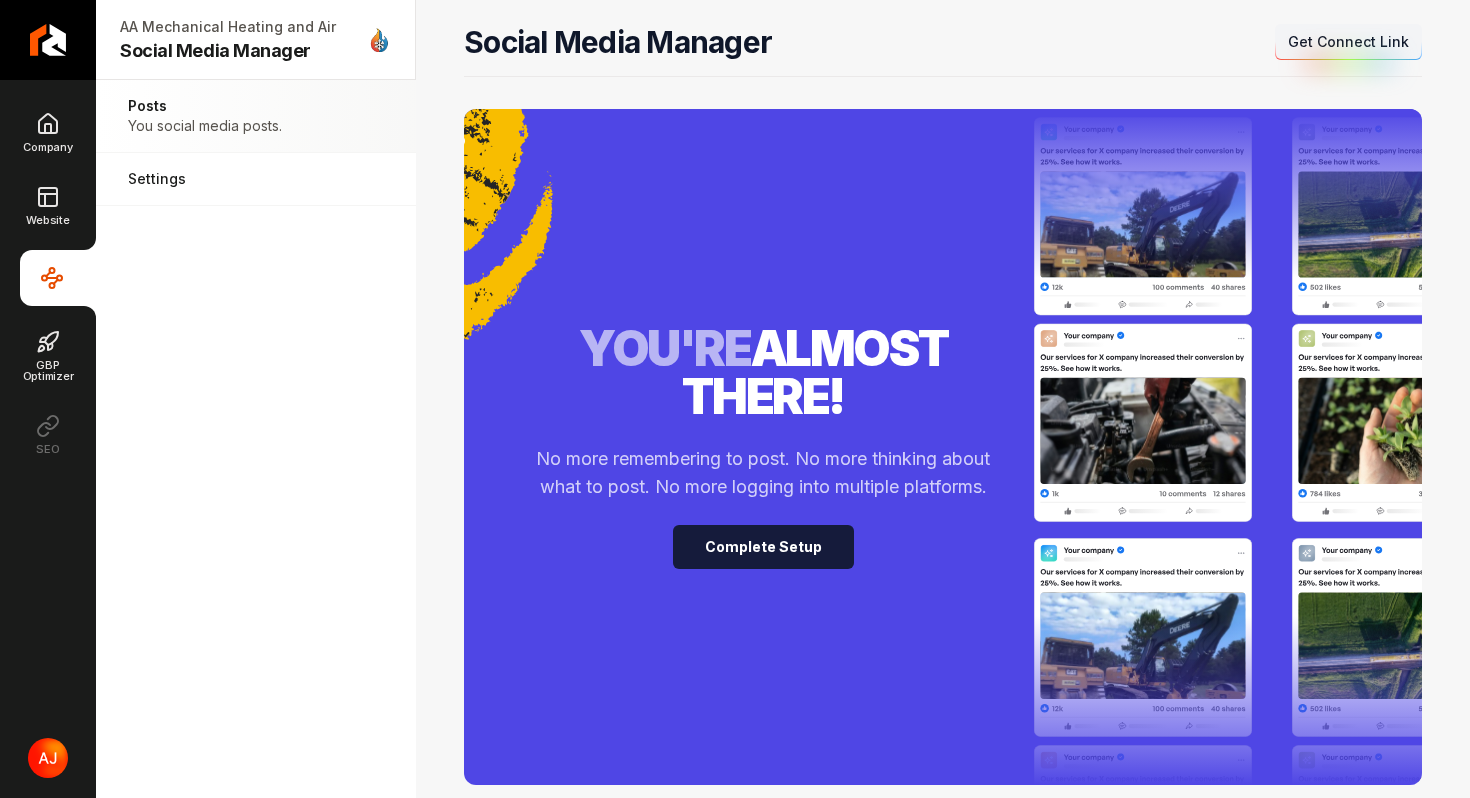 click on "Complete Setup" at bounding box center [763, 547] 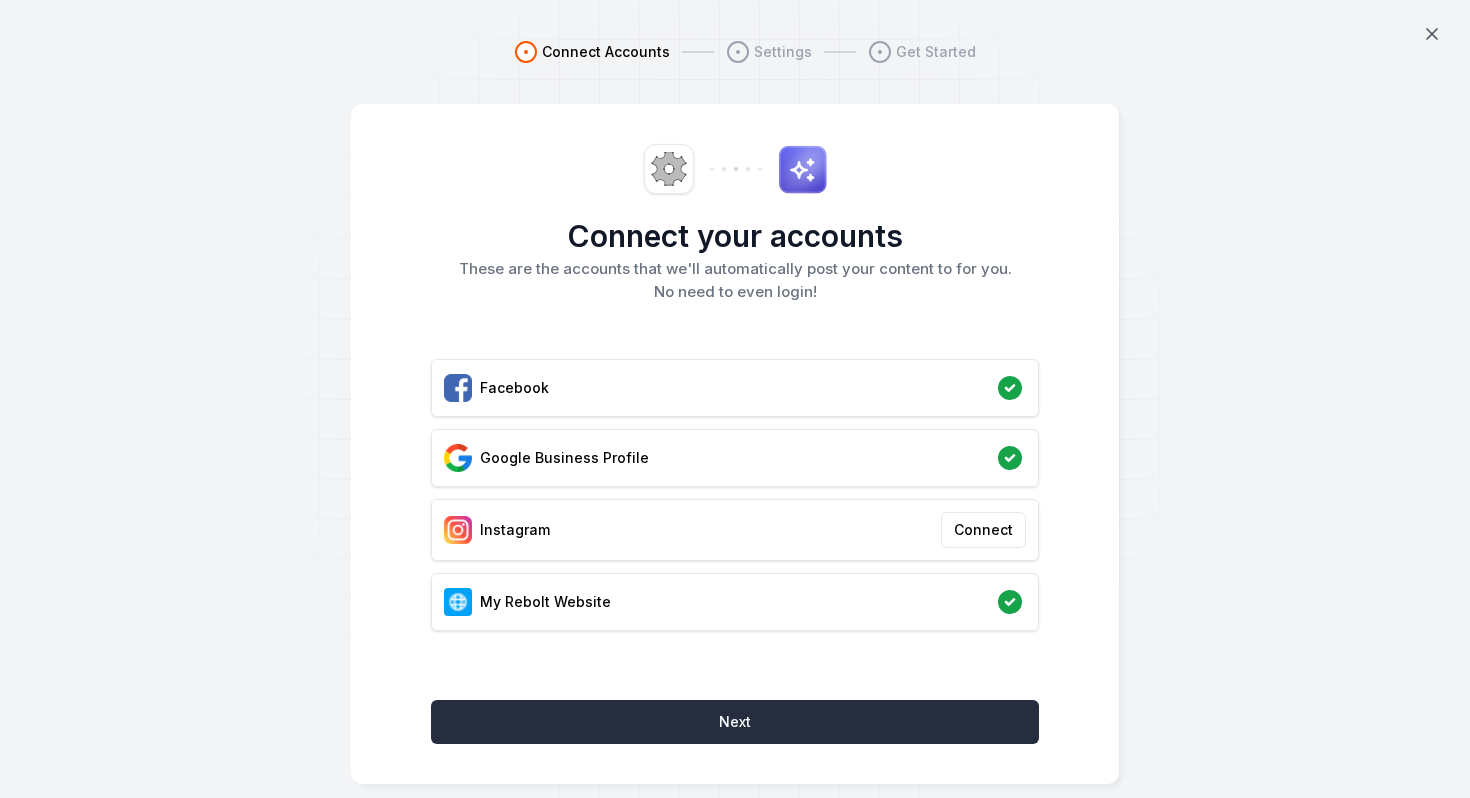 click on "Next" at bounding box center [735, 722] 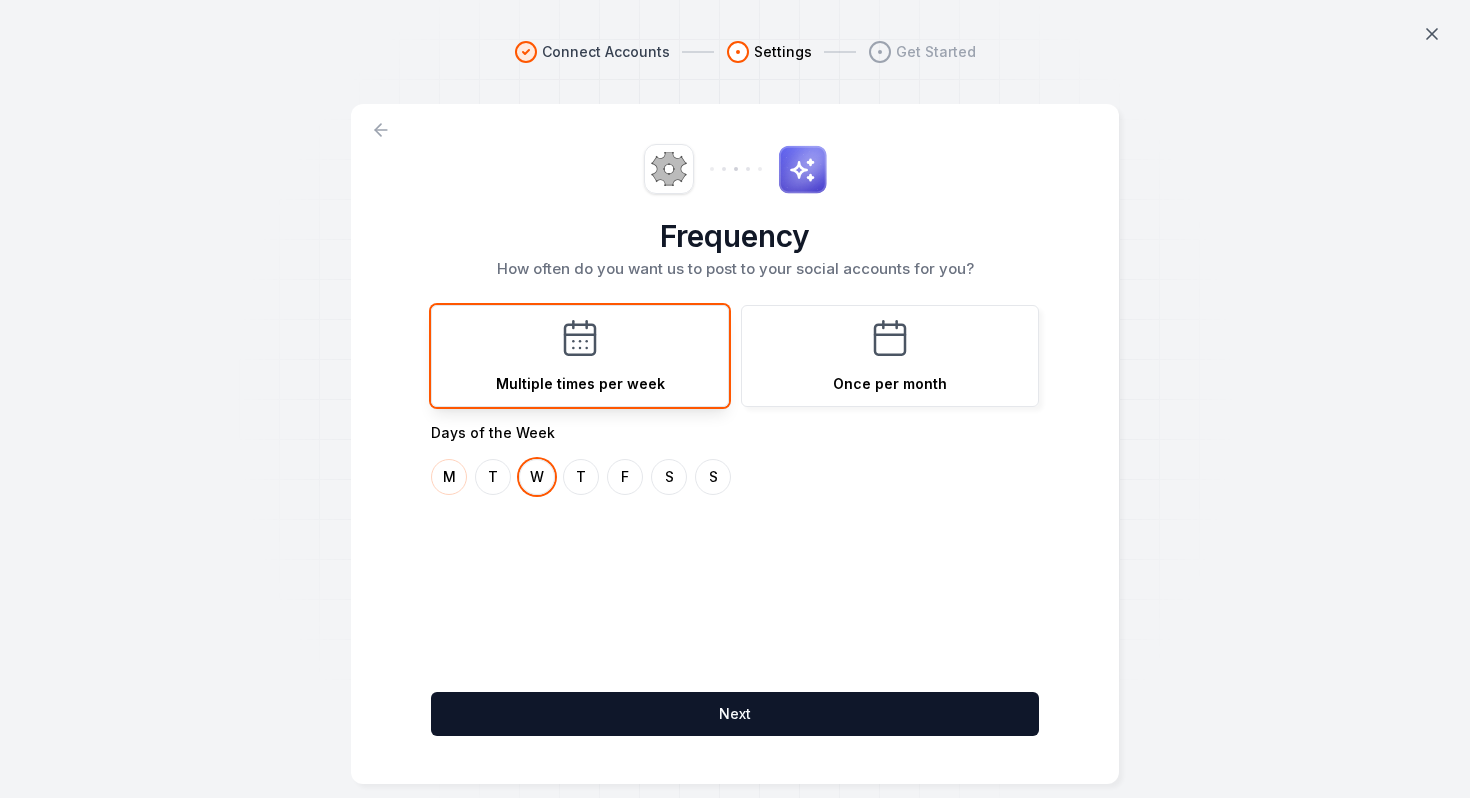 click on "M" at bounding box center (449, 477) 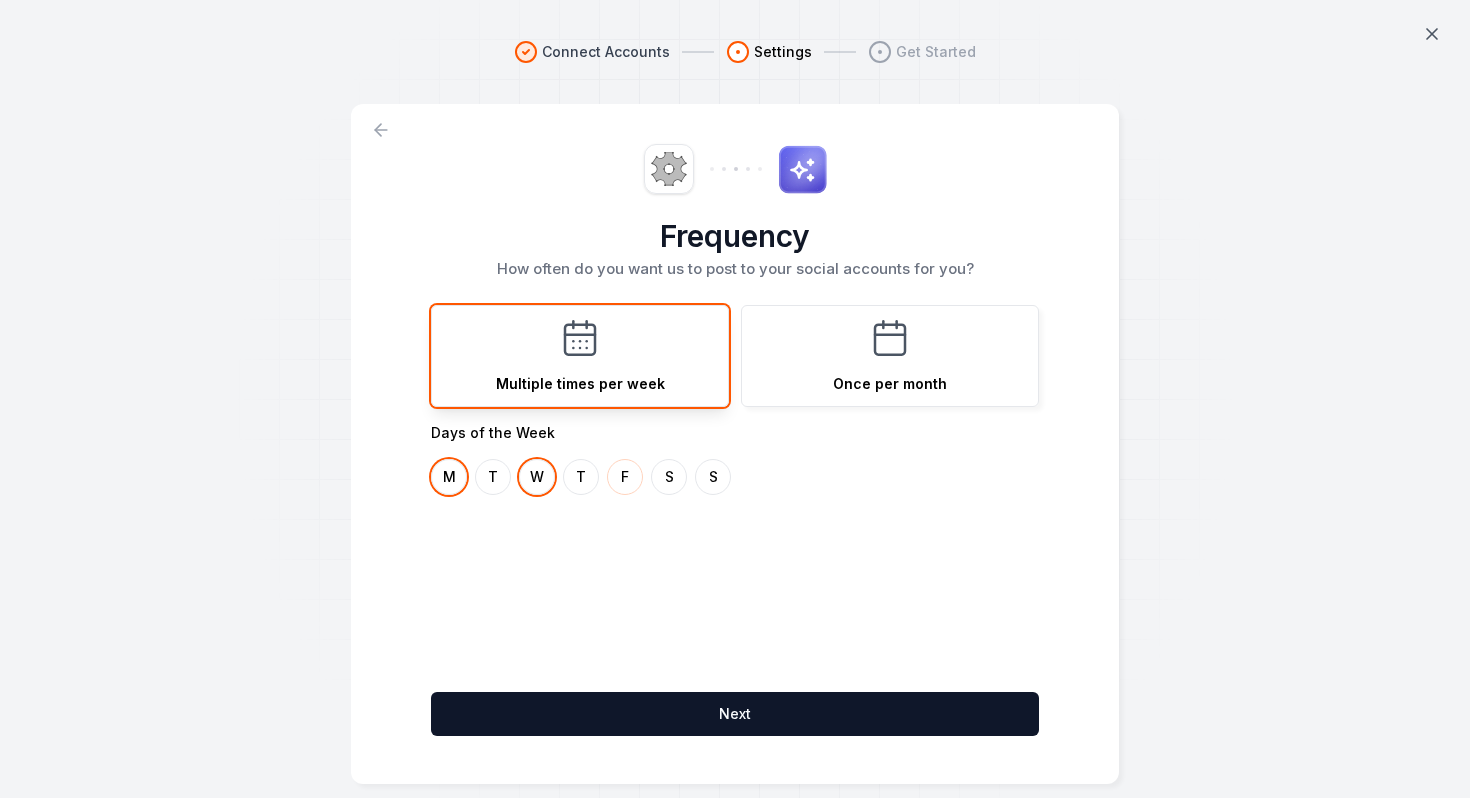 click on "F" at bounding box center (625, 477) 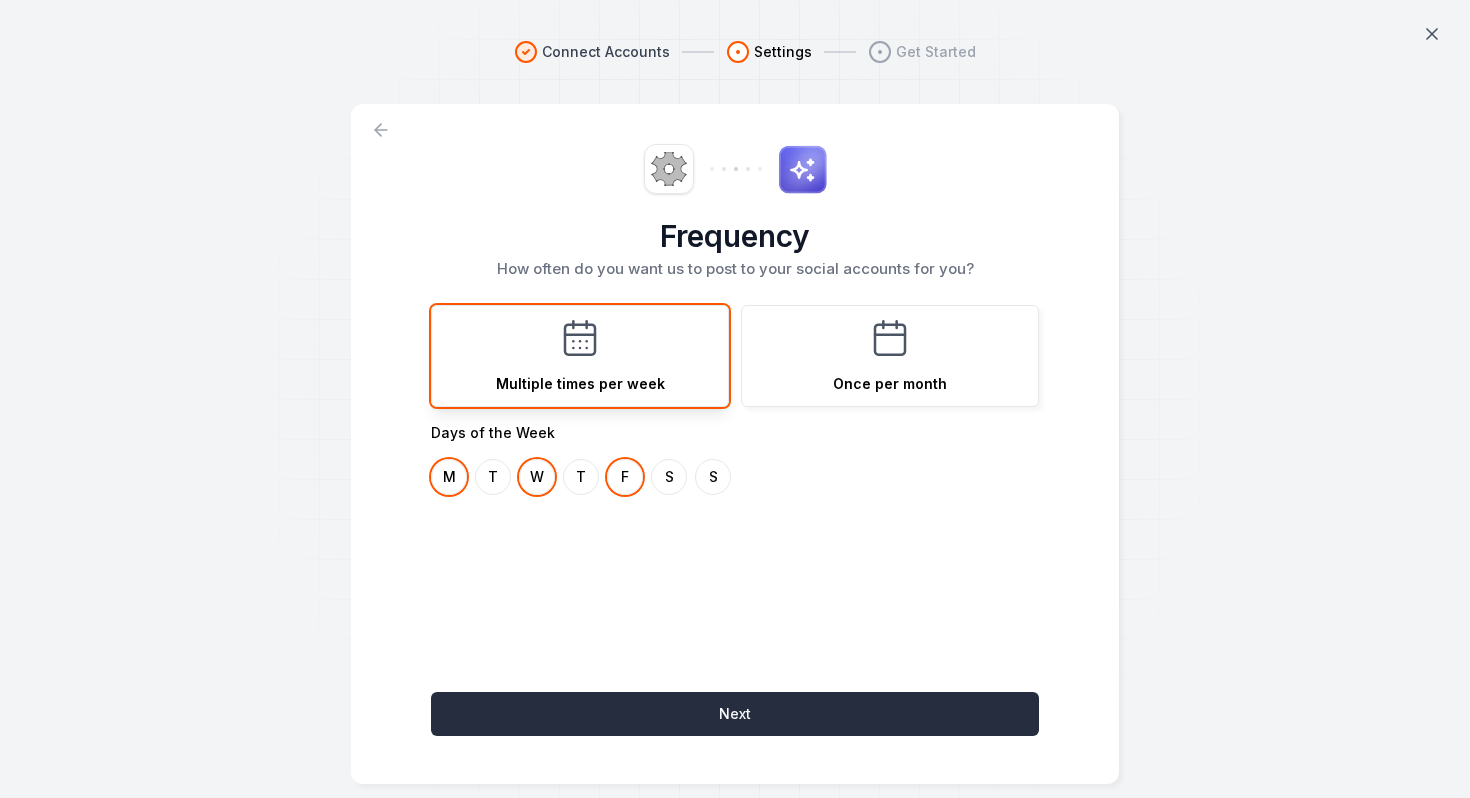 click on "Next" at bounding box center [735, 714] 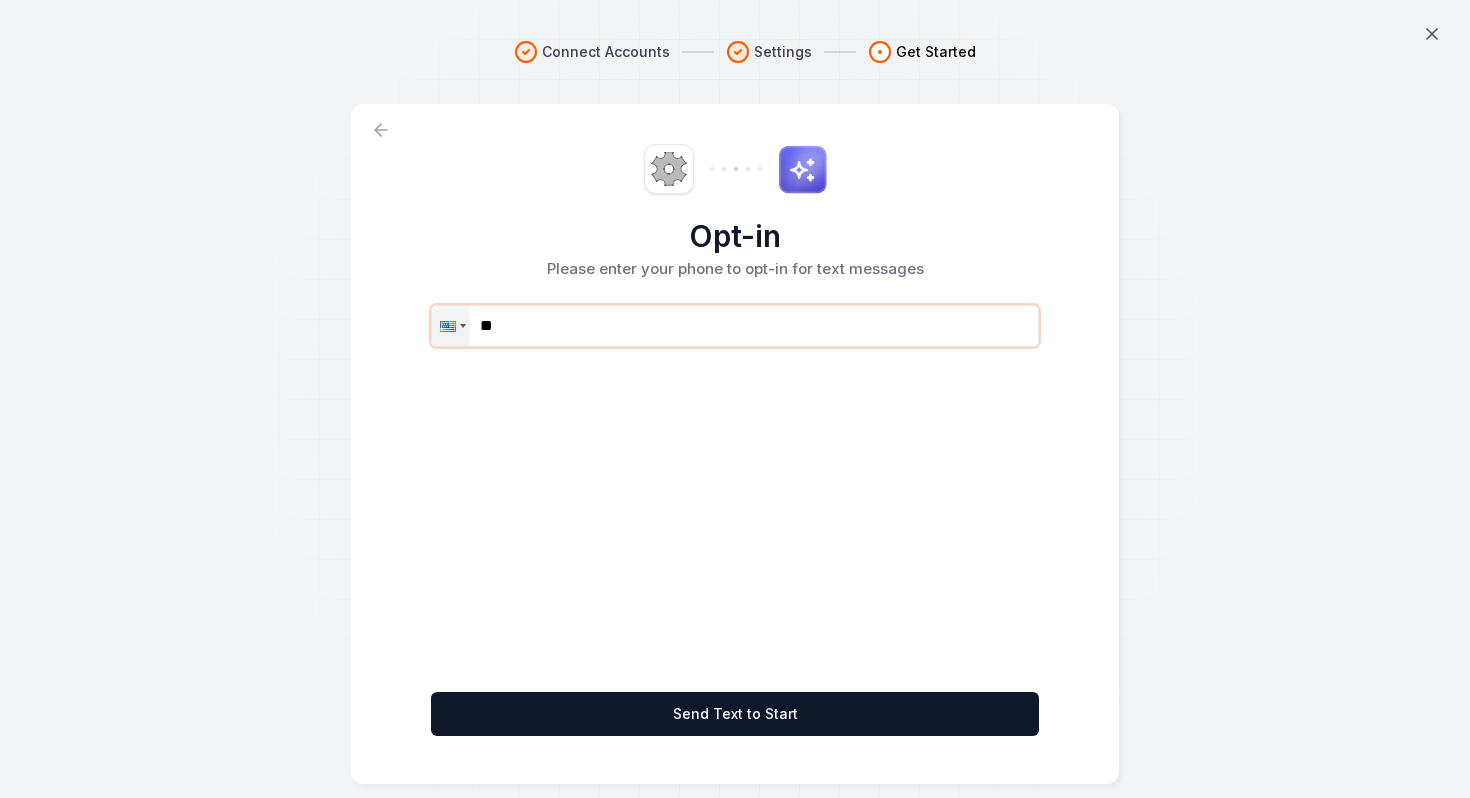 click on "**" at bounding box center [735, 326] 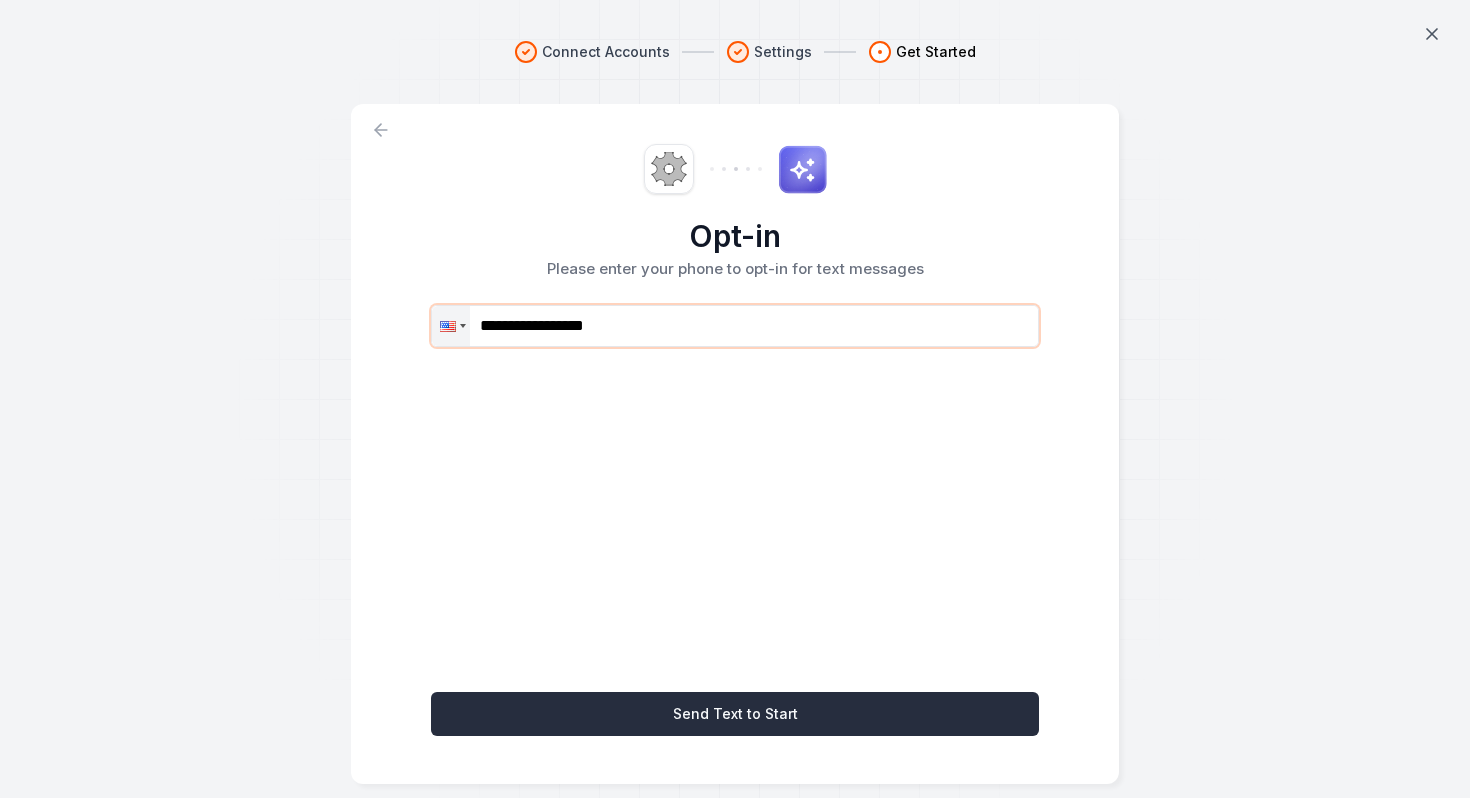 type on "**********" 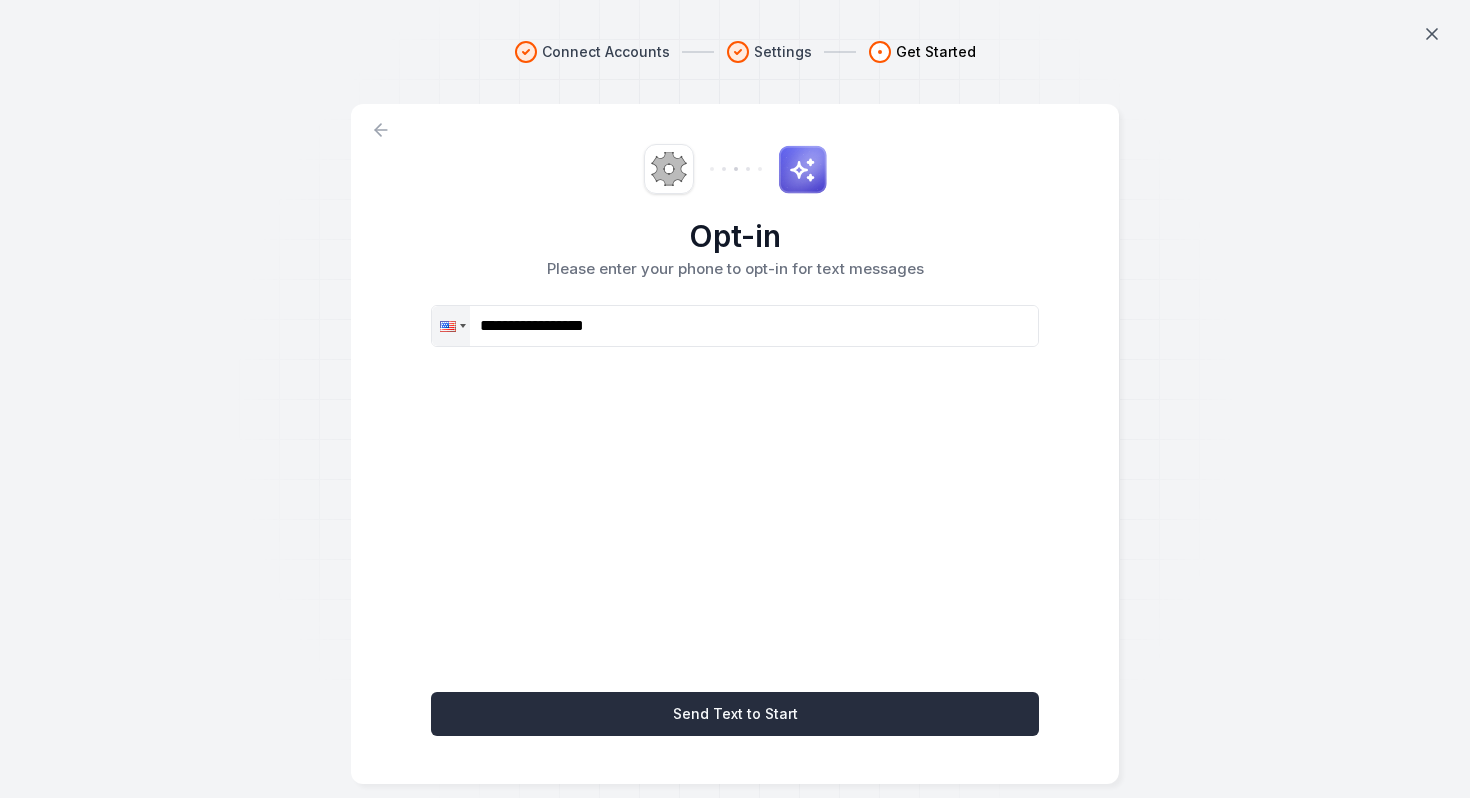 click on "Send Text to Start" at bounding box center [735, 714] 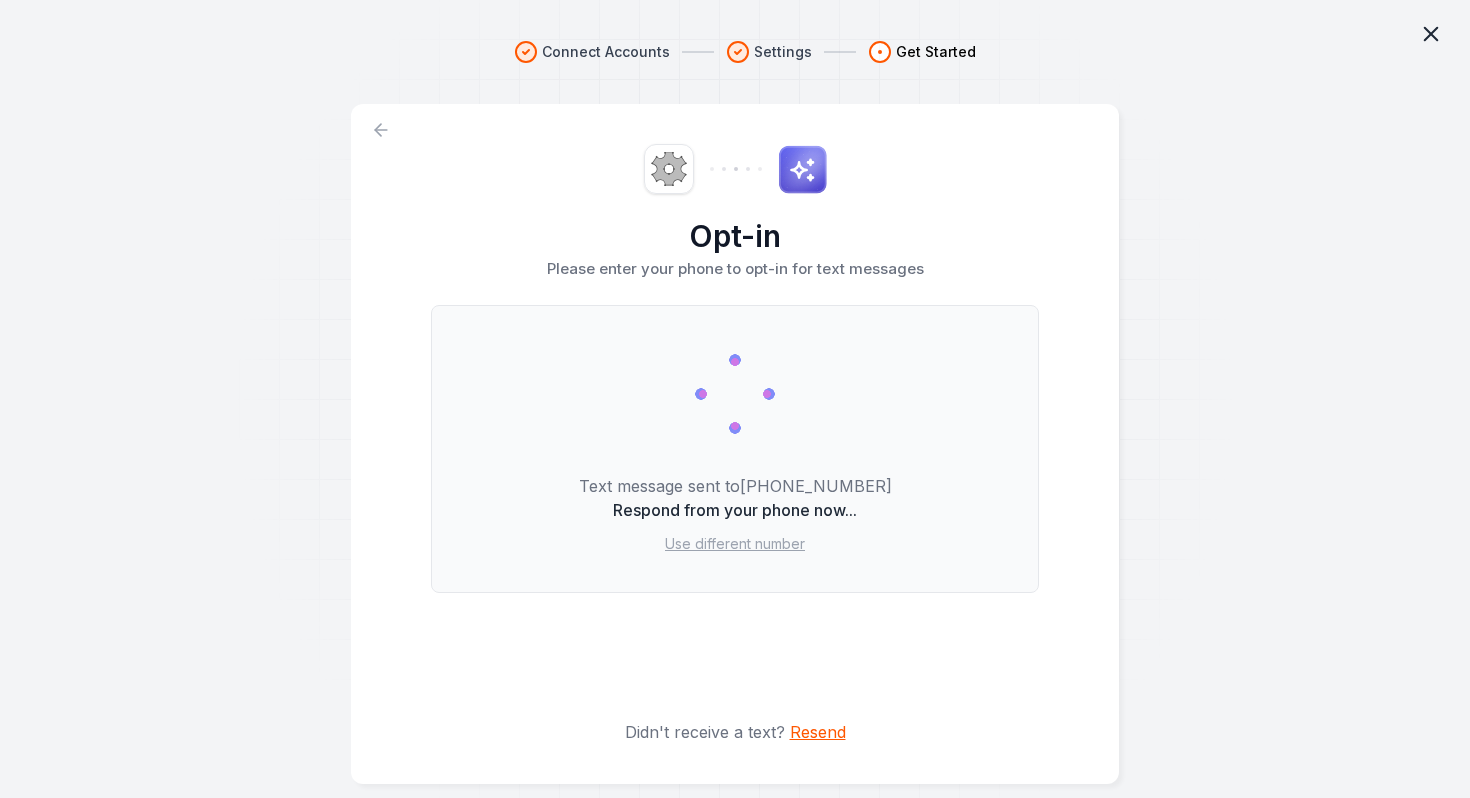 click at bounding box center [1436, 34] 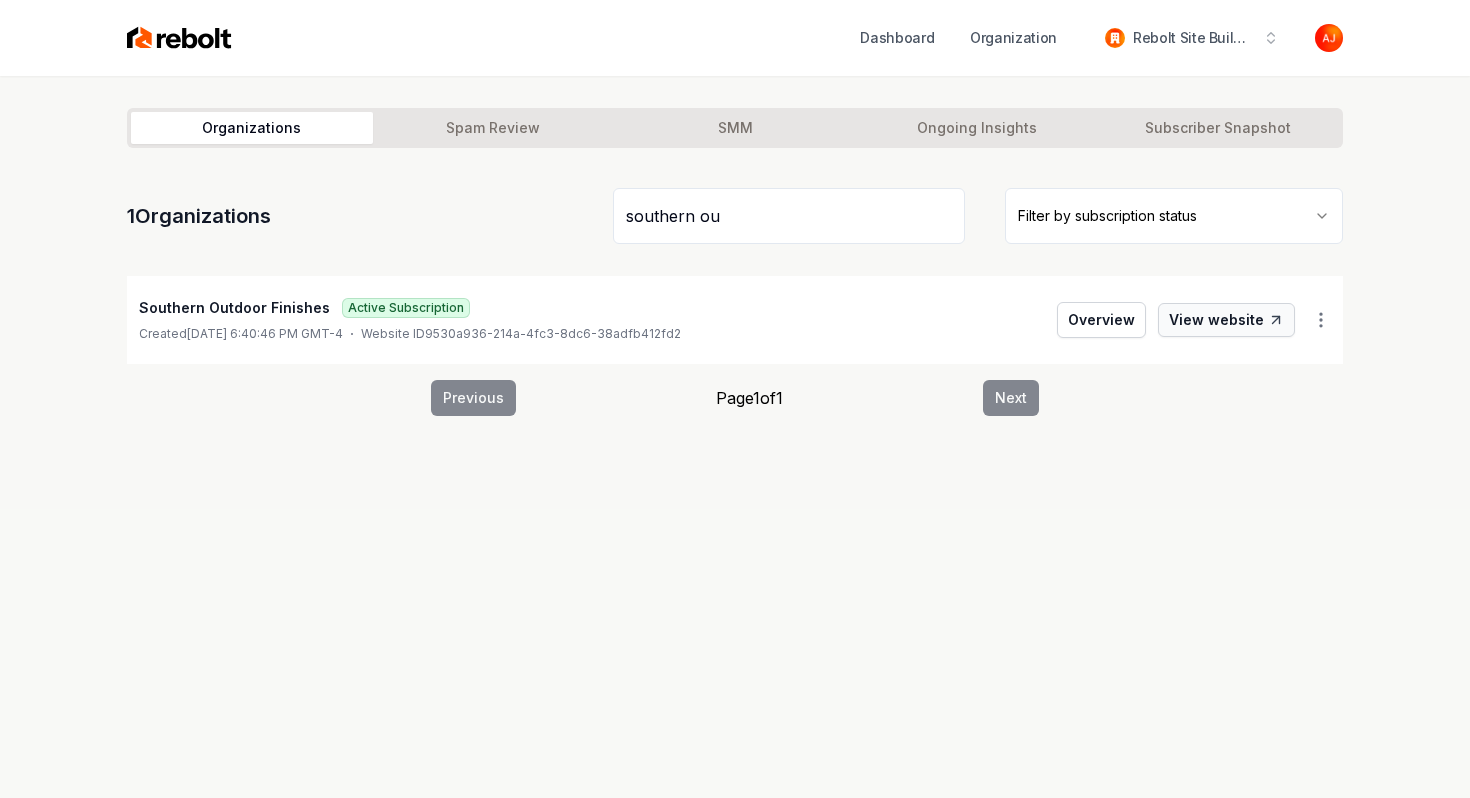 click on "View website" at bounding box center (1226, 320) 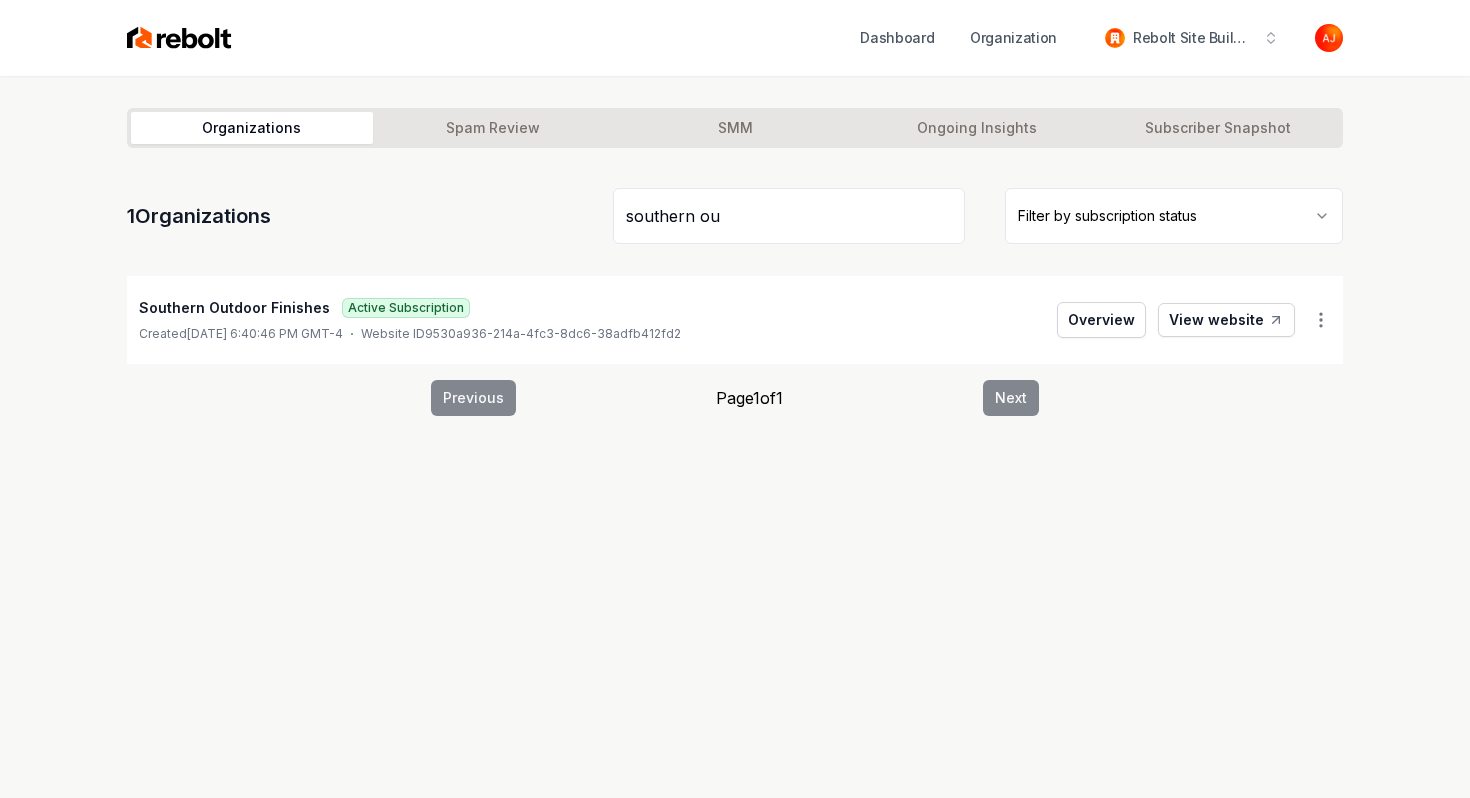 drag, startPoint x: 742, startPoint y: 223, endPoint x: 585, endPoint y: 223, distance: 157 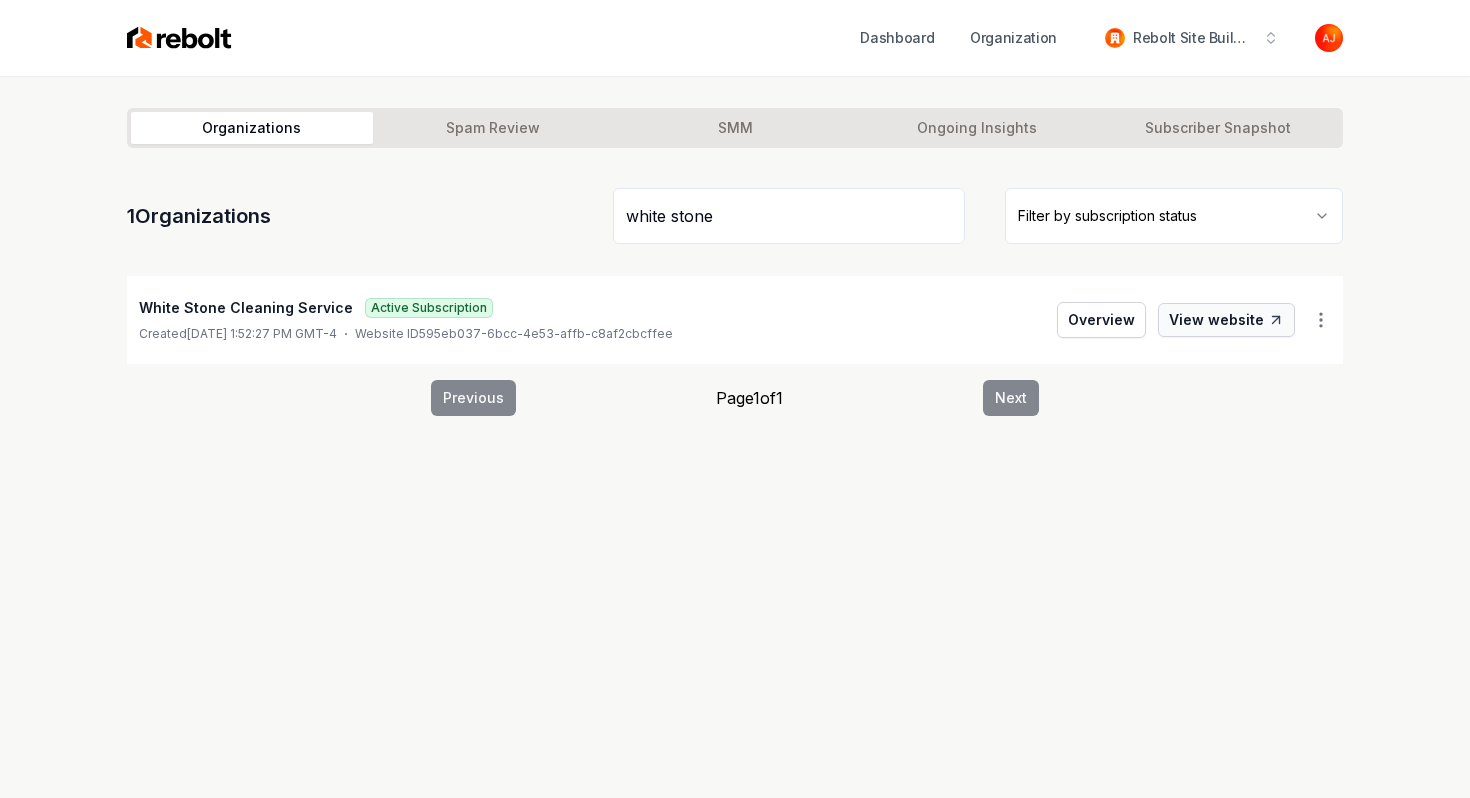 click on "View website" at bounding box center (1226, 320) 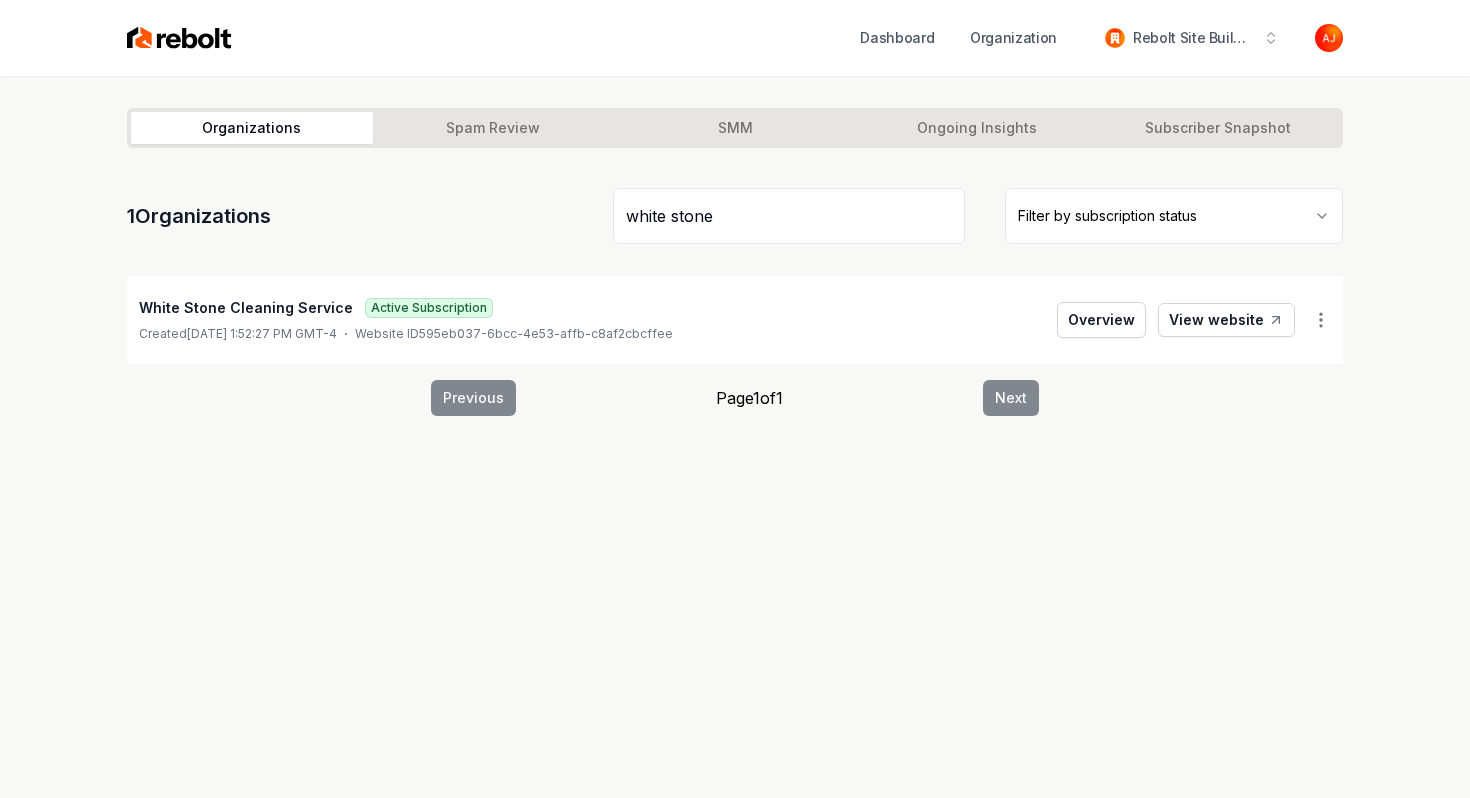 drag, startPoint x: 740, startPoint y: 215, endPoint x: 555, endPoint y: 215, distance: 185 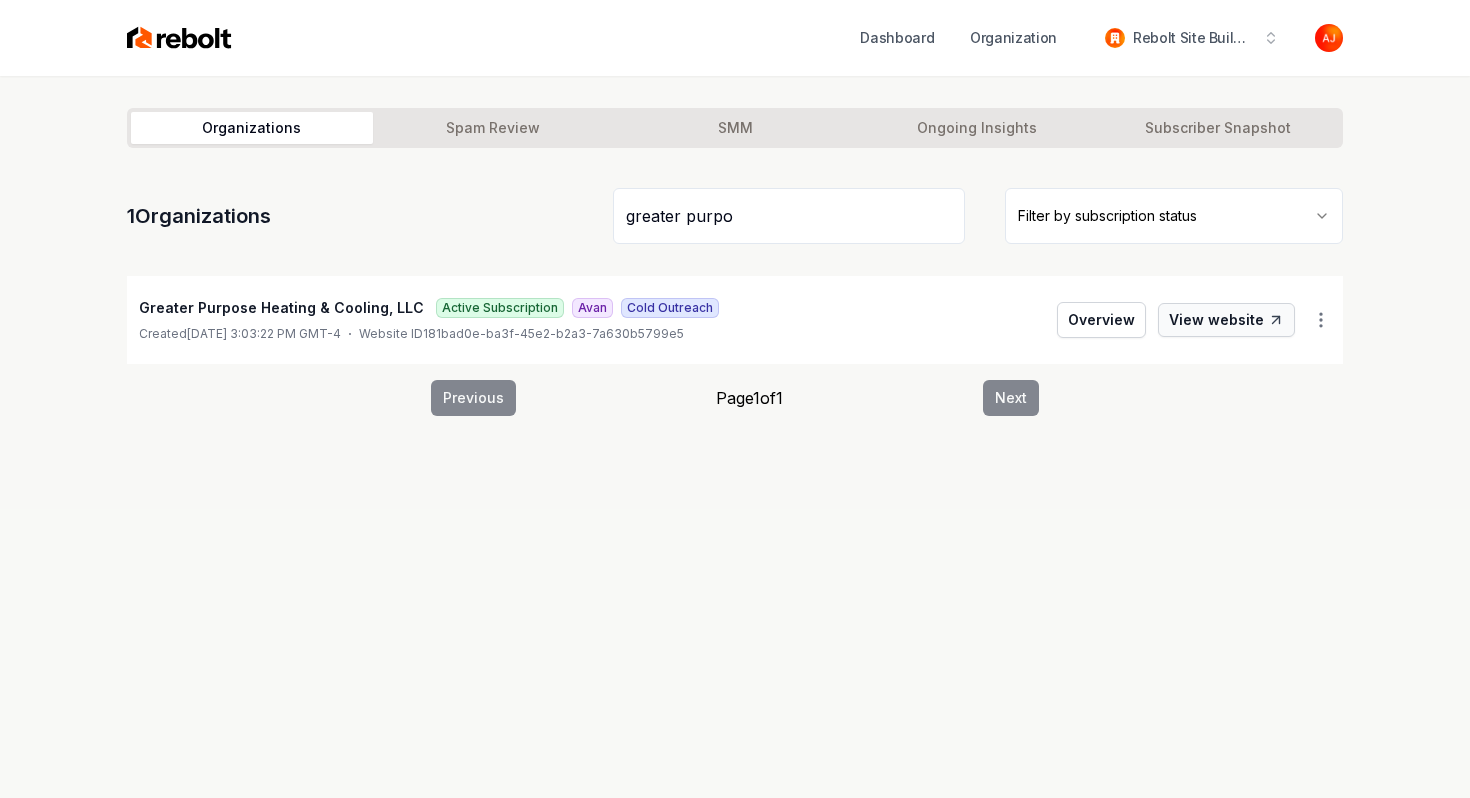 type on "greater purpo" 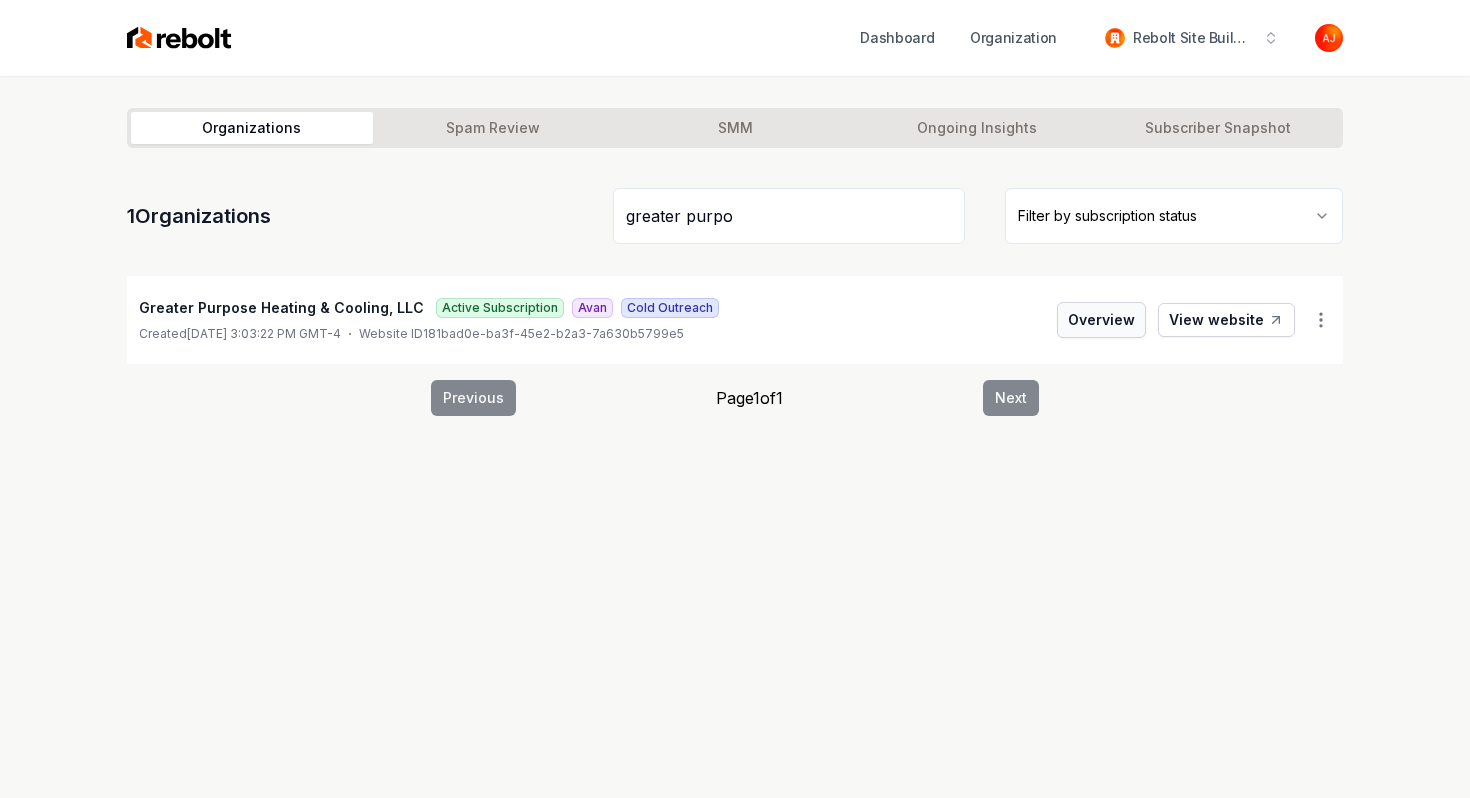 click on "Overview" at bounding box center [1101, 320] 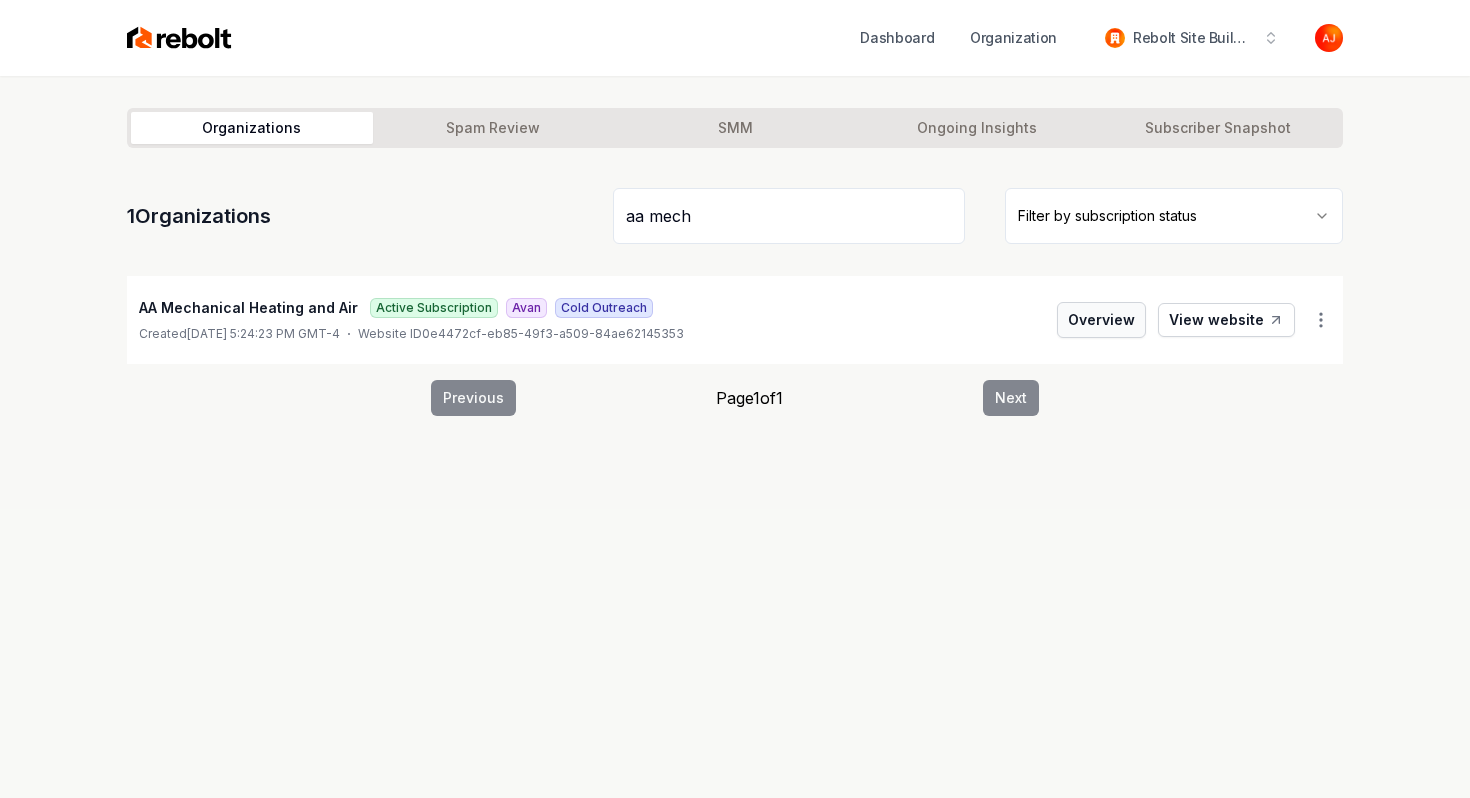 type on "aa mech" 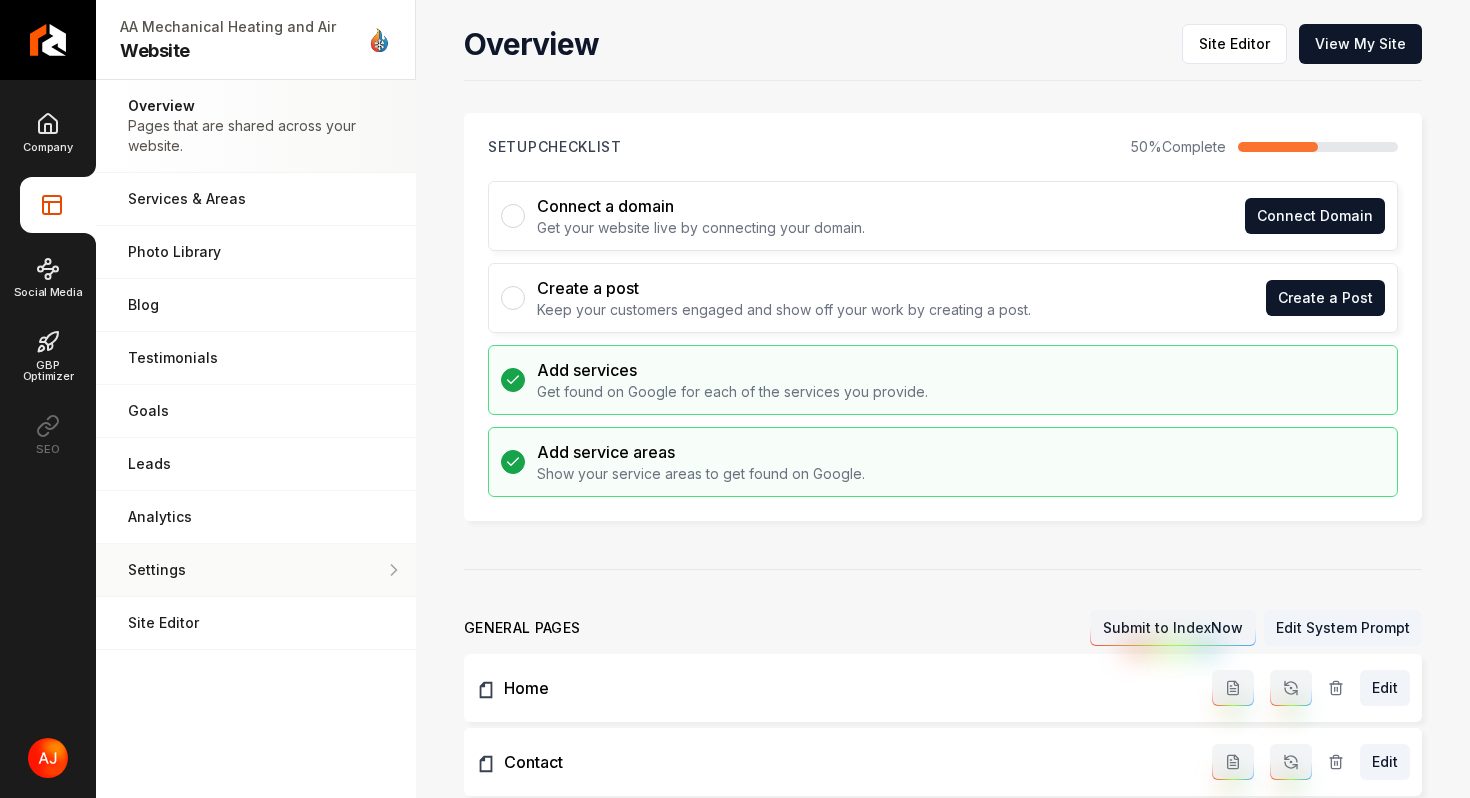 click on "Settings Adjust your domain, scripts, redirects, and more." at bounding box center [256, 570] 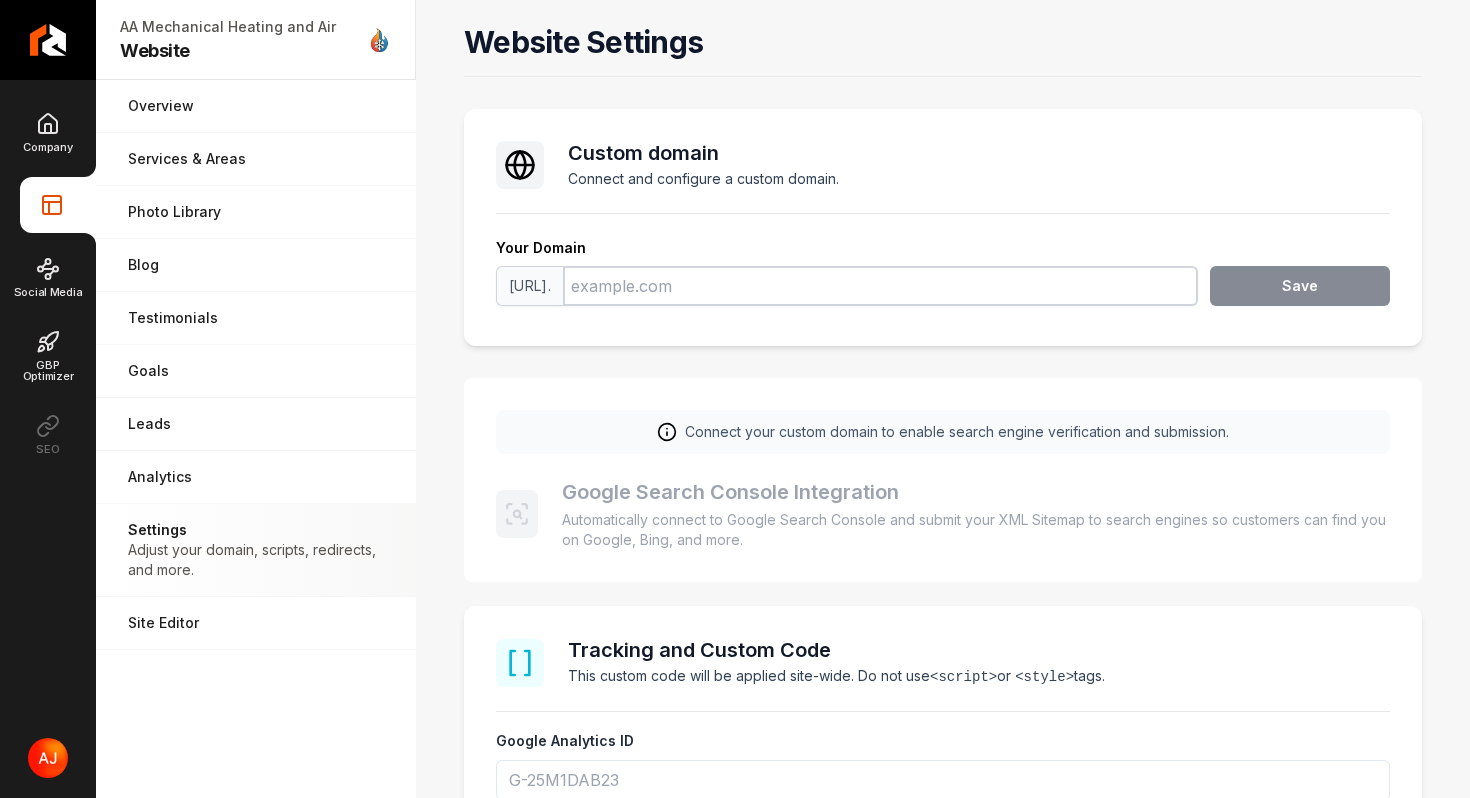 click at bounding box center [880, 286] 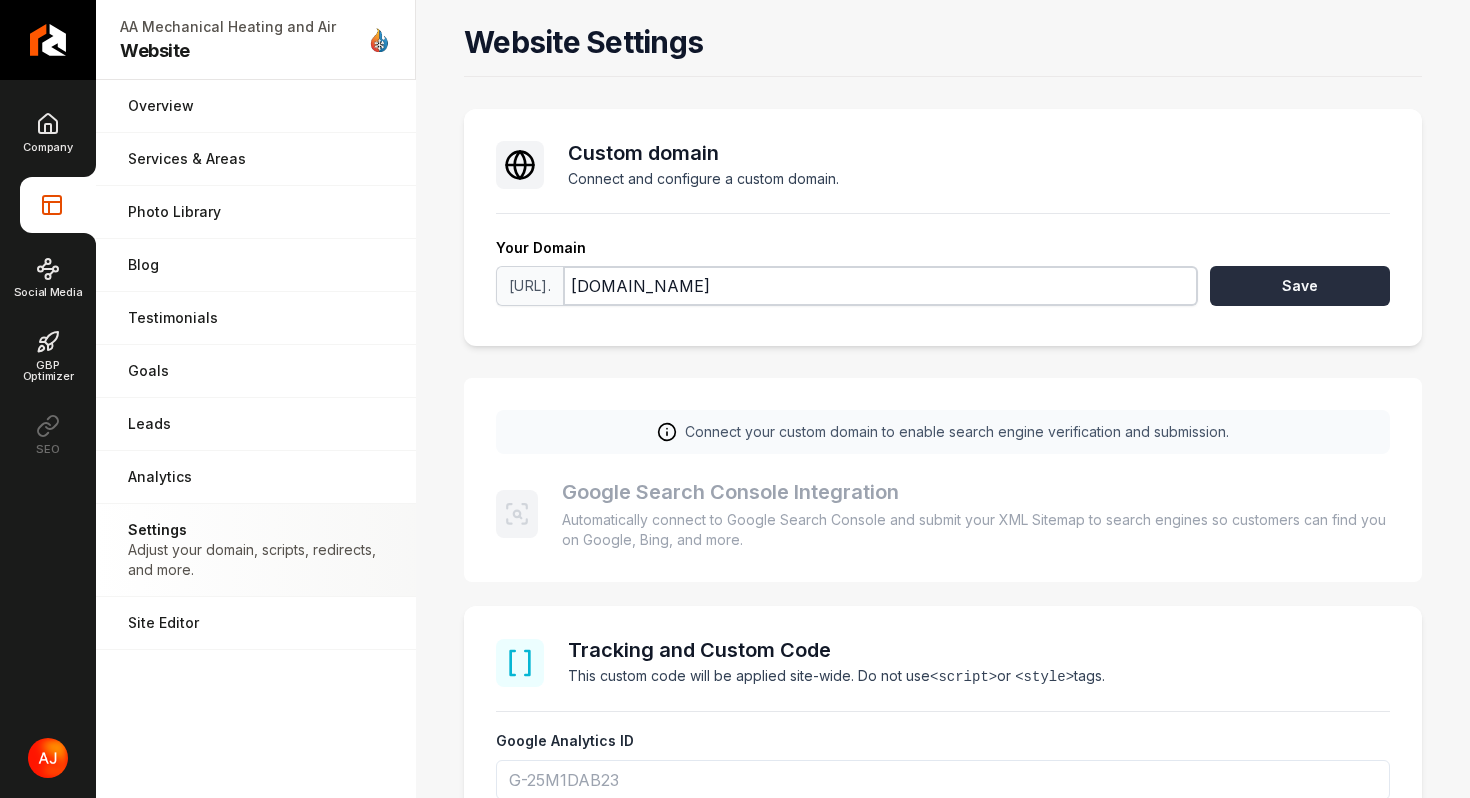 type on "AandAmechanicalheatingandair.com" 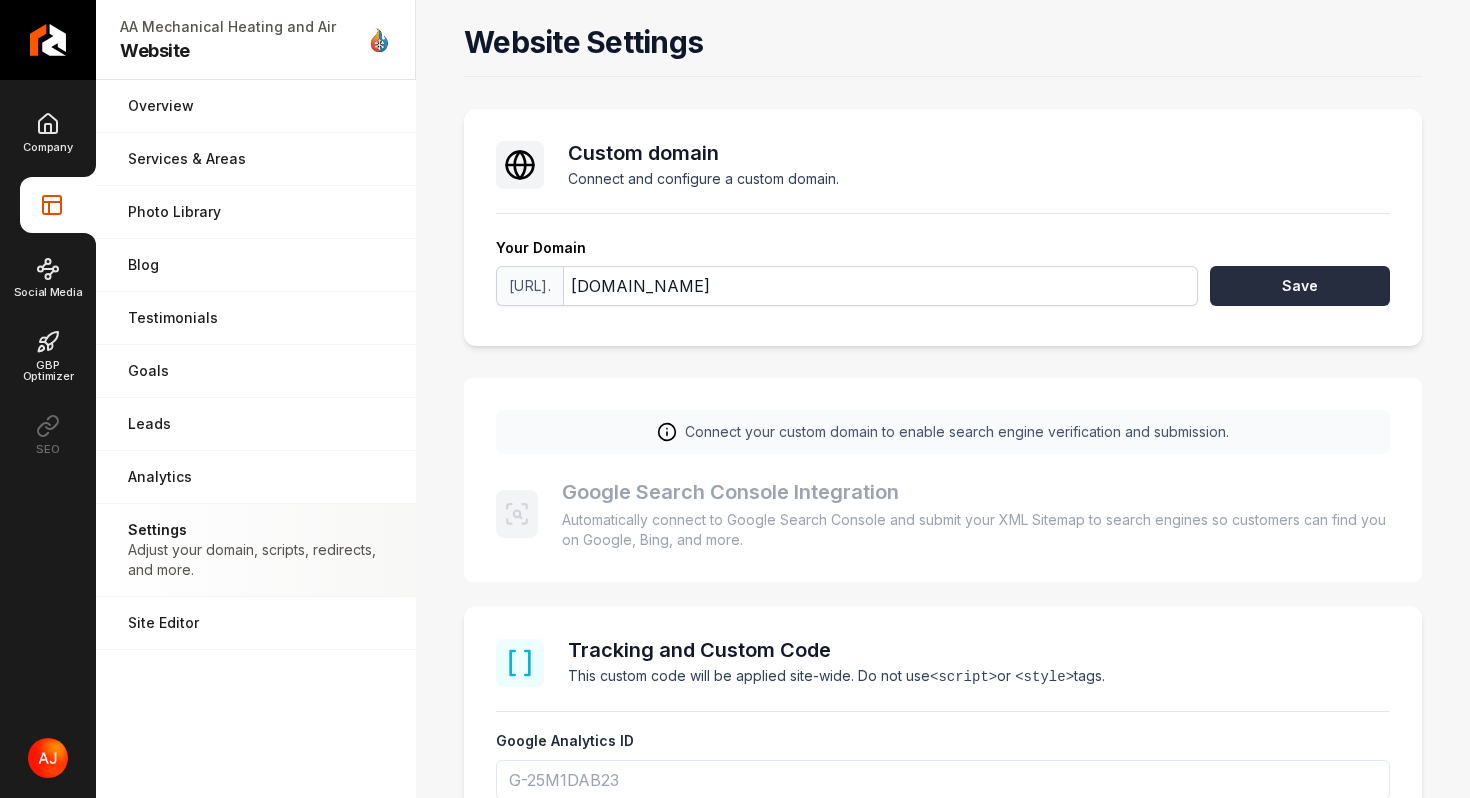 click on "Save" at bounding box center [1300, 286] 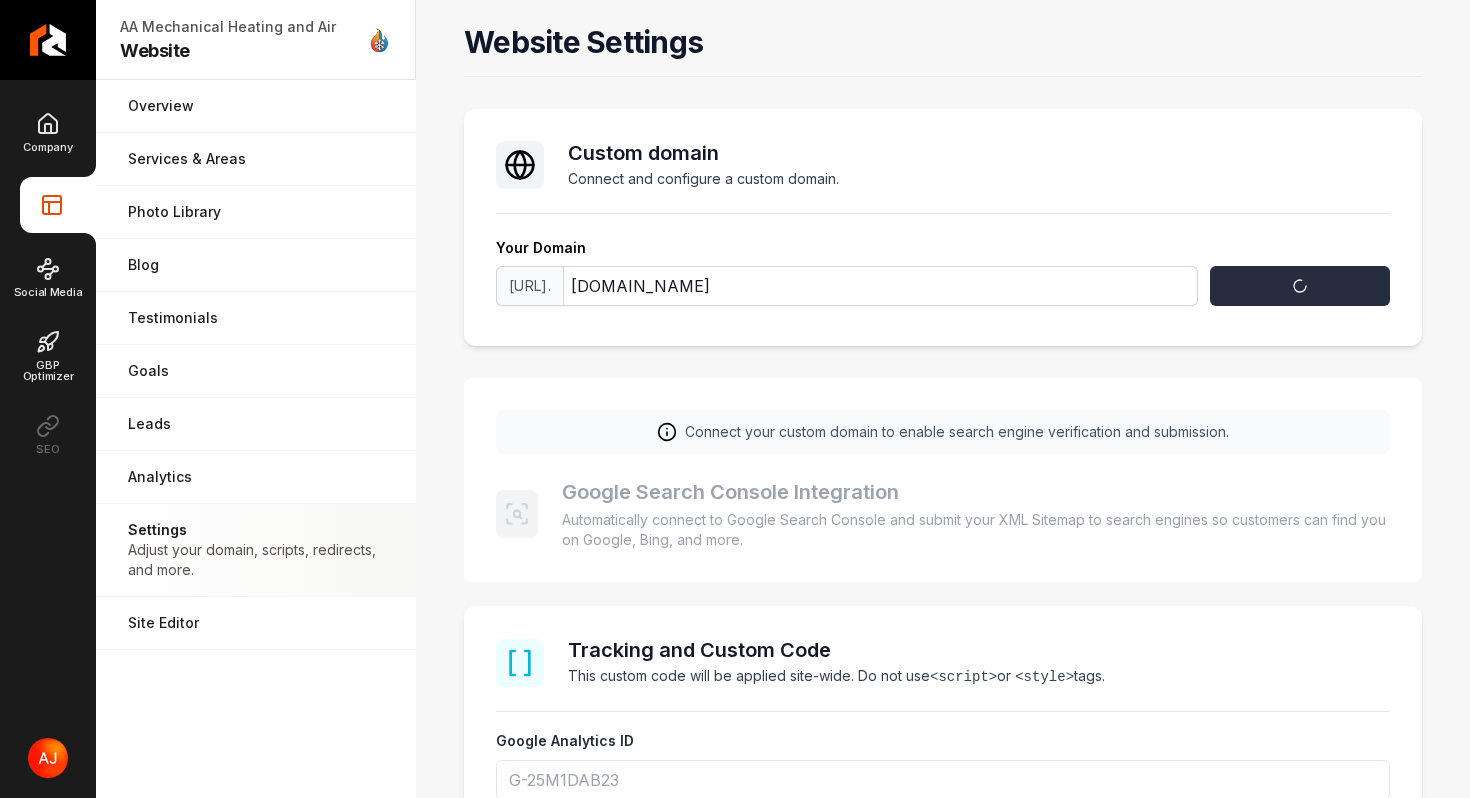 type 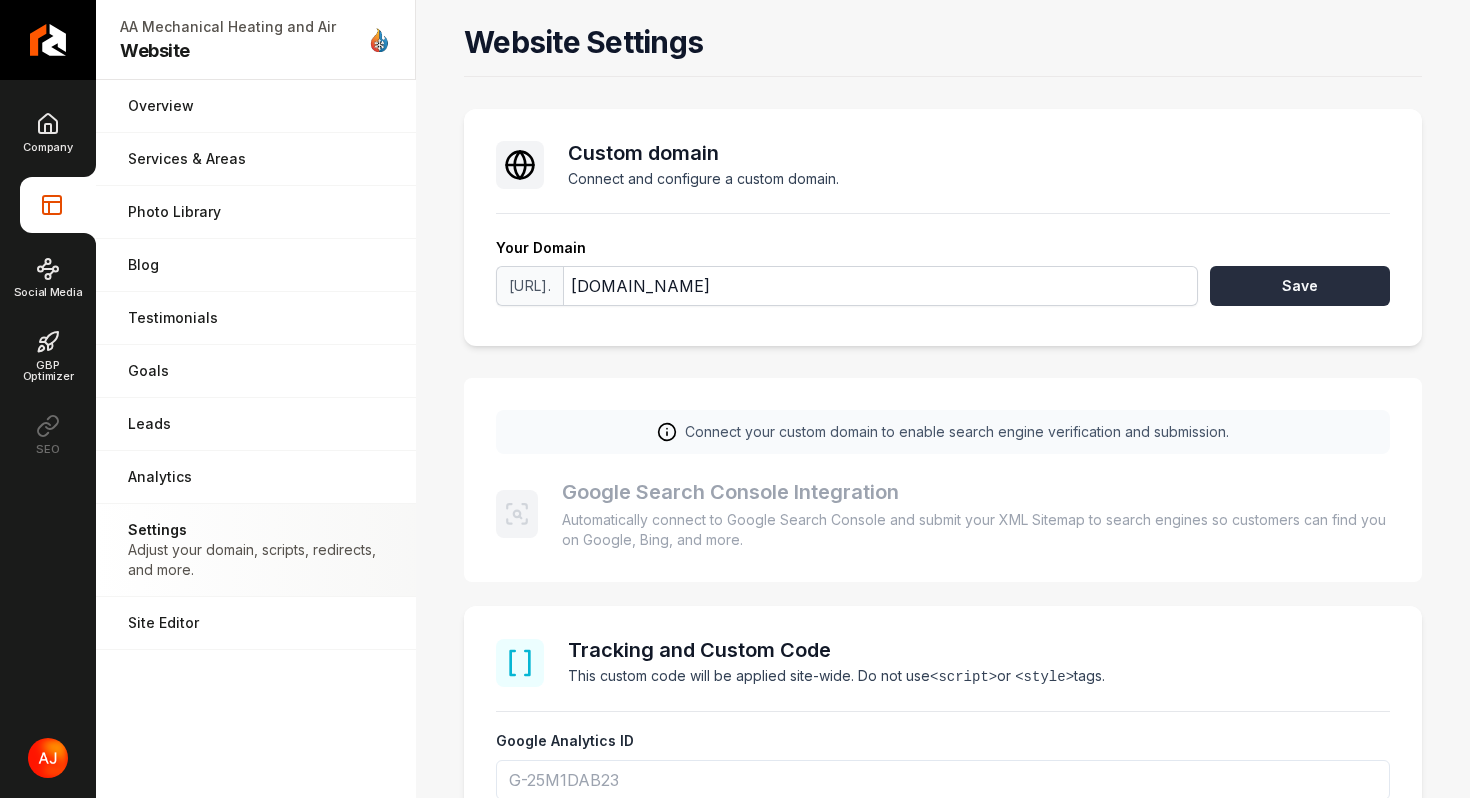 click on "Save" at bounding box center (1300, 286) 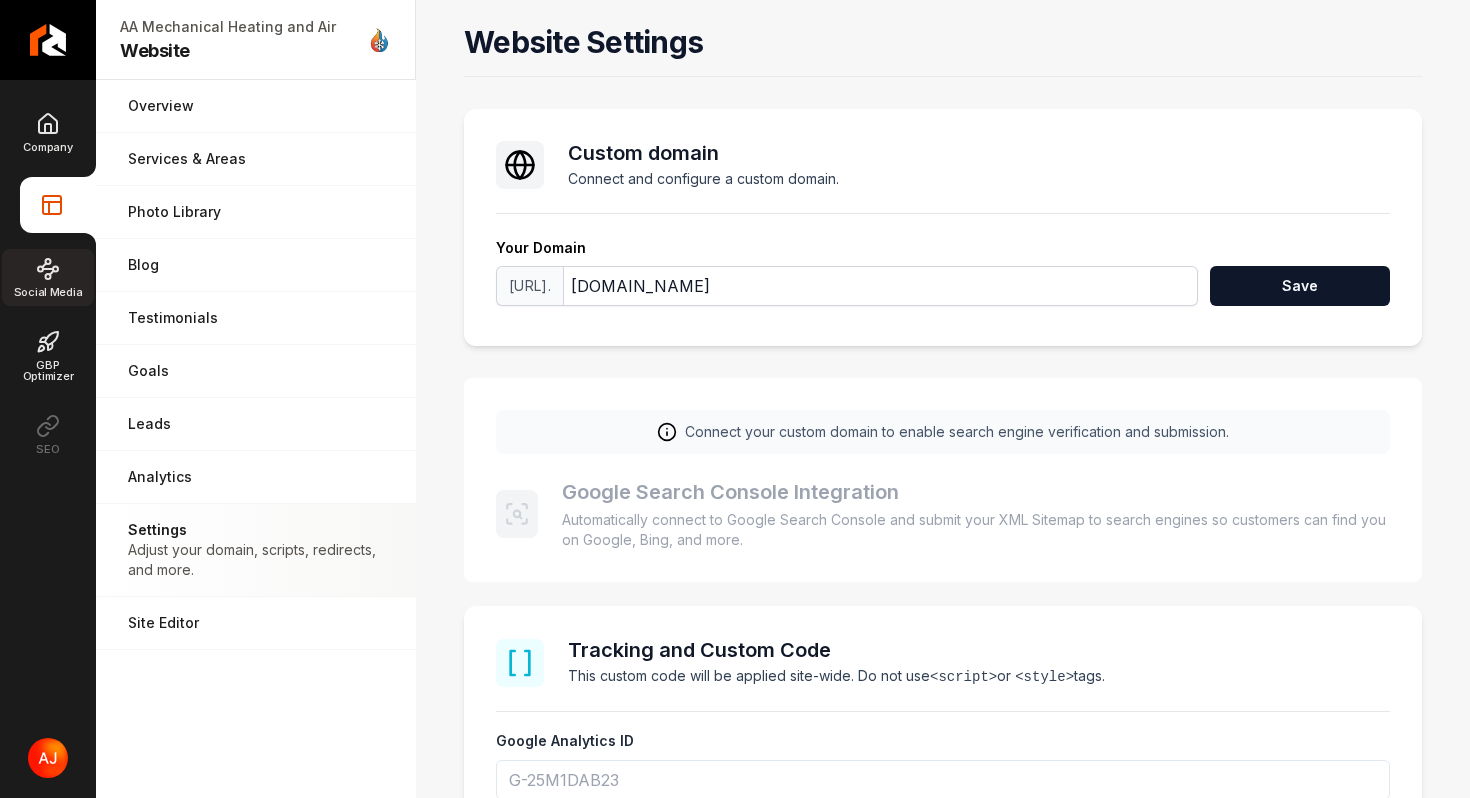 click on "Social Media" at bounding box center [48, 292] 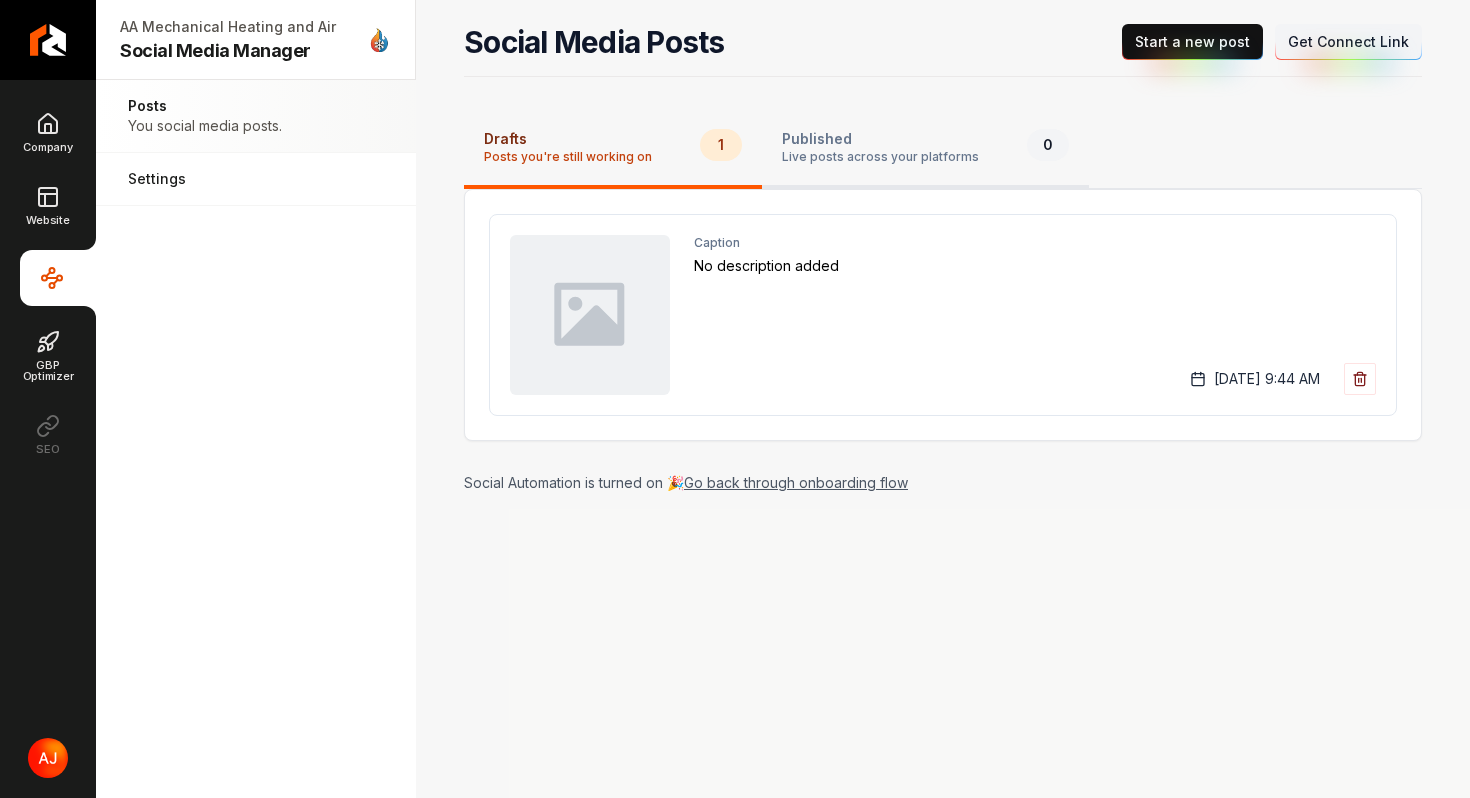 click on "Published" at bounding box center [880, 139] 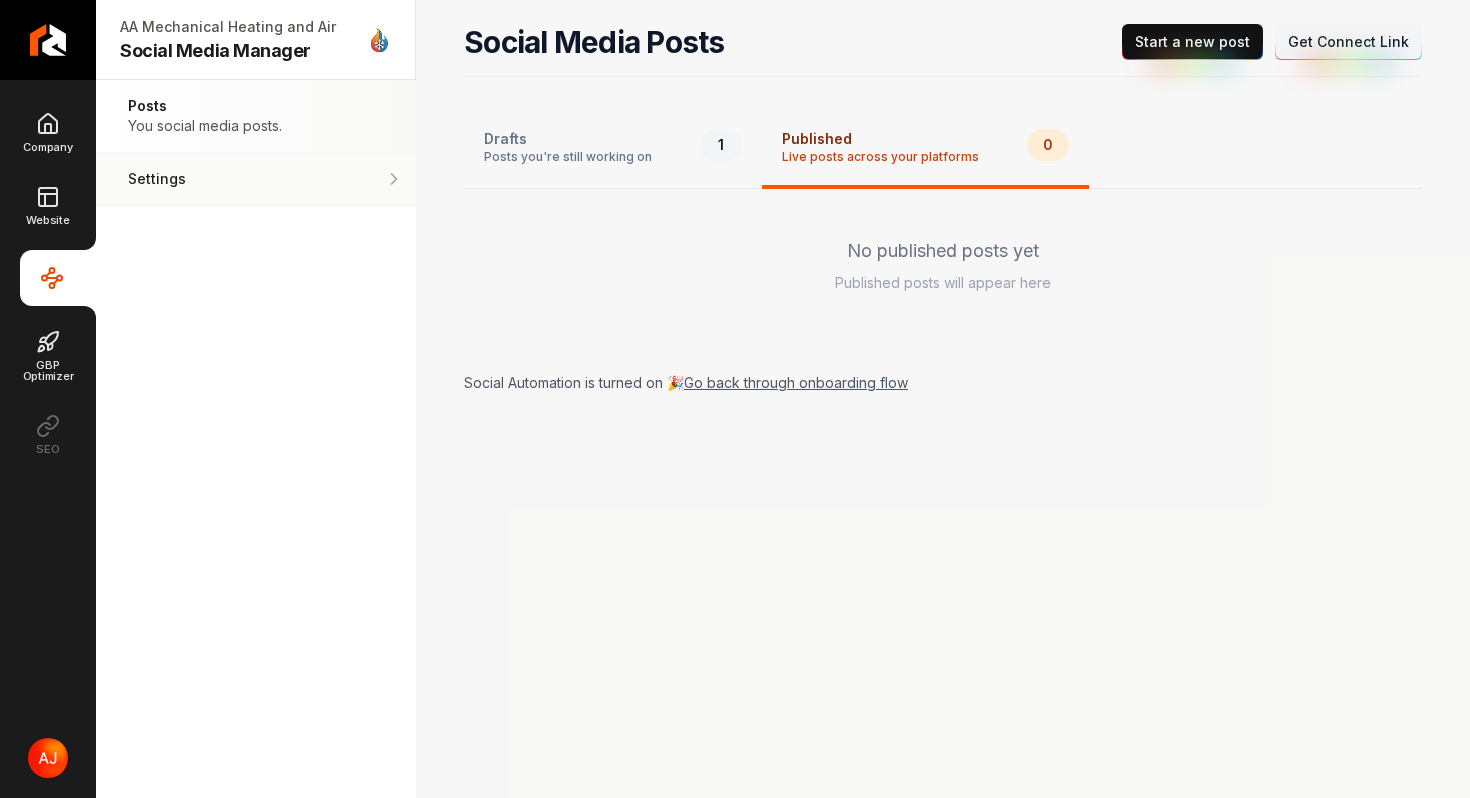 click on "Settings" at bounding box center (194, 179) 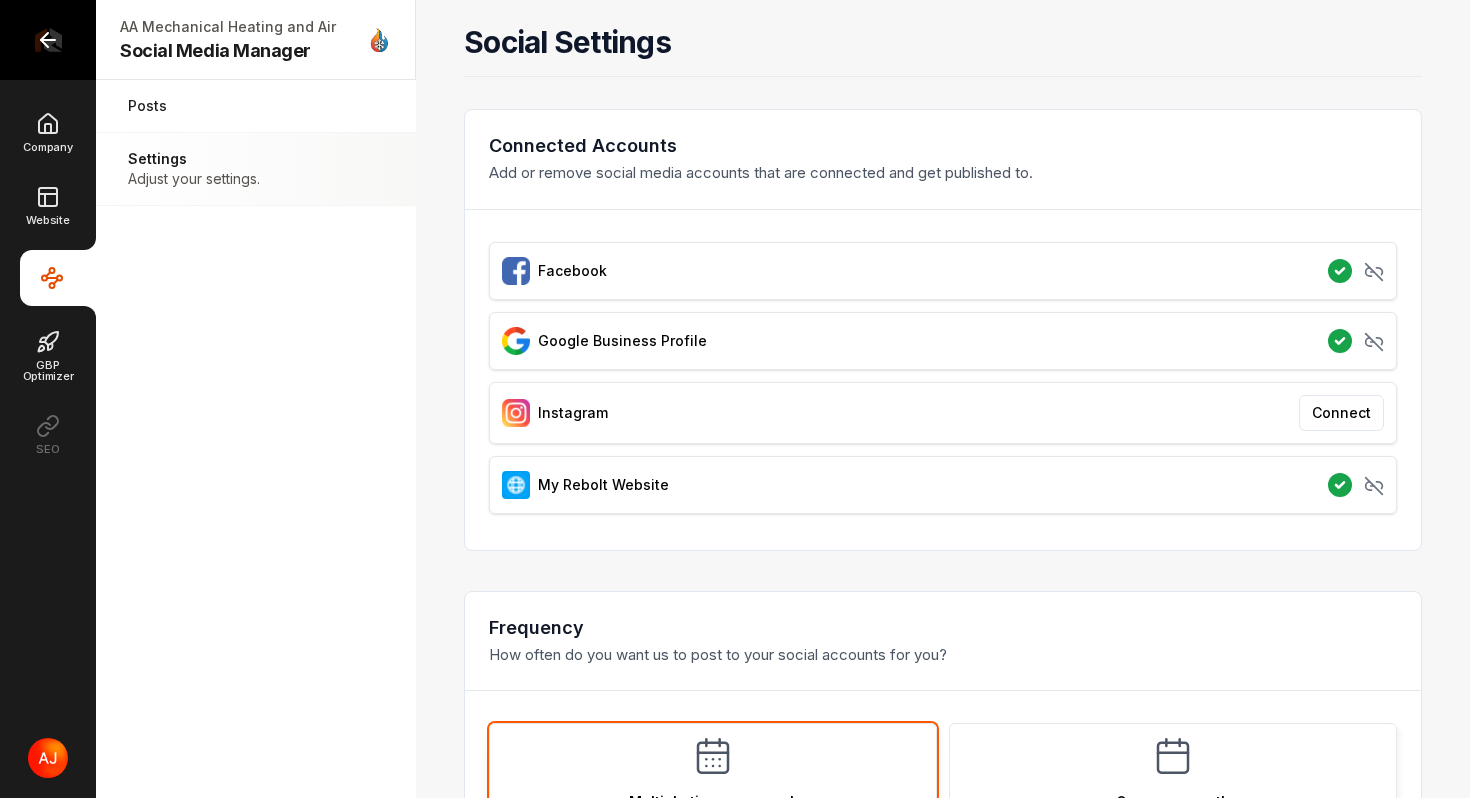click 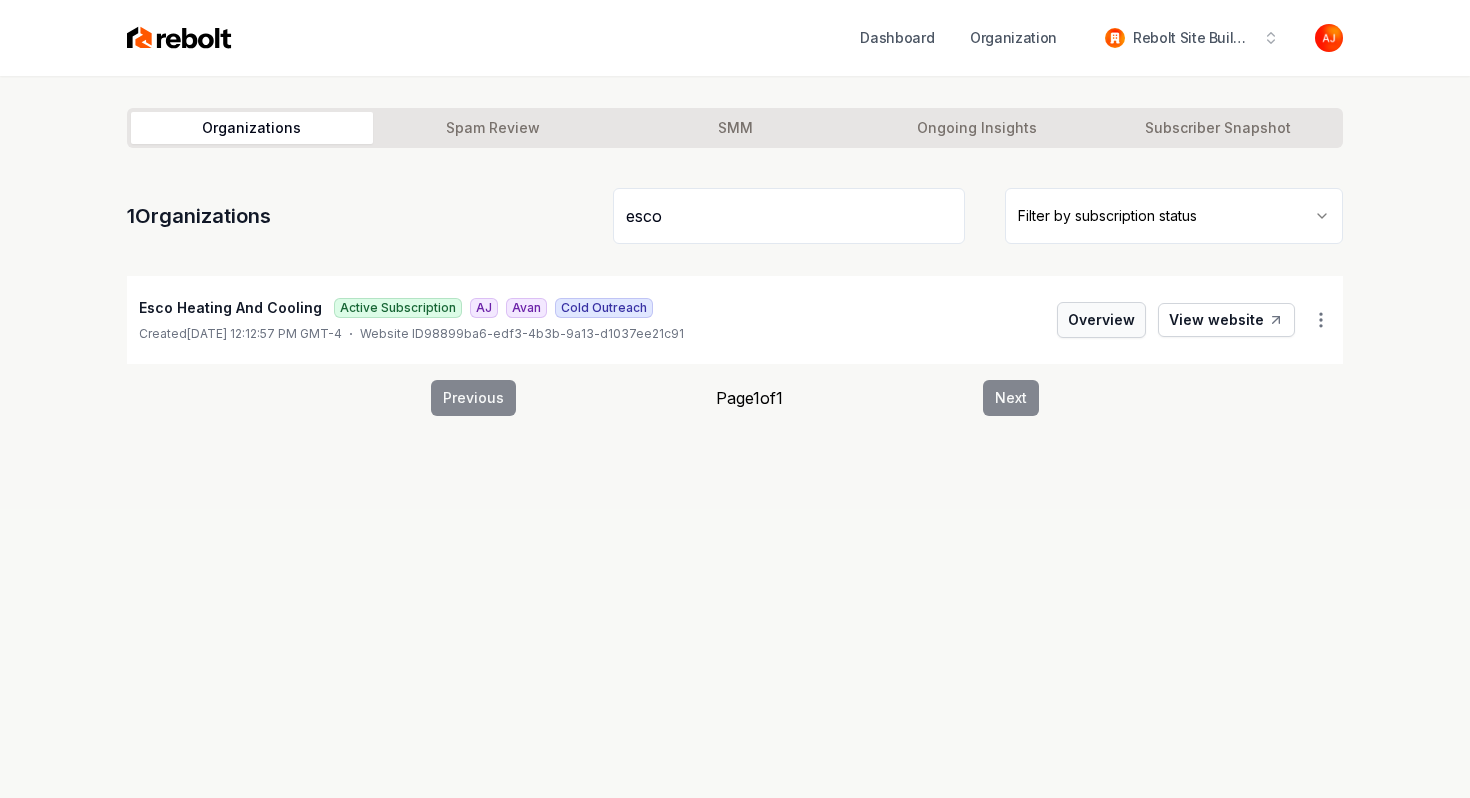 type on "esco" 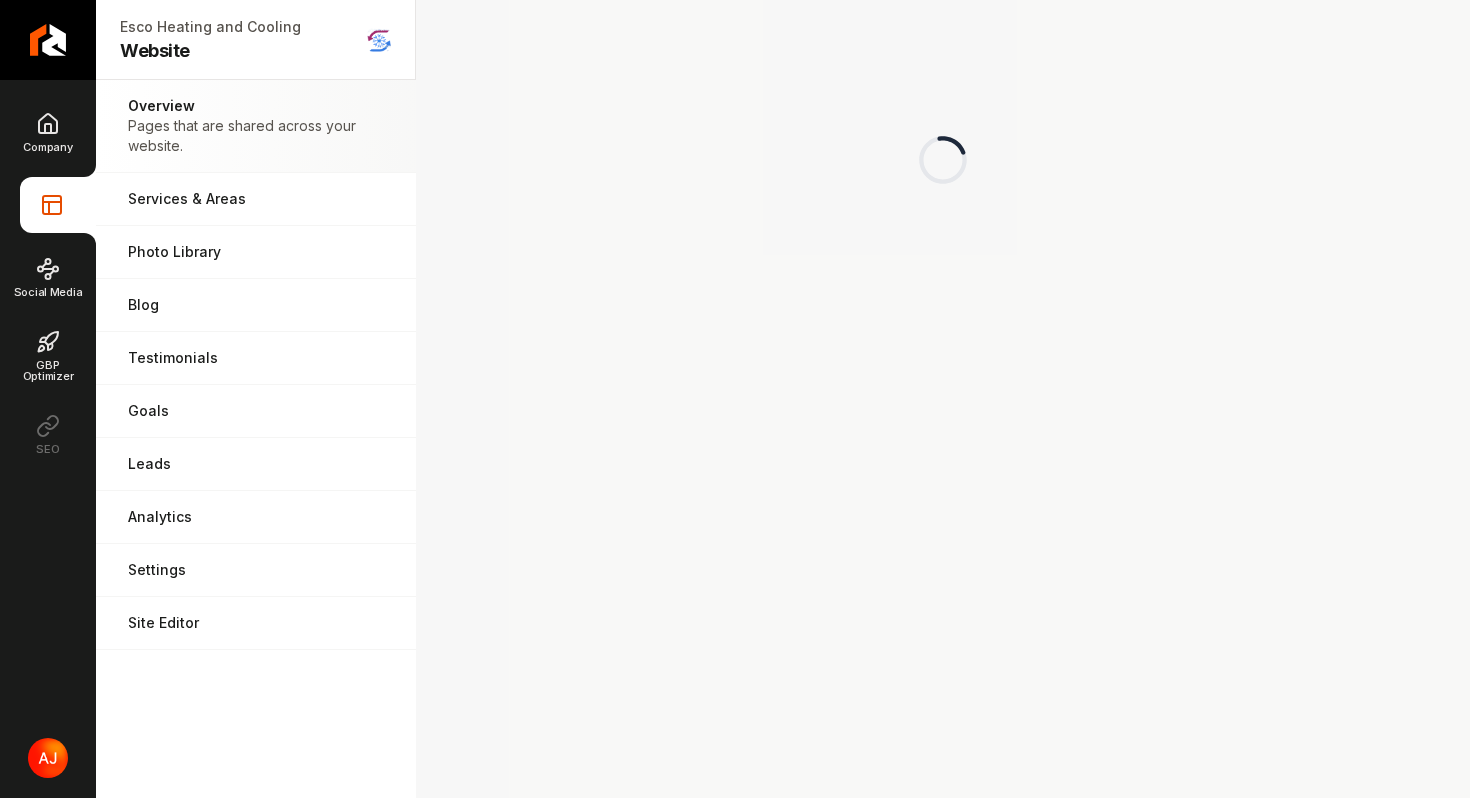 scroll, scrollTop: 0, scrollLeft: 0, axis: both 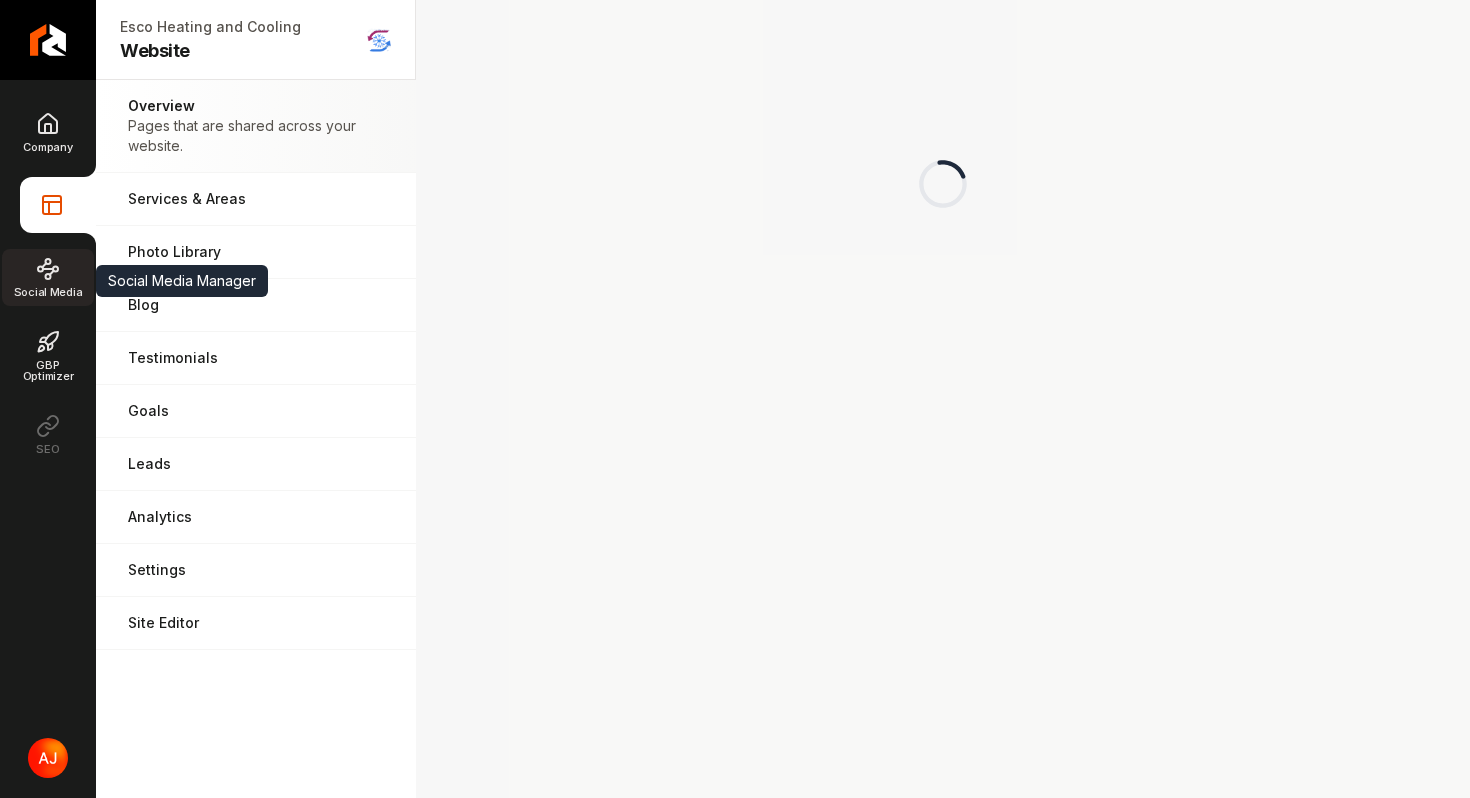 click 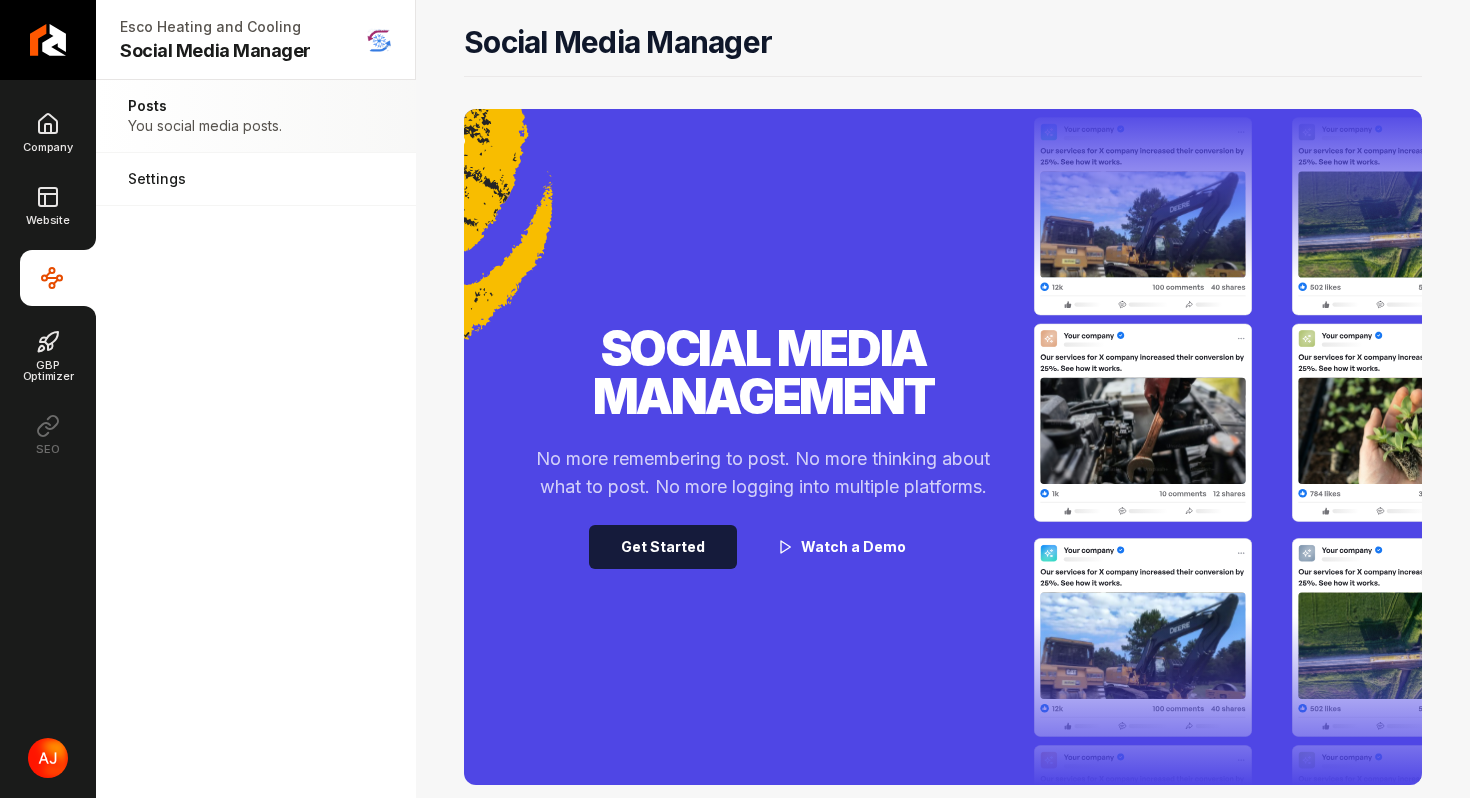 click on "Get Started" at bounding box center [663, 547] 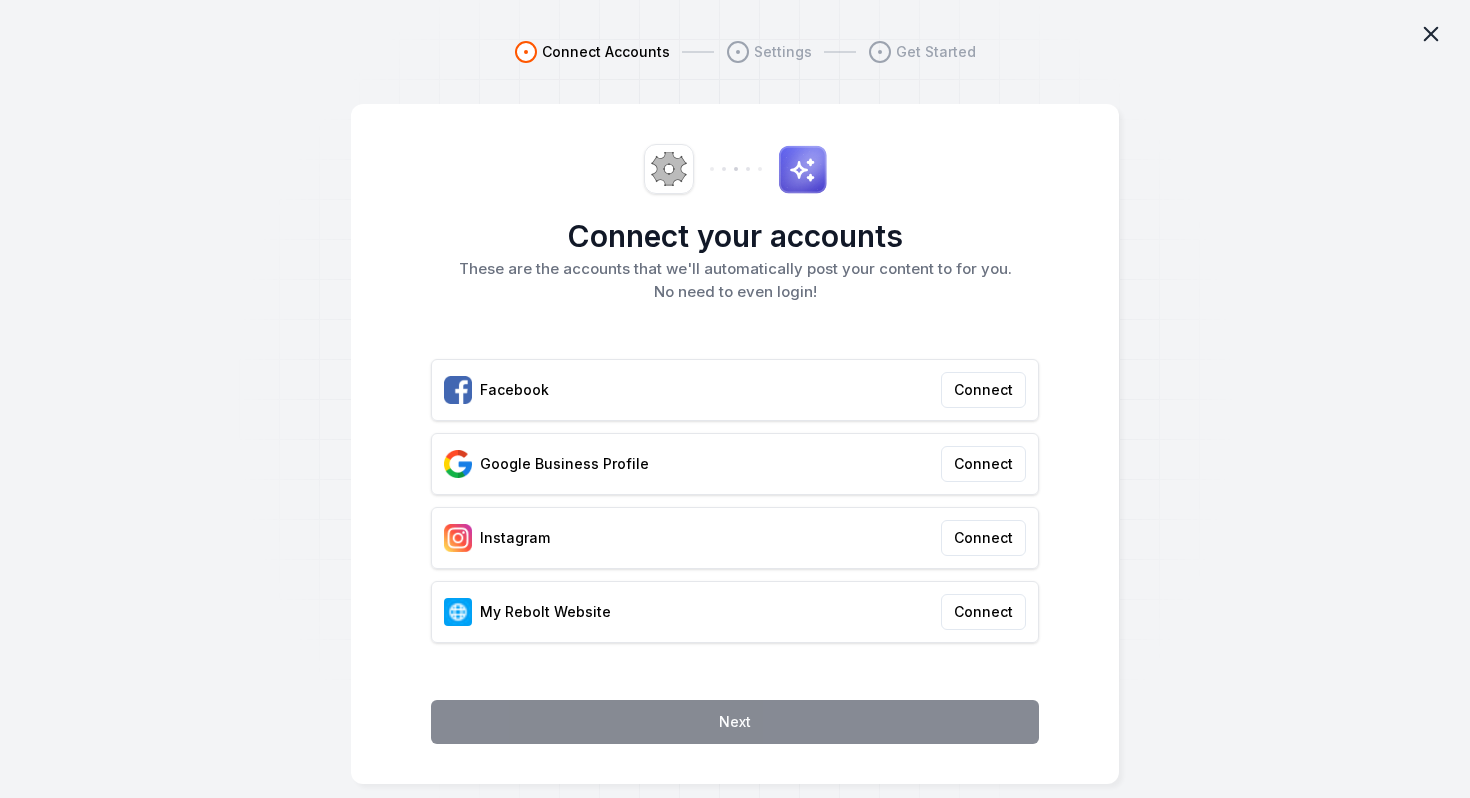 click 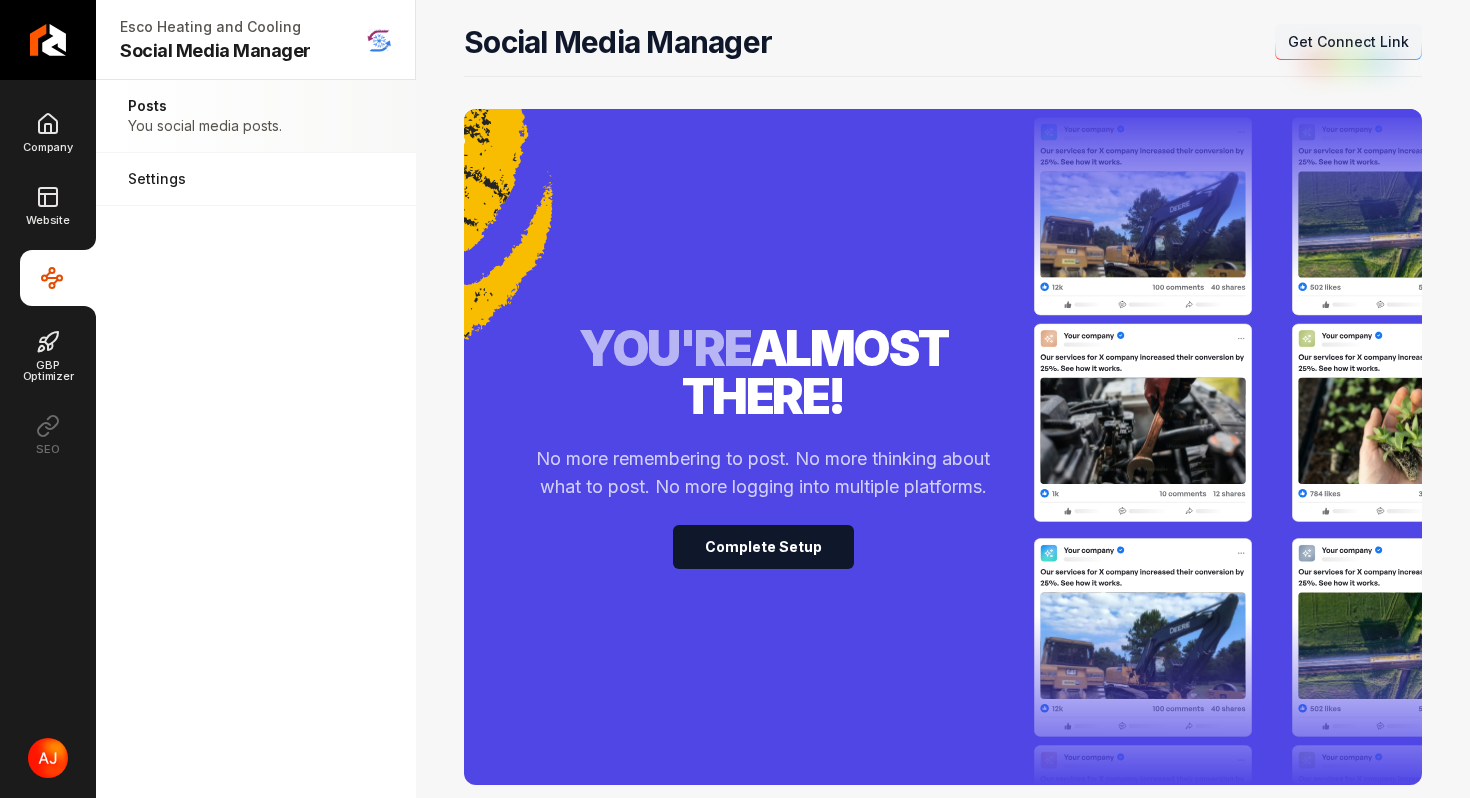 click on "Get Connect Link" at bounding box center (1348, 42) 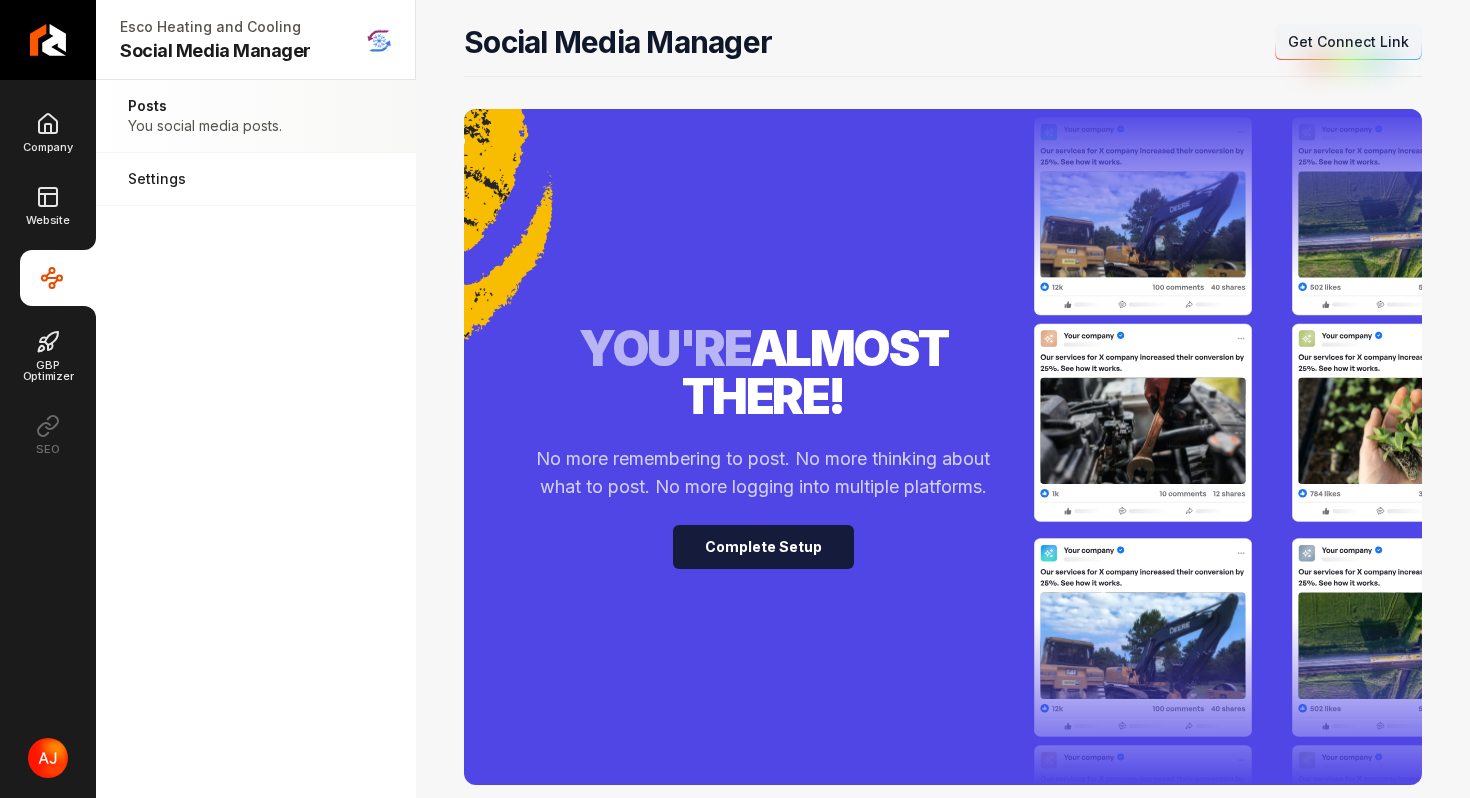 click on "Complete Setup" at bounding box center [763, 547] 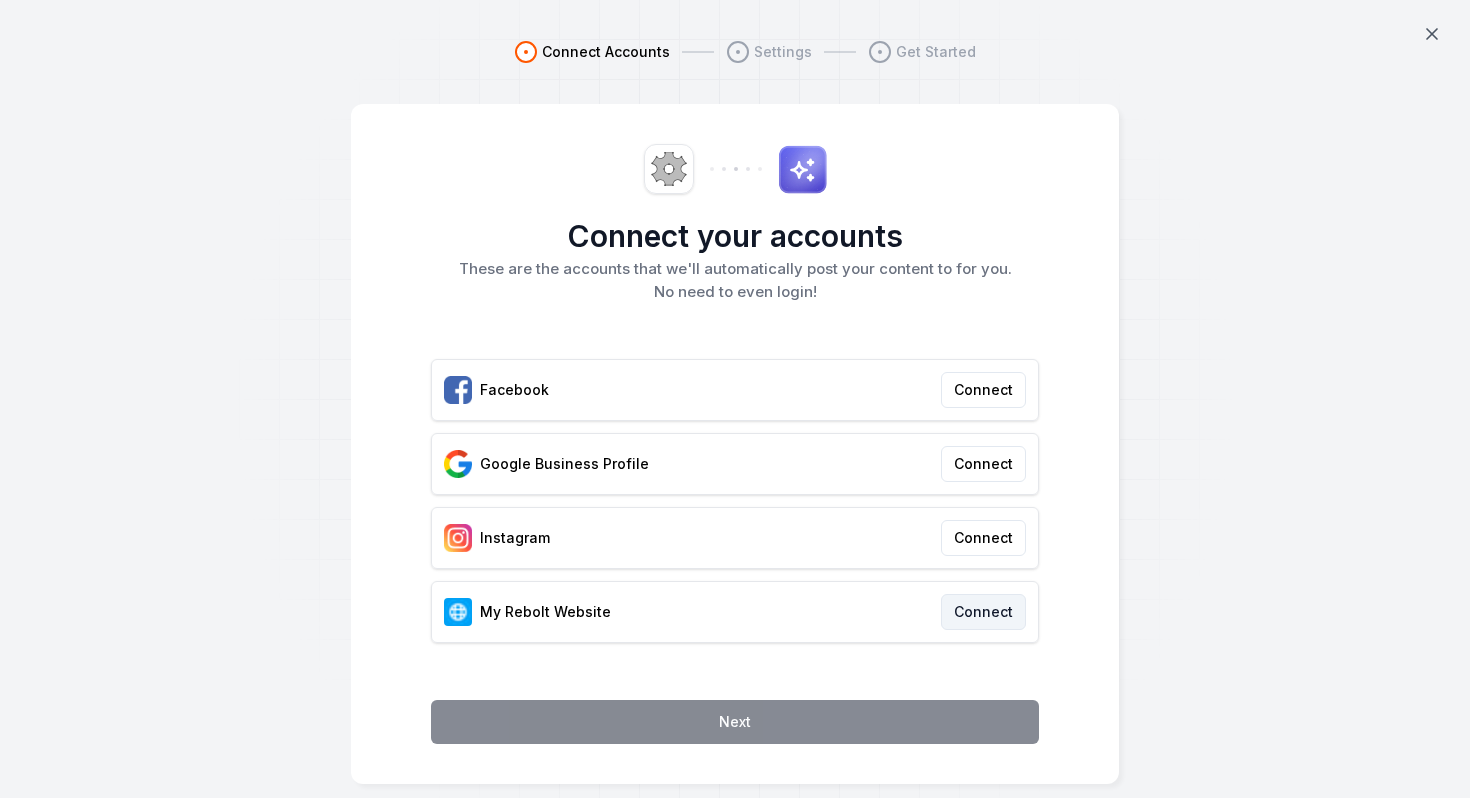 click on "Connect" at bounding box center (983, 612) 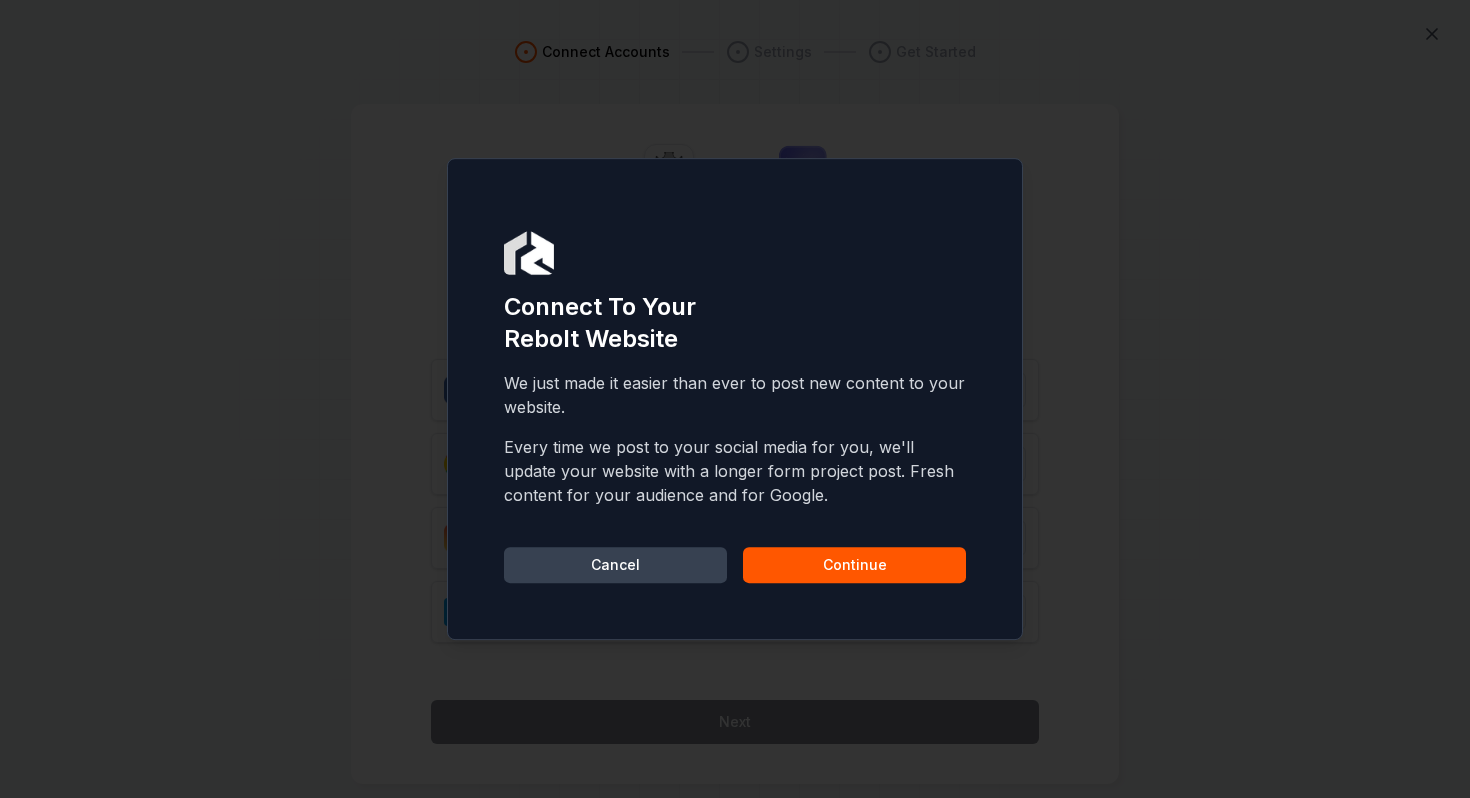 click on "Continue" at bounding box center (854, 565) 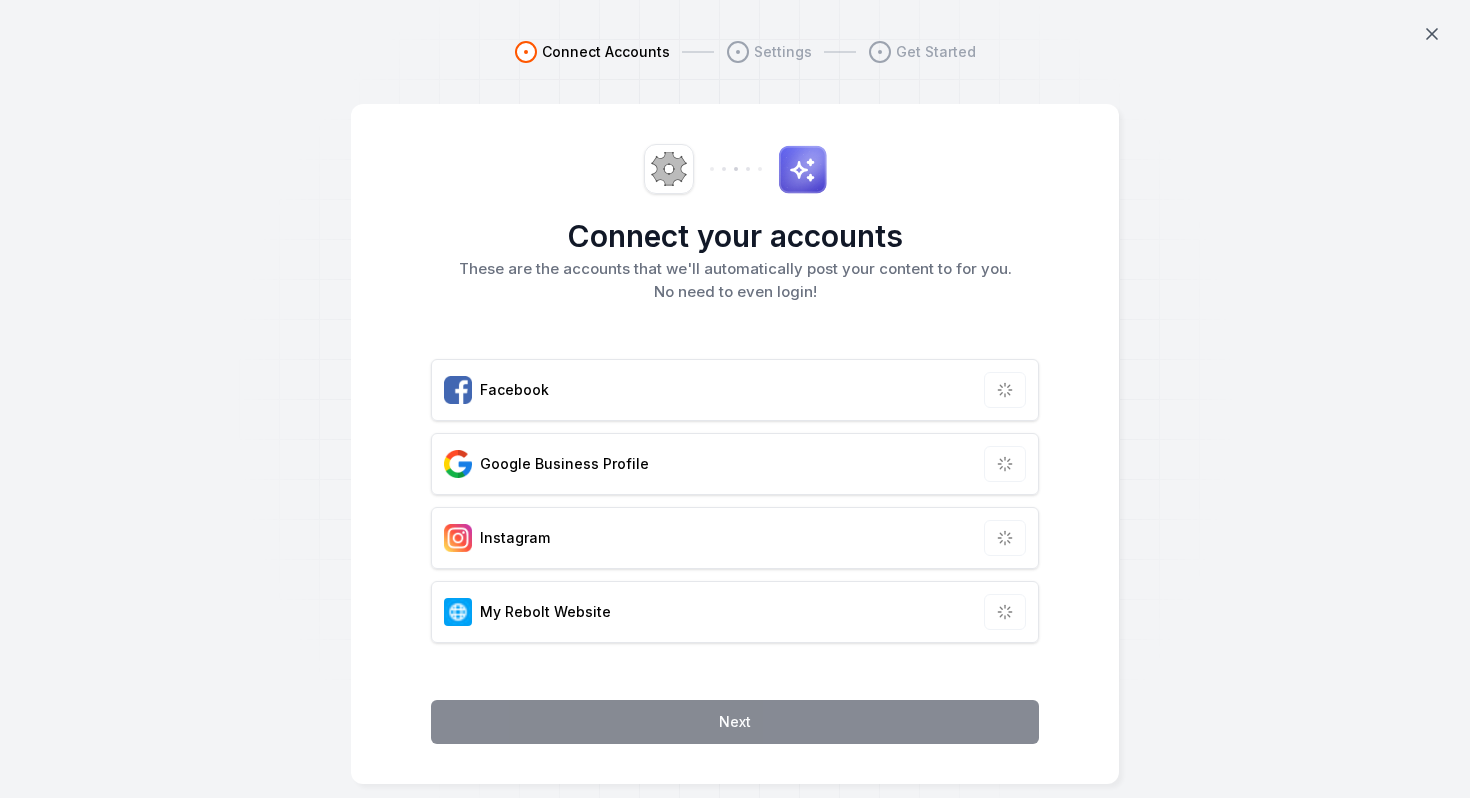 scroll, scrollTop: 0, scrollLeft: 0, axis: both 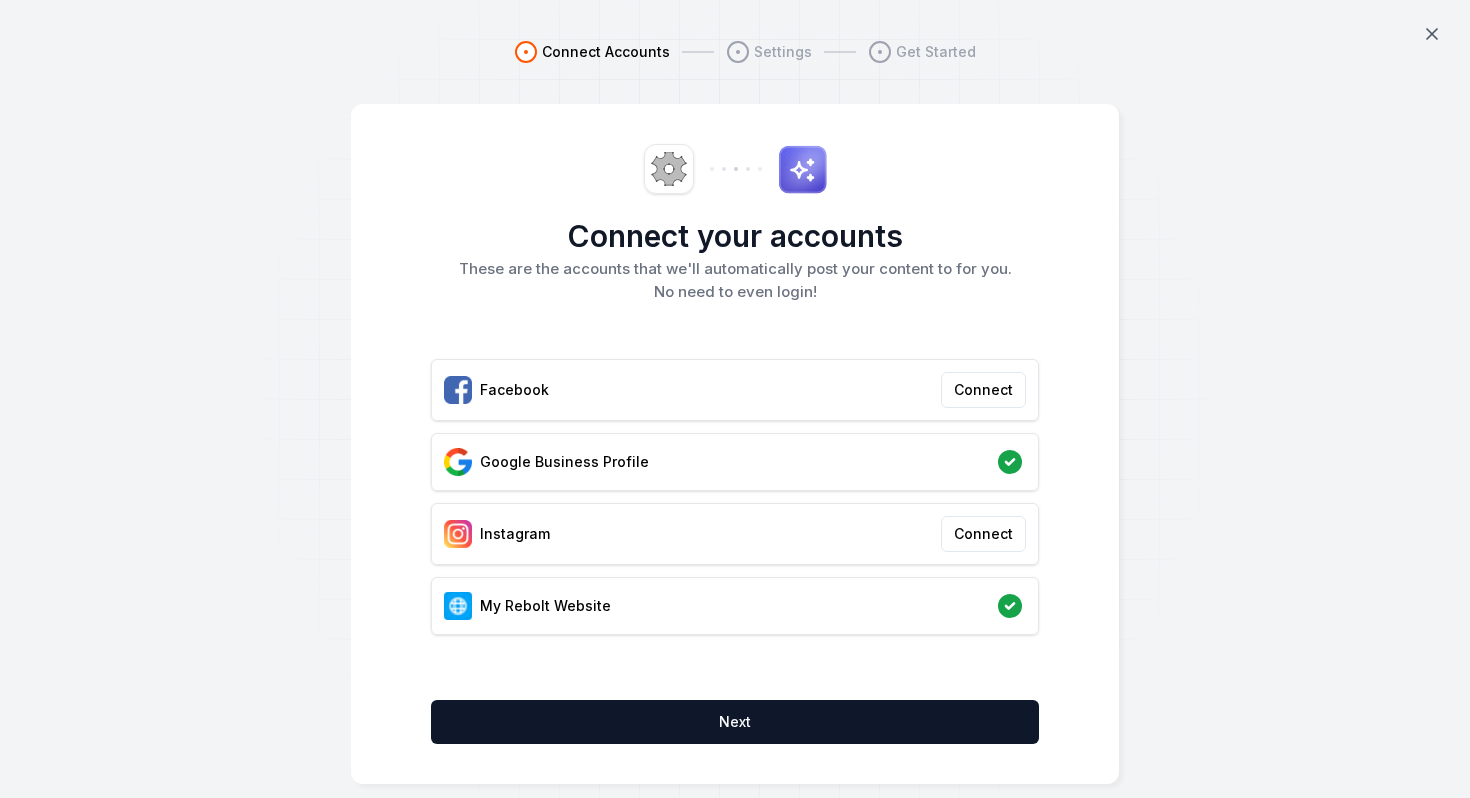 click on "Facebook Connect" at bounding box center [735, 390] 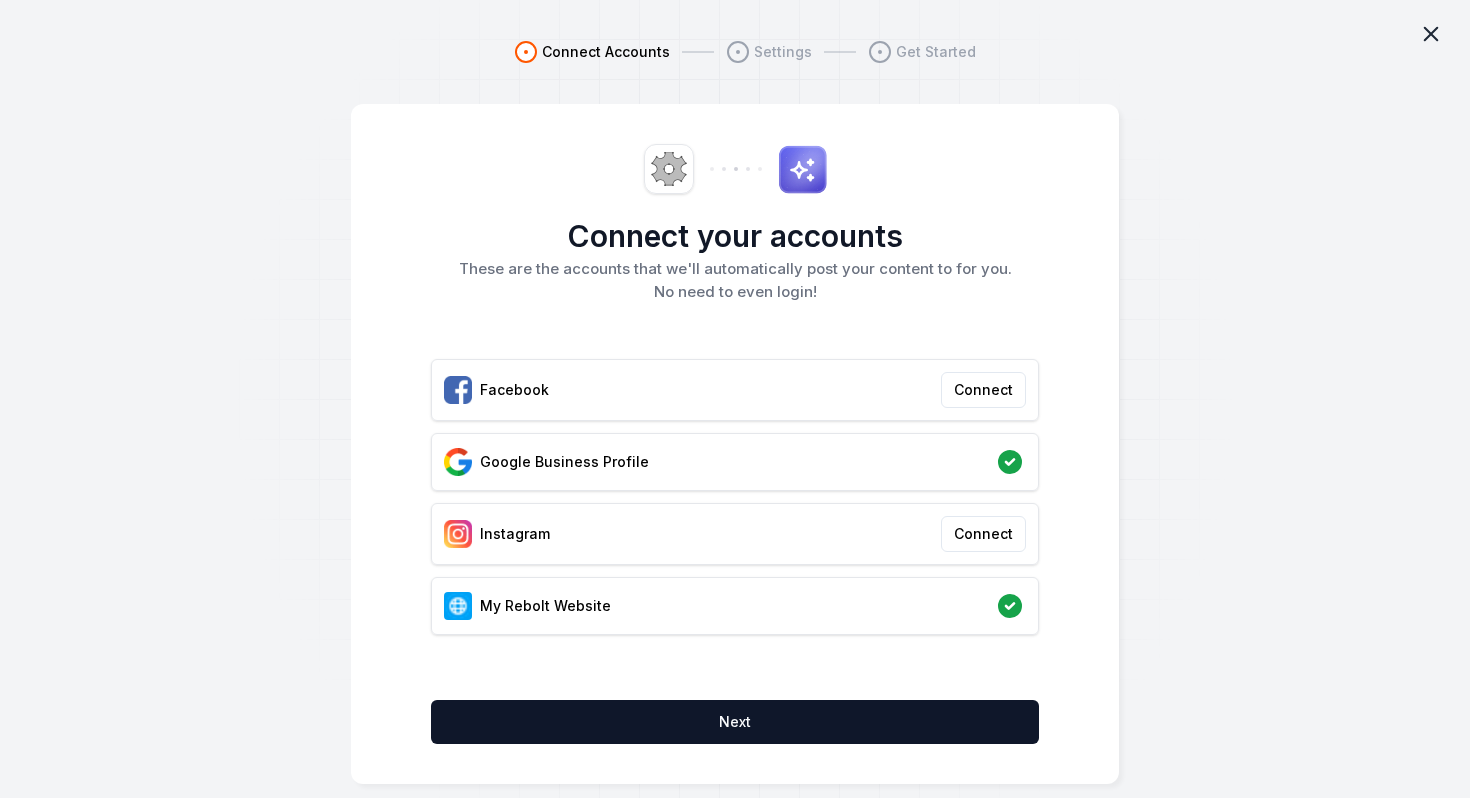 click 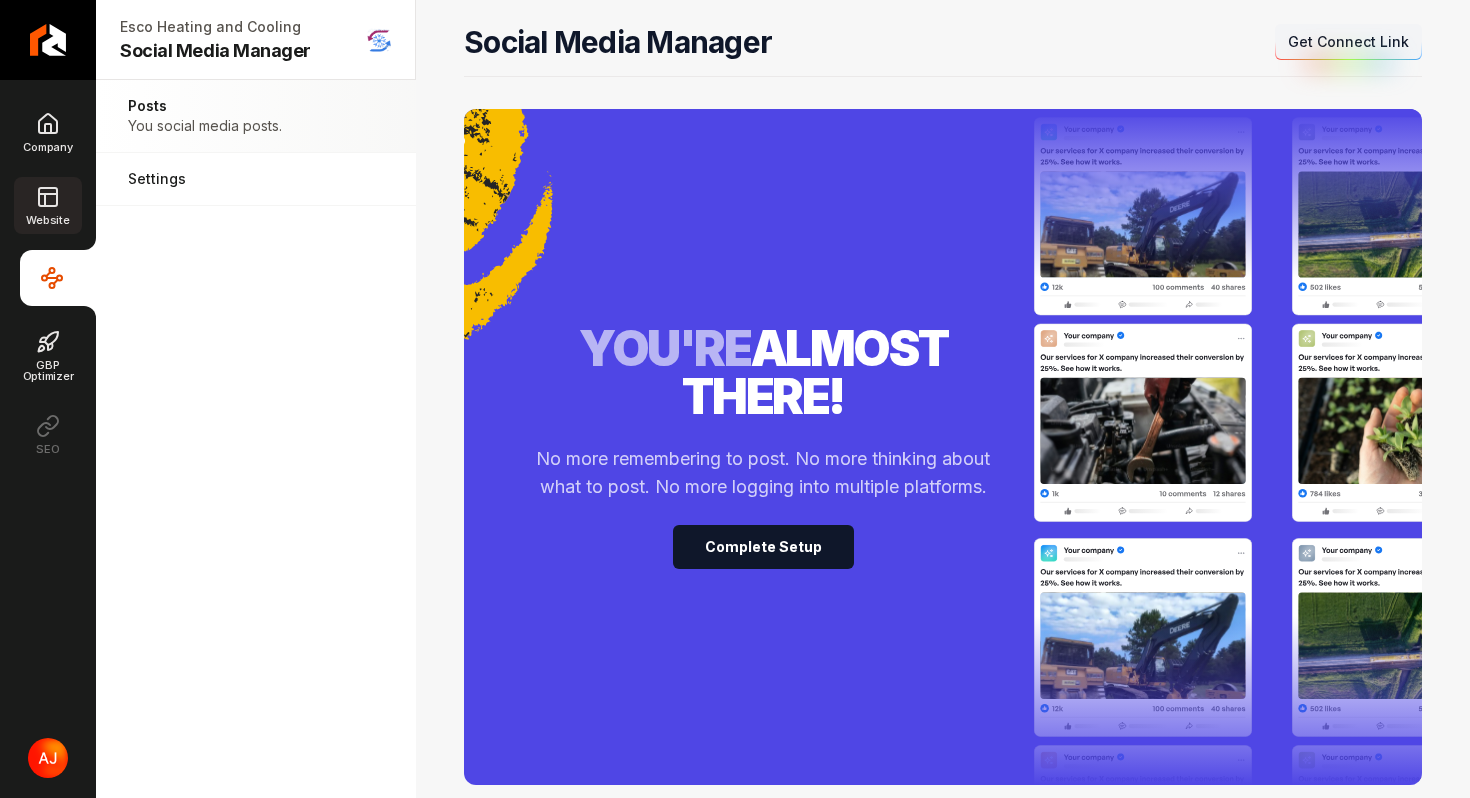 click 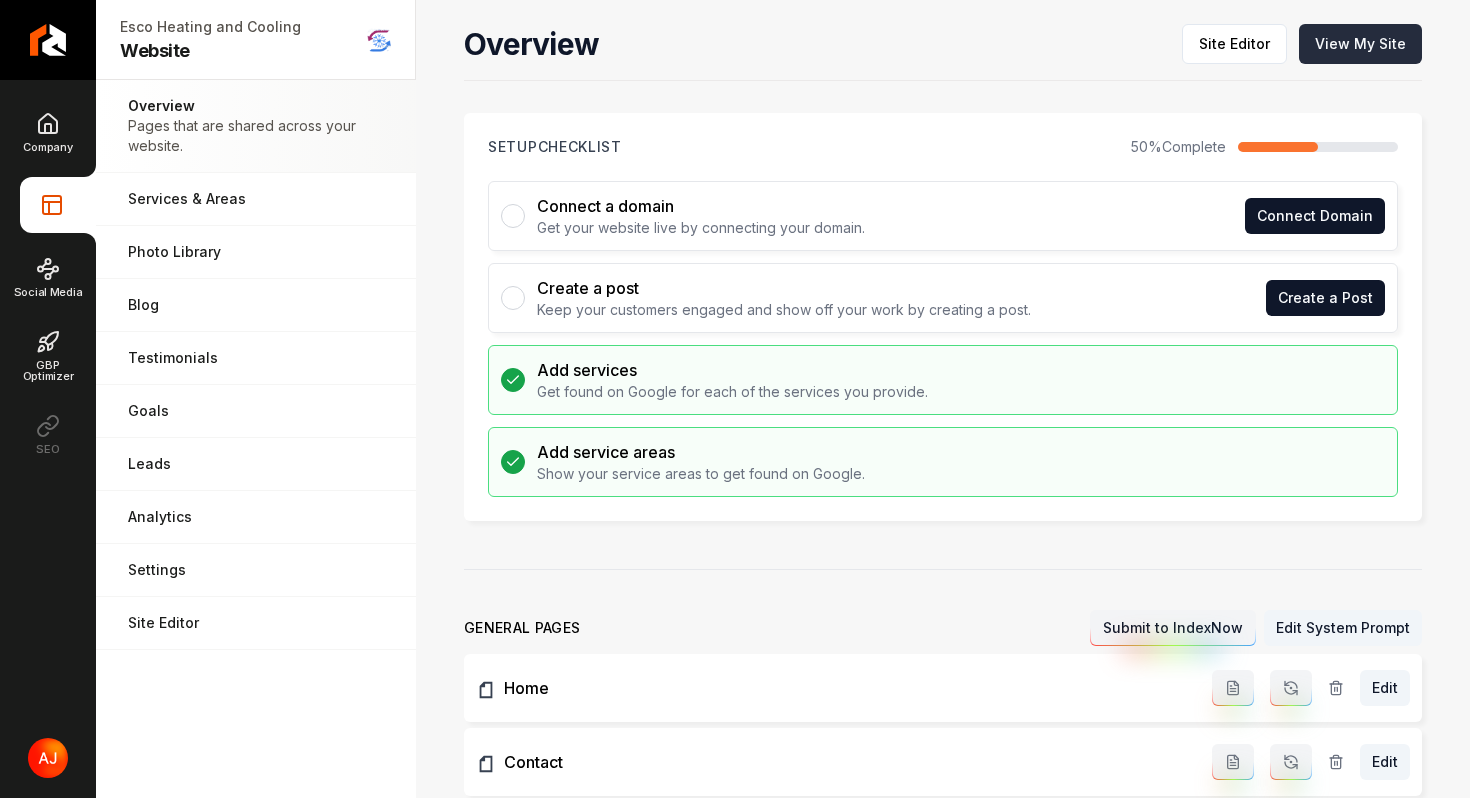 click on "View My Site" at bounding box center [1360, 44] 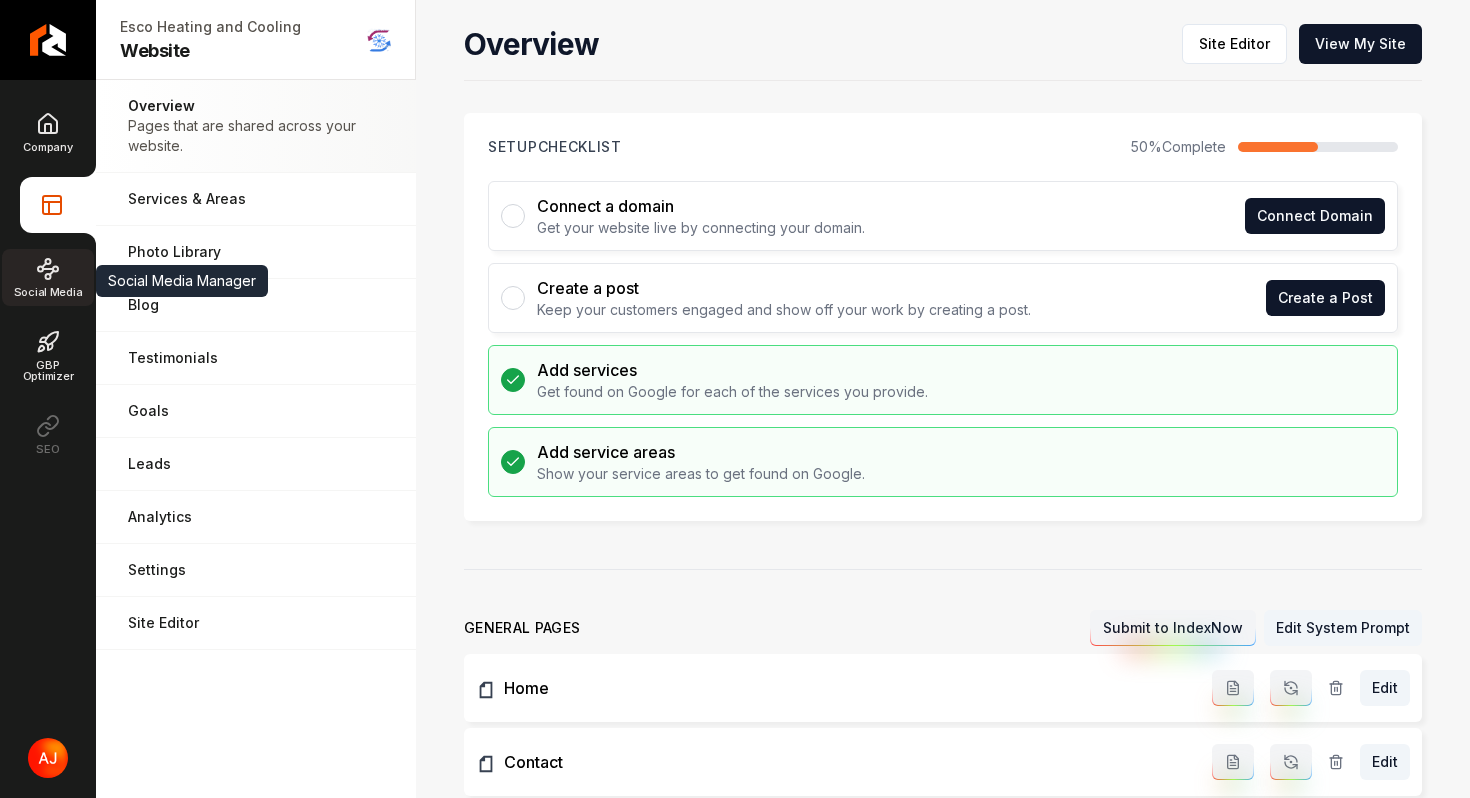 click 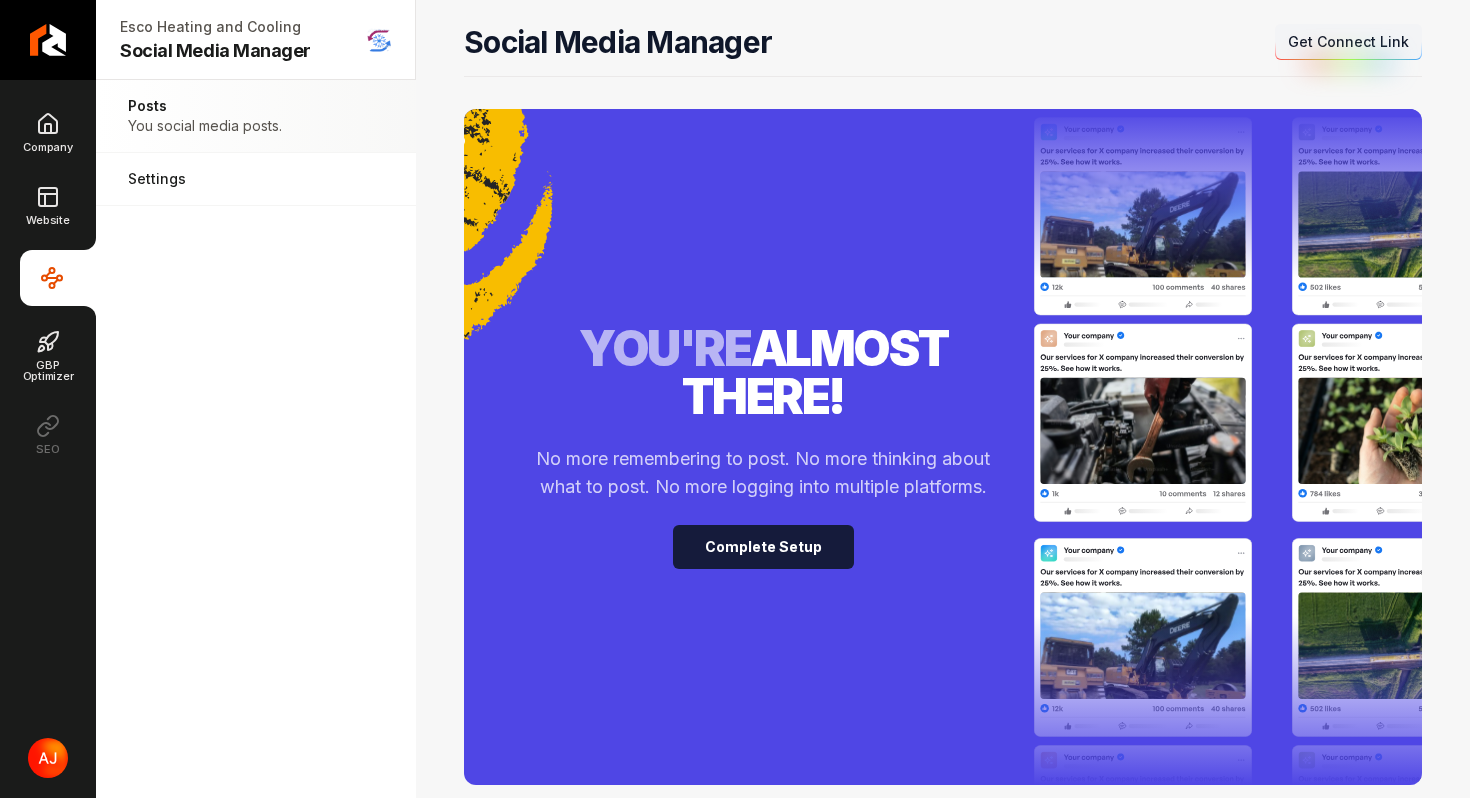 click on "Complete Setup" at bounding box center [763, 547] 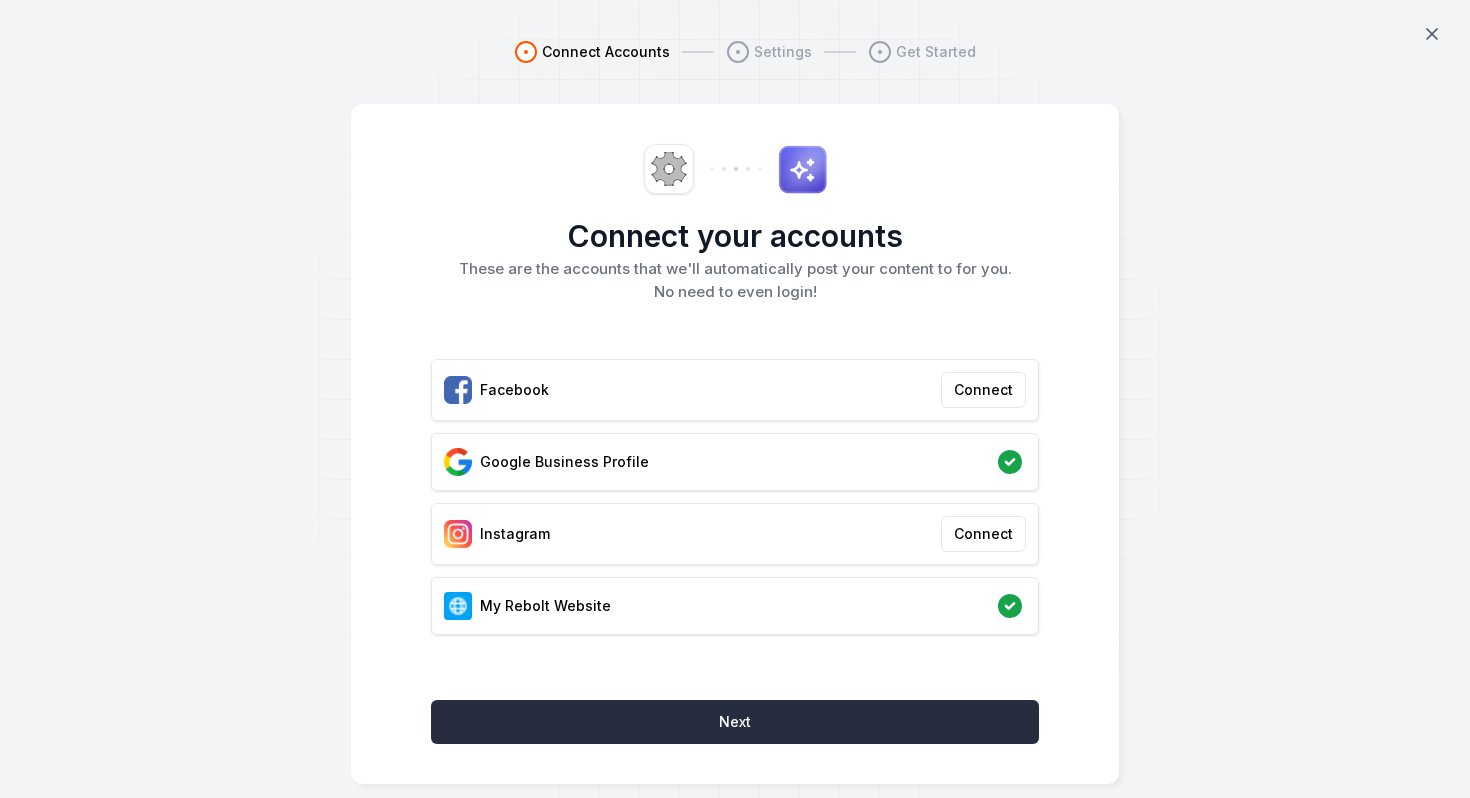 click on "Next" at bounding box center (735, 722) 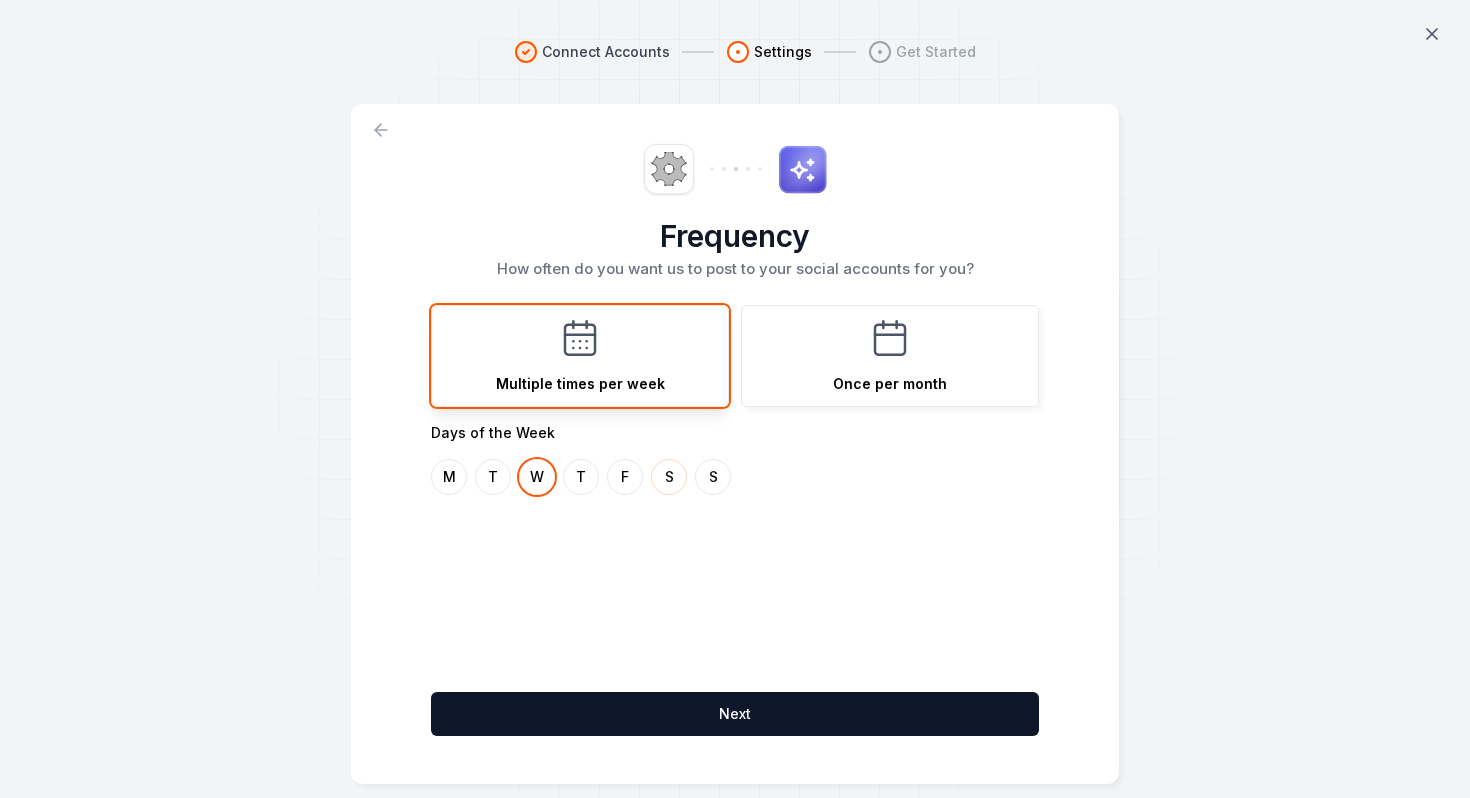 click on "S" at bounding box center (669, 477) 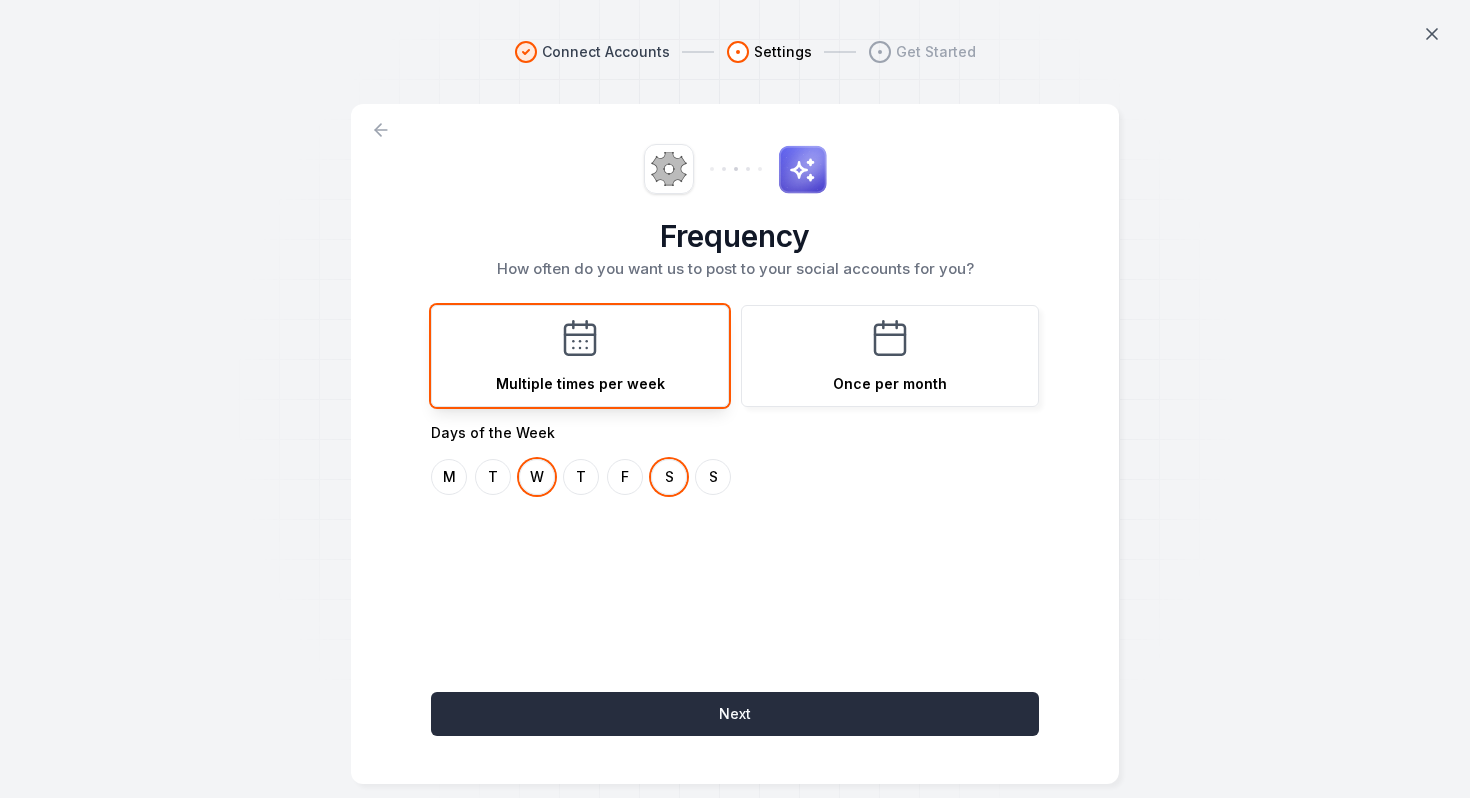 click on "Next" at bounding box center (735, 714) 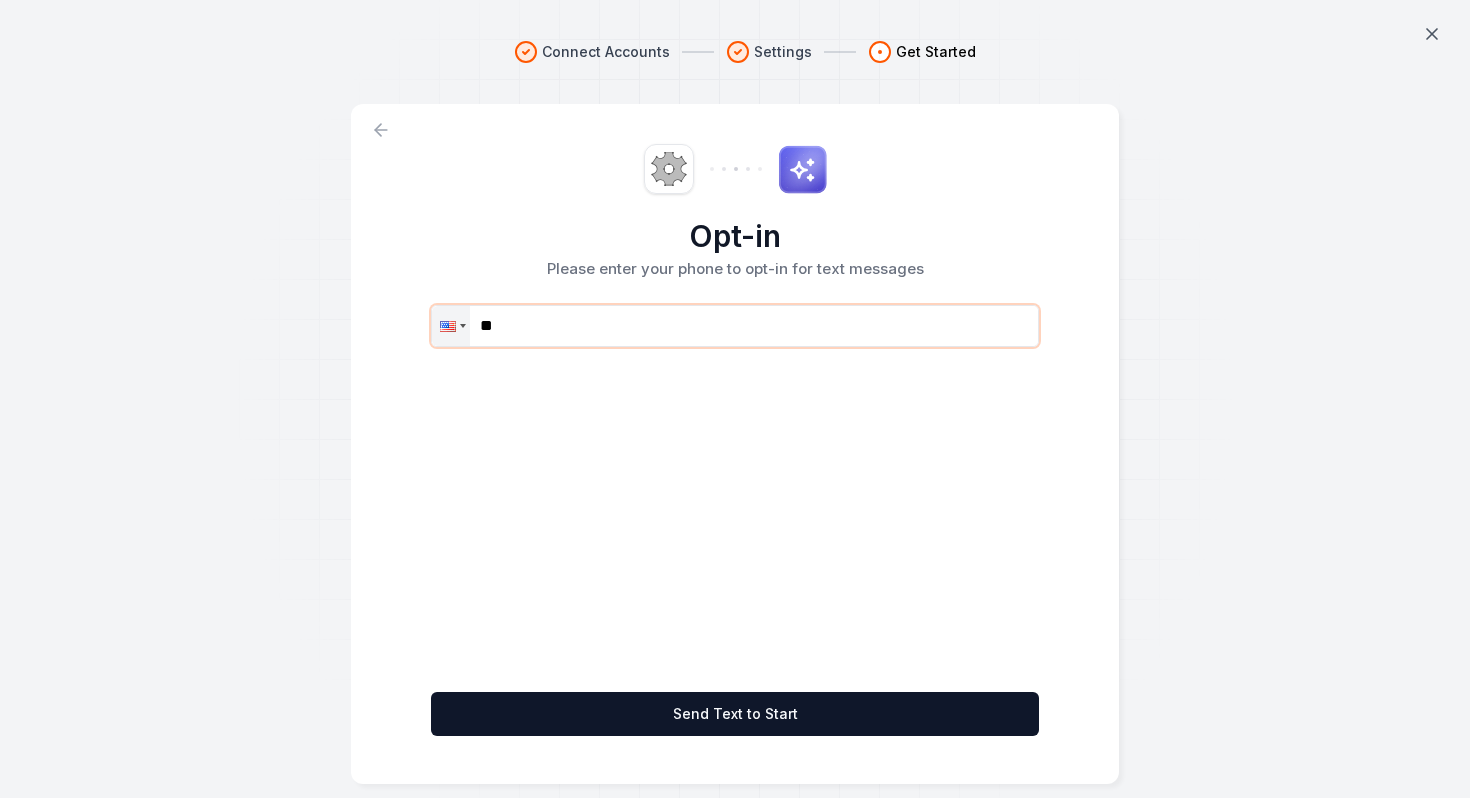 click on "**" at bounding box center [735, 326] 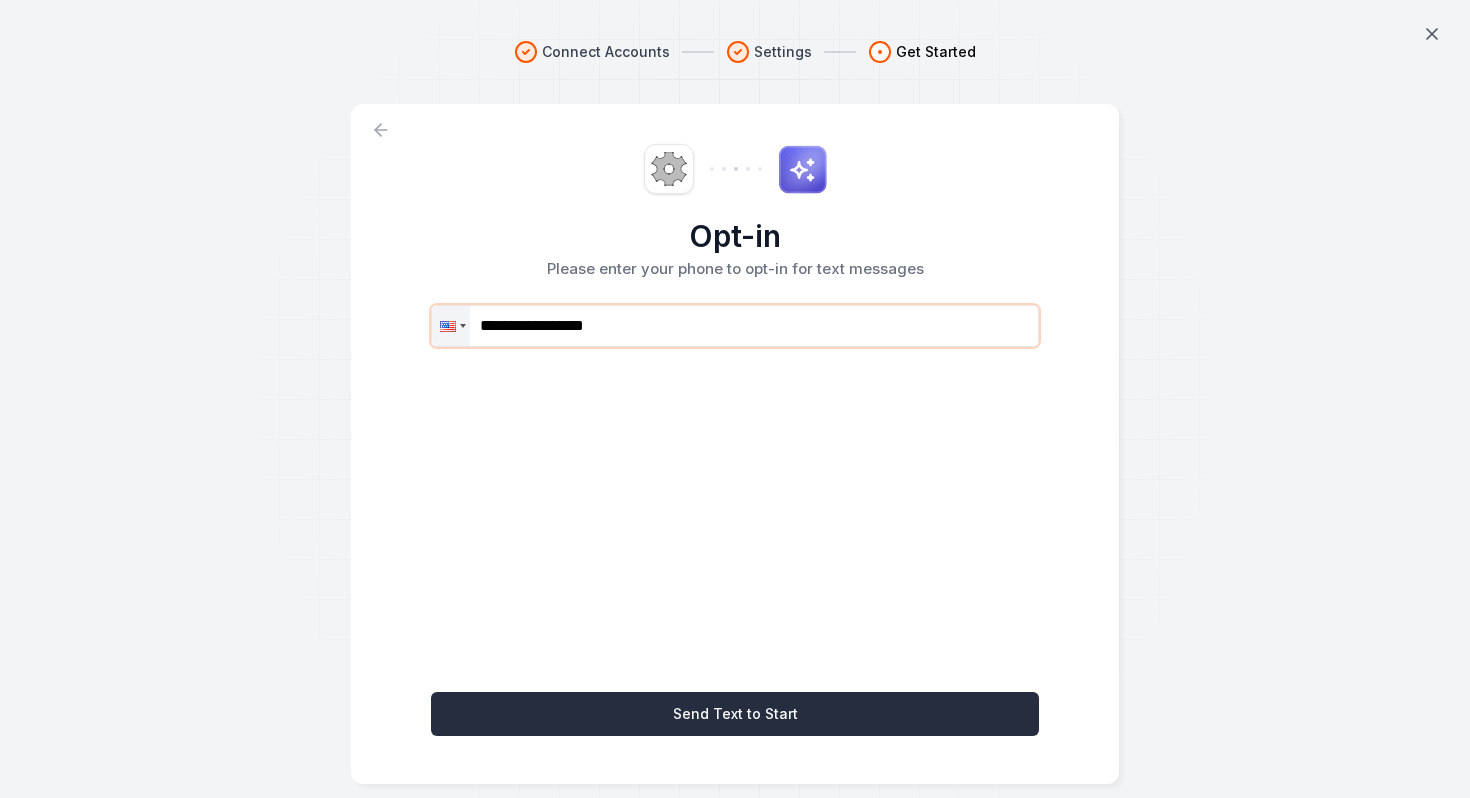 type on "**********" 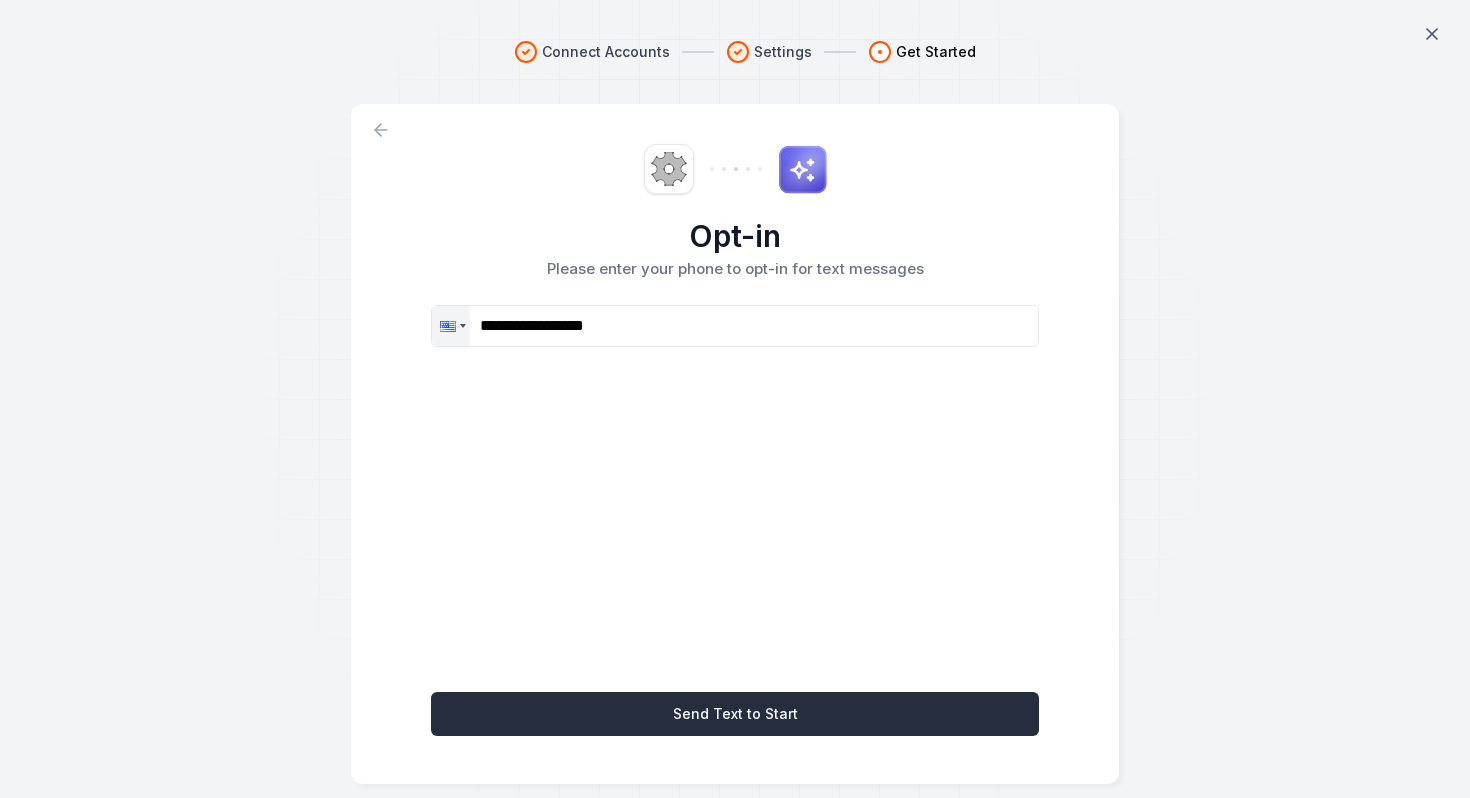 click on "Send Text to Start" at bounding box center (735, 714) 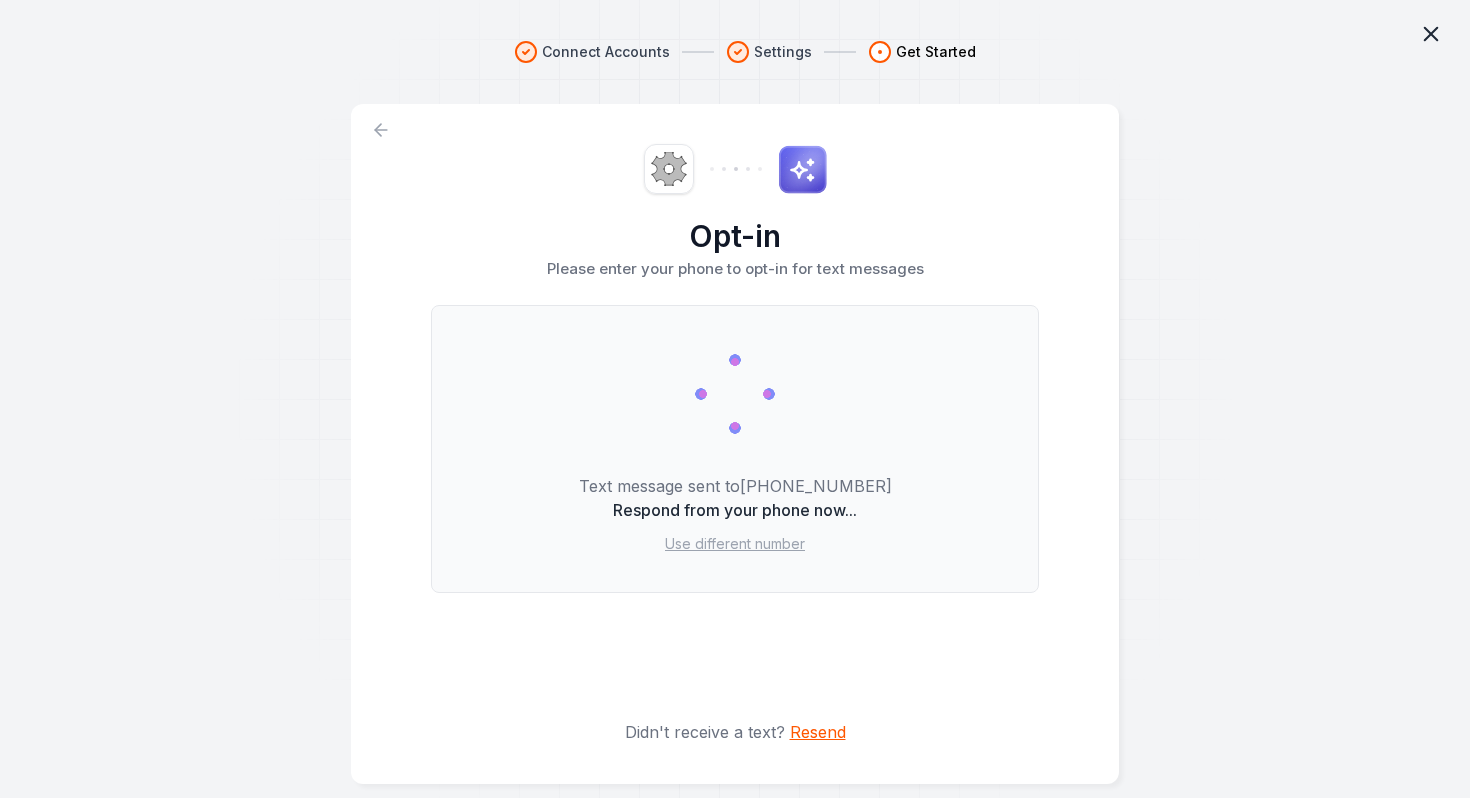 click 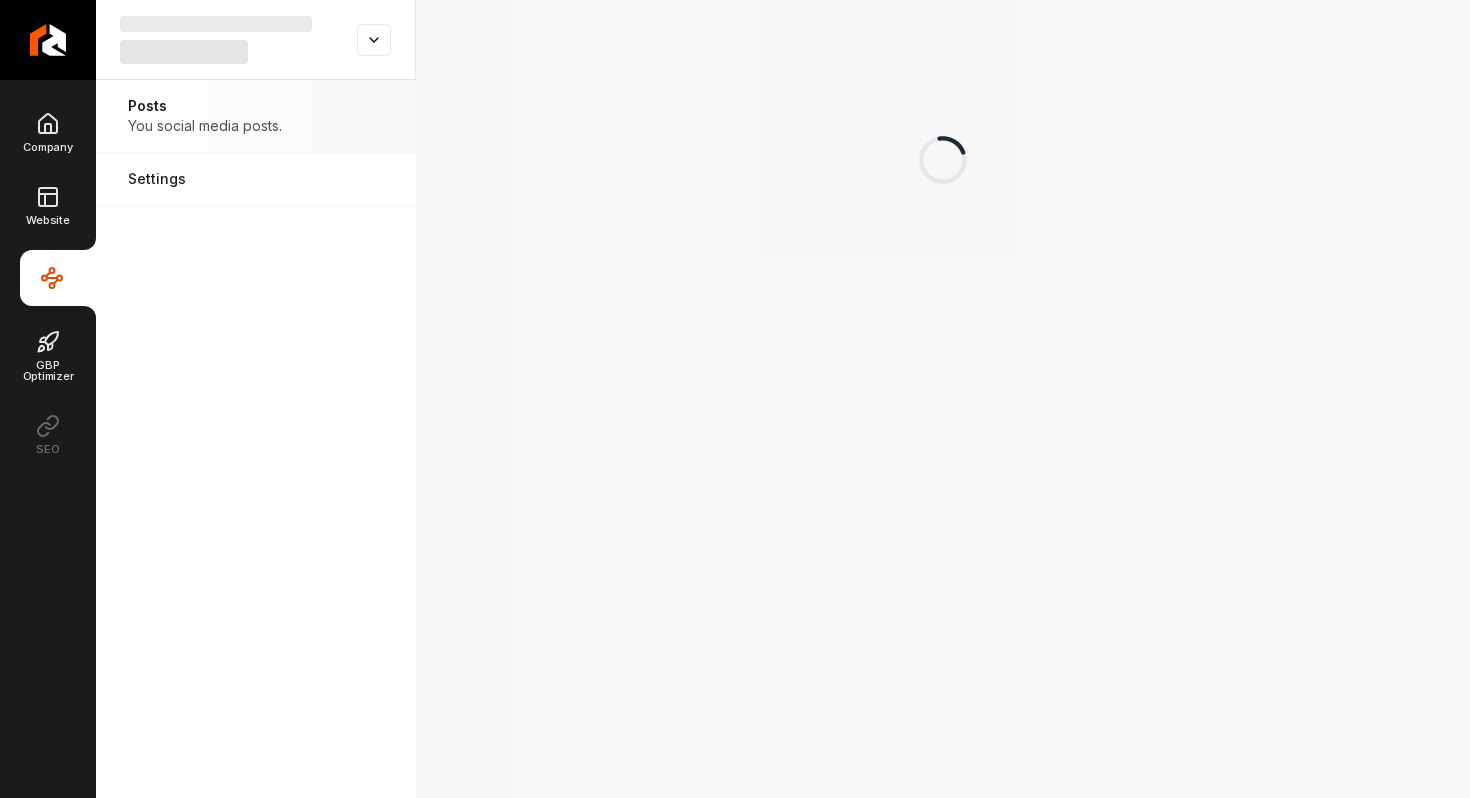 scroll, scrollTop: 0, scrollLeft: 0, axis: both 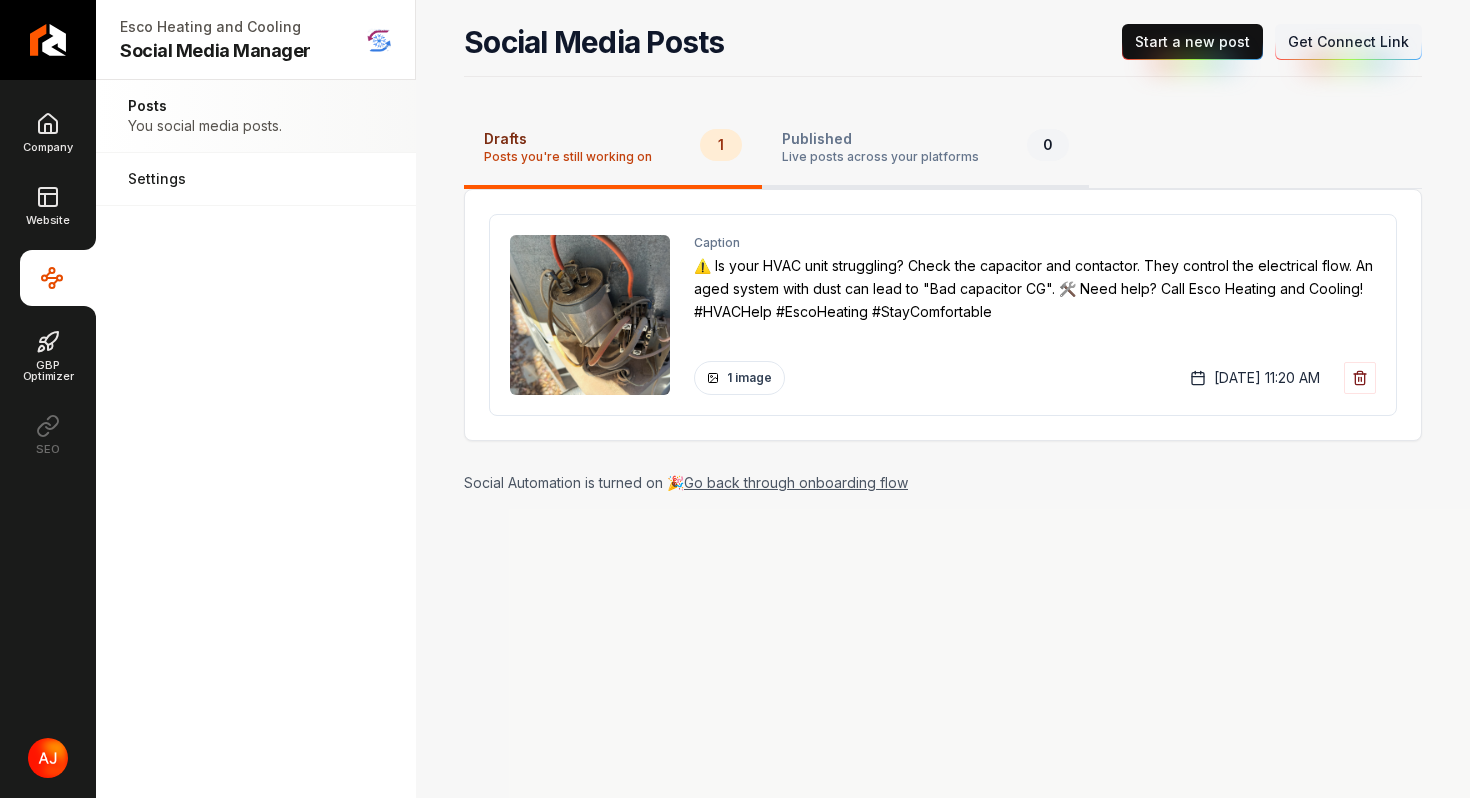 click on "Live posts across your platforms" at bounding box center [880, 157] 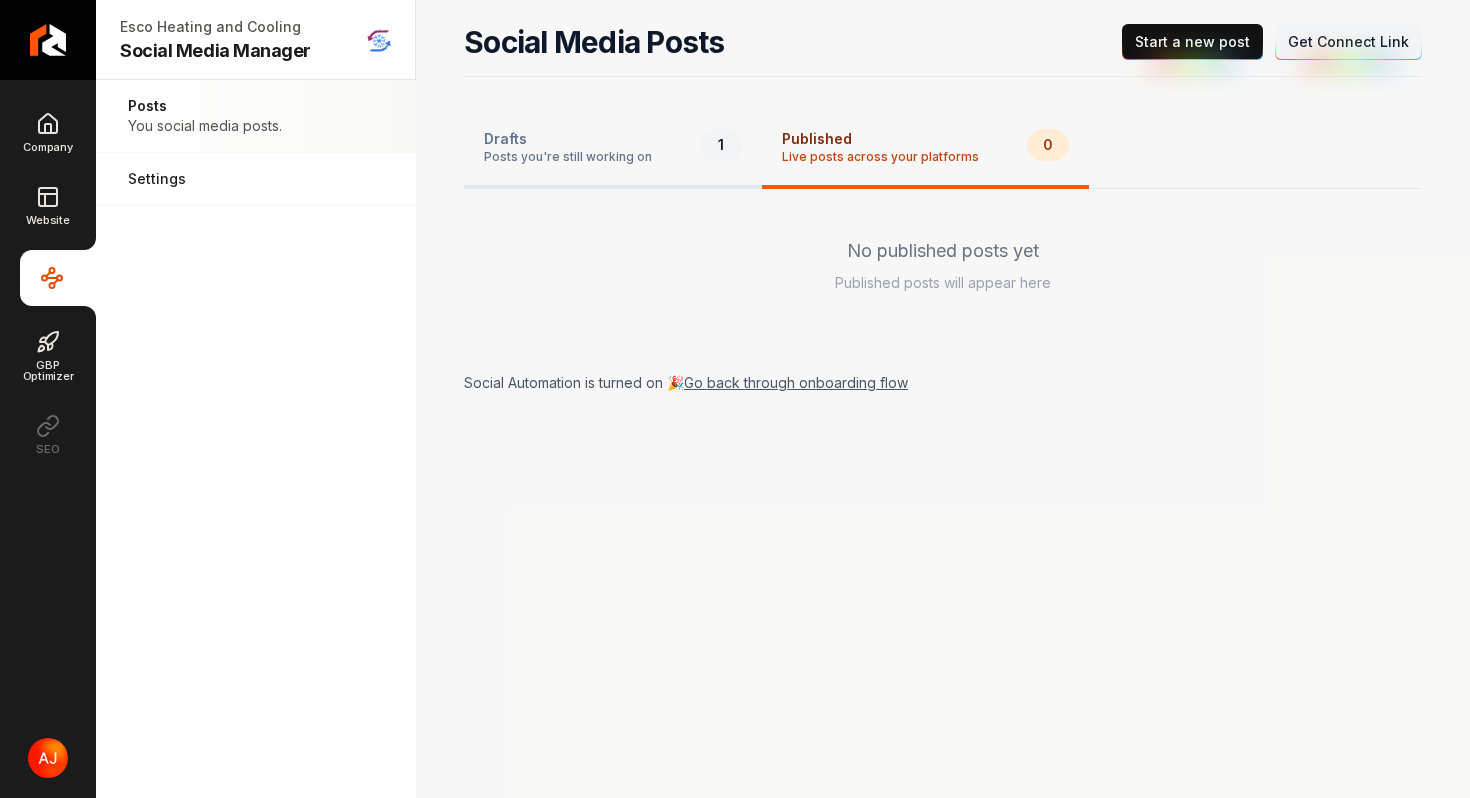 click on "Drafts Posts you're still working on 1" at bounding box center [613, 149] 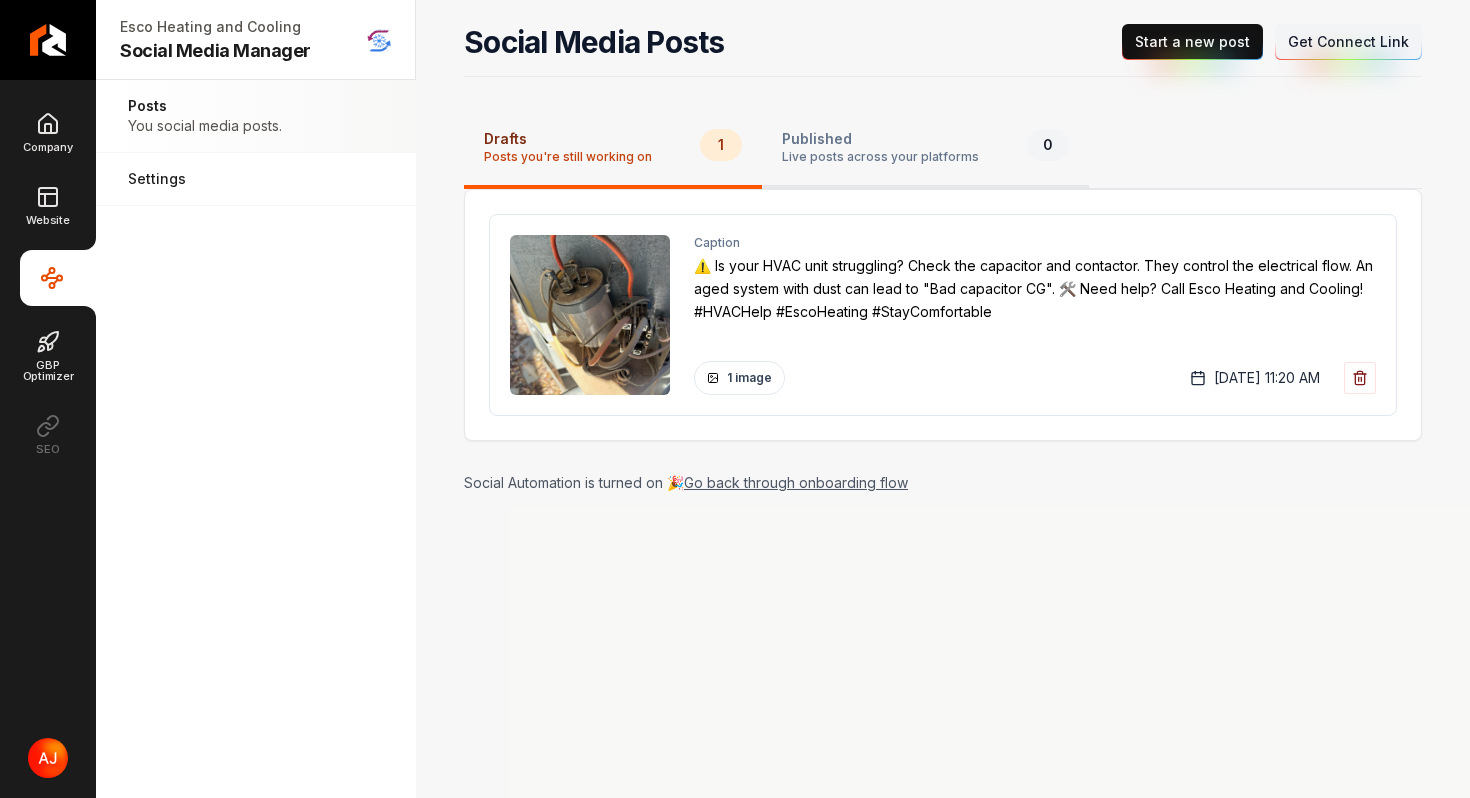 type 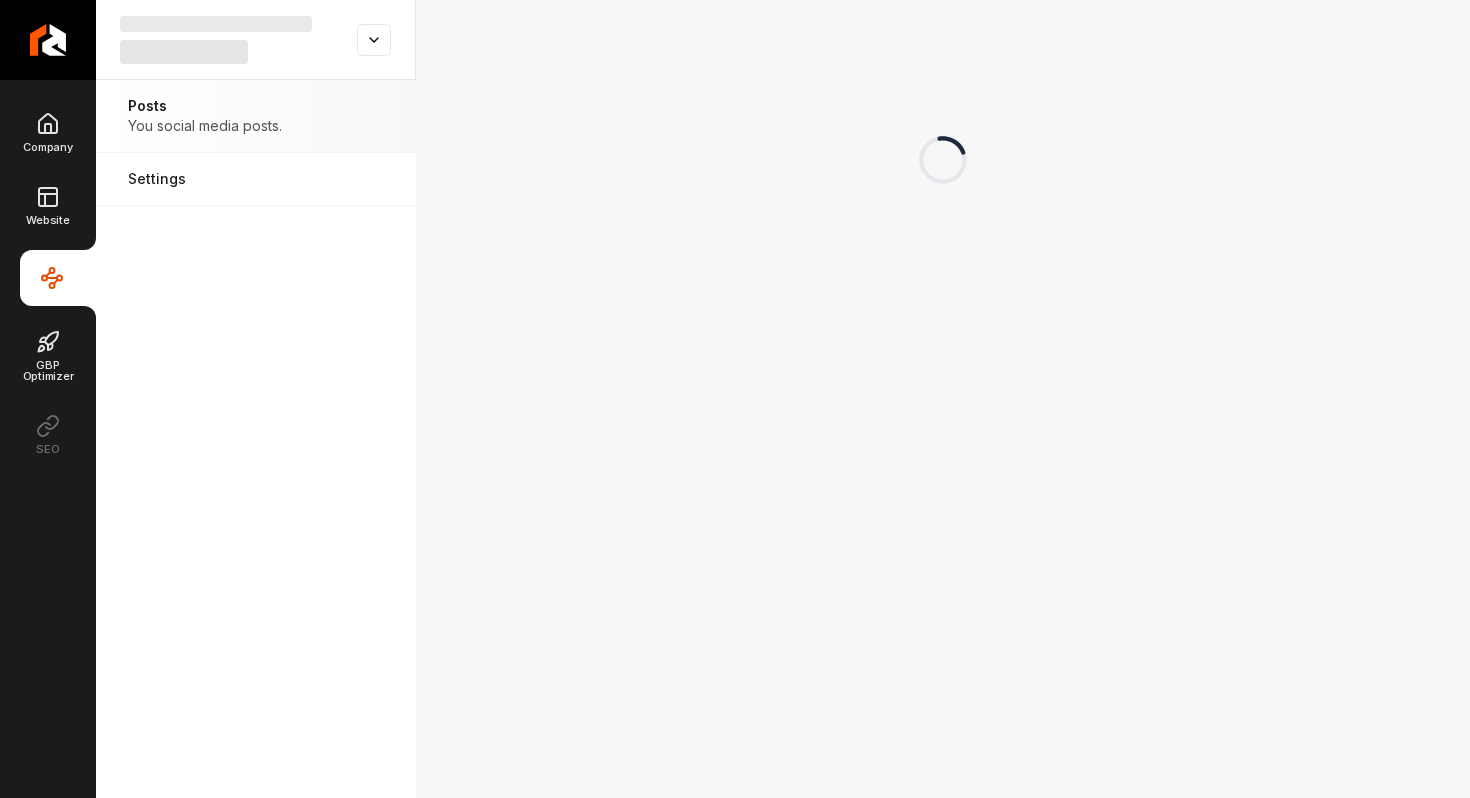 scroll, scrollTop: 0, scrollLeft: 0, axis: both 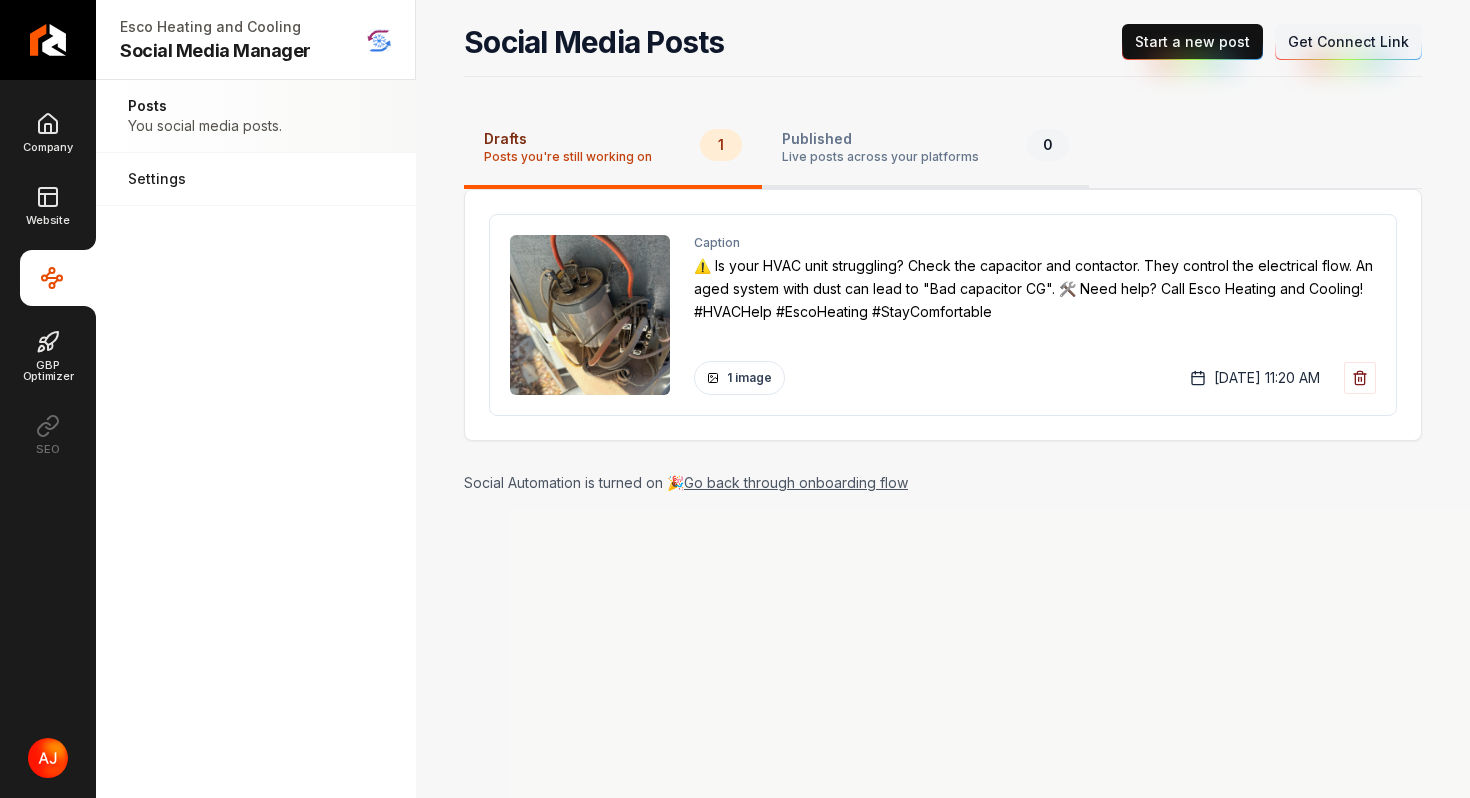 click on "Live posts across your platforms" at bounding box center [880, 157] 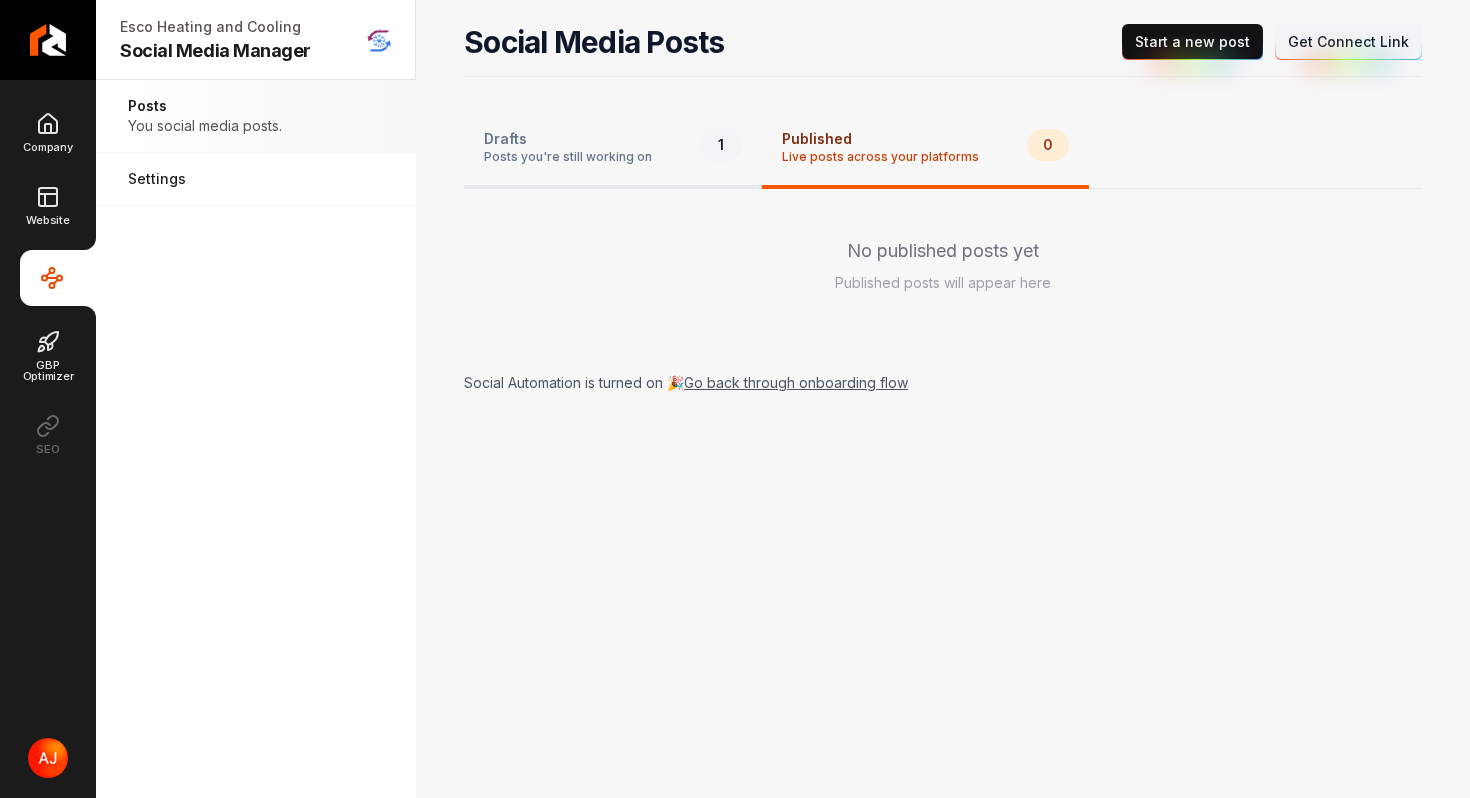 click on "Drafts" at bounding box center [568, 139] 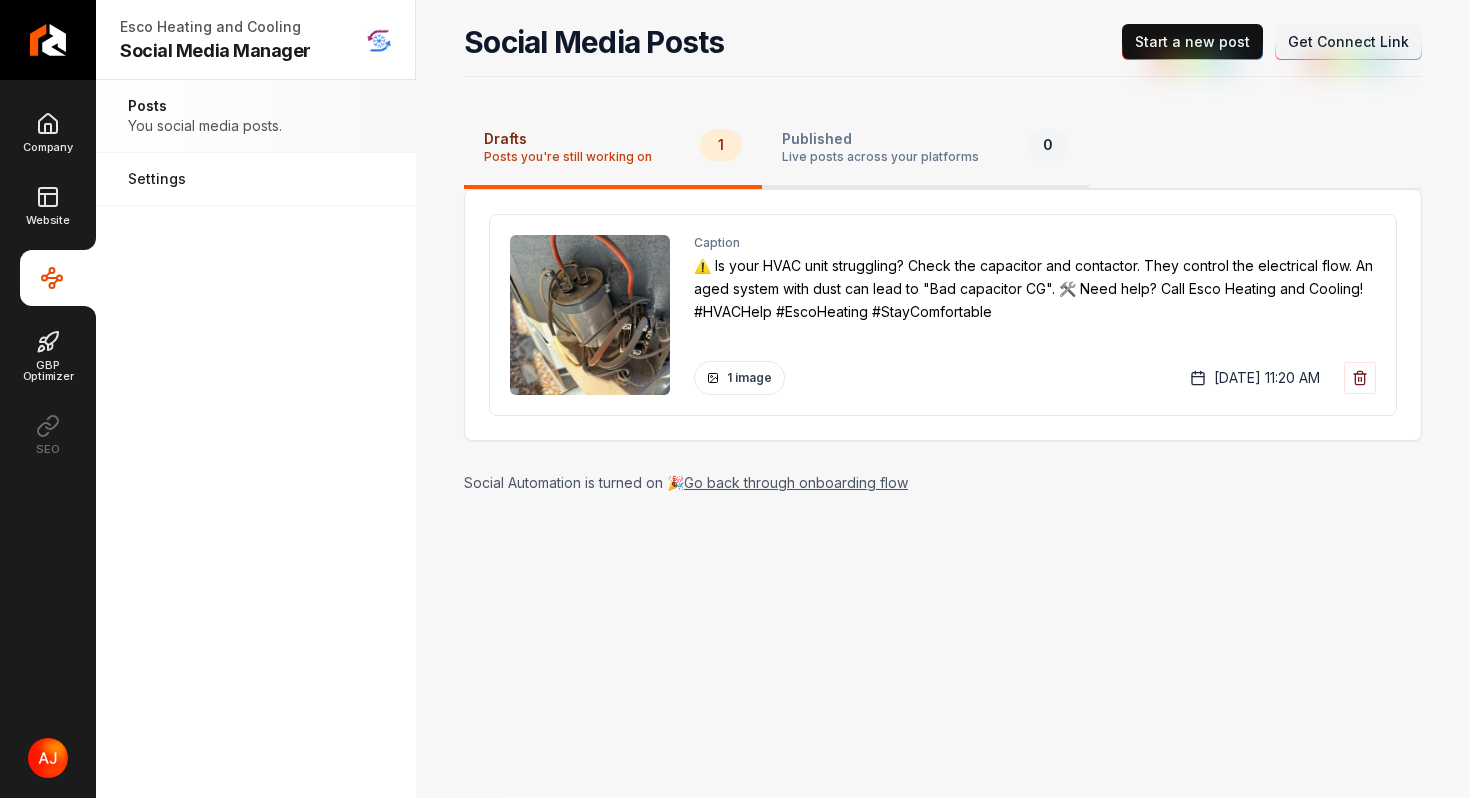 click on "Live posts across your platforms" at bounding box center (880, 157) 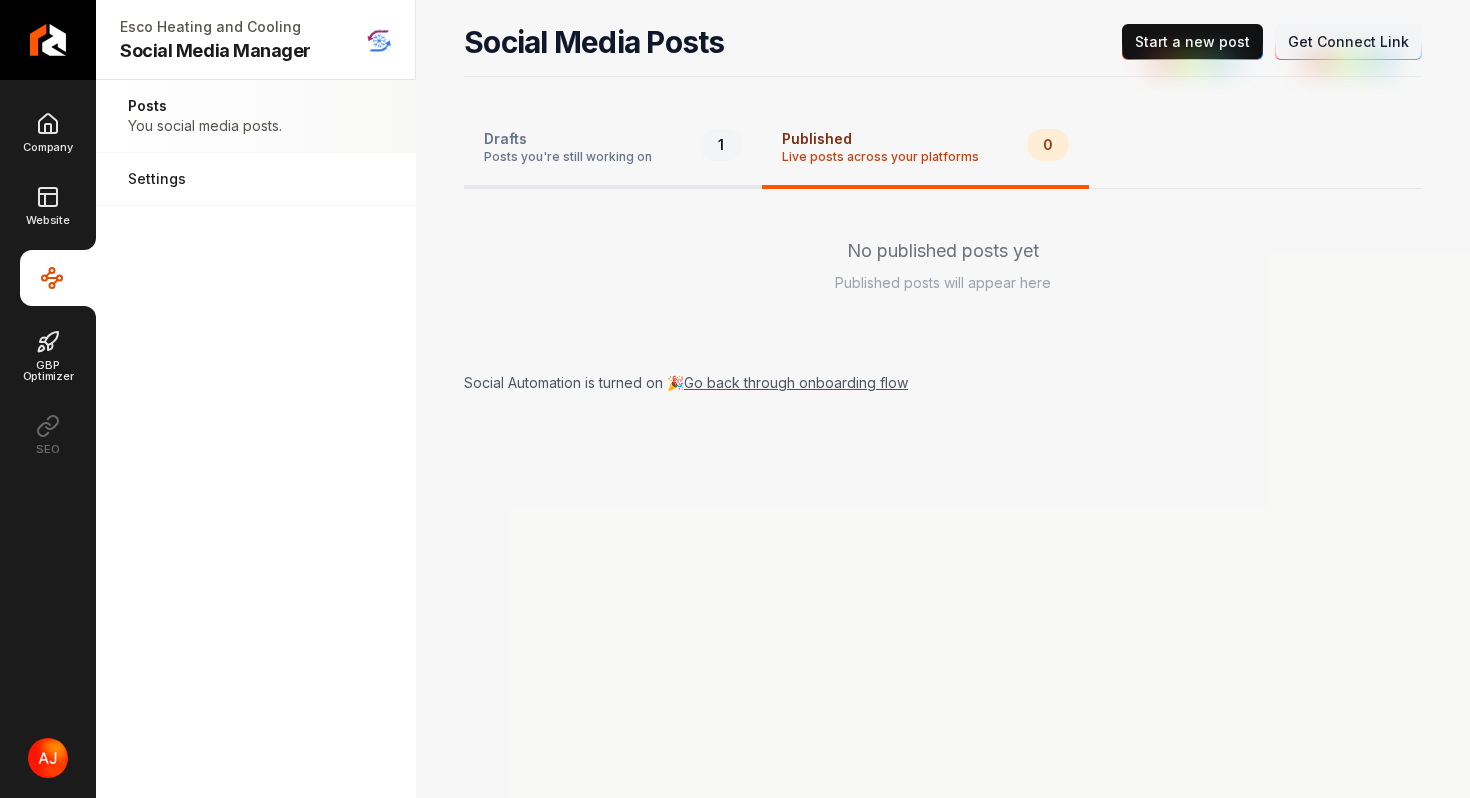 click on "Posts you're still working on" at bounding box center (568, 157) 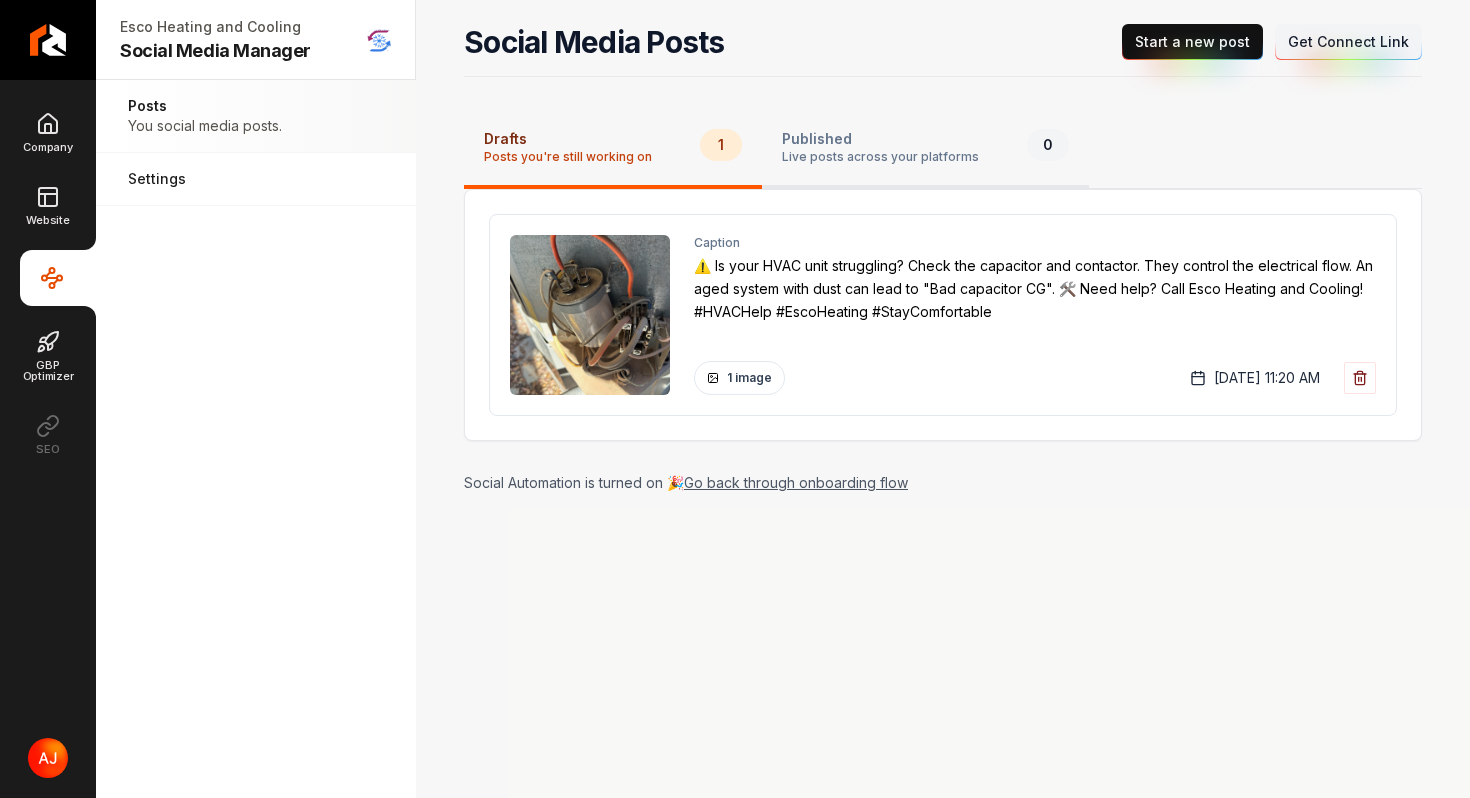 type 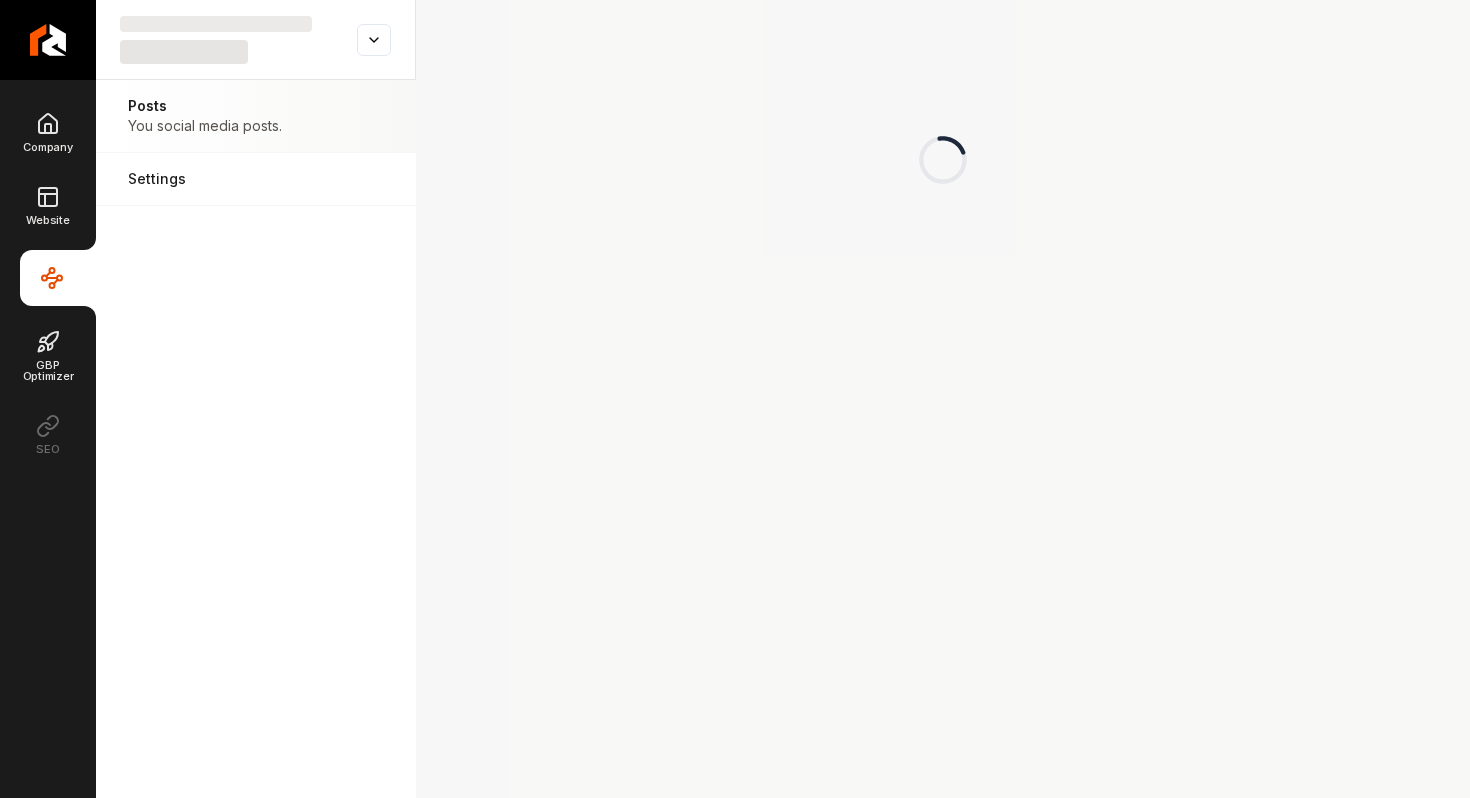scroll, scrollTop: 0, scrollLeft: 0, axis: both 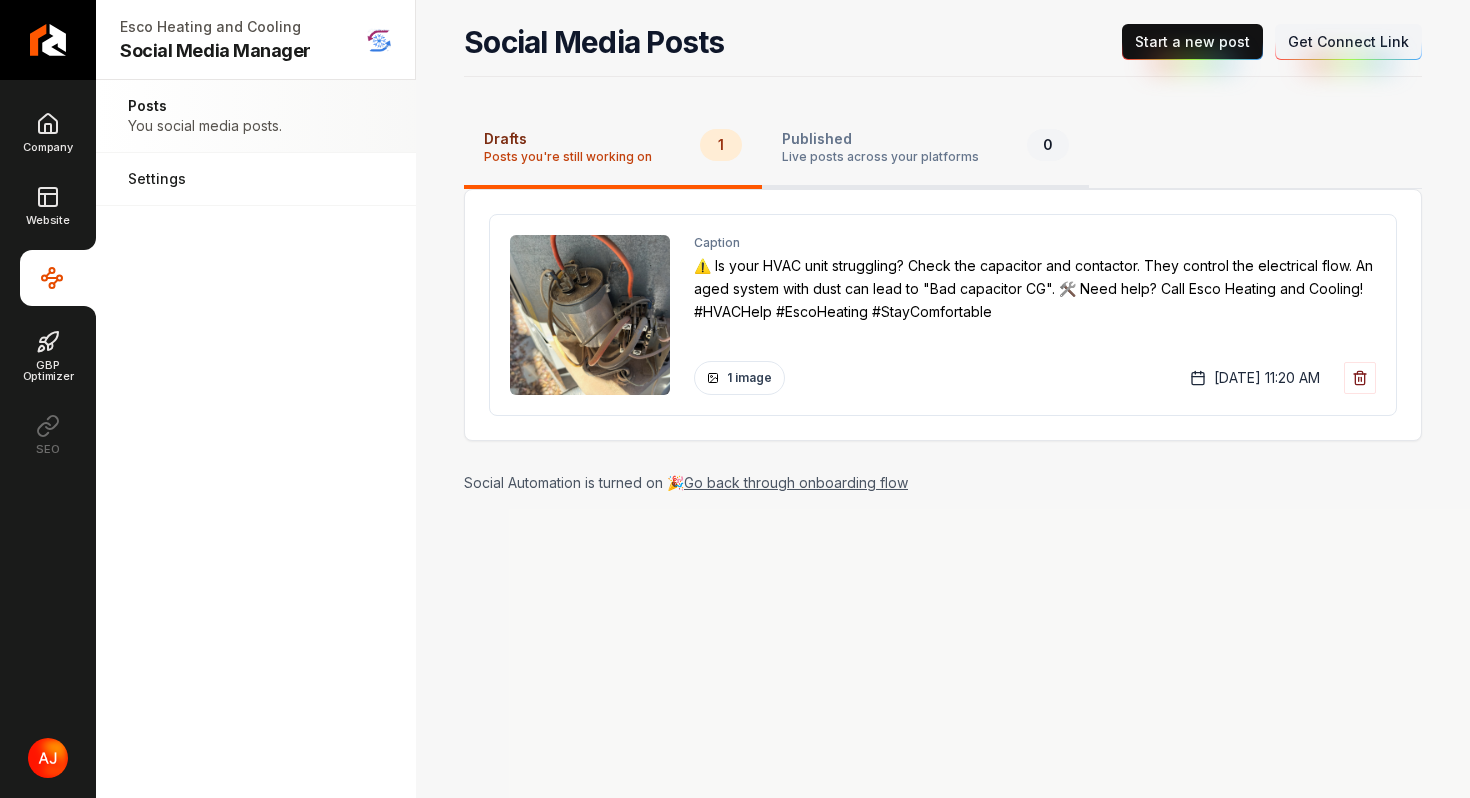click on "Published" at bounding box center [880, 139] 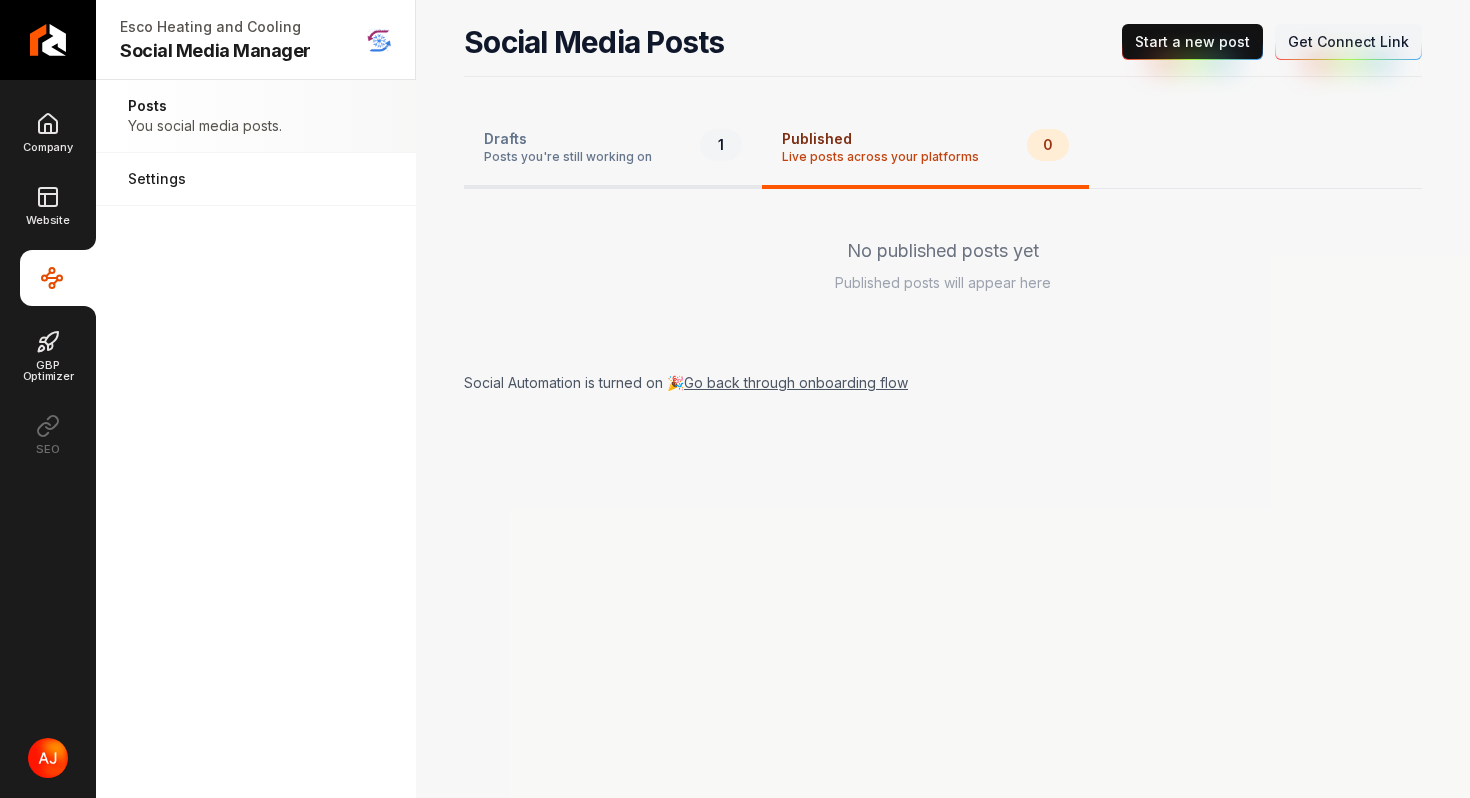 click on "Drafts Posts you're still working on 1" at bounding box center (613, 149) 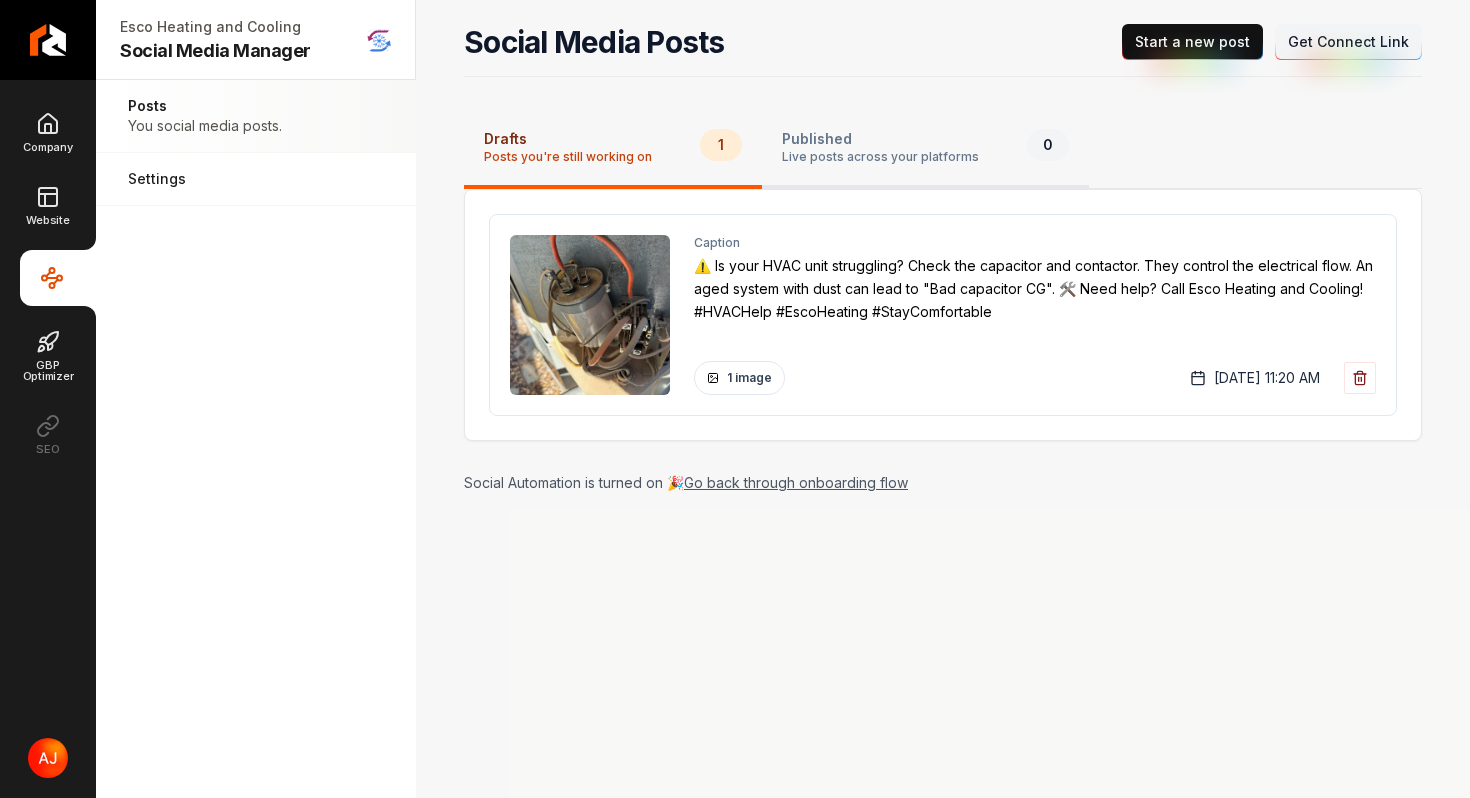 click on "Live posts across your platforms" at bounding box center (880, 157) 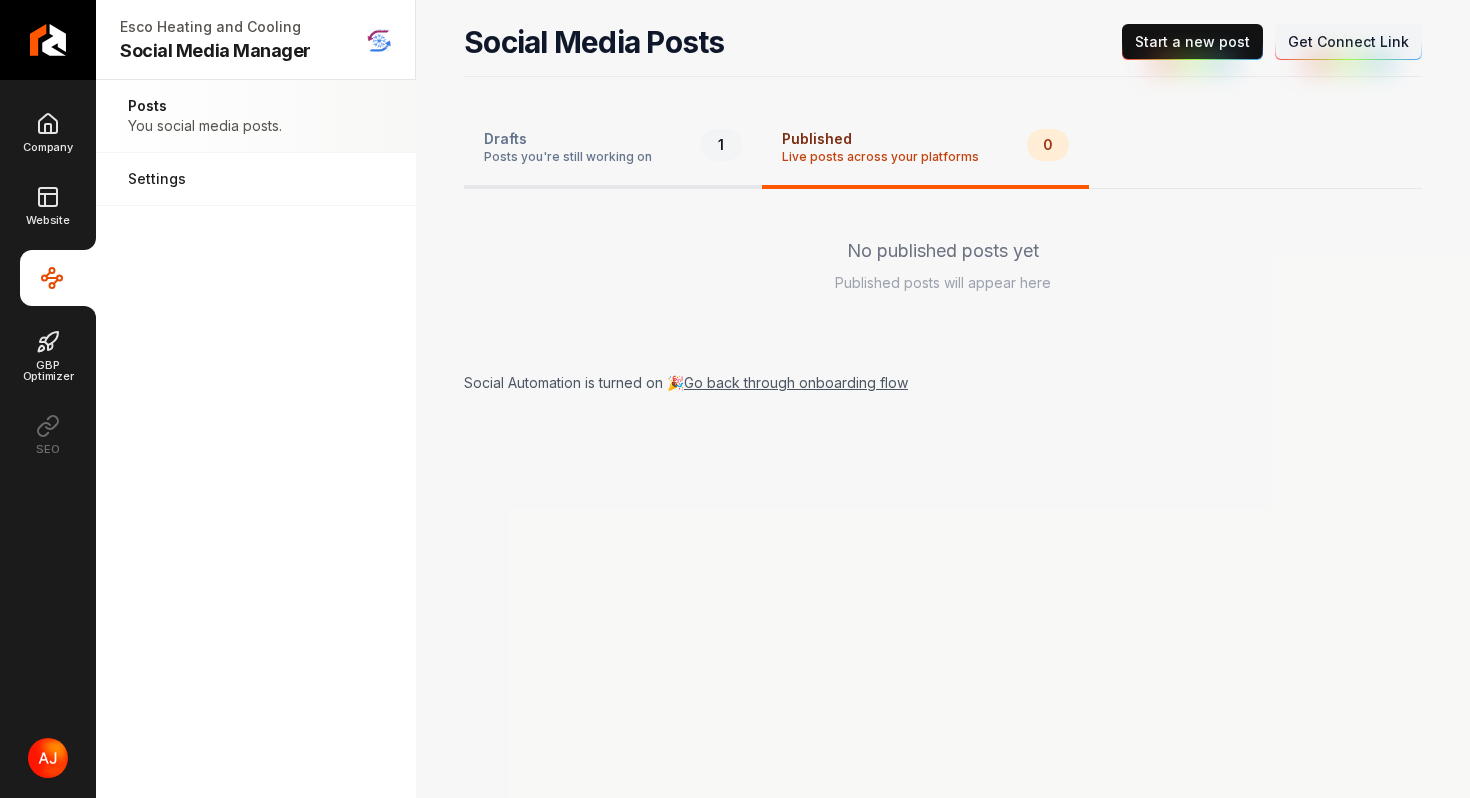 click on "Drafts" at bounding box center [568, 139] 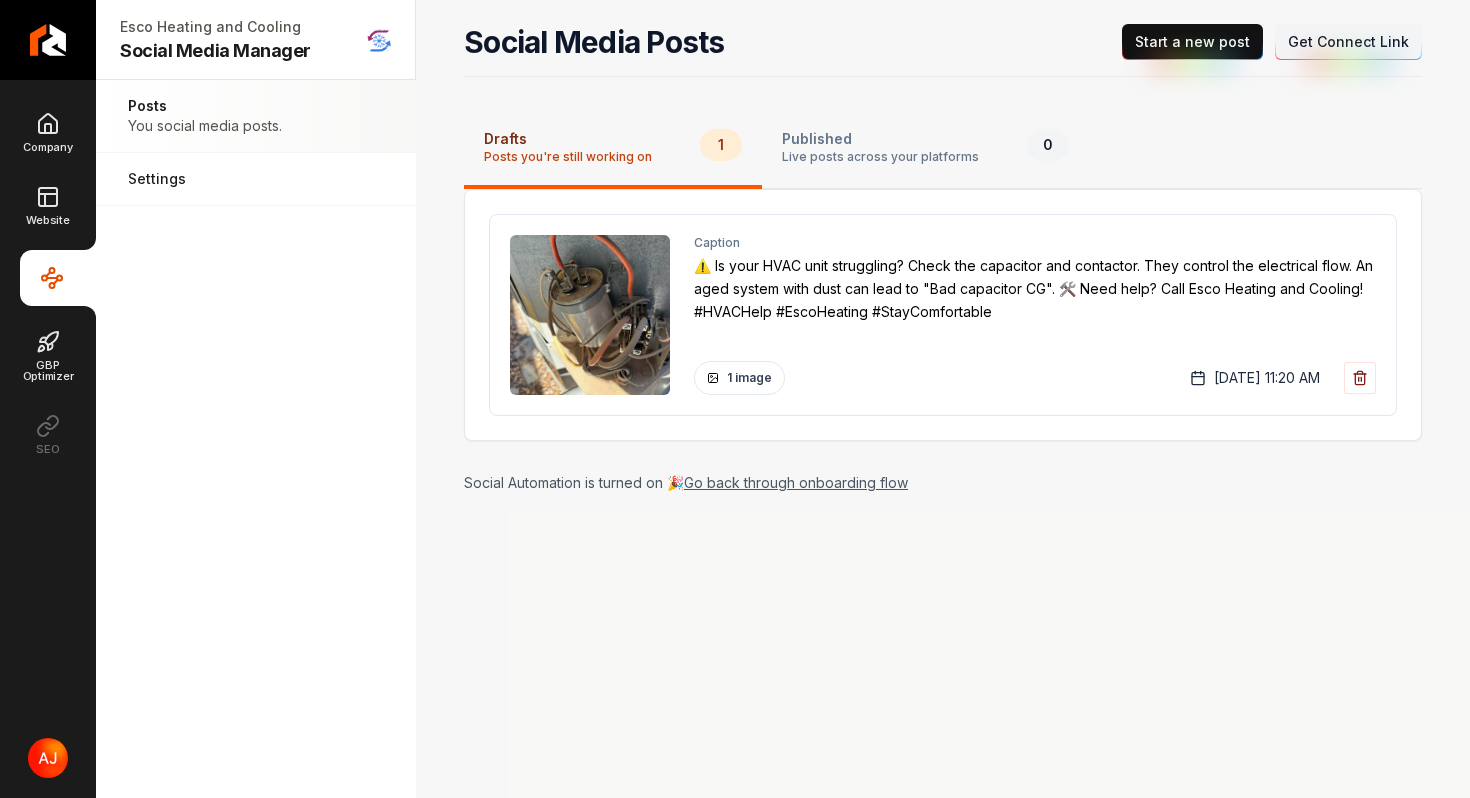 click on "Start a new post" at bounding box center [1192, 42] 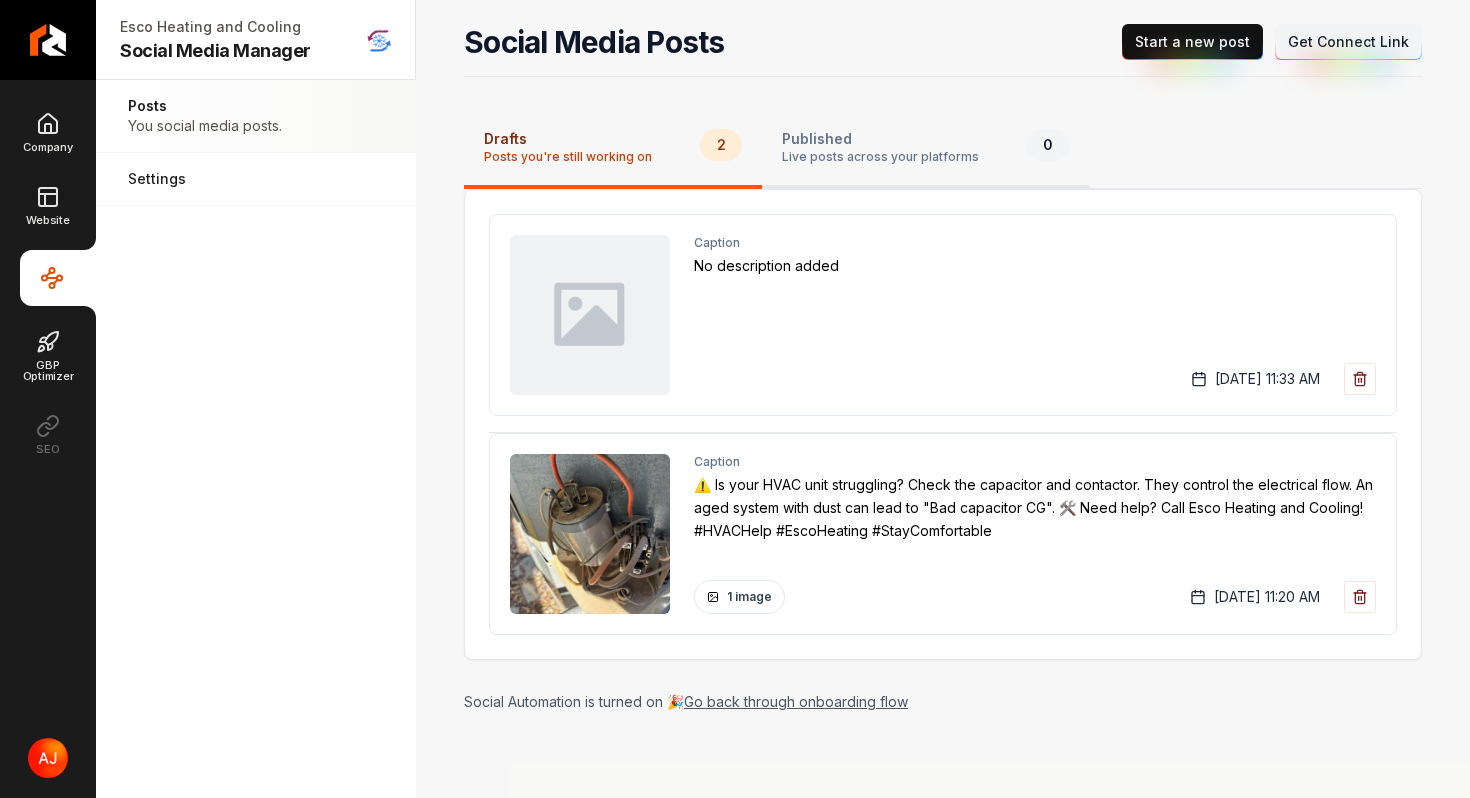 click on "Live posts across your platforms" at bounding box center (880, 157) 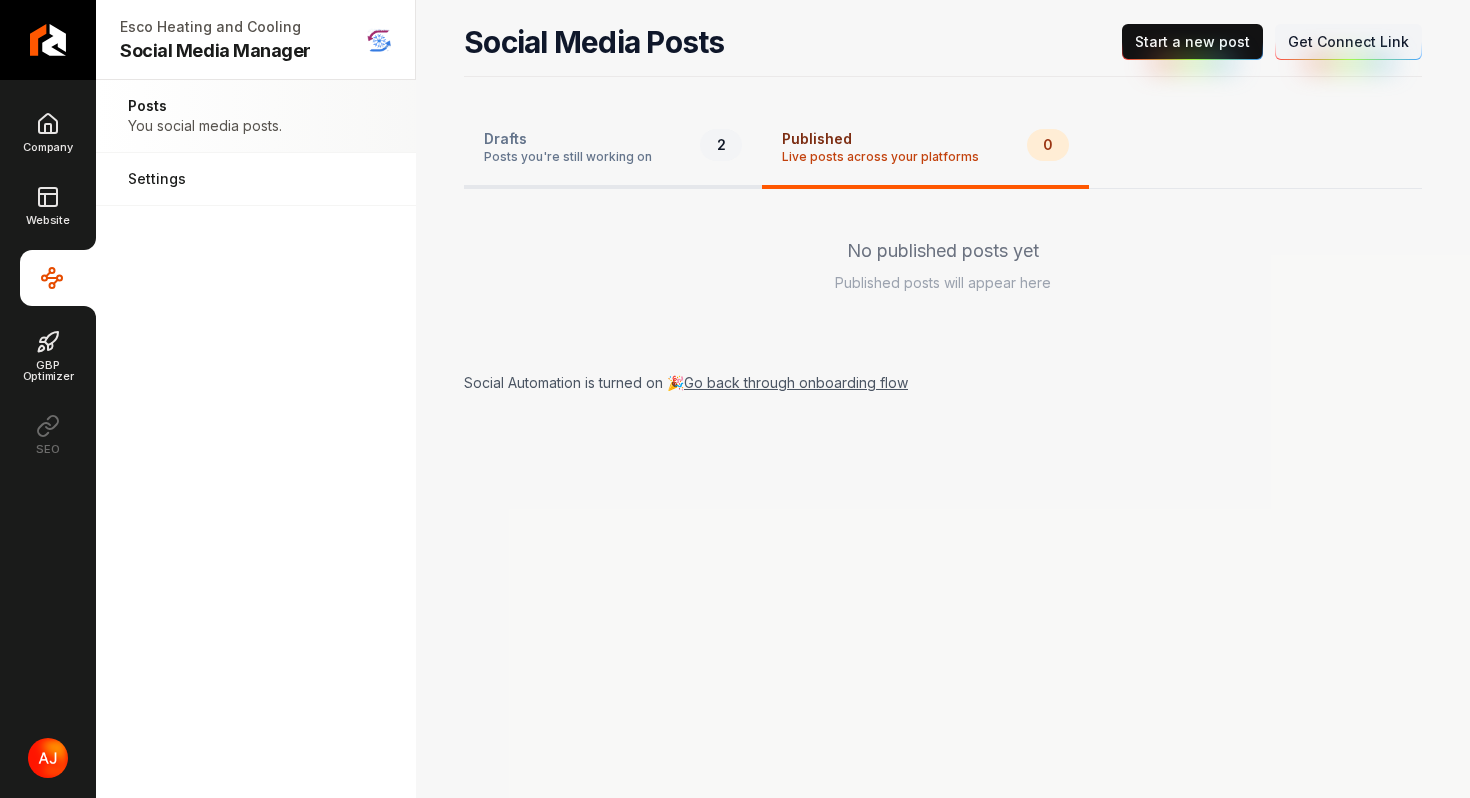 click on "Drafts" at bounding box center (568, 139) 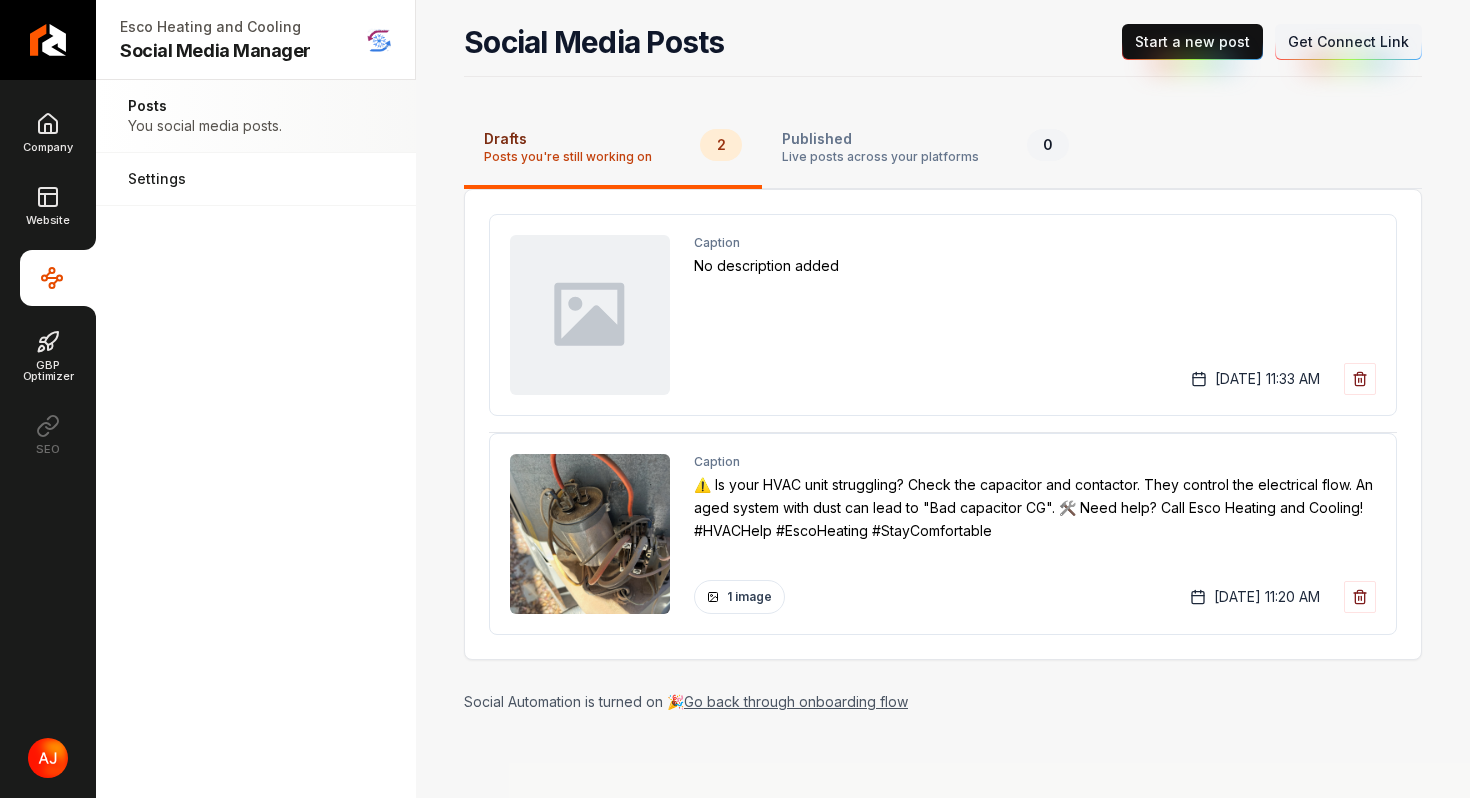 type 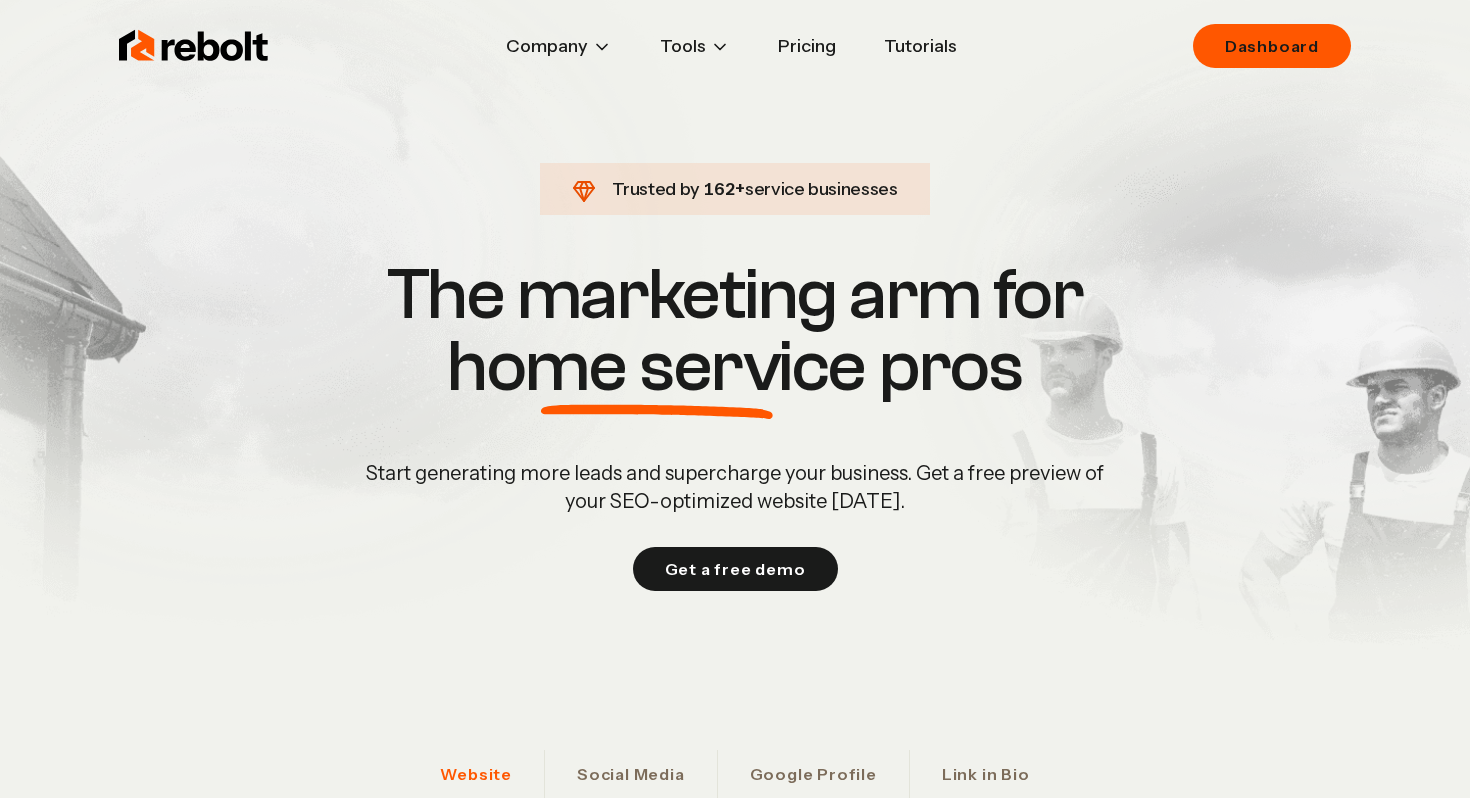 scroll, scrollTop: 0, scrollLeft: 0, axis: both 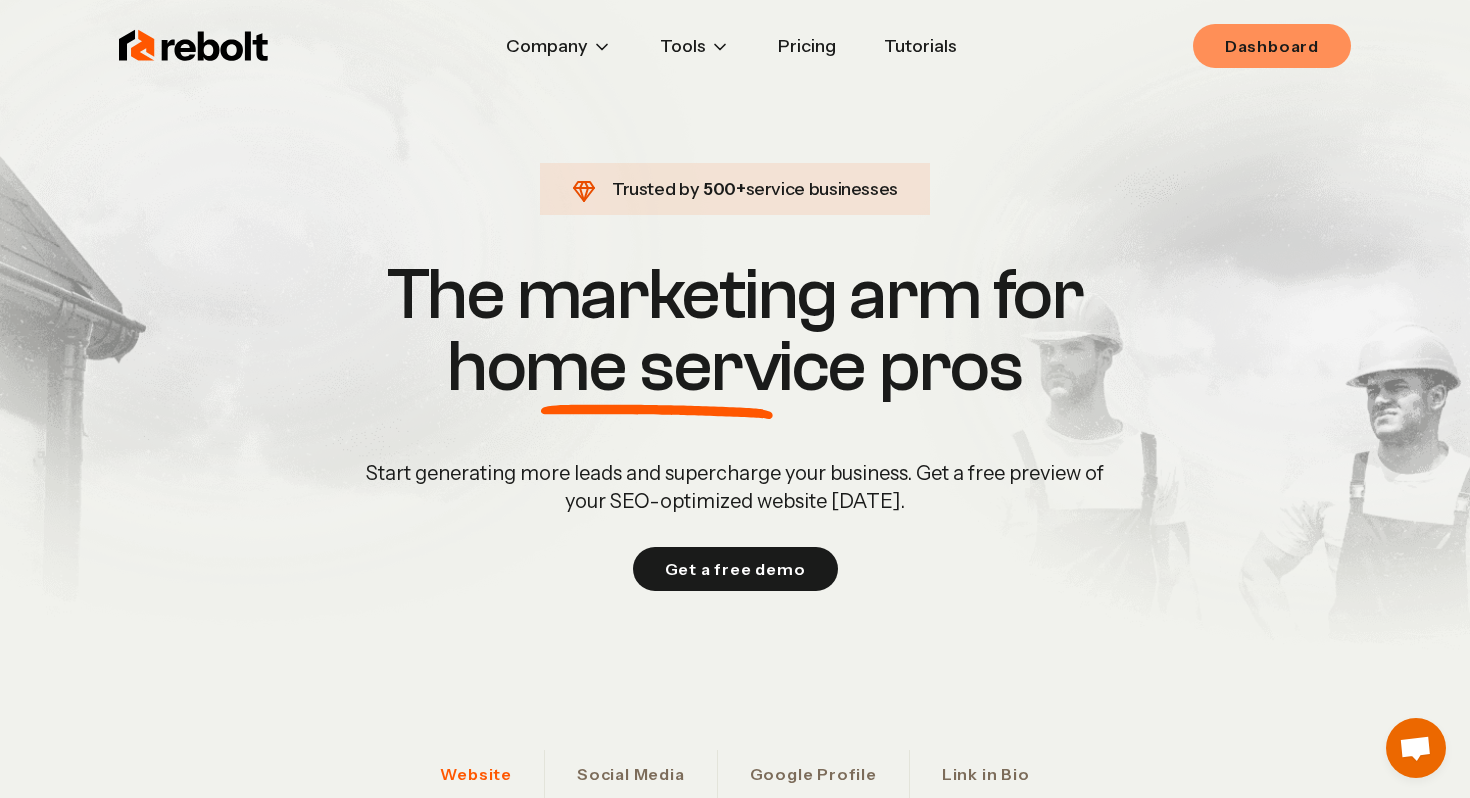 click on "Dashboard" at bounding box center [1272, 46] 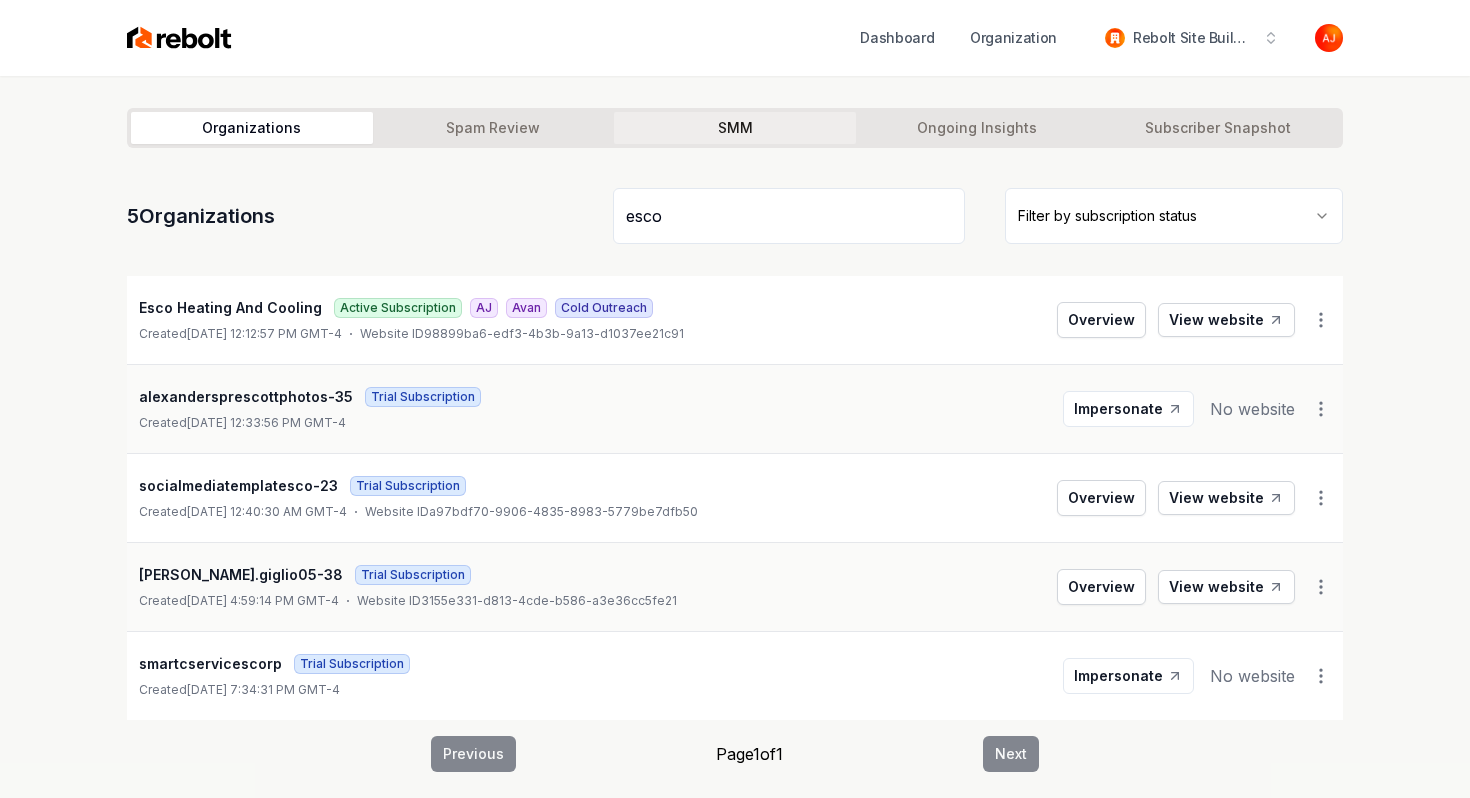 type on "esco" 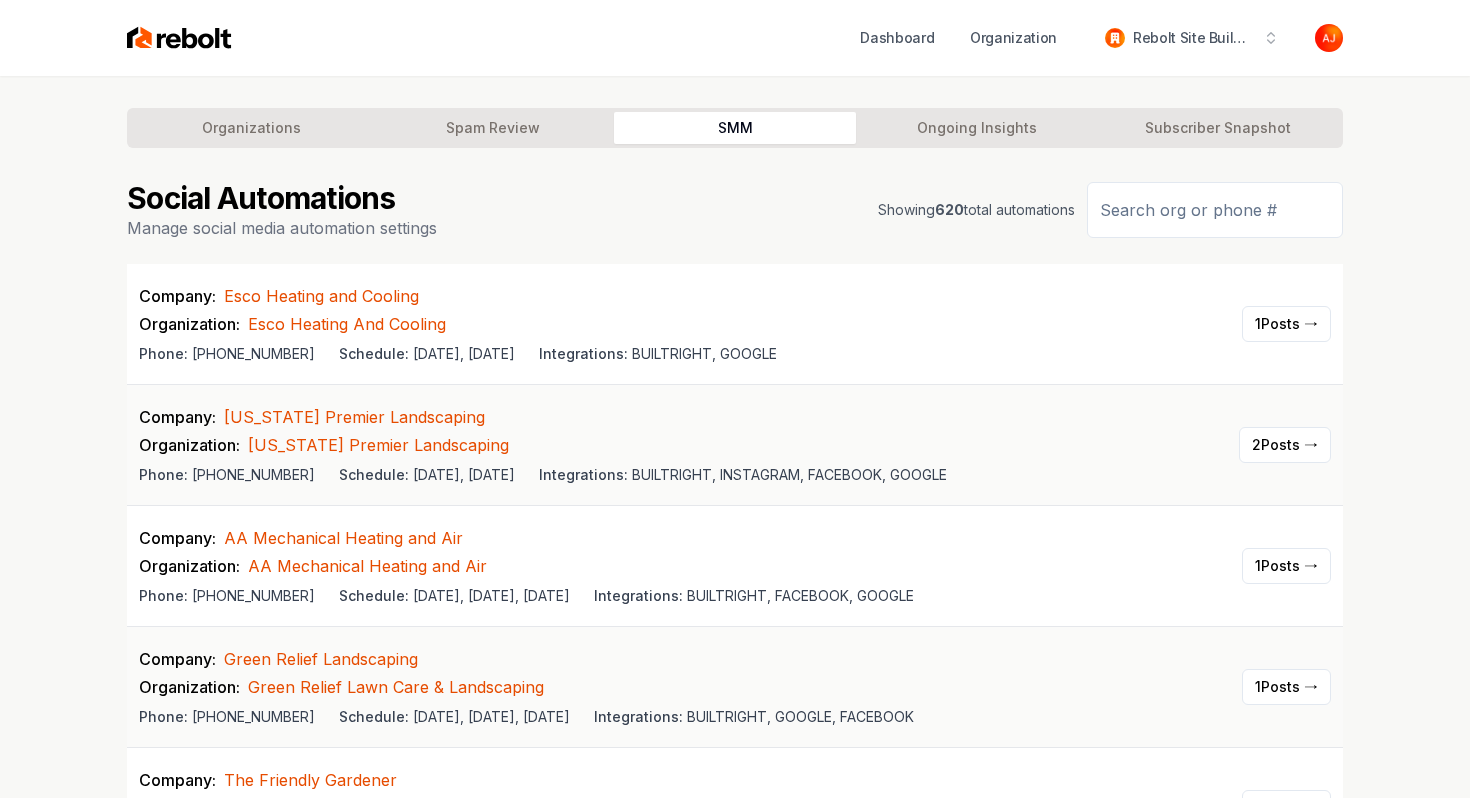click on "Company: Esco Heating and Cooling Organization: Esco Heating And Cooling Phone: [PHONE_NUMBER] Schedule: [DATE], [DATE] Integrations: BUILTRIGHT, GOOGLE" at bounding box center [690, 324] 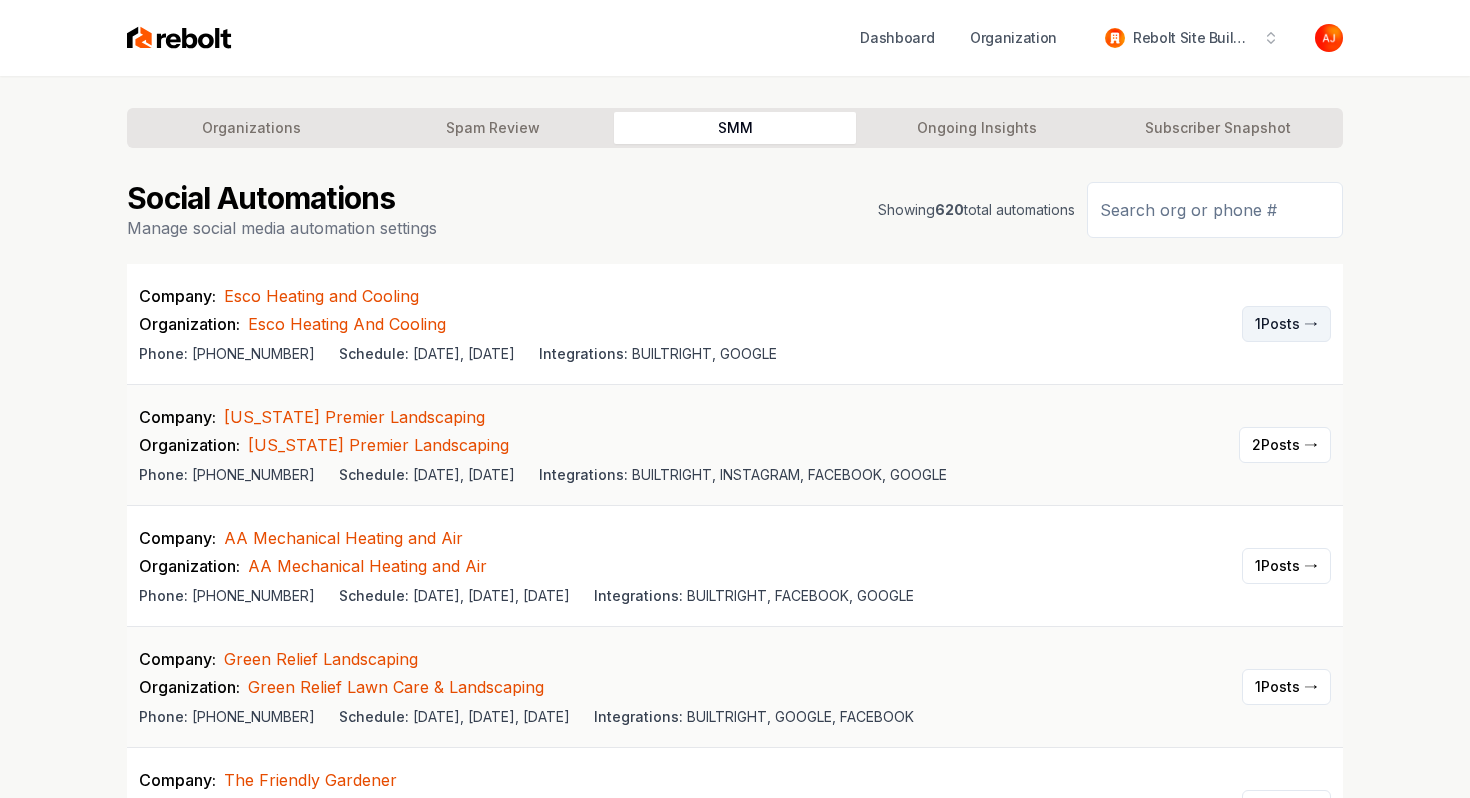 click on "1  Posts →" at bounding box center (1286, 324) 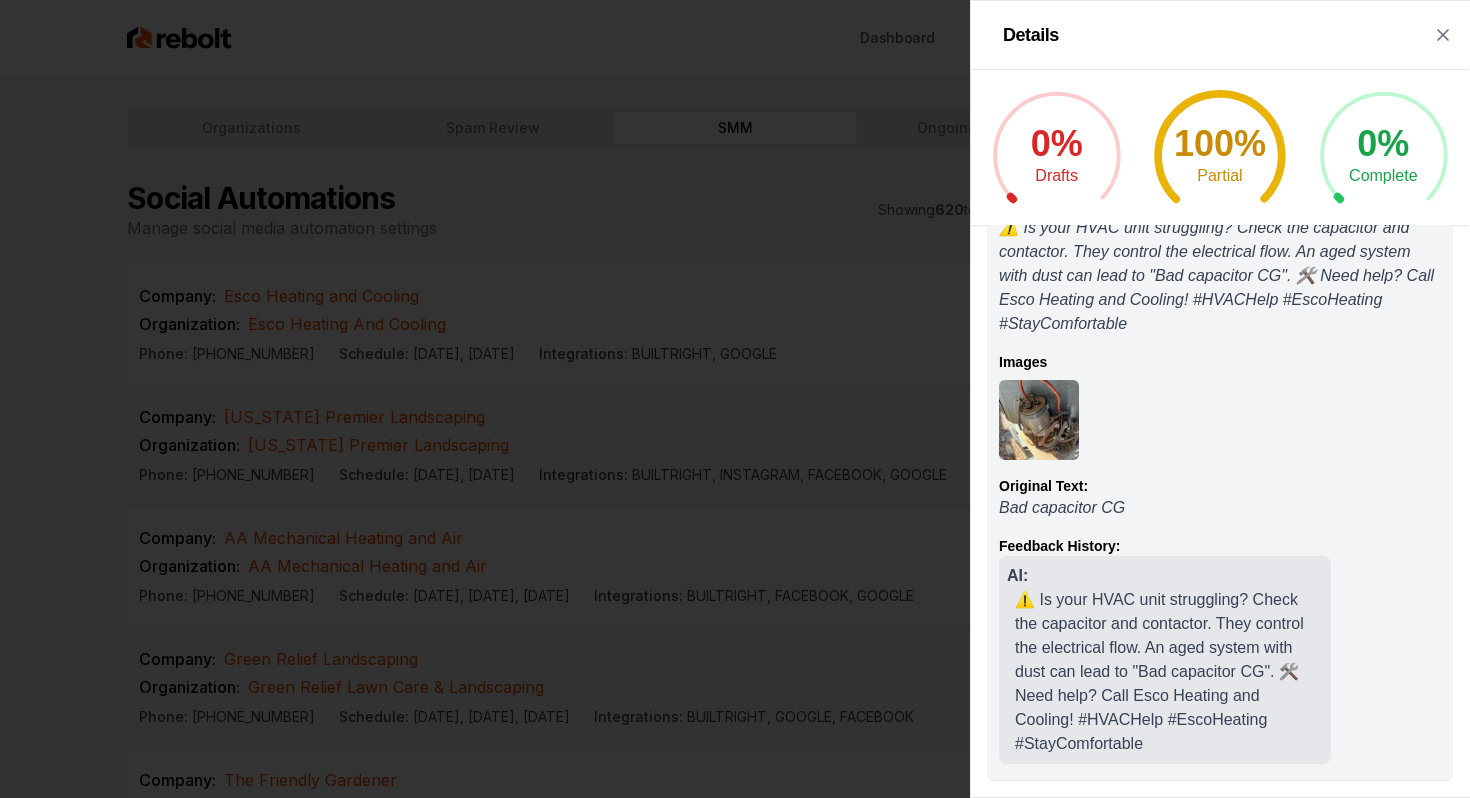 scroll, scrollTop: 0, scrollLeft: 0, axis: both 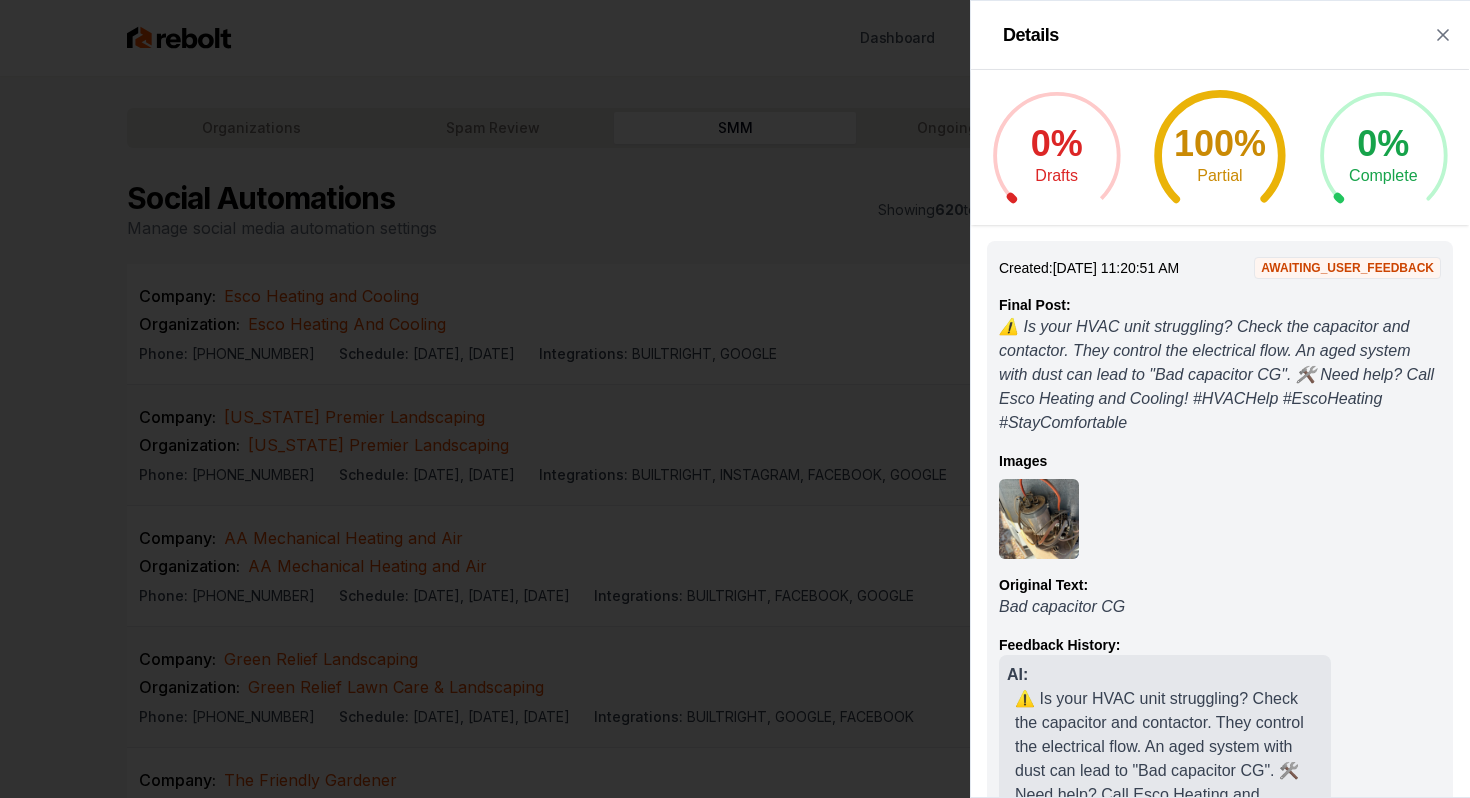click on "AWAITING_USER_FEEDBACK" at bounding box center (1347, 268) 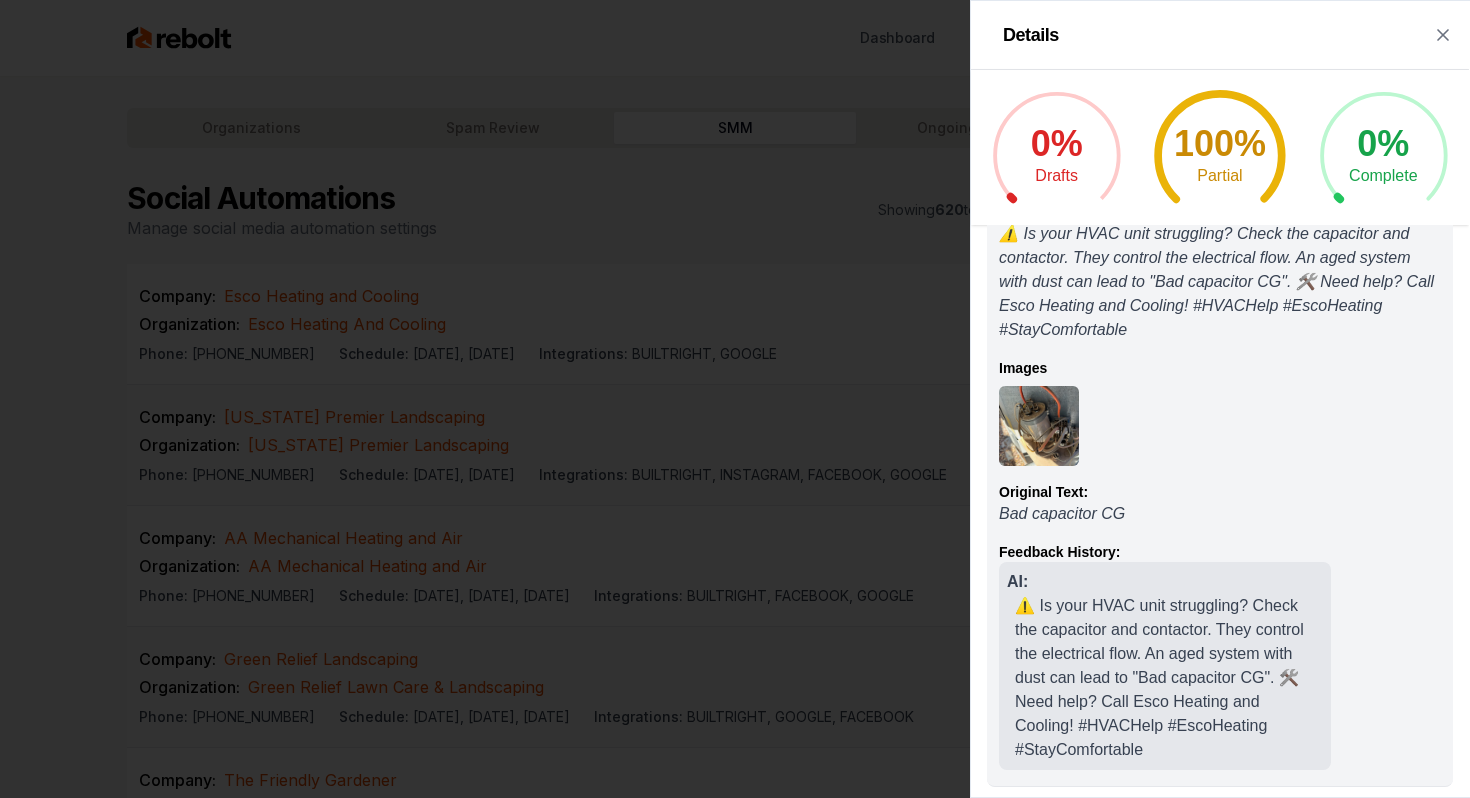 scroll, scrollTop: 99, scrollLeft: 0, axis: vertical 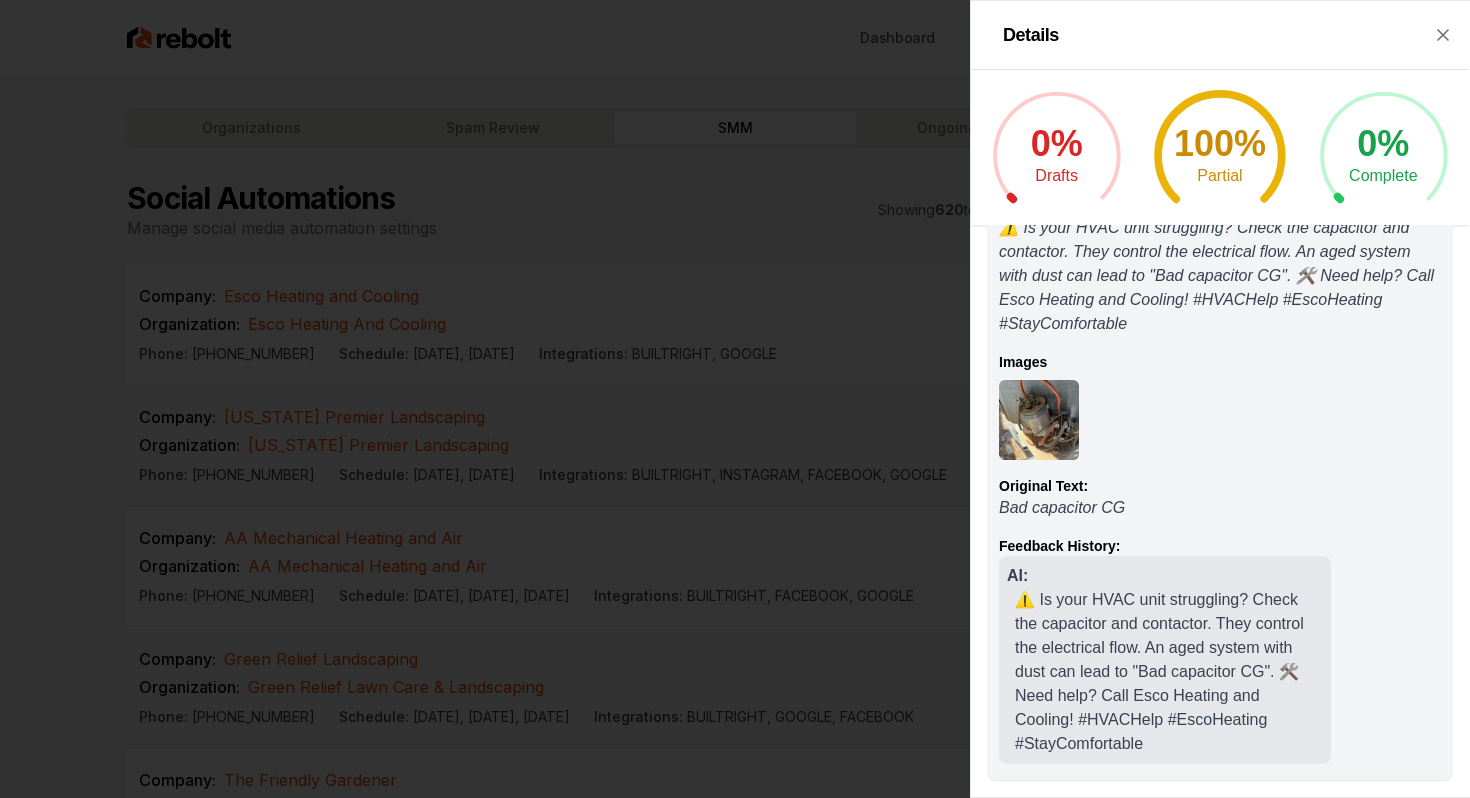 click 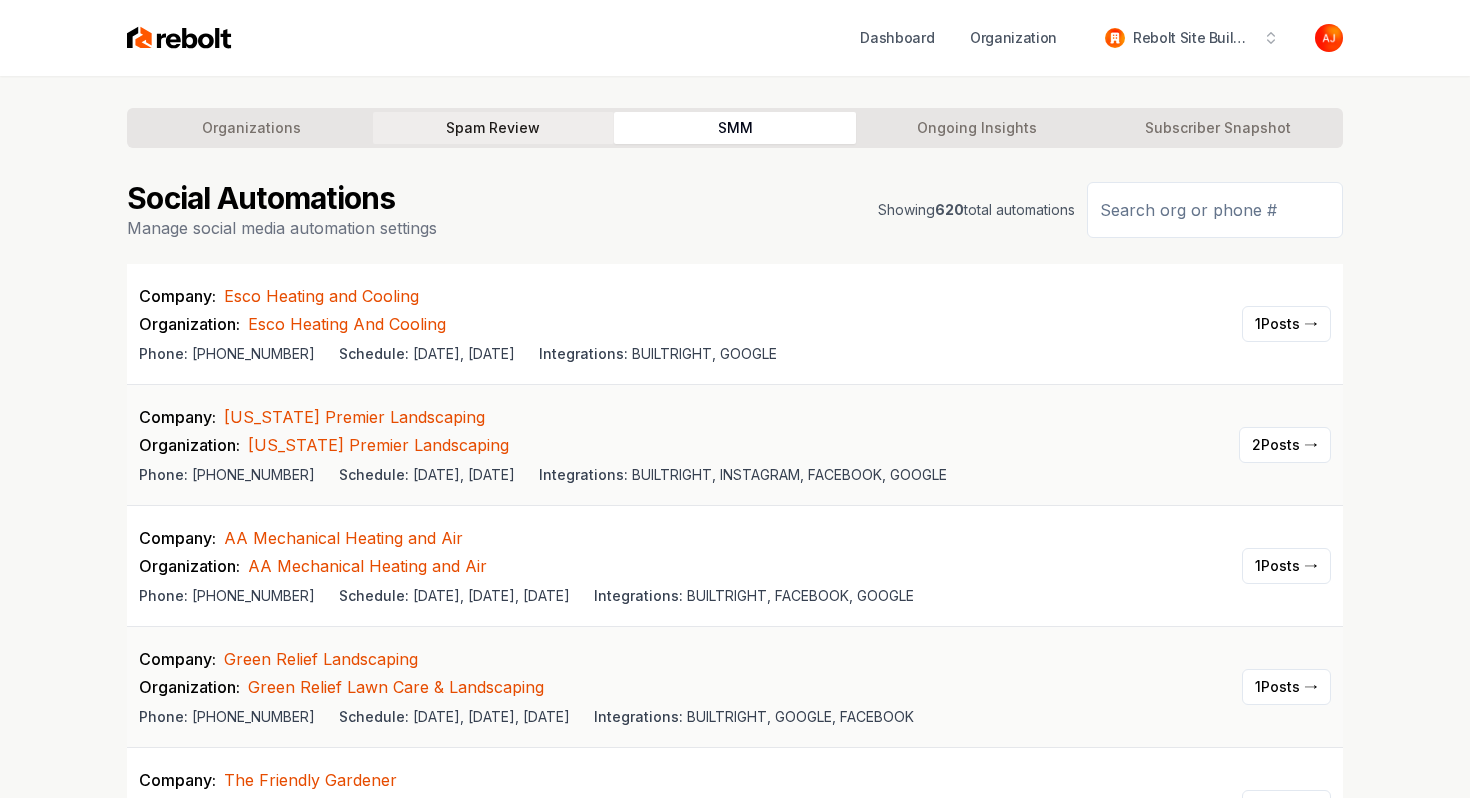 click on "Spam Review" at bounding box center [494, 128] 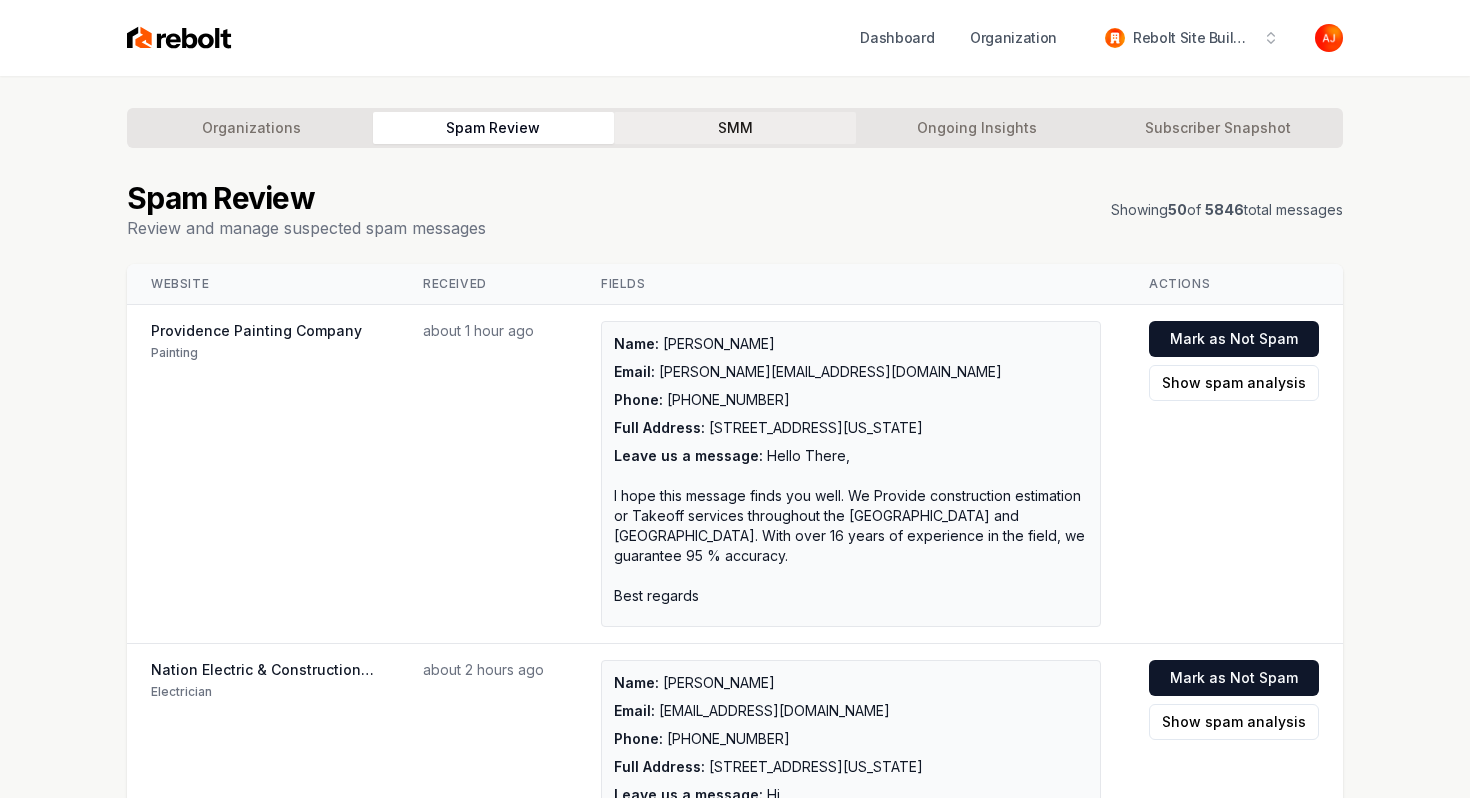 click on "SMM" at bounding box center (735, 128) 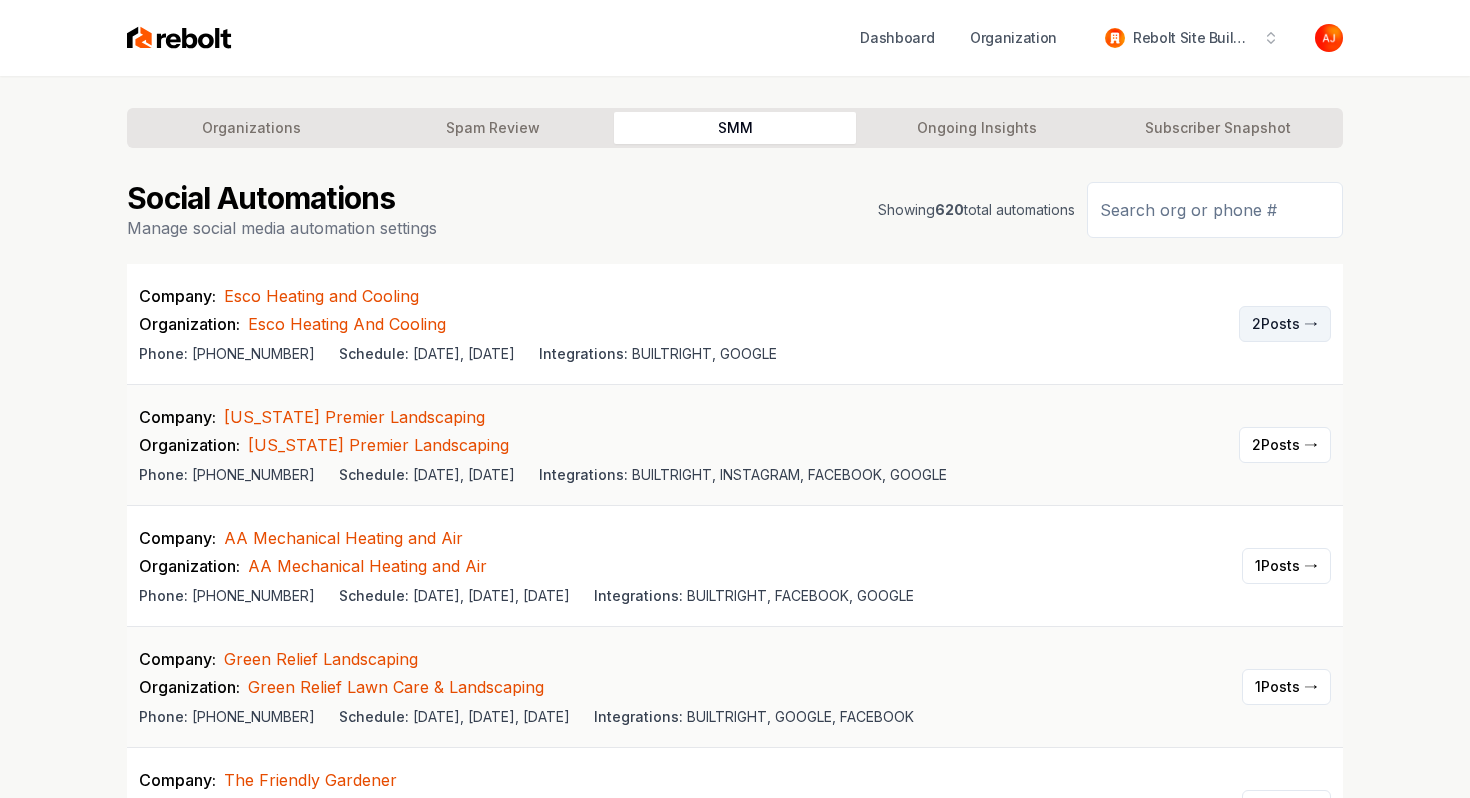 click on "2  Posts →" at bounding box center [1285, 324] 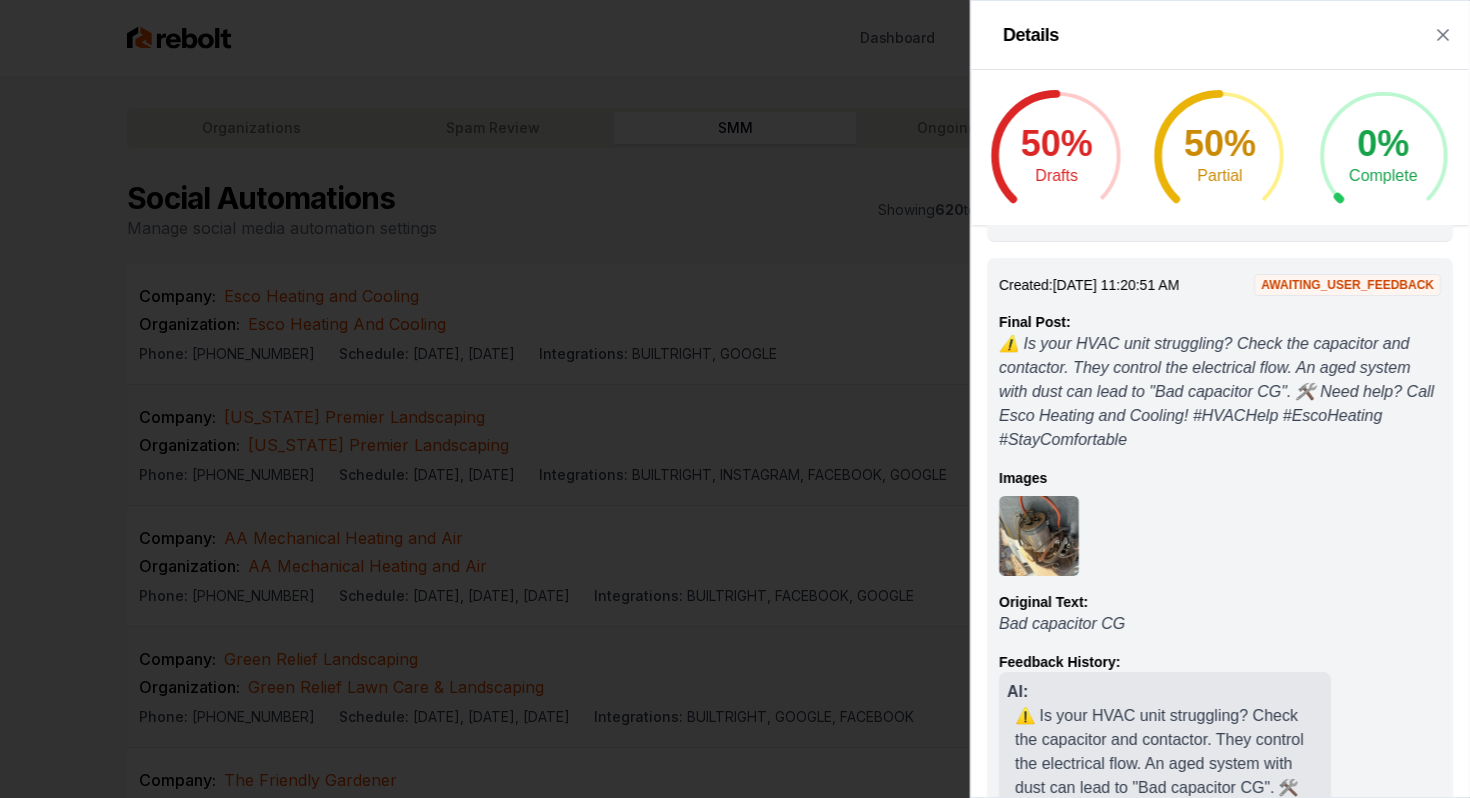 scroll, scrollTop: 0, scrollLeft: 0, axis: both 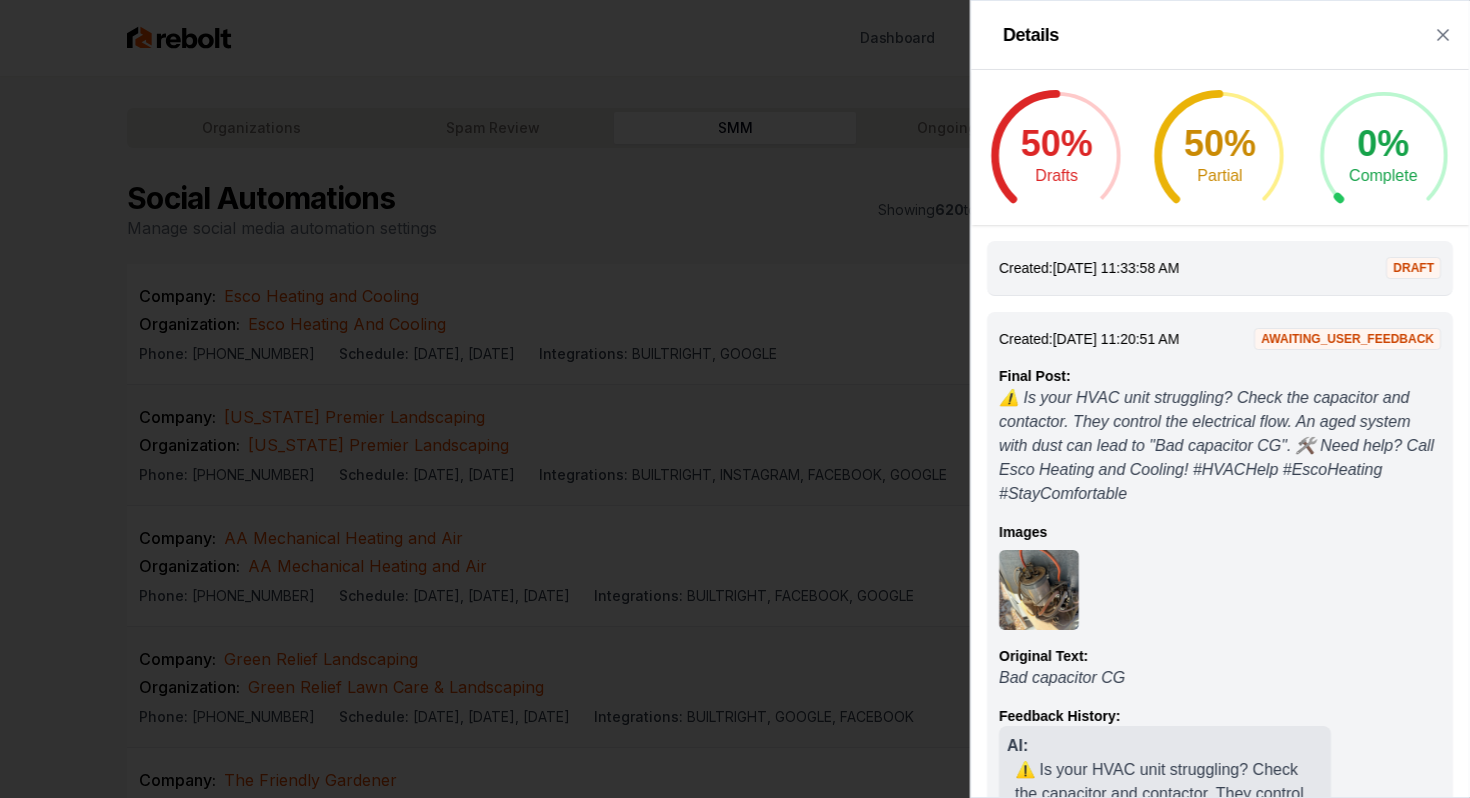 click on "Created:  7/2/2025, 11:33:58 AM" at bounding box center [1089, 268] 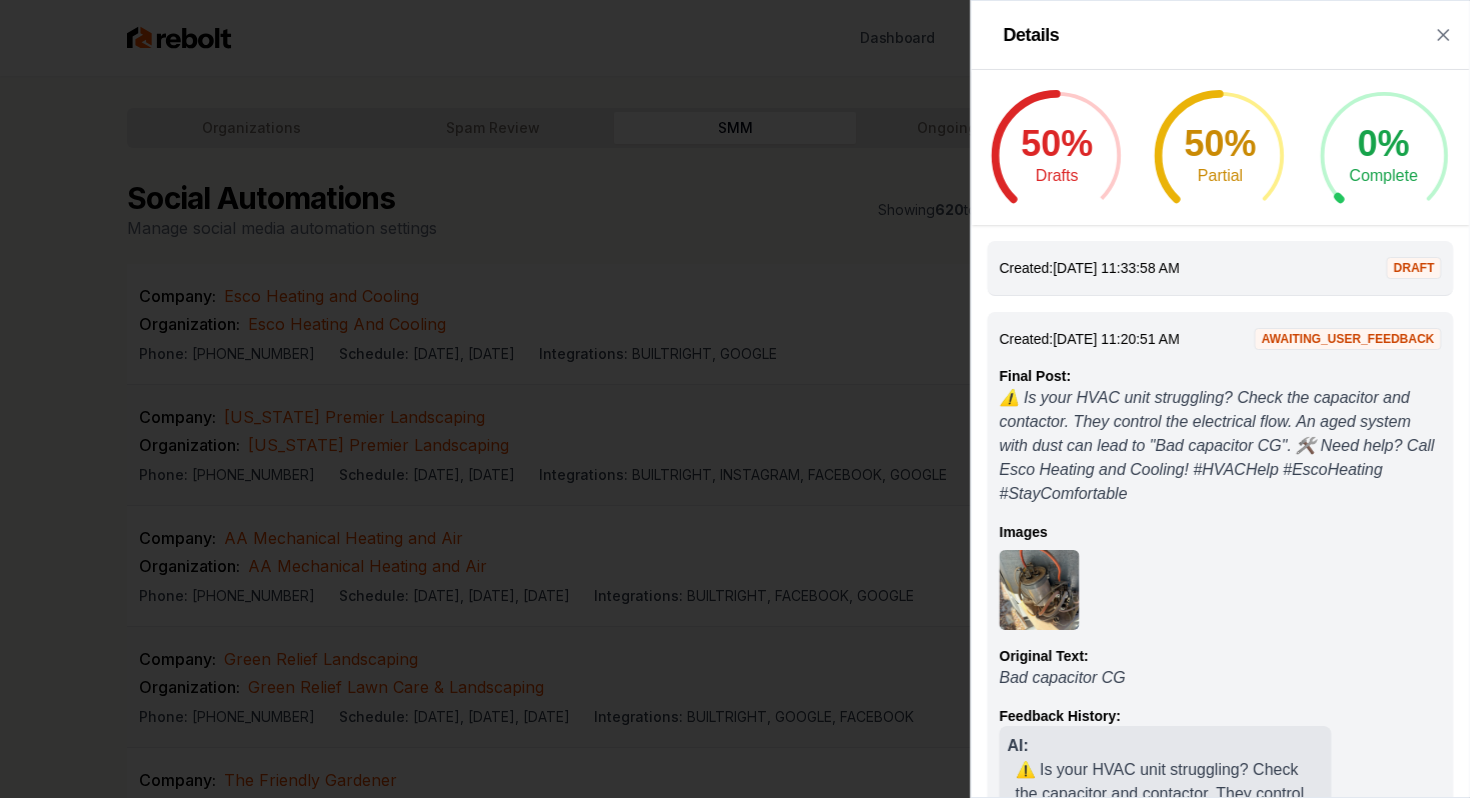 click on "Created:  7/2/2025, 11:33:58 AM DRAFT" at bounding box center [1220, 268] 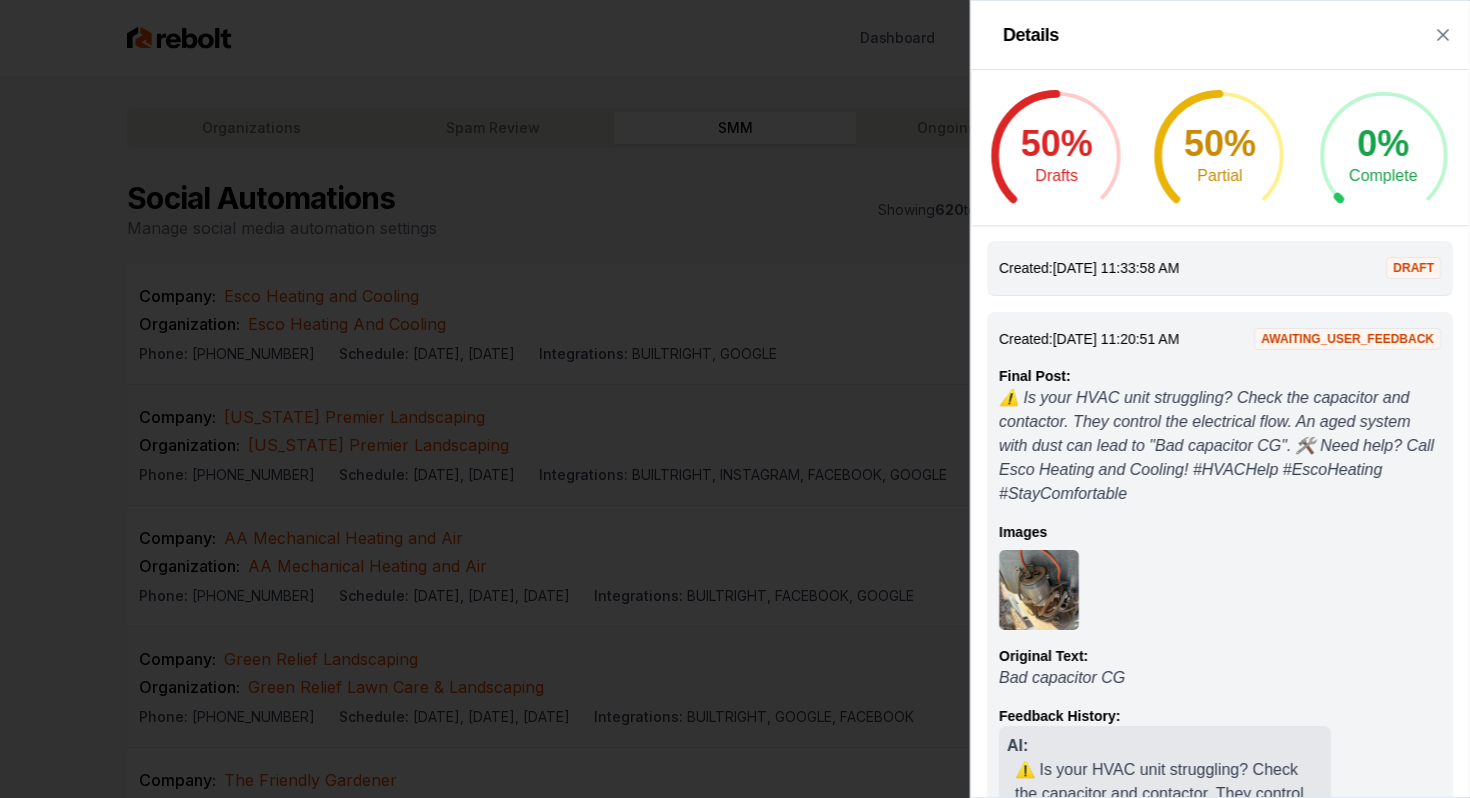 drag, startPoint x: 768, startPoint y: 107, endPoint x: 430, endPoint y: -9, distance: 357.35138 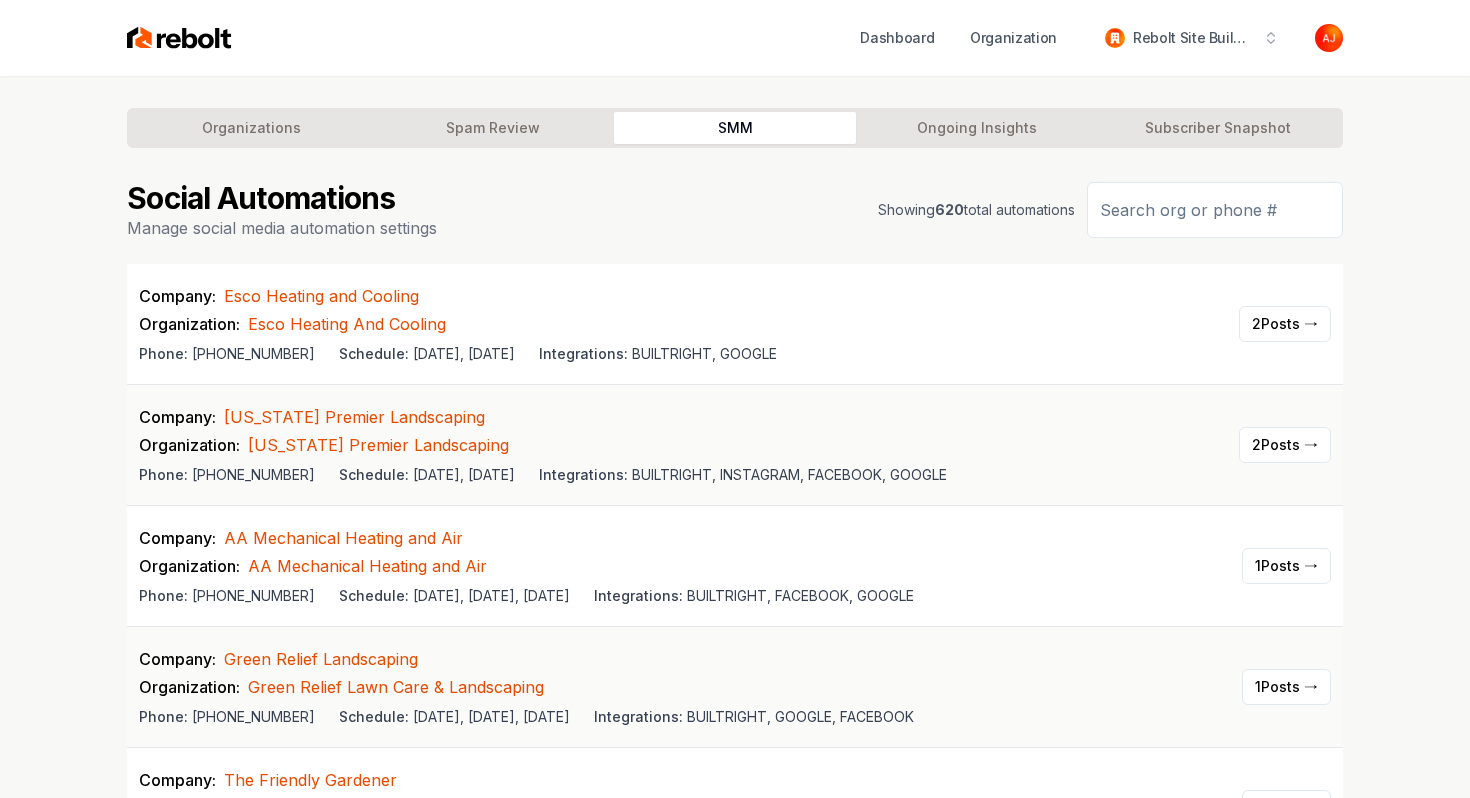 click on "Organizations Spam Review SMM Ongoing Insights Subscriber Snapshot Social Automations Manage social media automation settings Showing  620  total automations Company: Esco Heating and Cooling Organization: Esco Heating And Cooling Phone: +14802734139 Schedule: Wednesday, Saturday Integrations: BUILTRIGHT, GOOGLE 2  Posts → Company: Idaho Premier Landscaping Organization: Idaho Premier Landscaping Phone: +12084778297 Schedule: Tuesday, Friday Integrations: BUILTRIGHT, INSTAGRAM, FACEBOOK, GOOGLE 2  Posts → Company: AA Mechanical Heating and Air Organization: AA Mechanical Heating and Air Phone: +18652506201 Schedule: Monday, Wednesday, Friday Integrations: BUILTRIGHT, FACEBOOK, GOOGLE 1  Posts → Company: Green Relief Landscaping Organization: Green Relief Lawn Care & Landscaping Phone: +17069416242 Schedule: Monday, Wednesday, Friday Integrations: BUILTRIGHT, GOOGLE, FACEBOOK 1  Posts → Company: The Friendly Gardener Organization: The Friendly Gardener Phone: +12508515934 Schedule: Integrations: 1 1 1" at bounding box center [735, 6449] 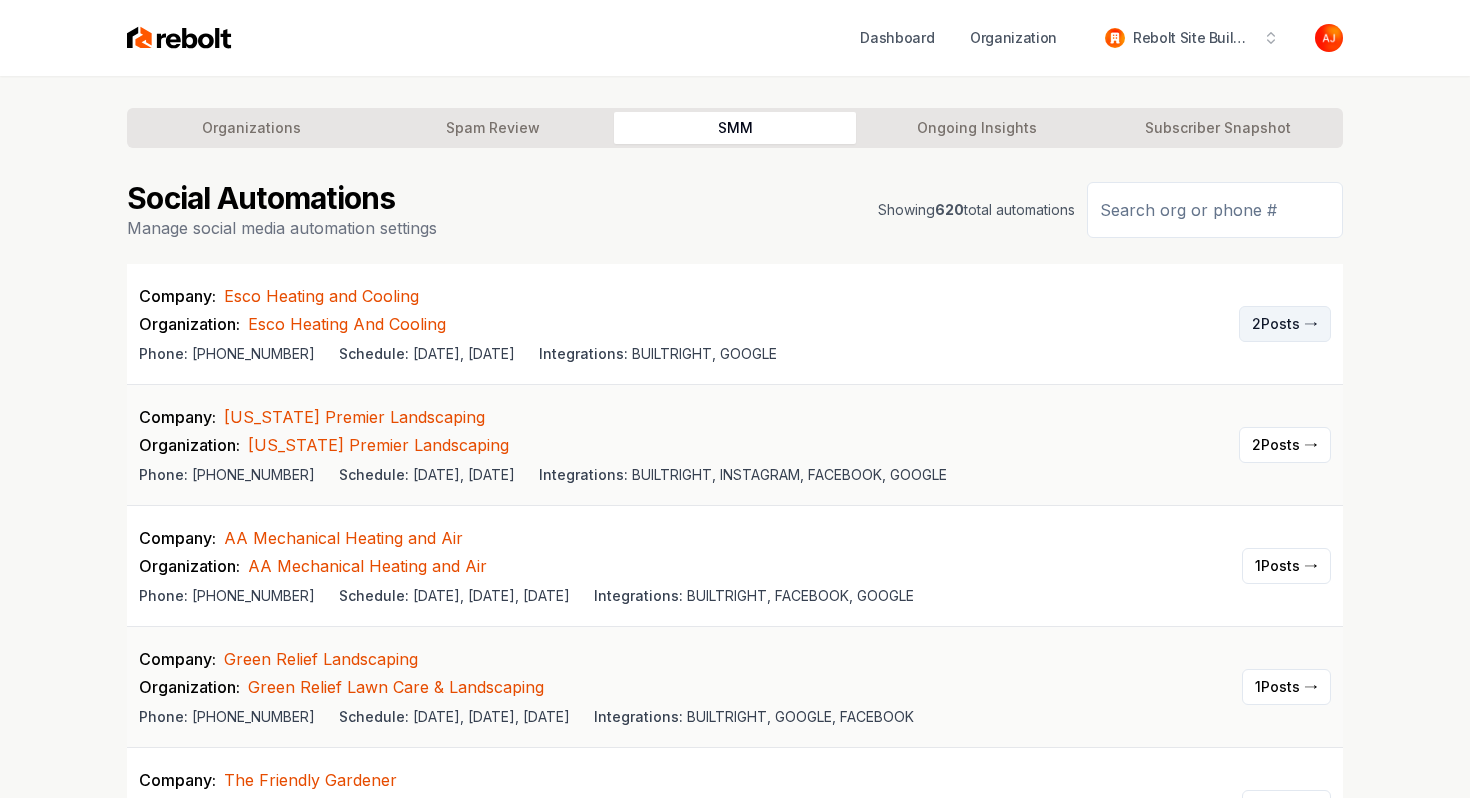 click on "2  Posts →" at bounding box center [1285, 324] 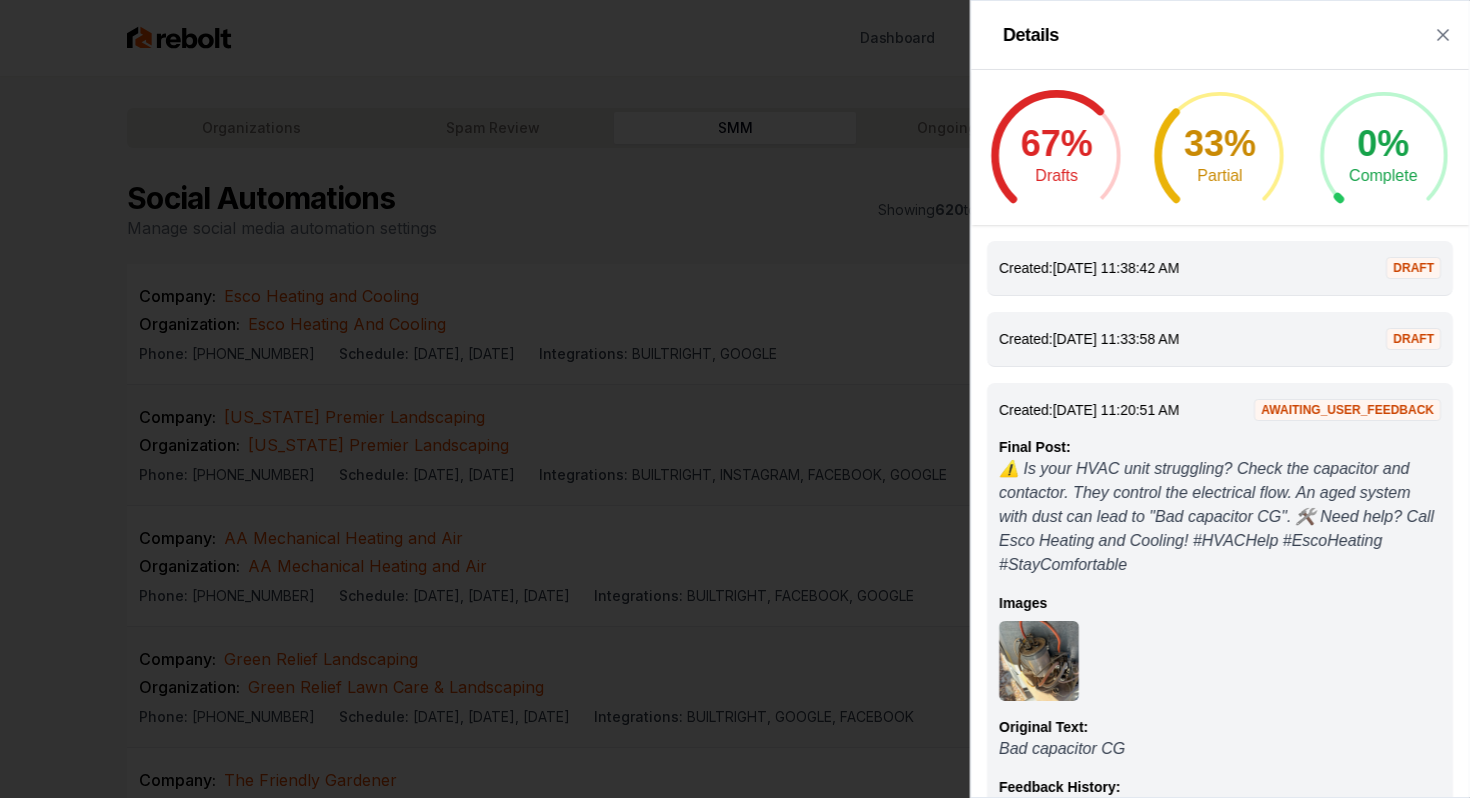 click on "DRAFT" at bounding box center [1413, 268] 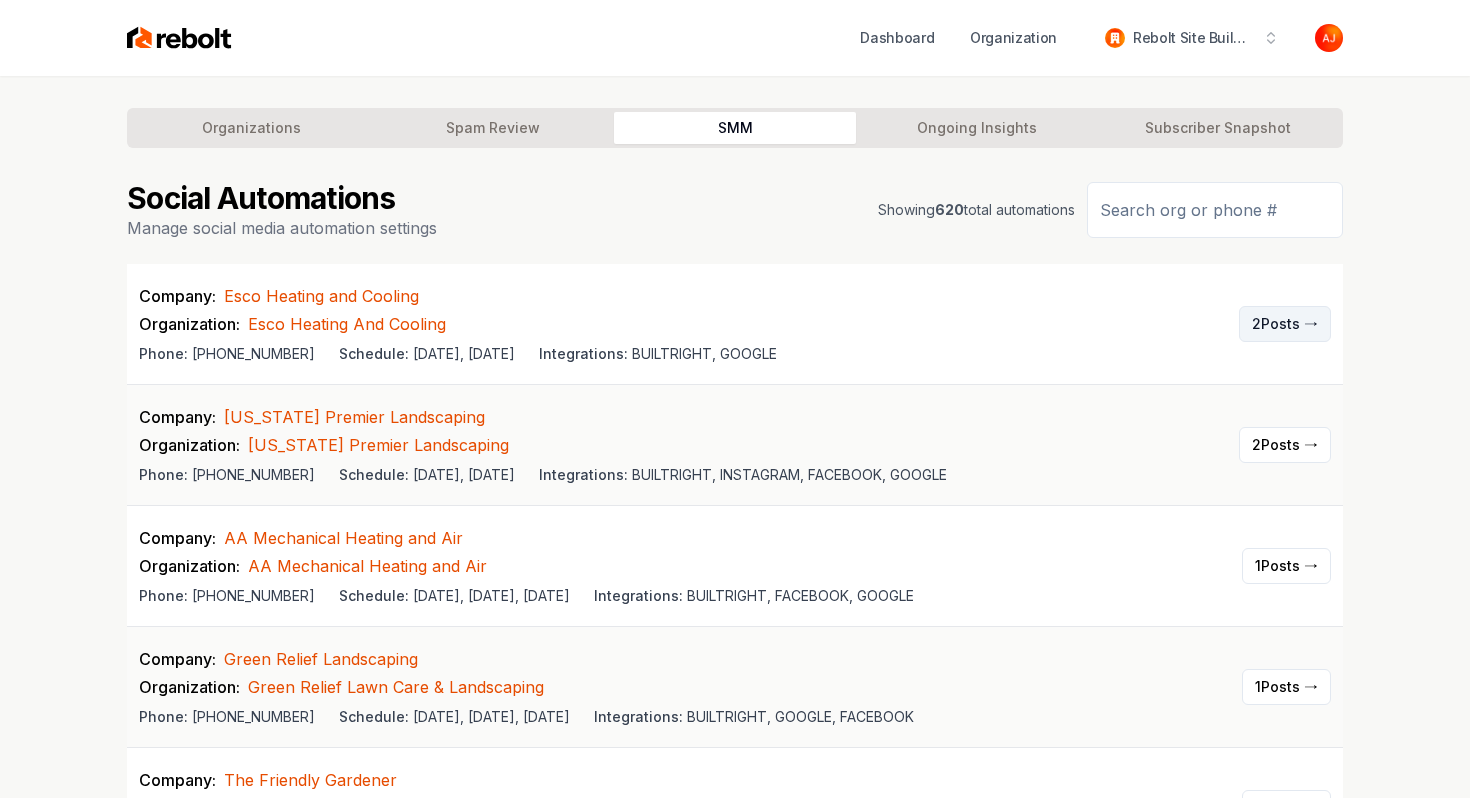 click on "2  Posts →" at bounding box center (1285, 324) 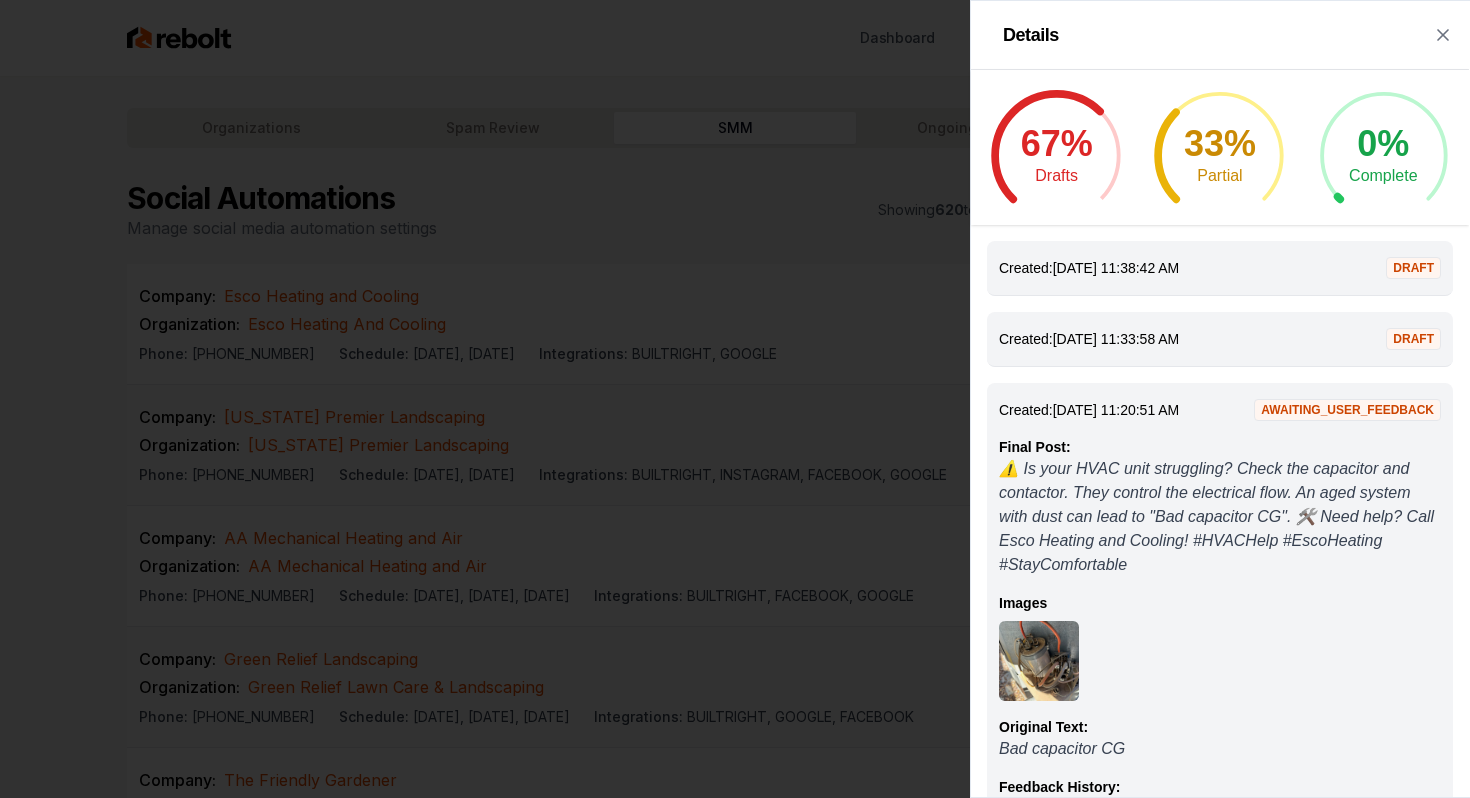 type 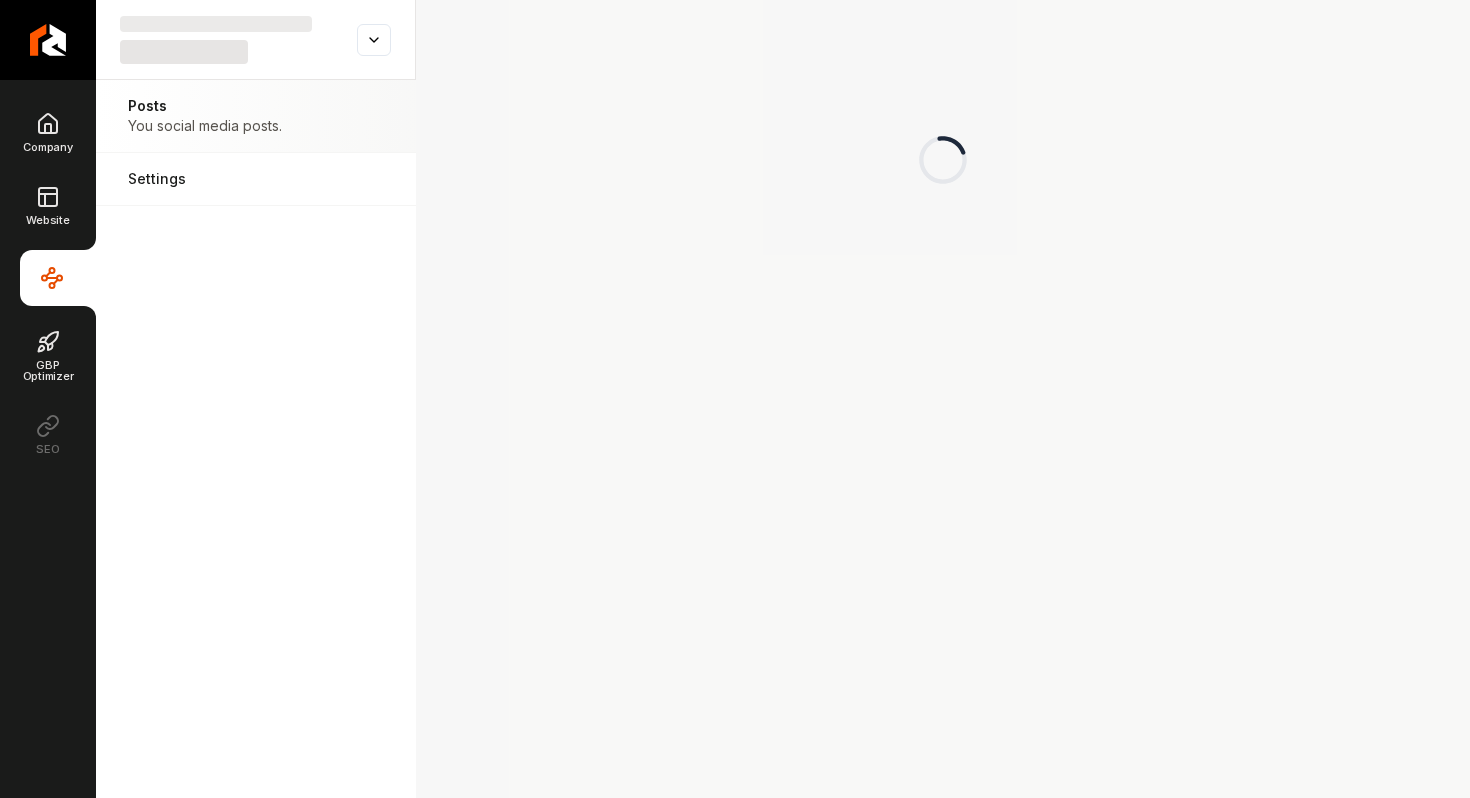 scroll, scrollTop: 0, scrollLeft: 0, axis: both 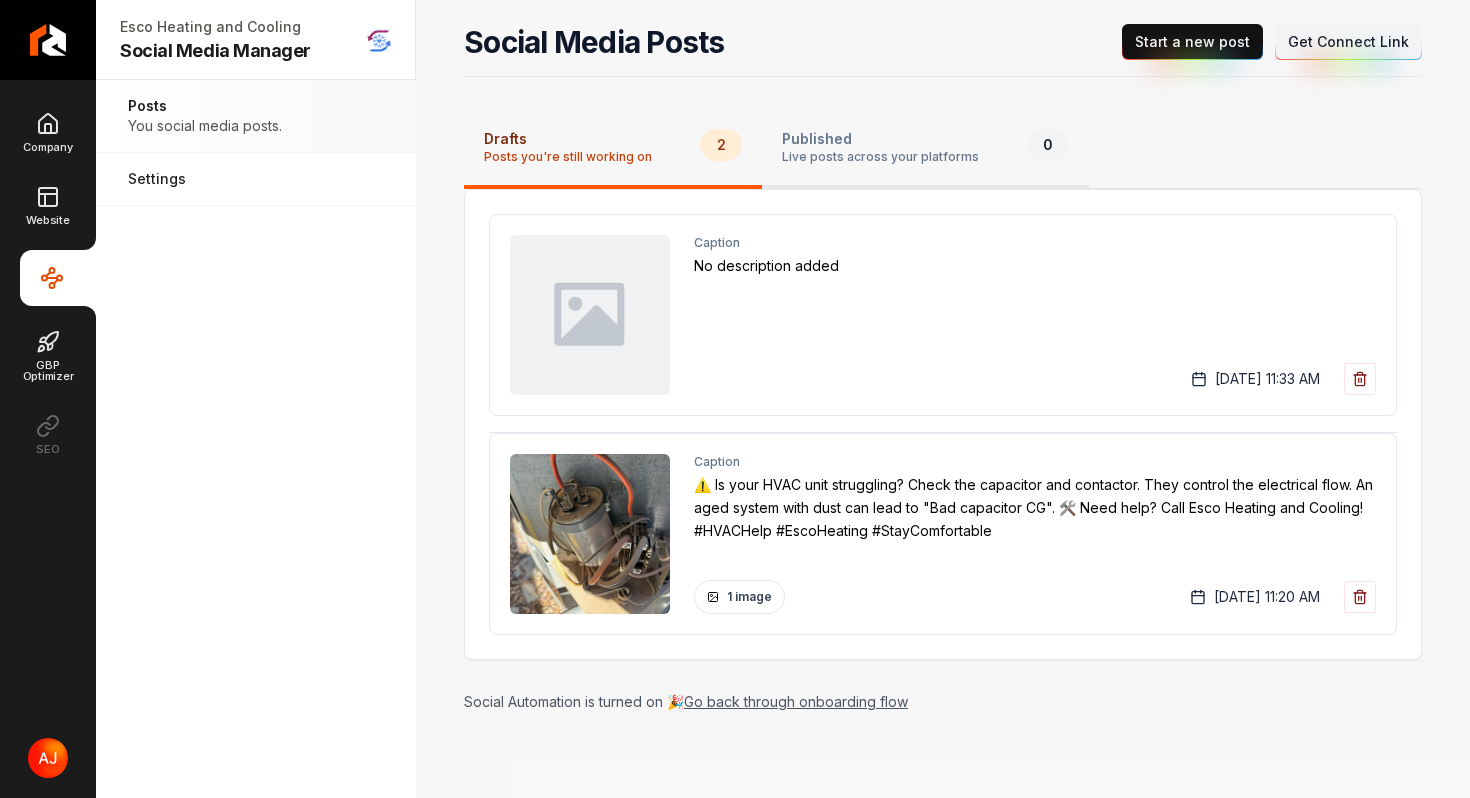click on "Live posts across your platforms" at bounding box center (880, 157) 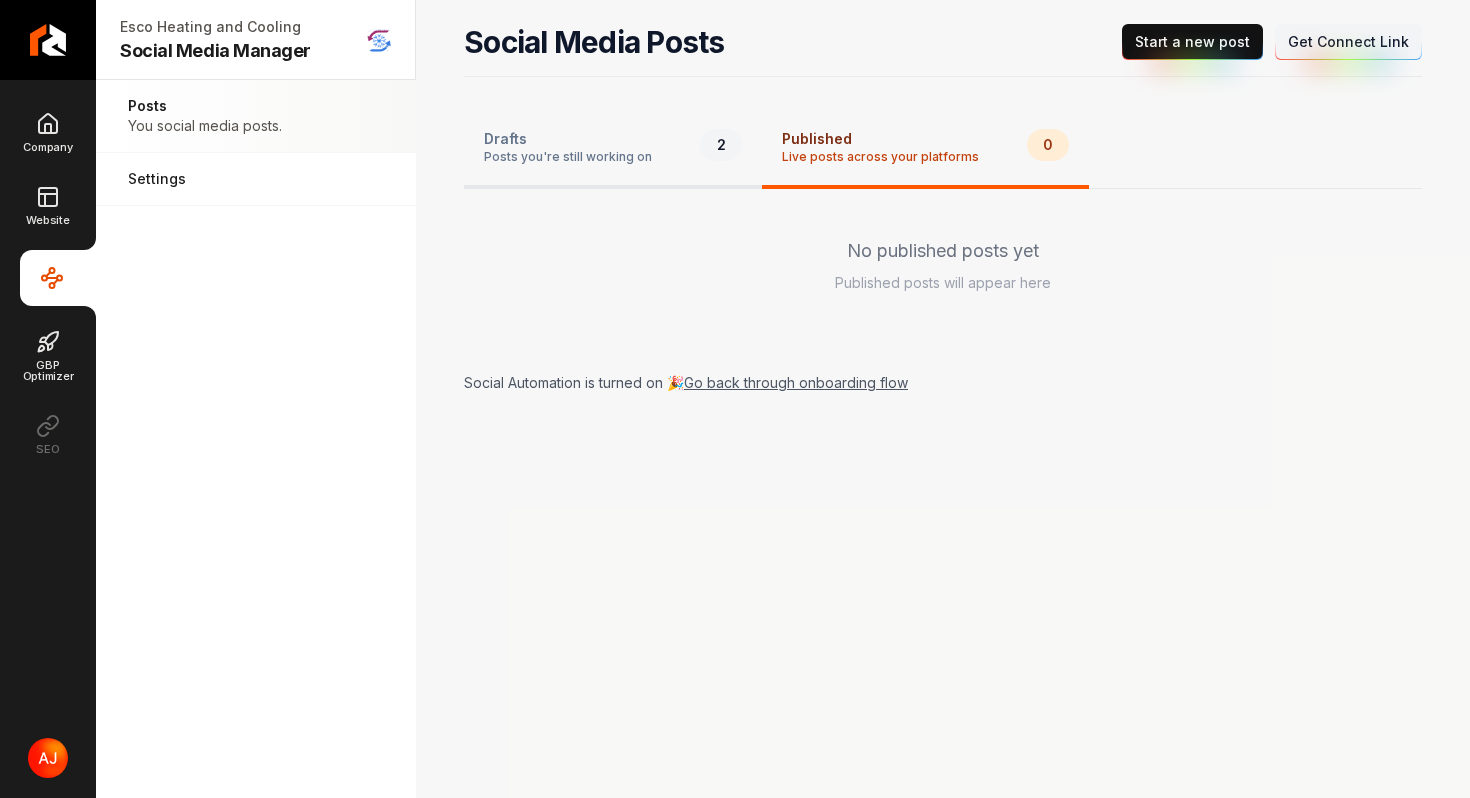 click on "Posts you're still working on" at bounding box center (568, 157) 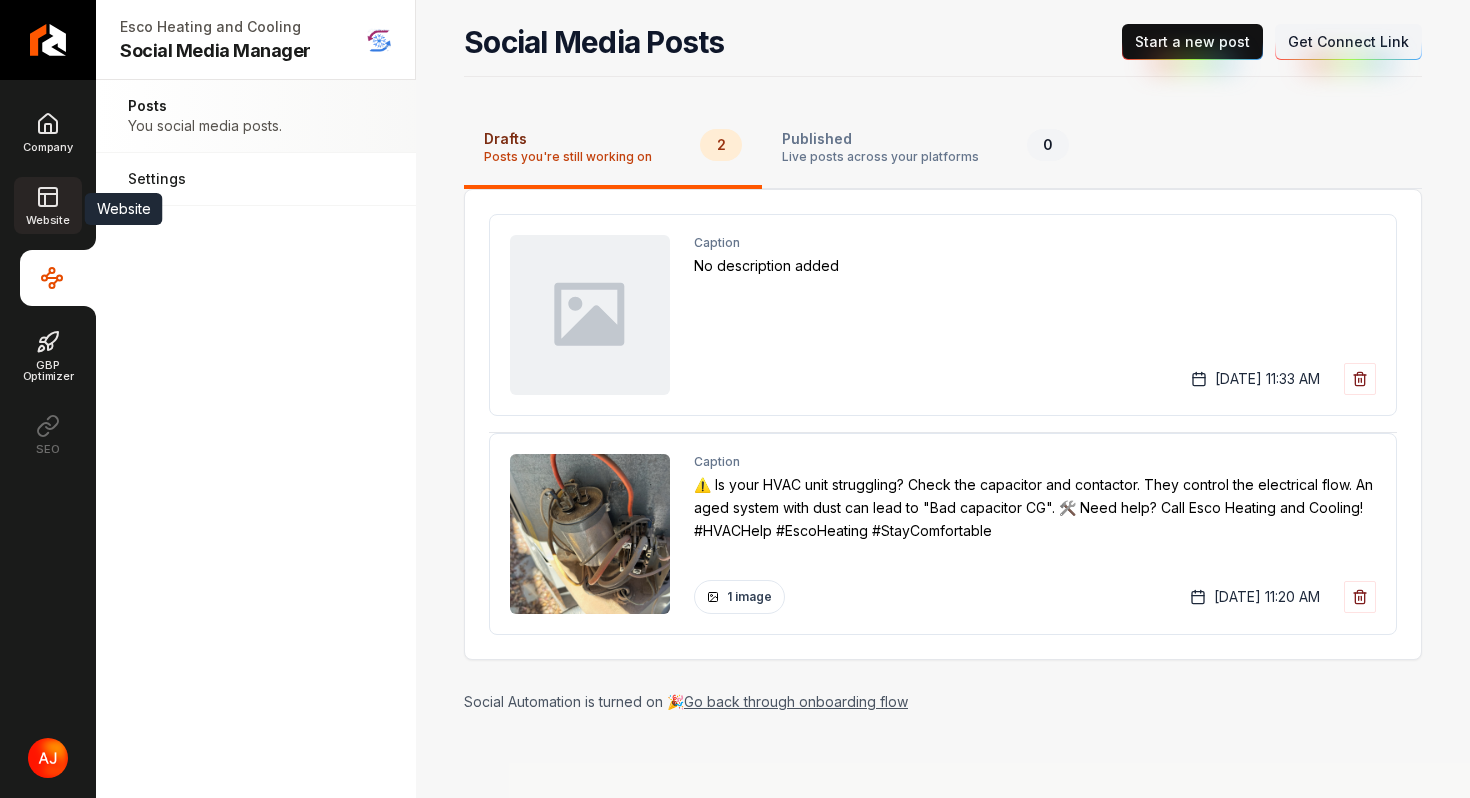 click on "Website" at bounding box center (47, 205) 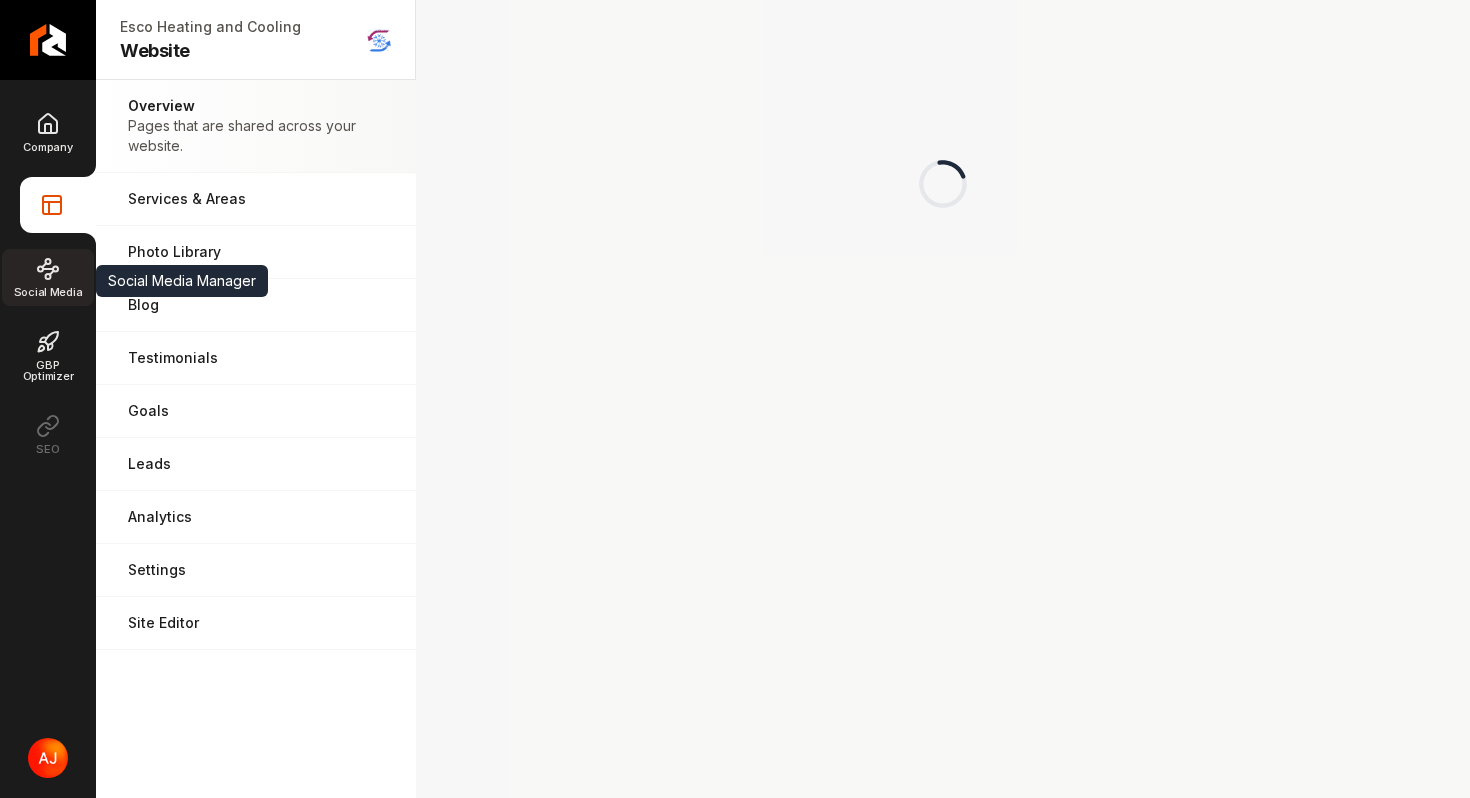 click on "Social Media" at bounding box center (48, 277) 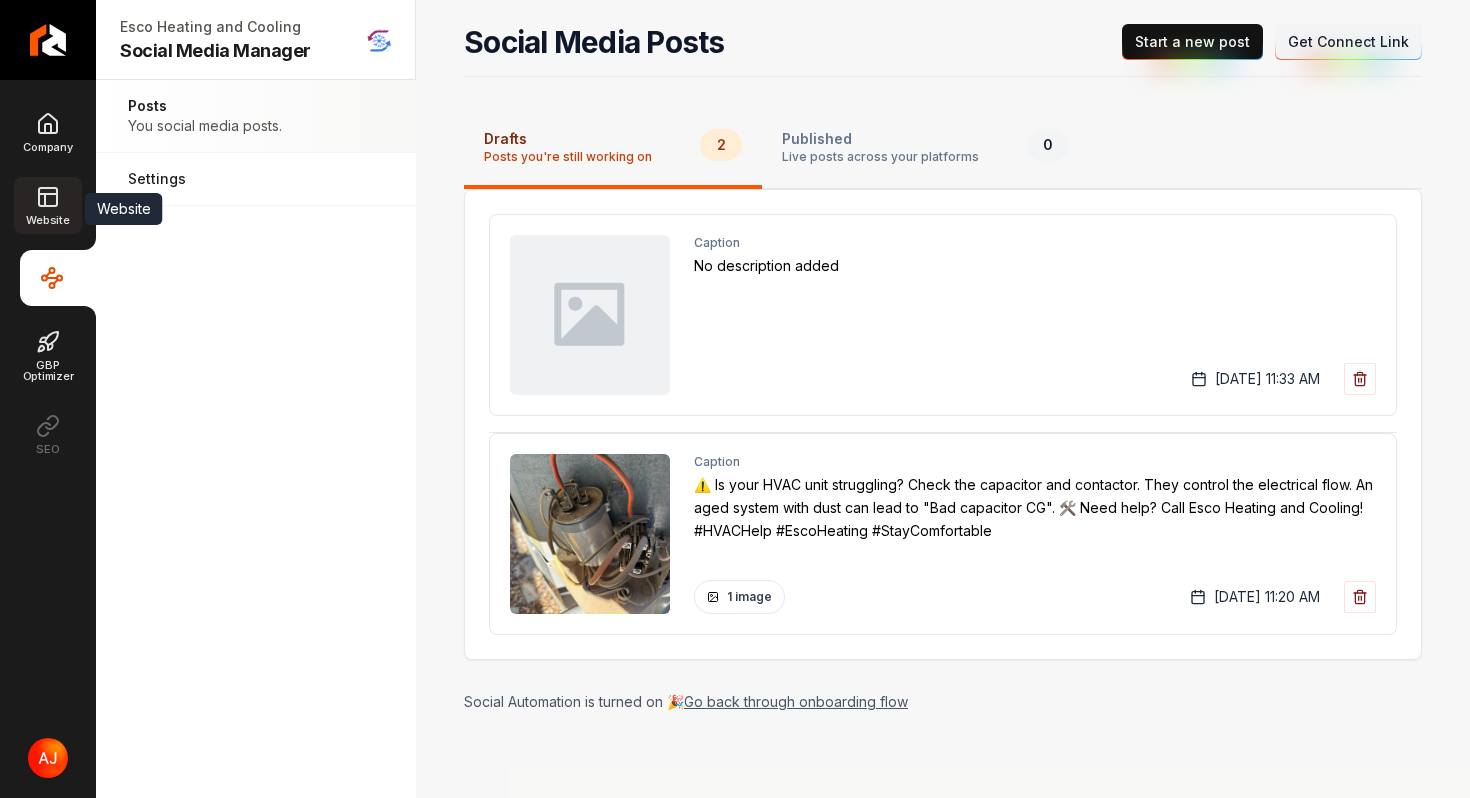 click 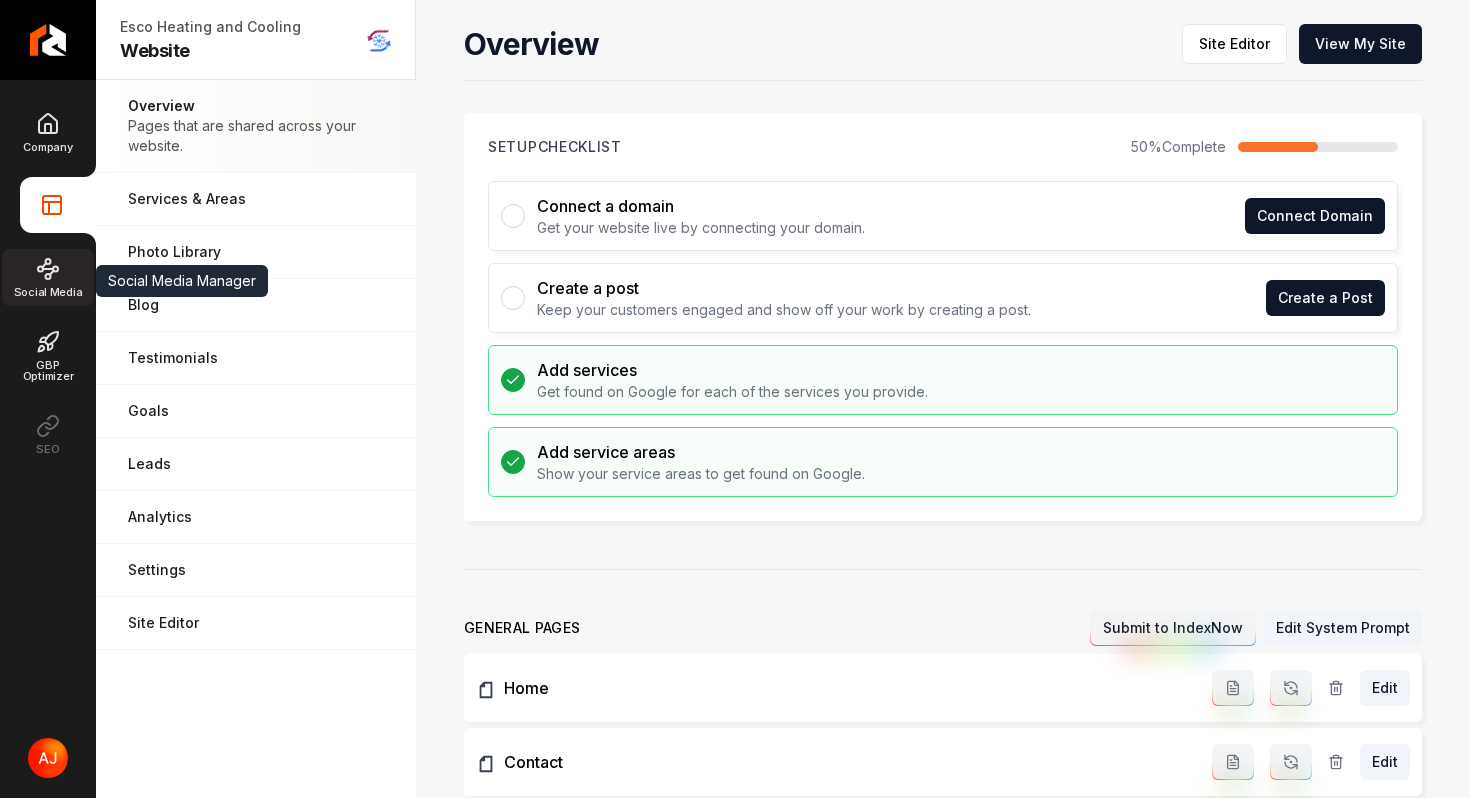 click on "Social Media" at bounding box center [48, 277] 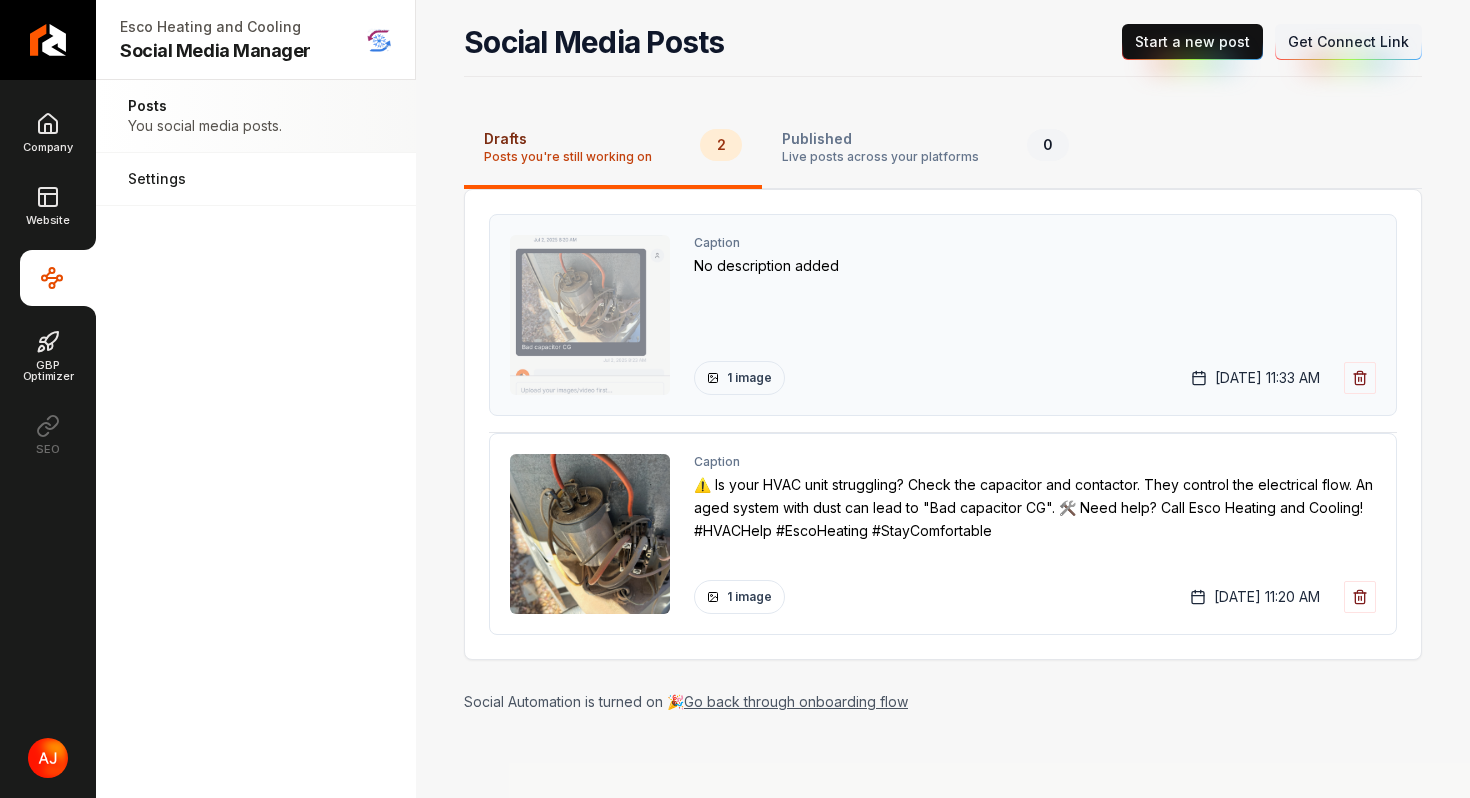 click at bounding box center (590, 315) 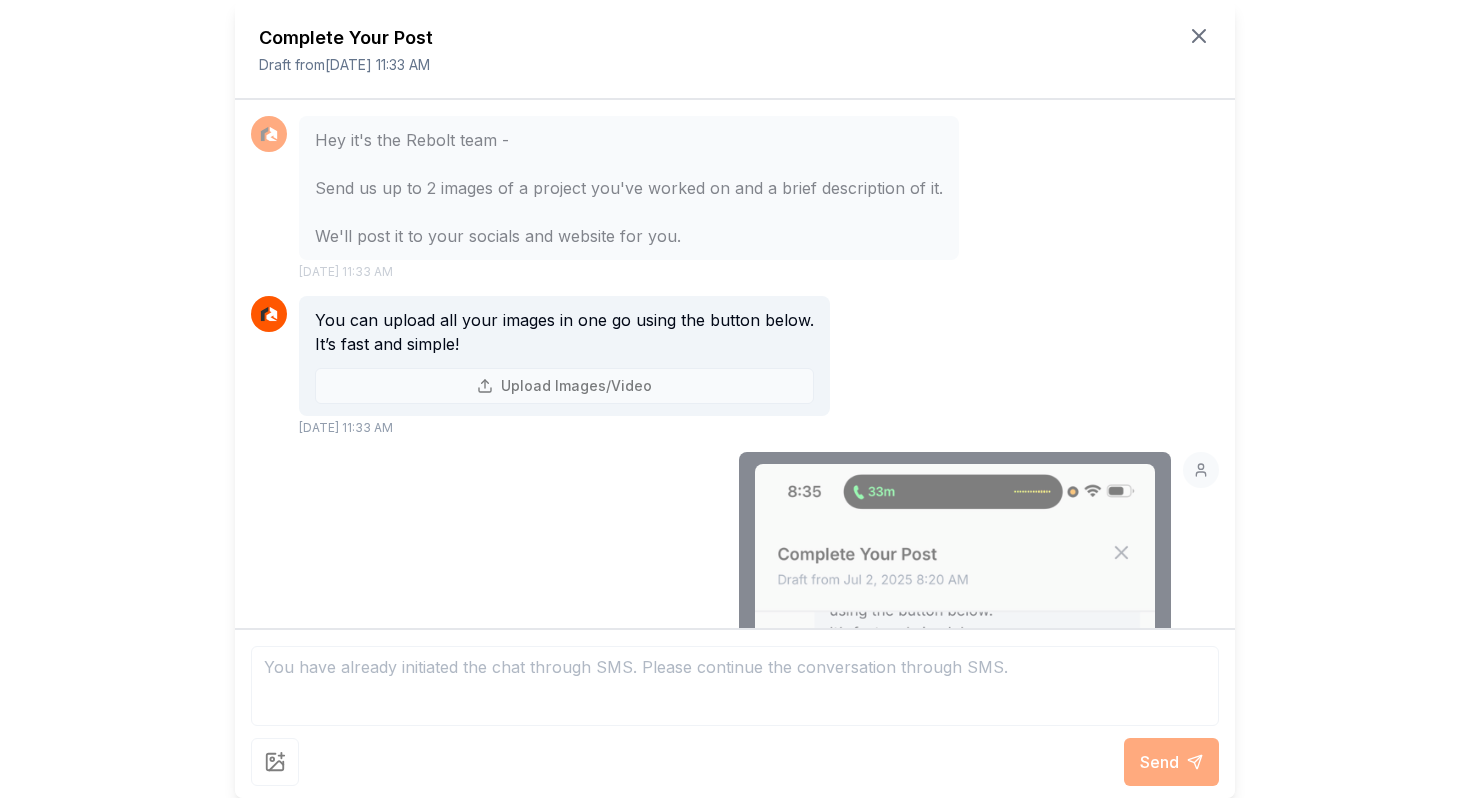 scroll, scrollTop: 268, scrollLeft: 0, axis: vertical 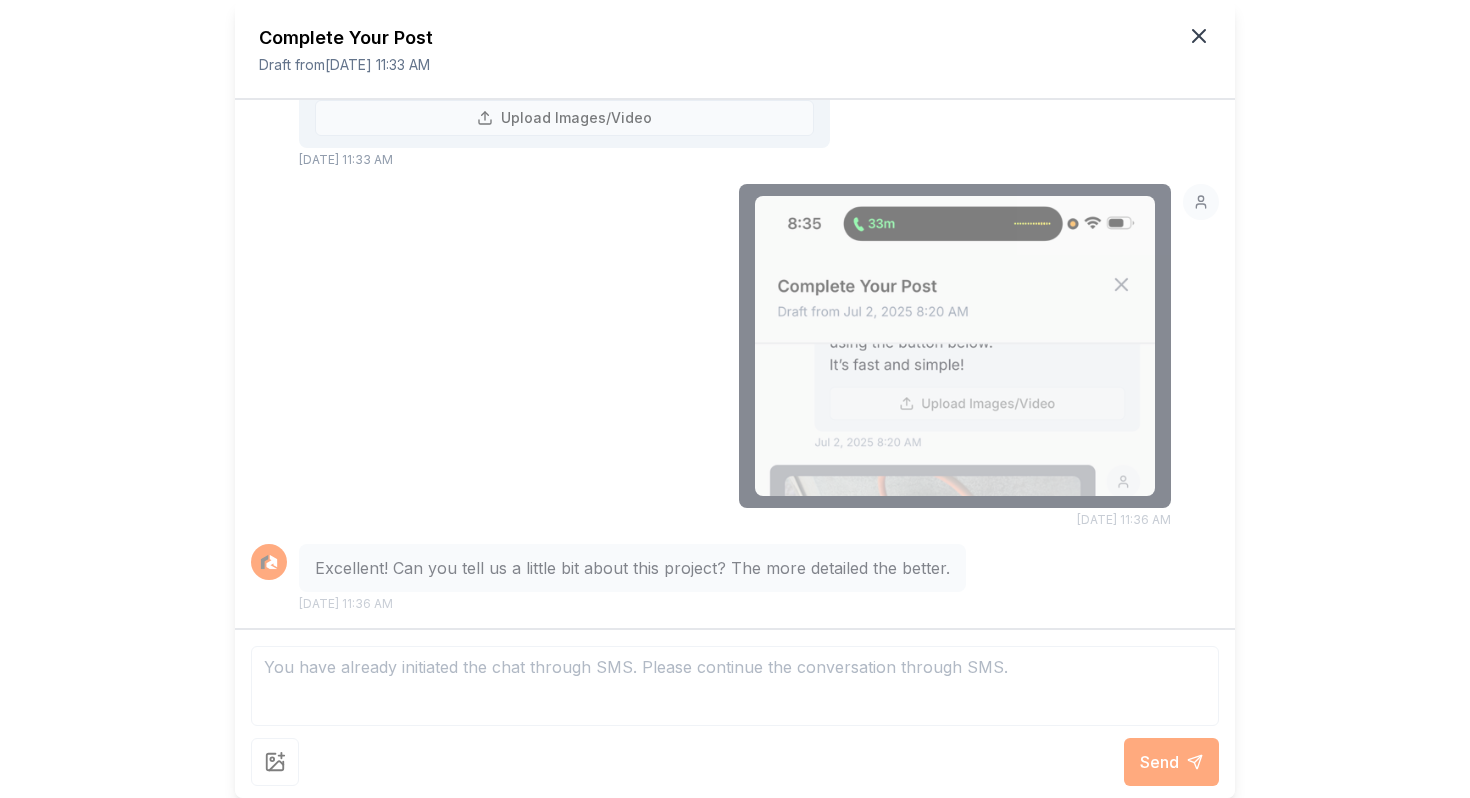 click 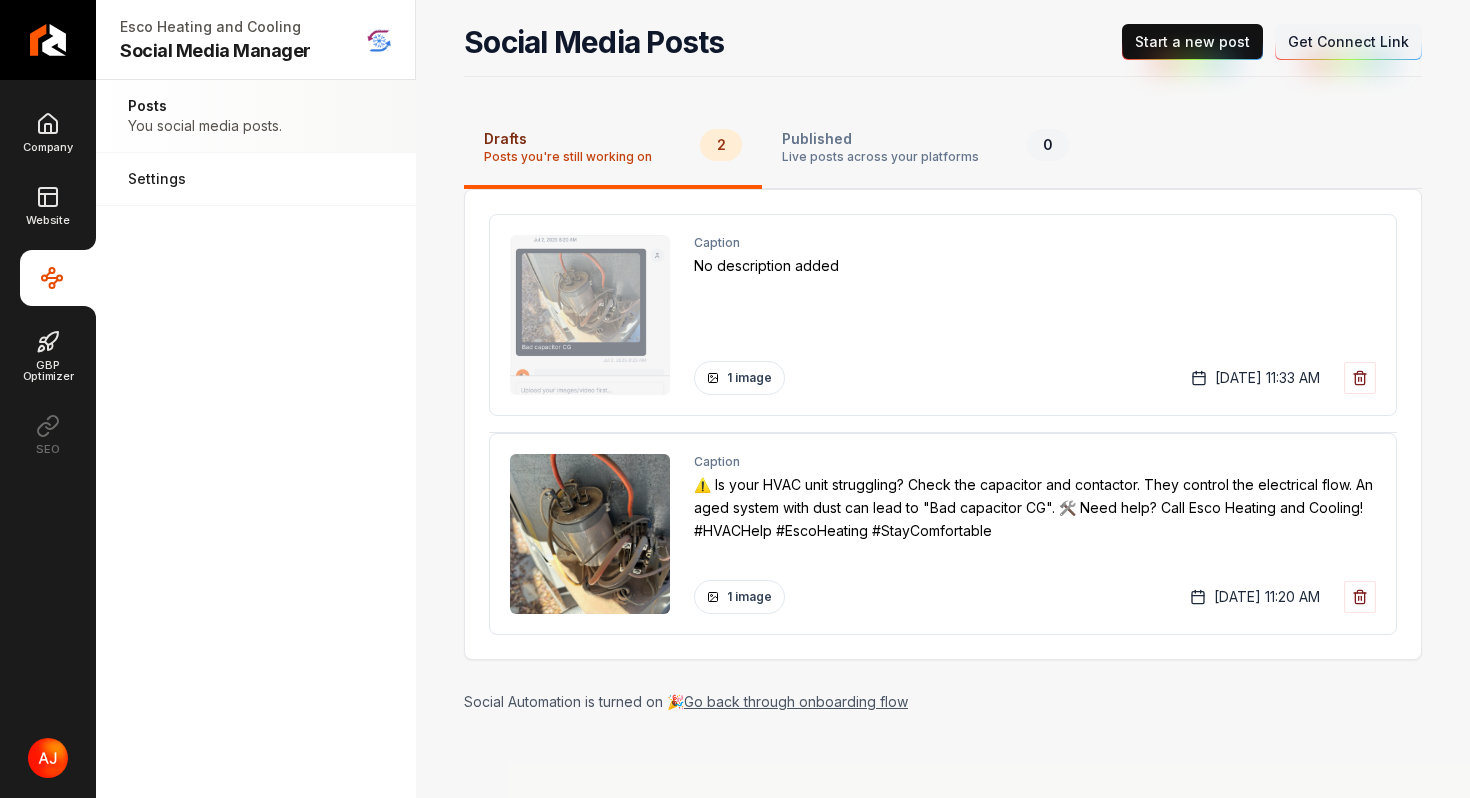 drag, startPoint x: 1158, startPoint y: 46, endPoint x: 859, endPoint y: 69, distance: 299.8833 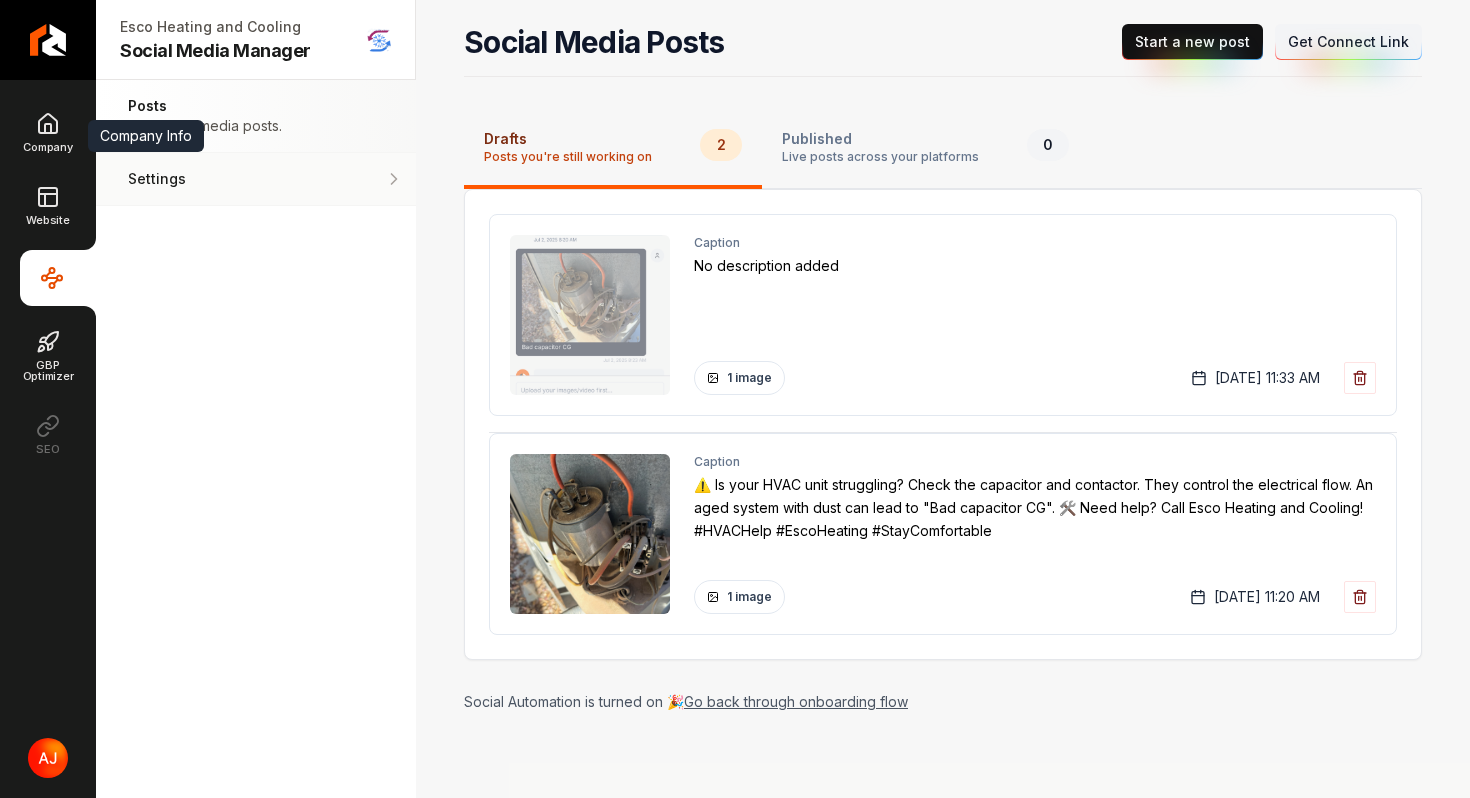 click on "Settings Adjust your settings." at bounding box center (256, 179) 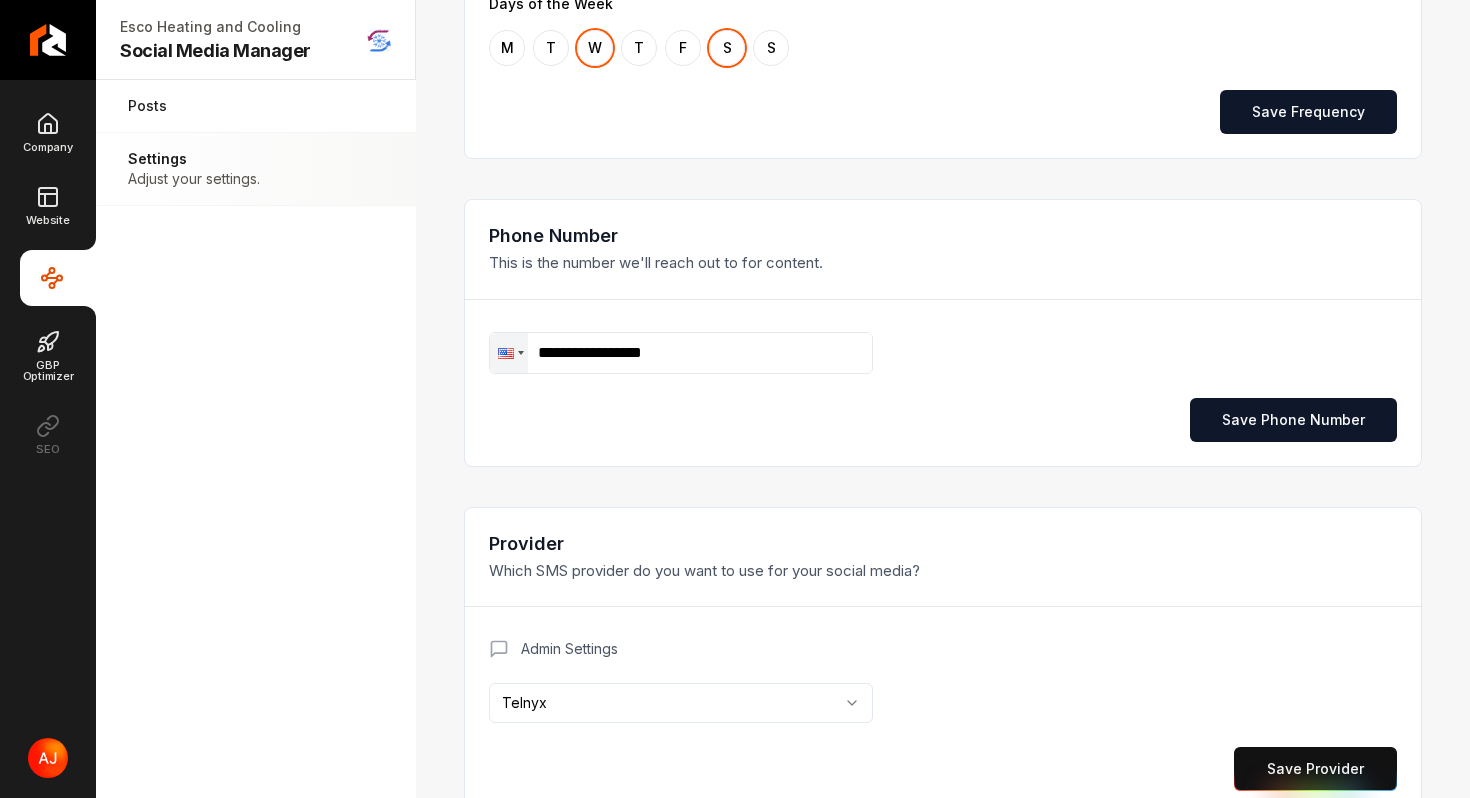 scroll, scrollTop: 885, scrollLeft: 0, axis: vertical 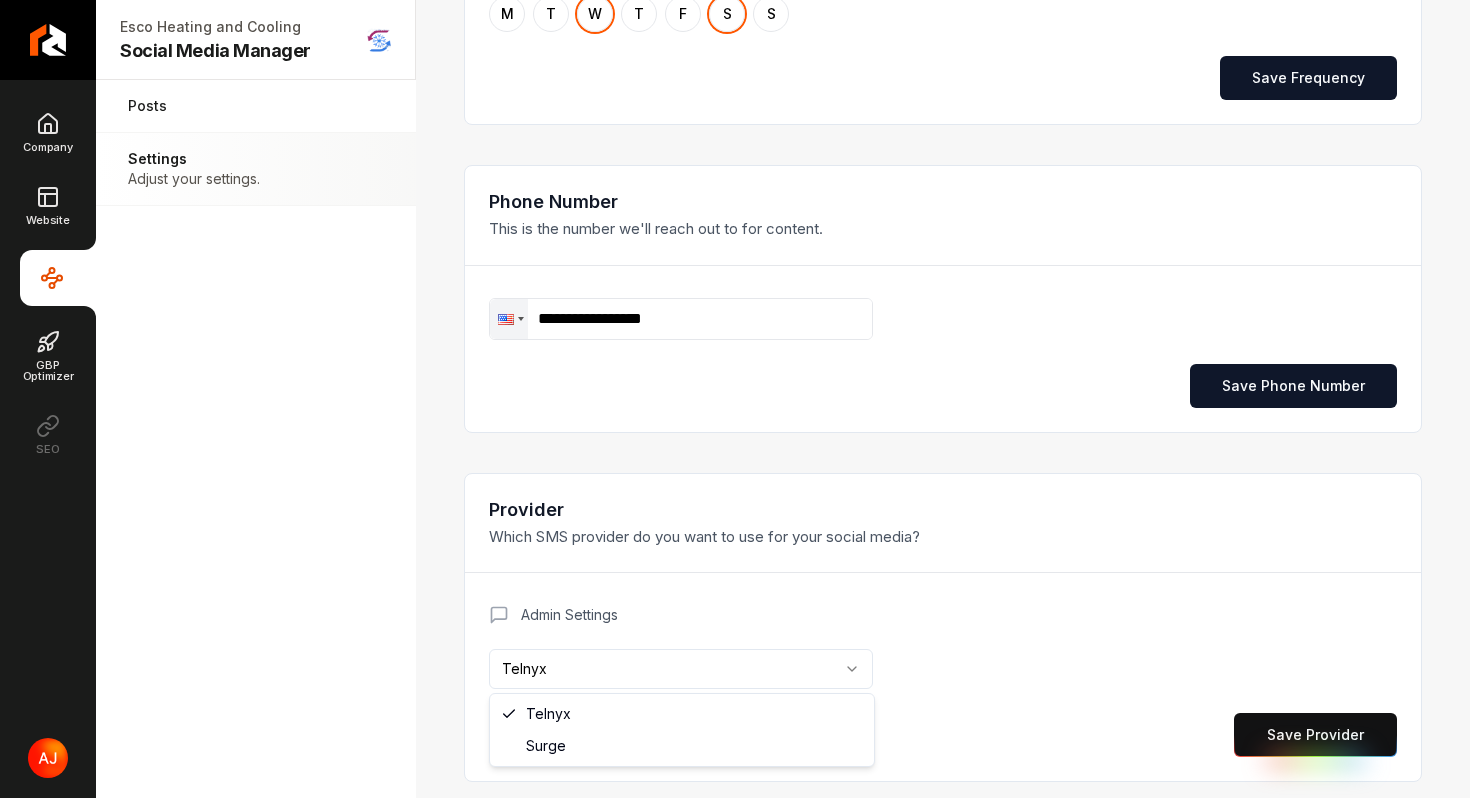 click on "**********" at bounding box center (735, 399) 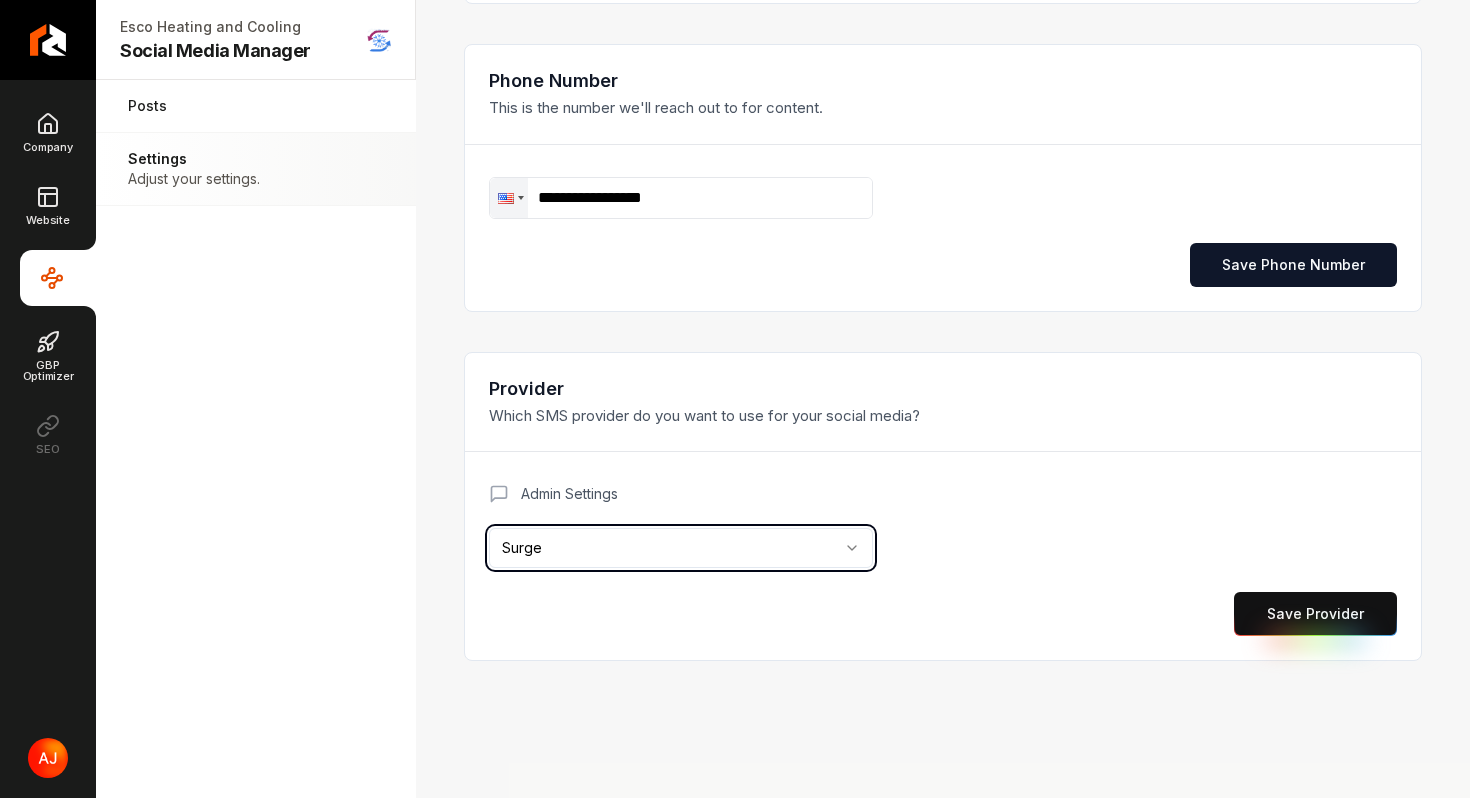 scroll, scrollTop: 1040, scrollLeft: 0, axis: vertical 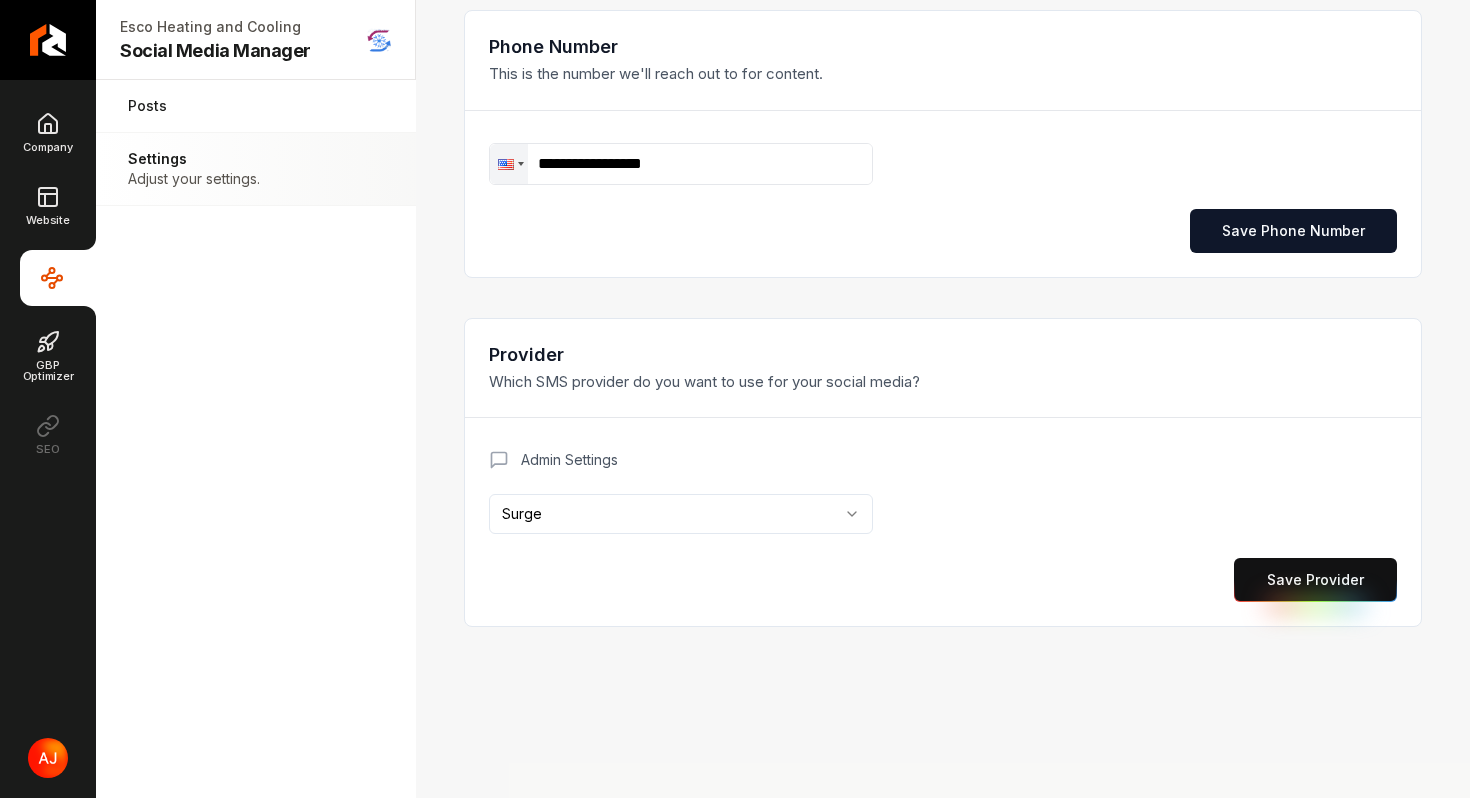 click on "Admin Settings Surge Save Provider" at bounding box center (943, 526) 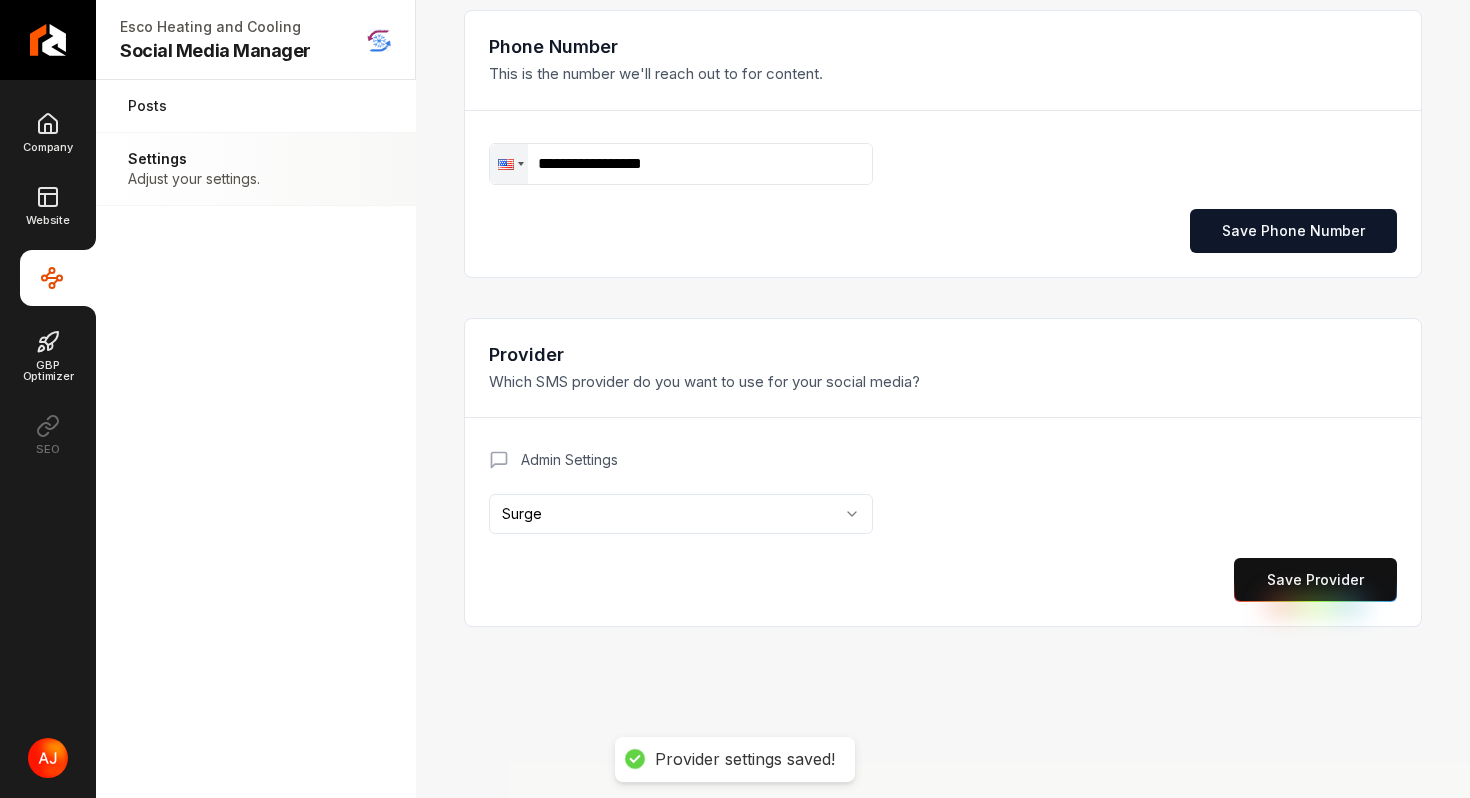 scroll, scrollTop: 0, scrollLeft: 0, axis: both 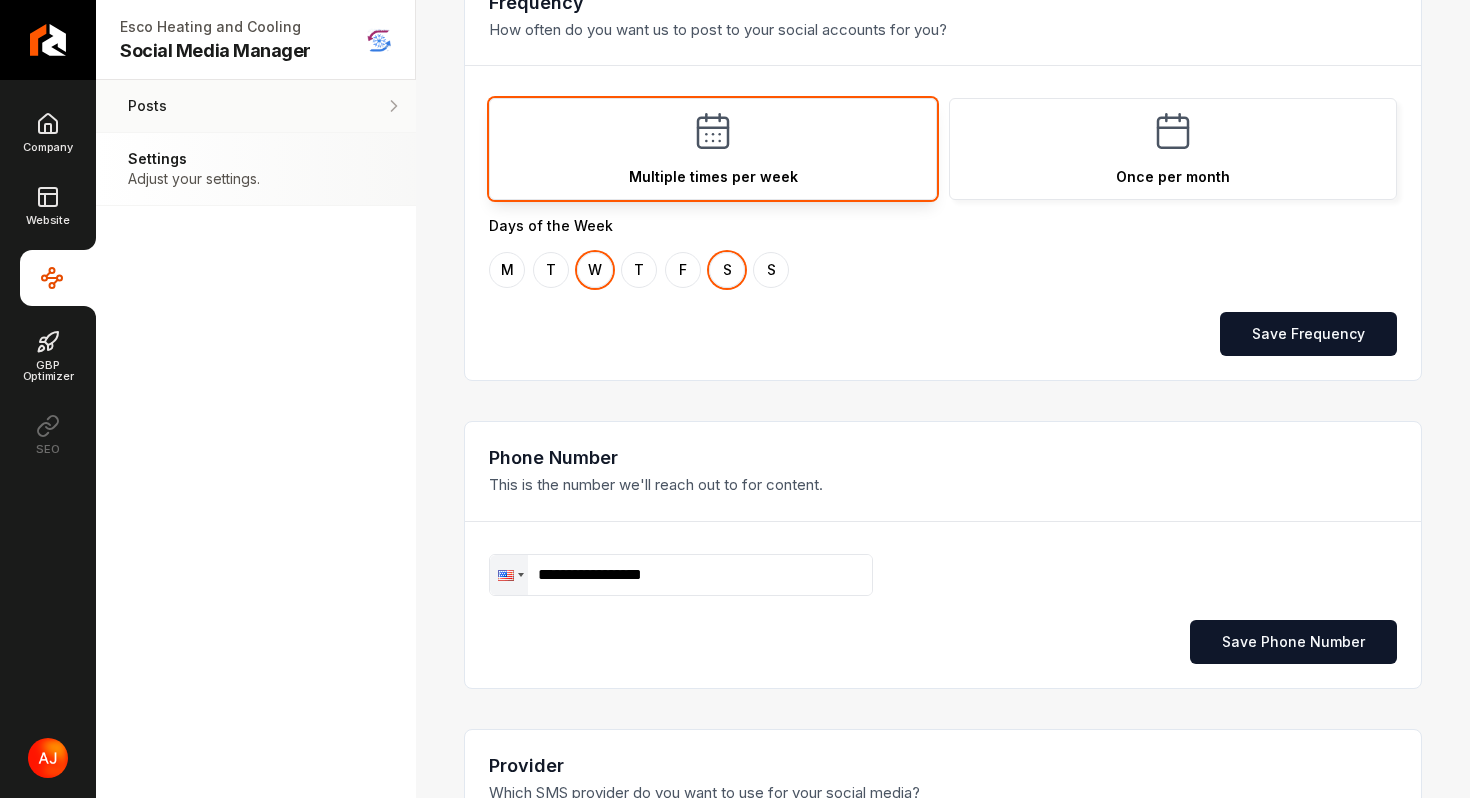 click on "Posts" at bounding box center (205, 106) 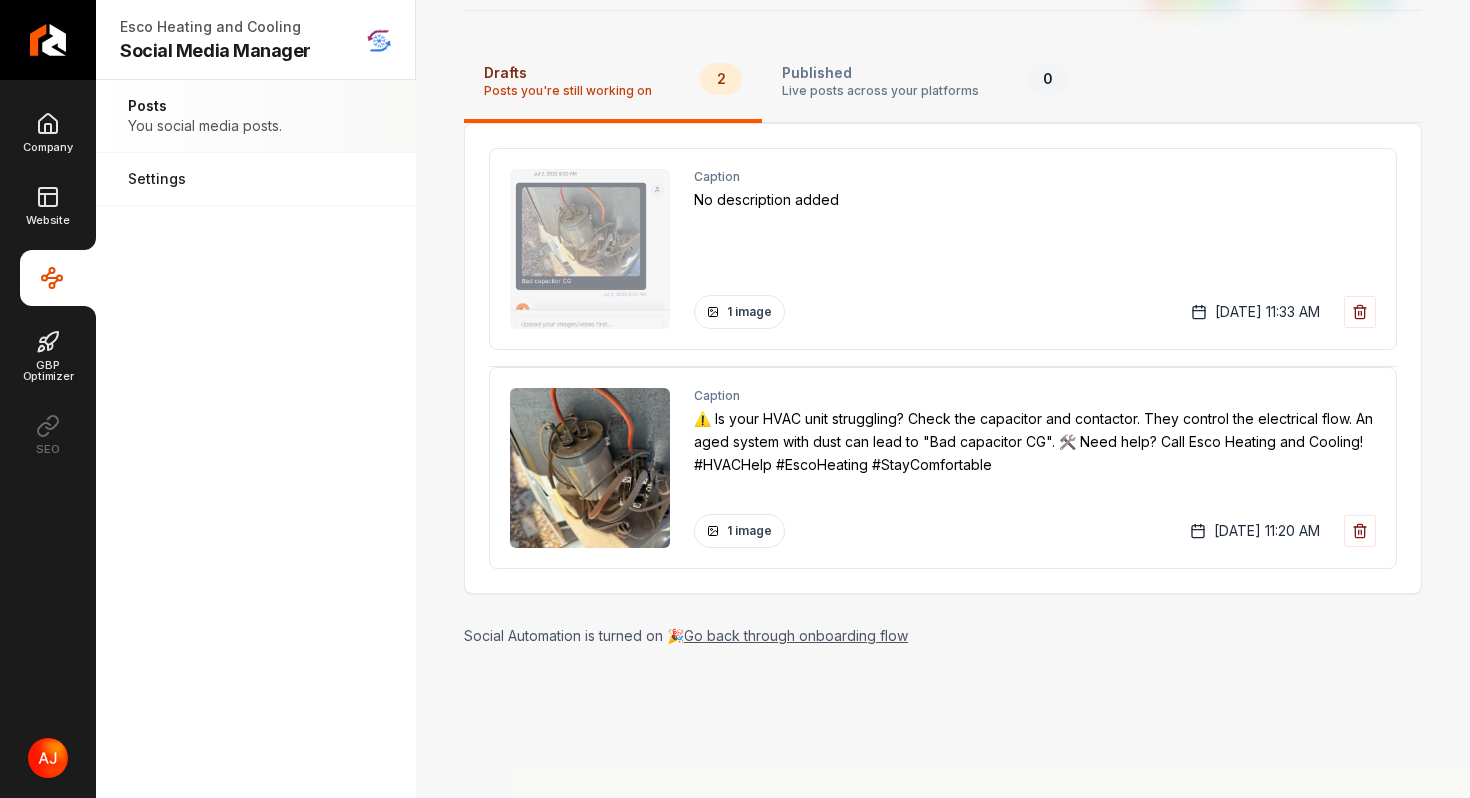 scroll, scrollTop: 0, scrollLeft: 0, axis: both 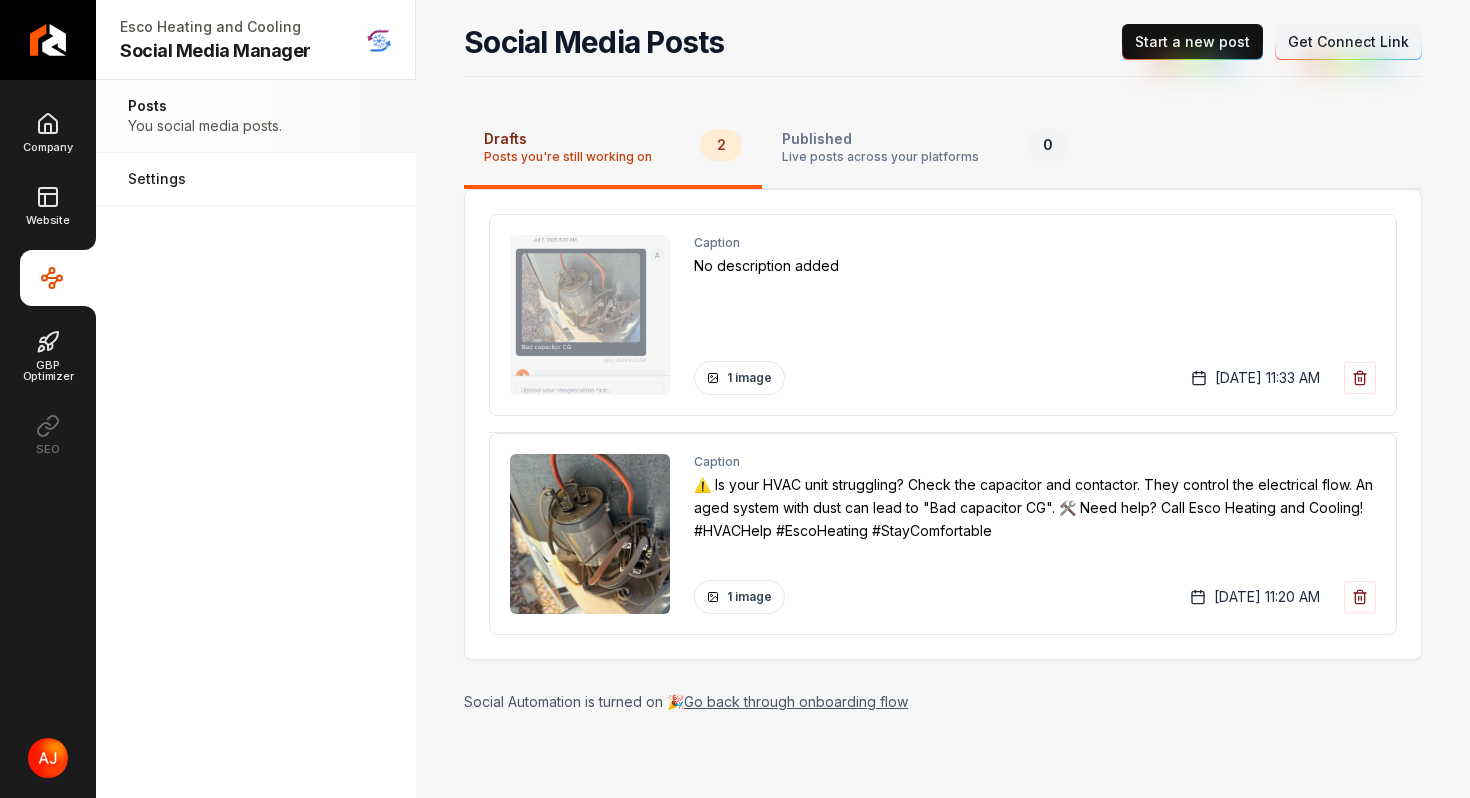 click on "Start a new post" at bounding box center [1192, 42] 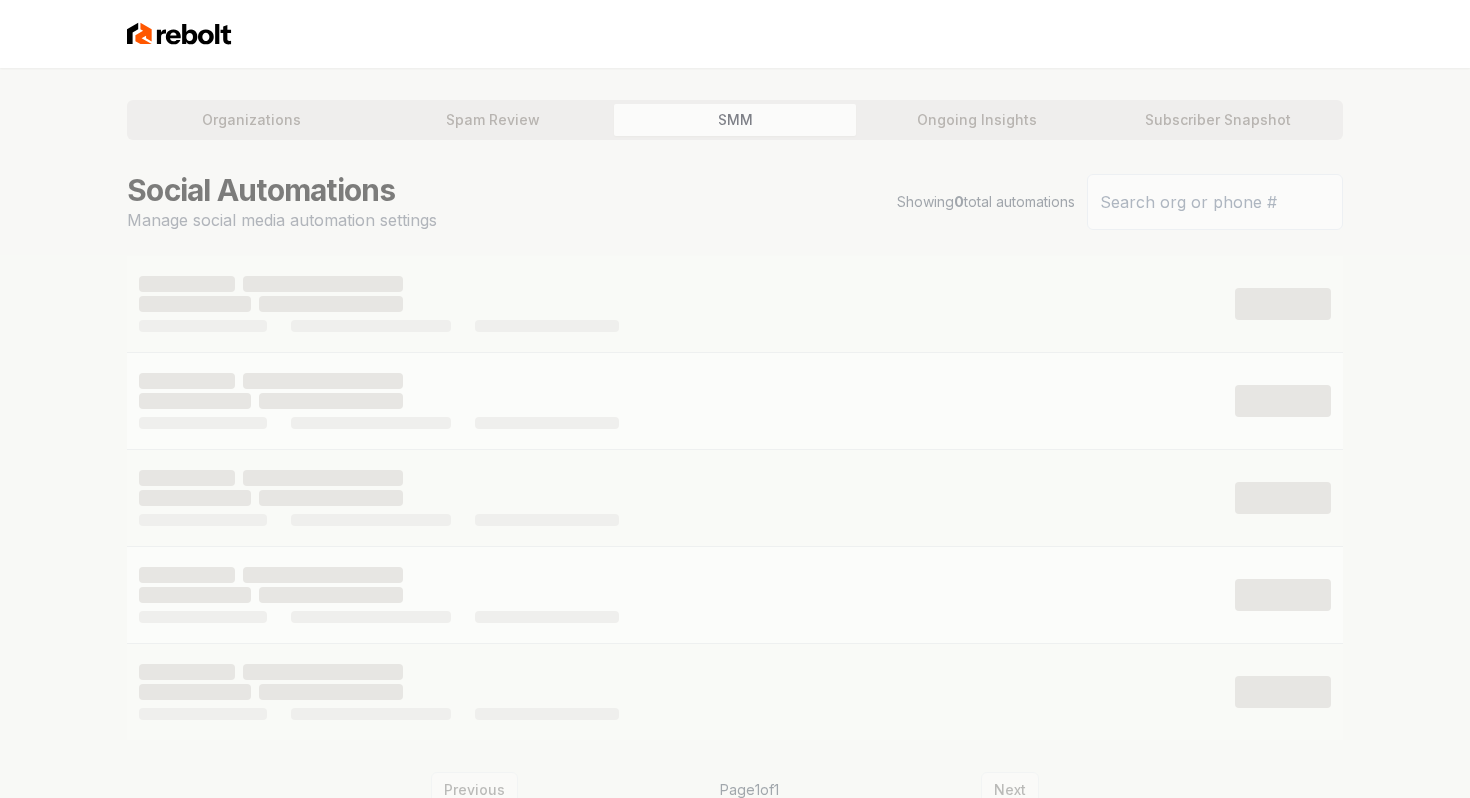 scroll, scrollTop: 0, scrollLeft: 0, axis: both 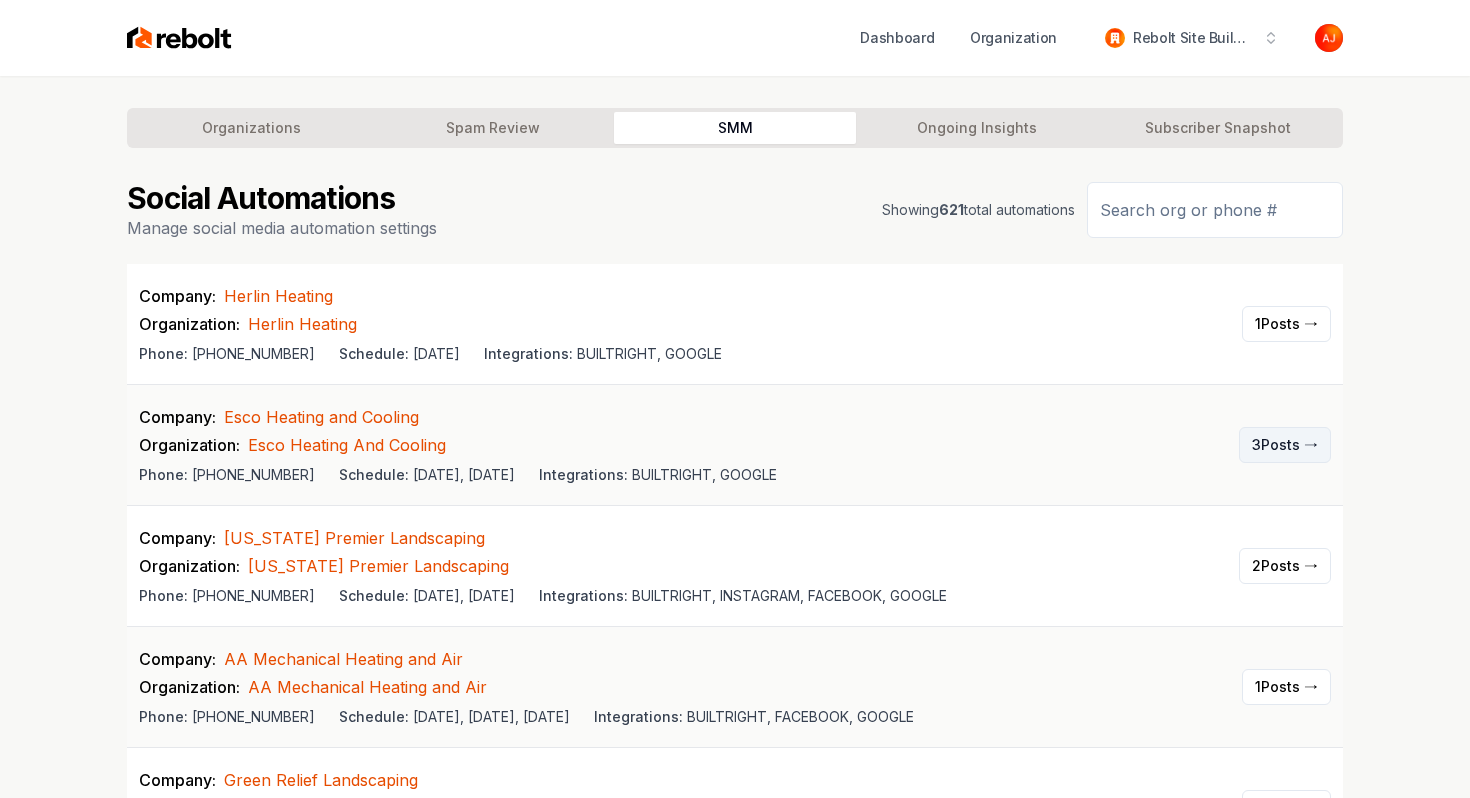 click on "3  Posts →" at bounding box center (1285, 445) 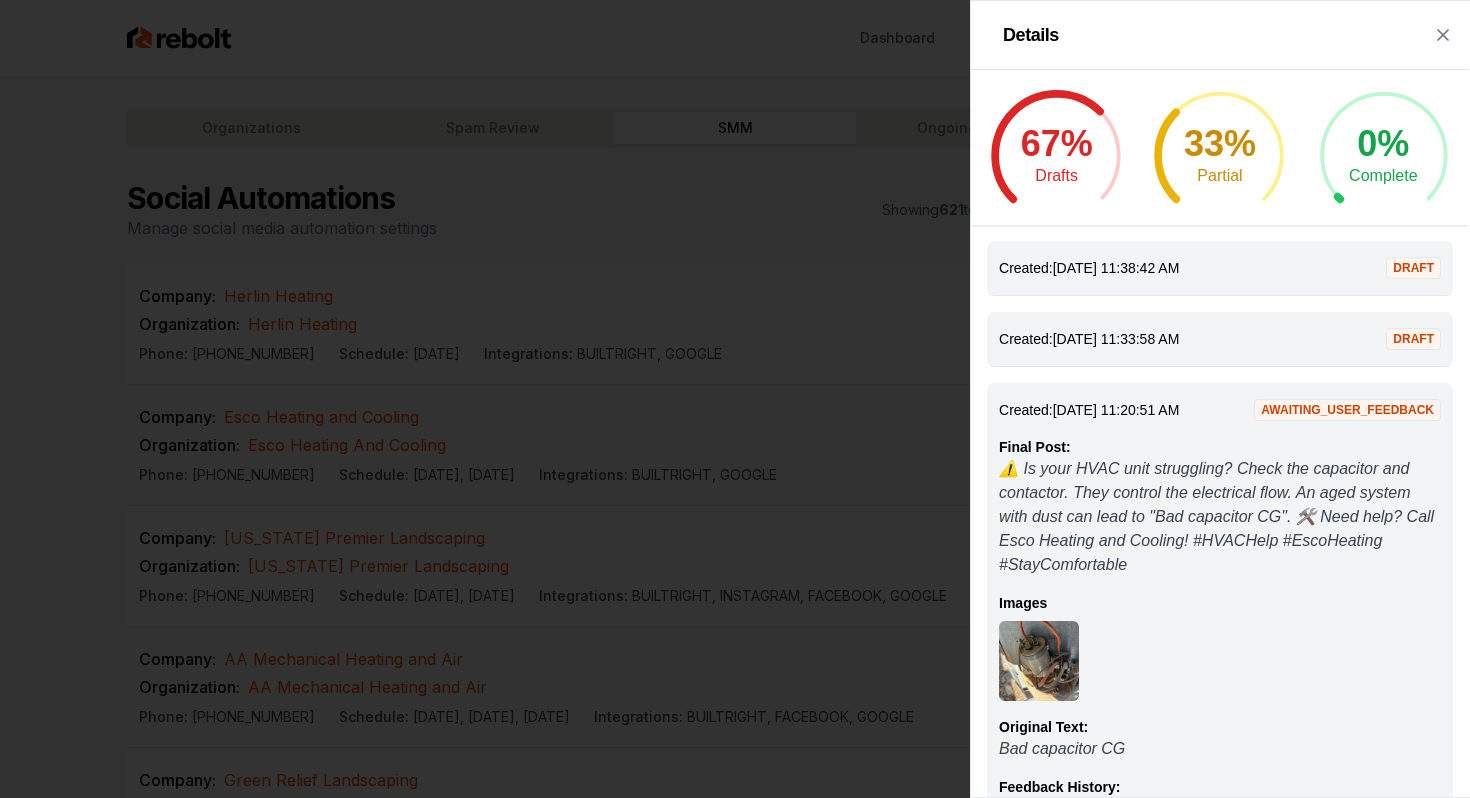 click on "Created:  [DATE] 11:38:42 AM DRAFT" at bounding box center (1220, 268) 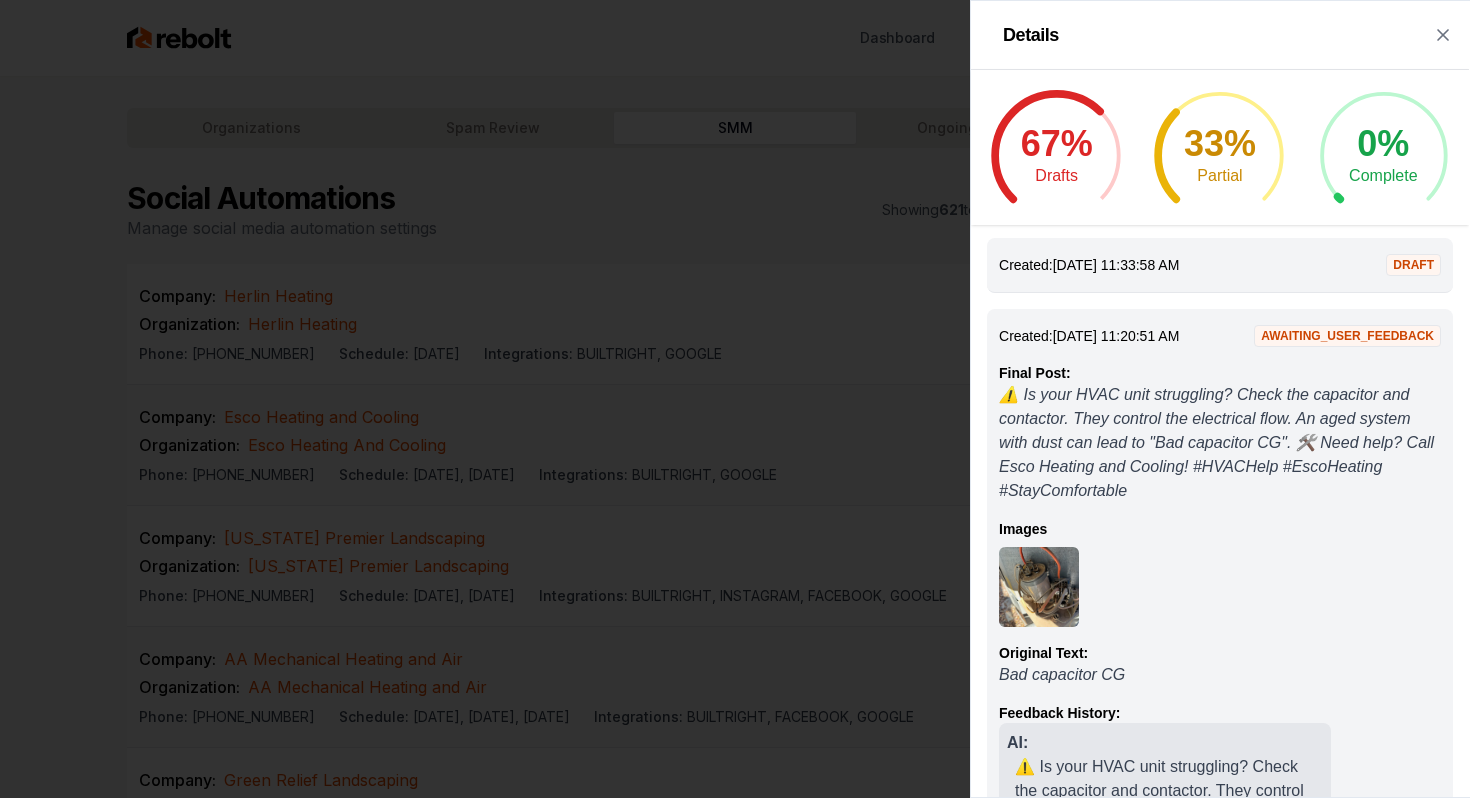 scroll, scrollTop: 0, scrollLeft: 0, axis: both 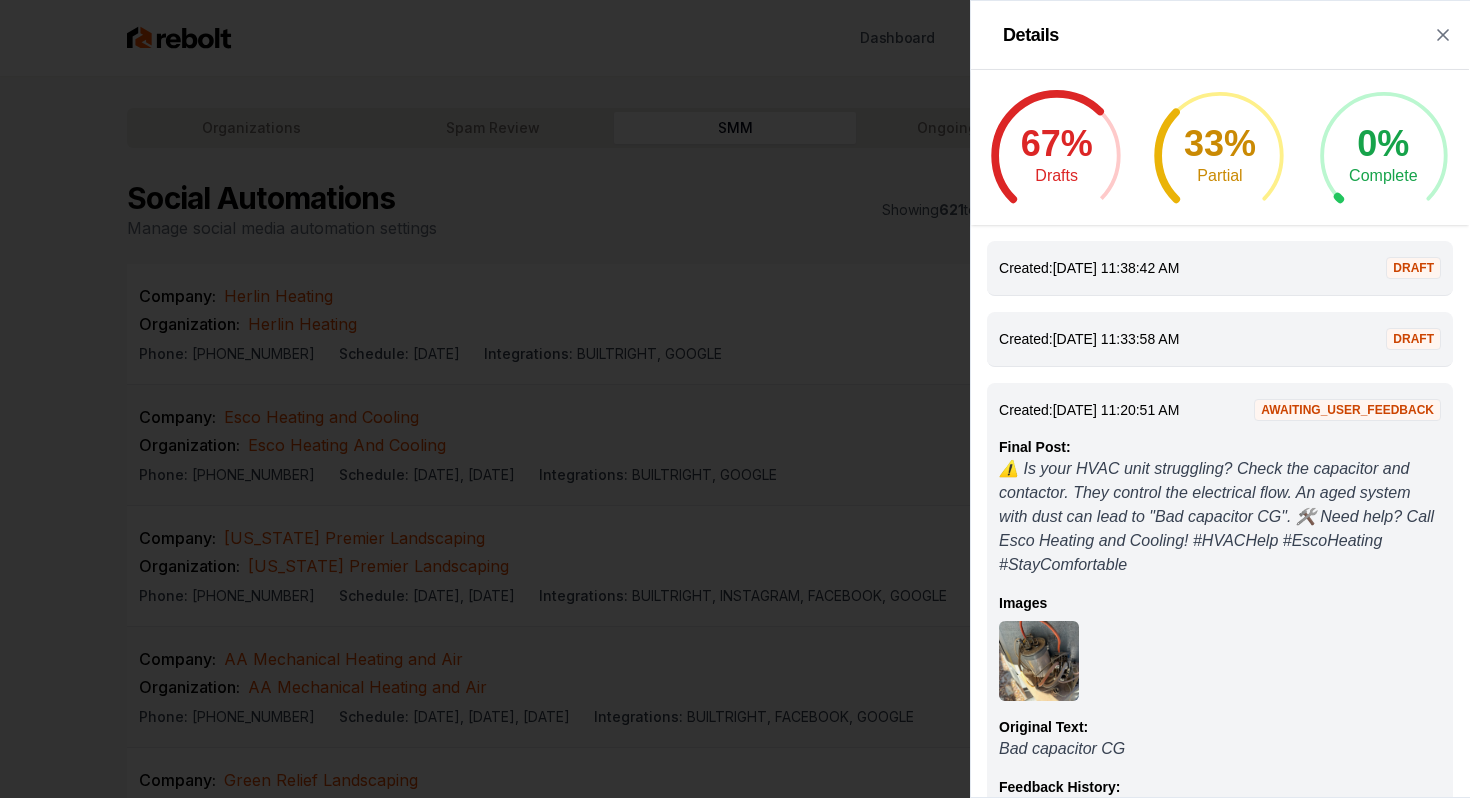 click on "Created:  [DATE] 11:38:42 AM" at bounding box center [1089, 268] 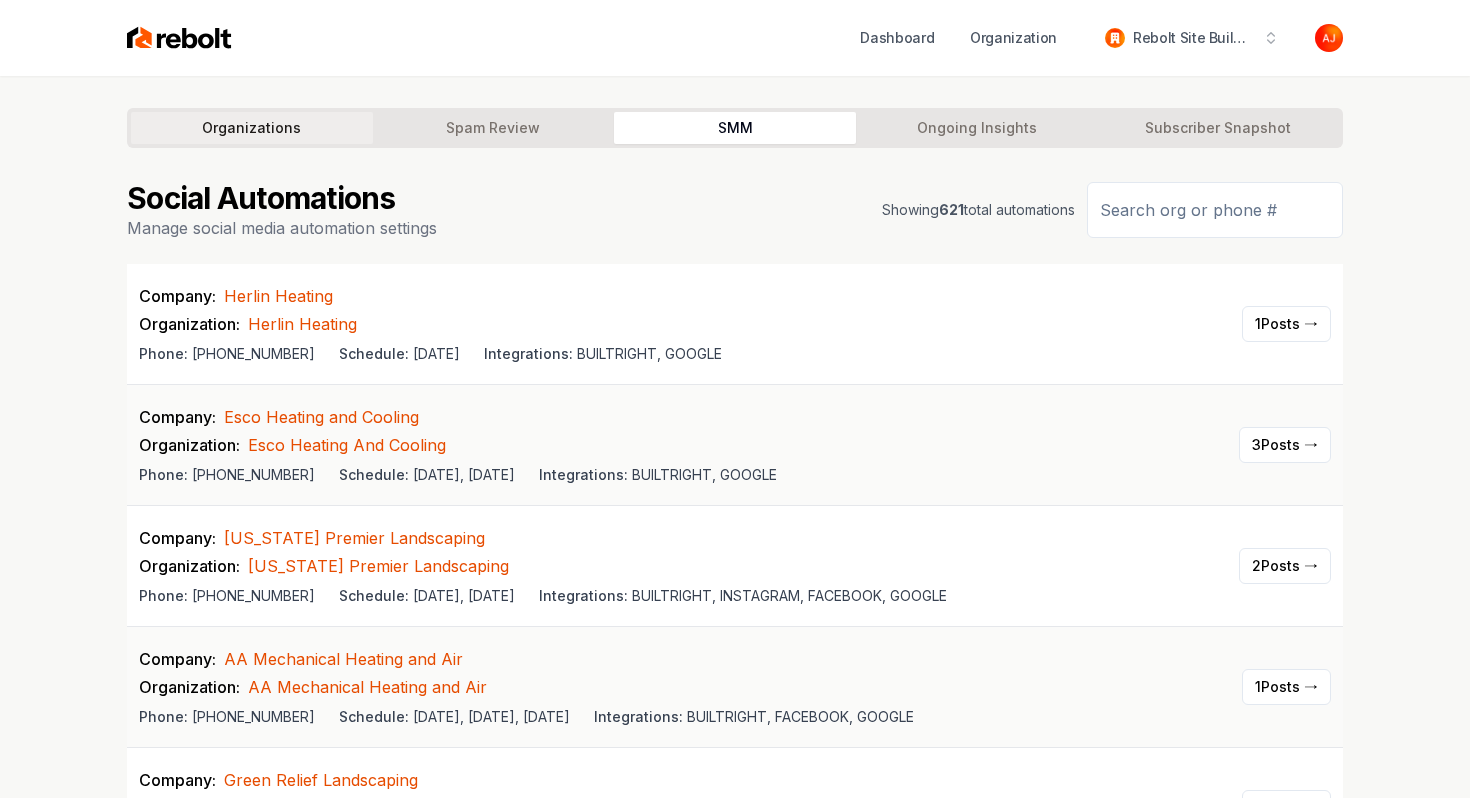 click on "Organizations" at bounding box center [252, 128] 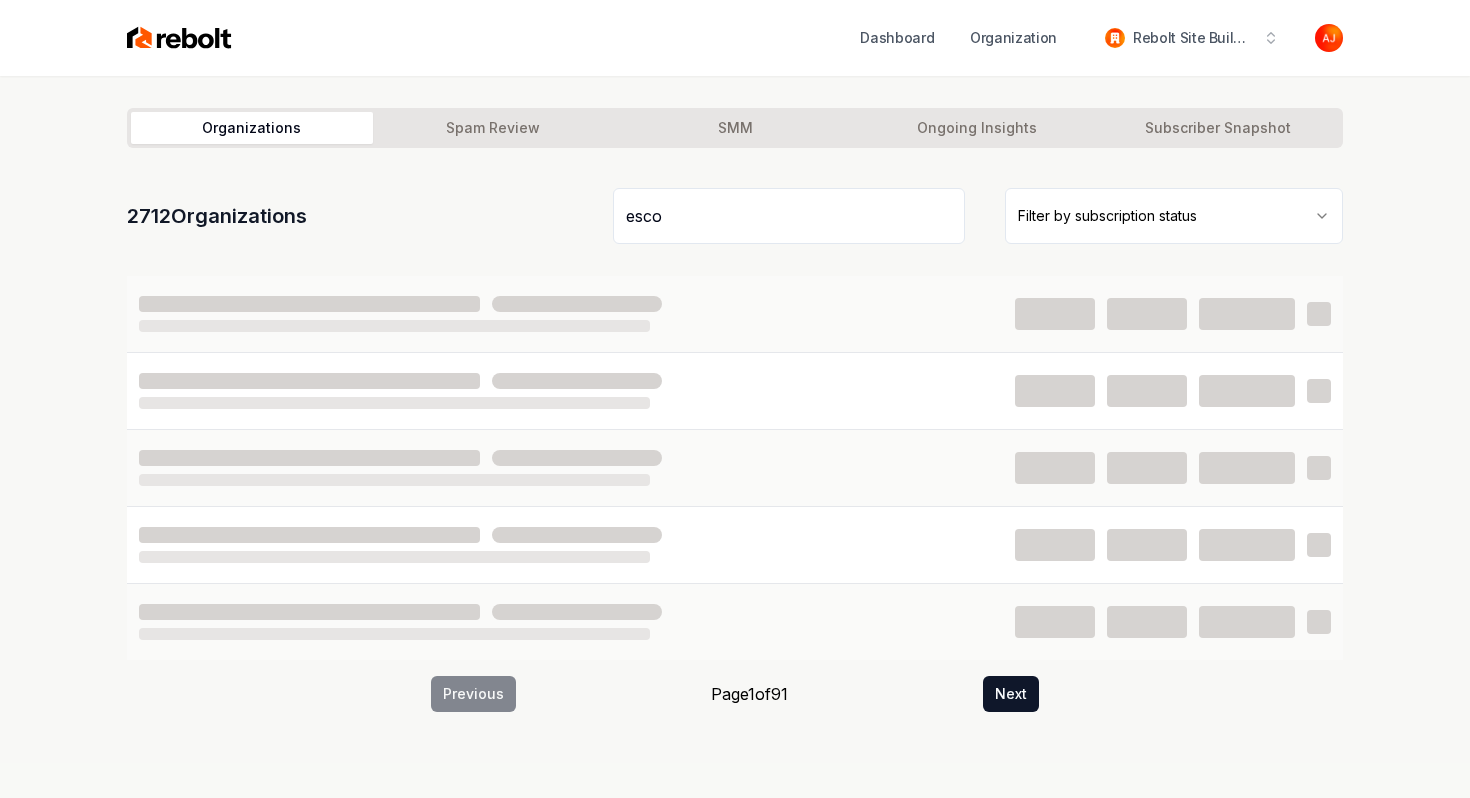 type on "esco" 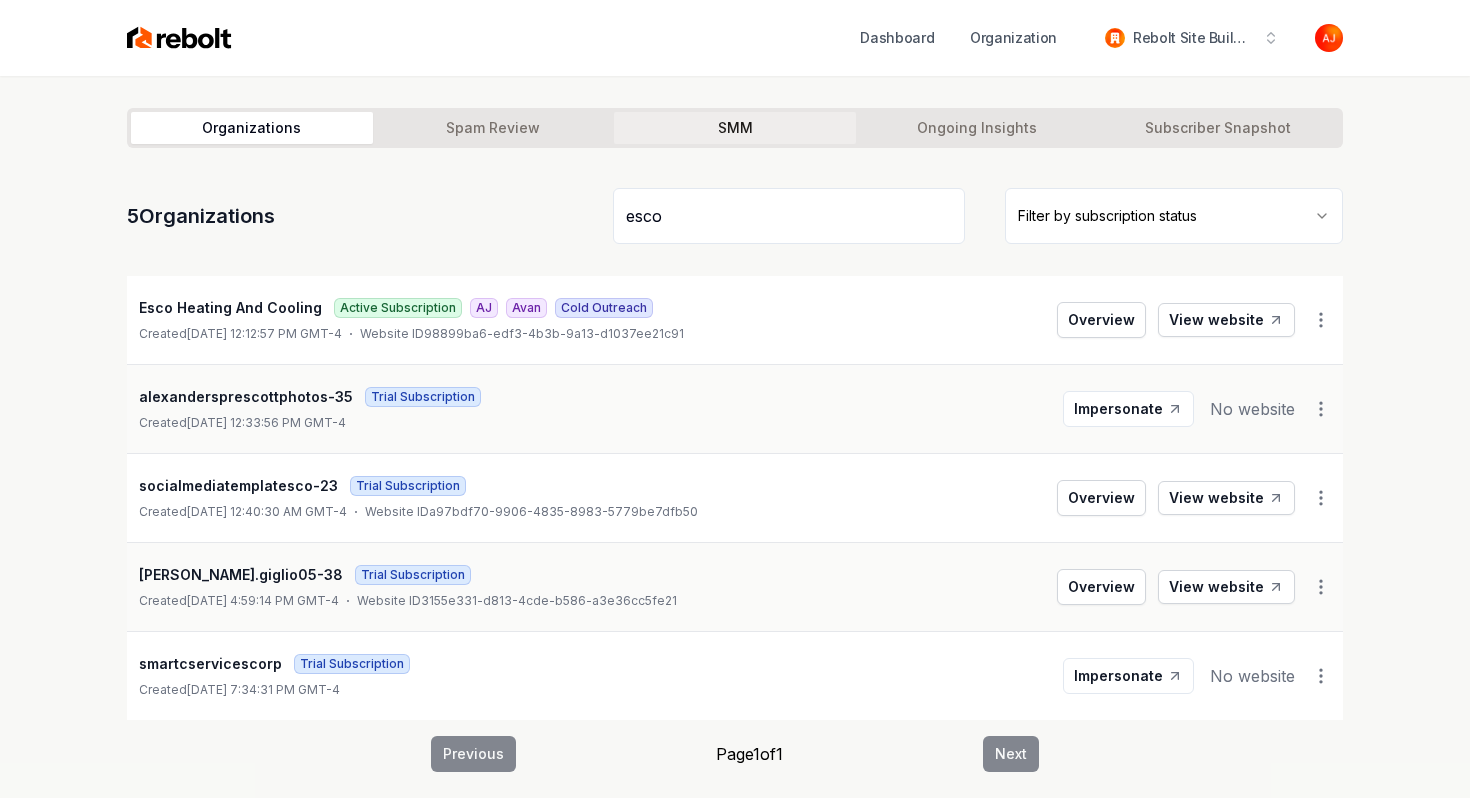 click on "SMM" at bounding box center (735, 128) 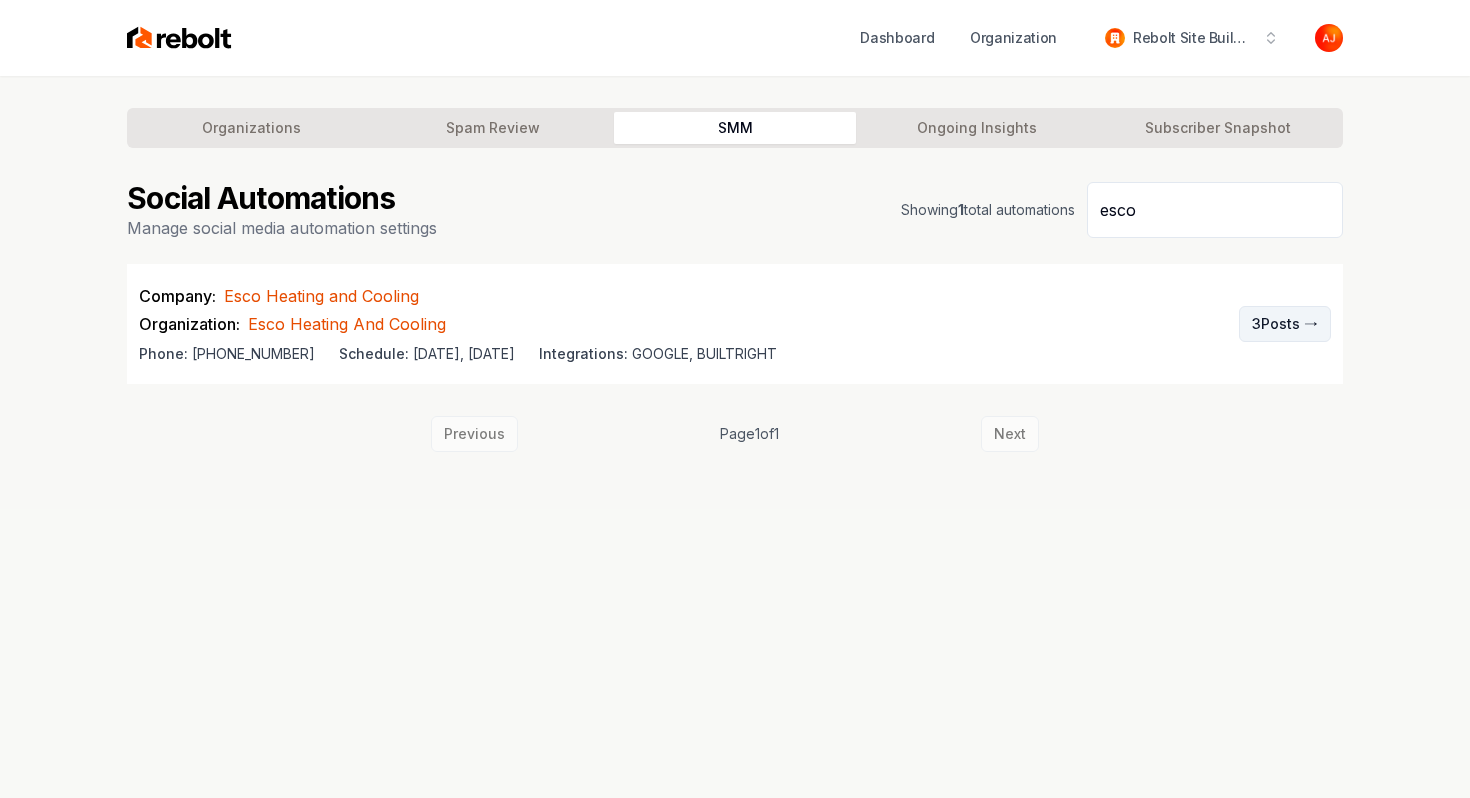 type on "esco" 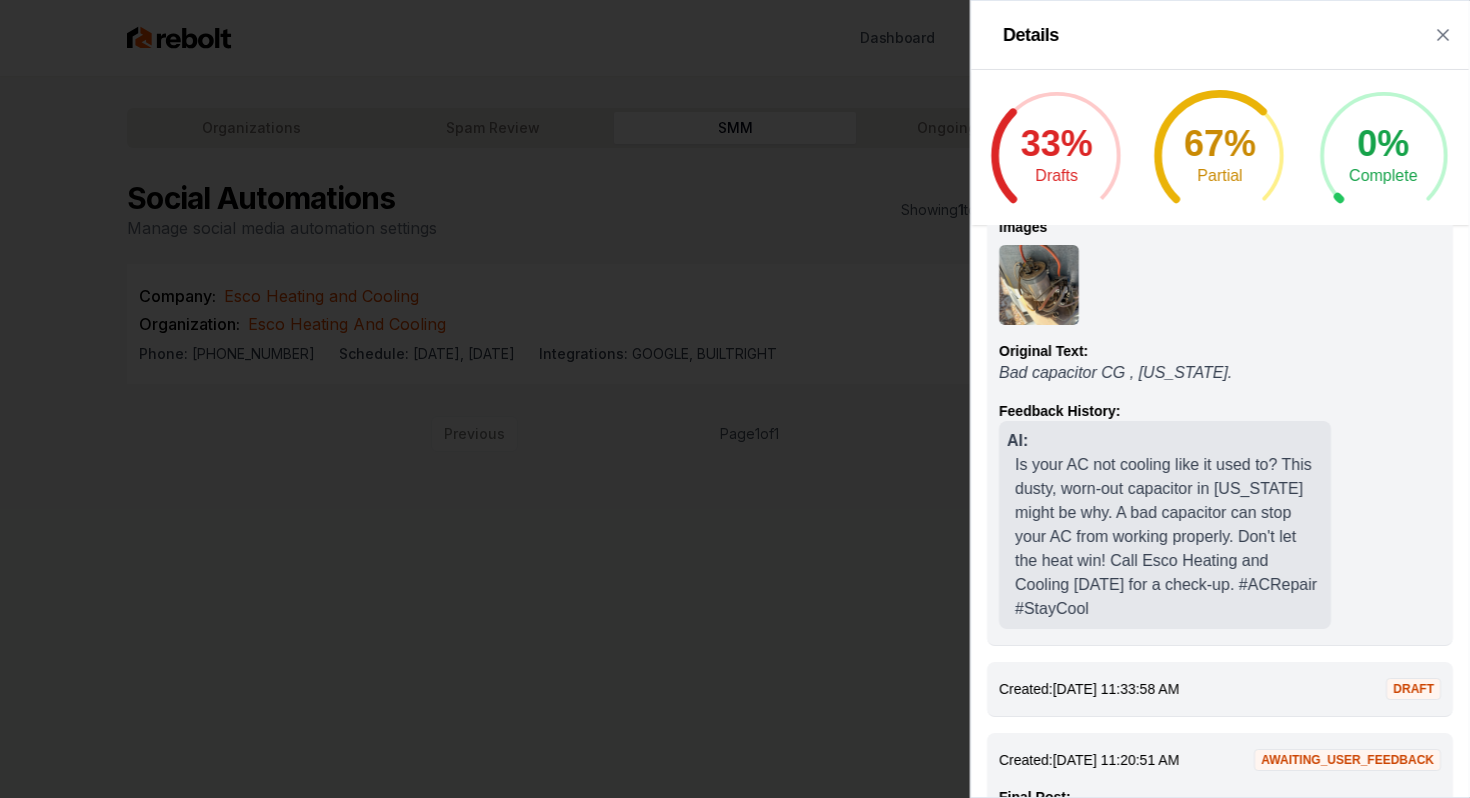 scroll, scrollTop: 0, scrollLeft: 0, axis: both 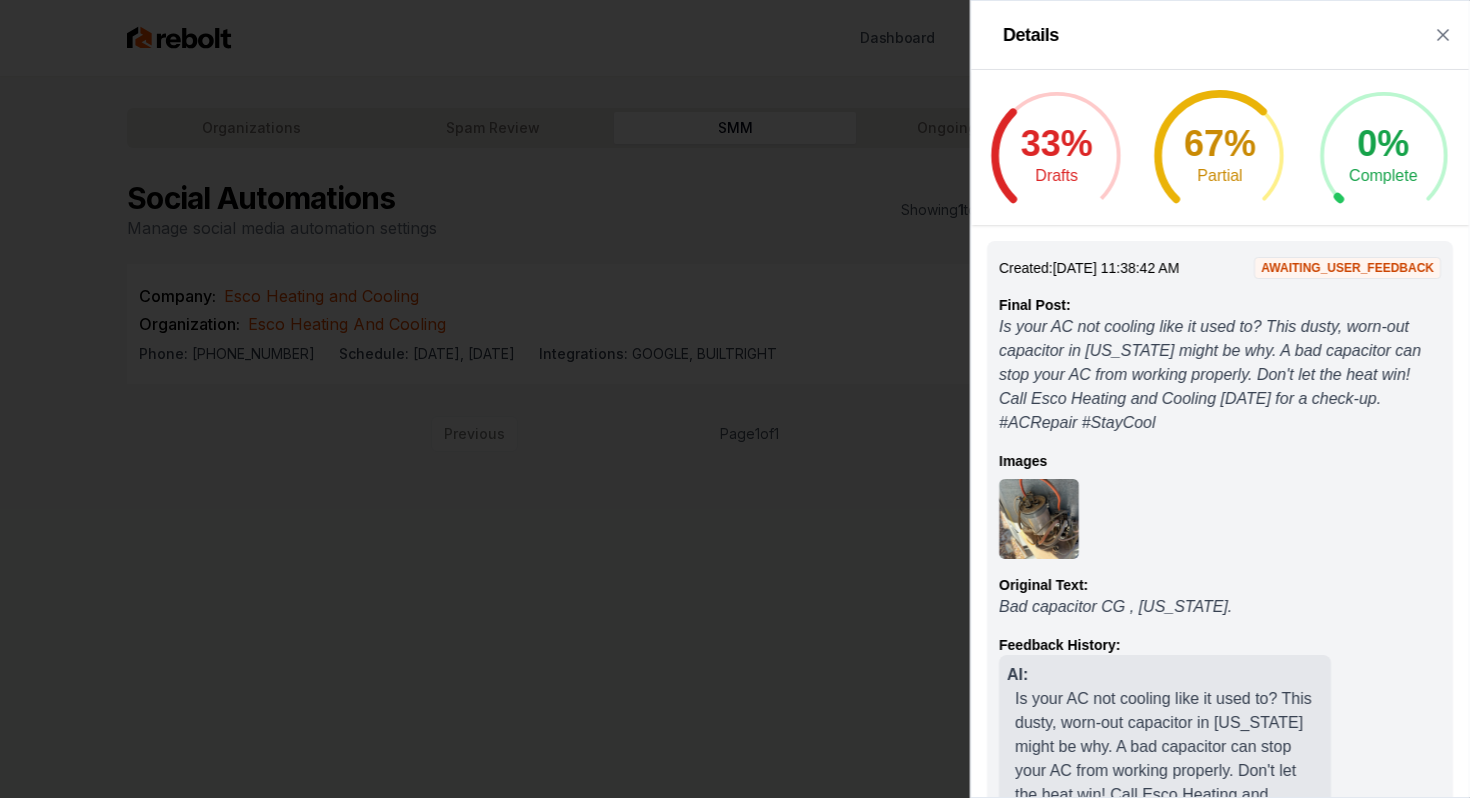 type 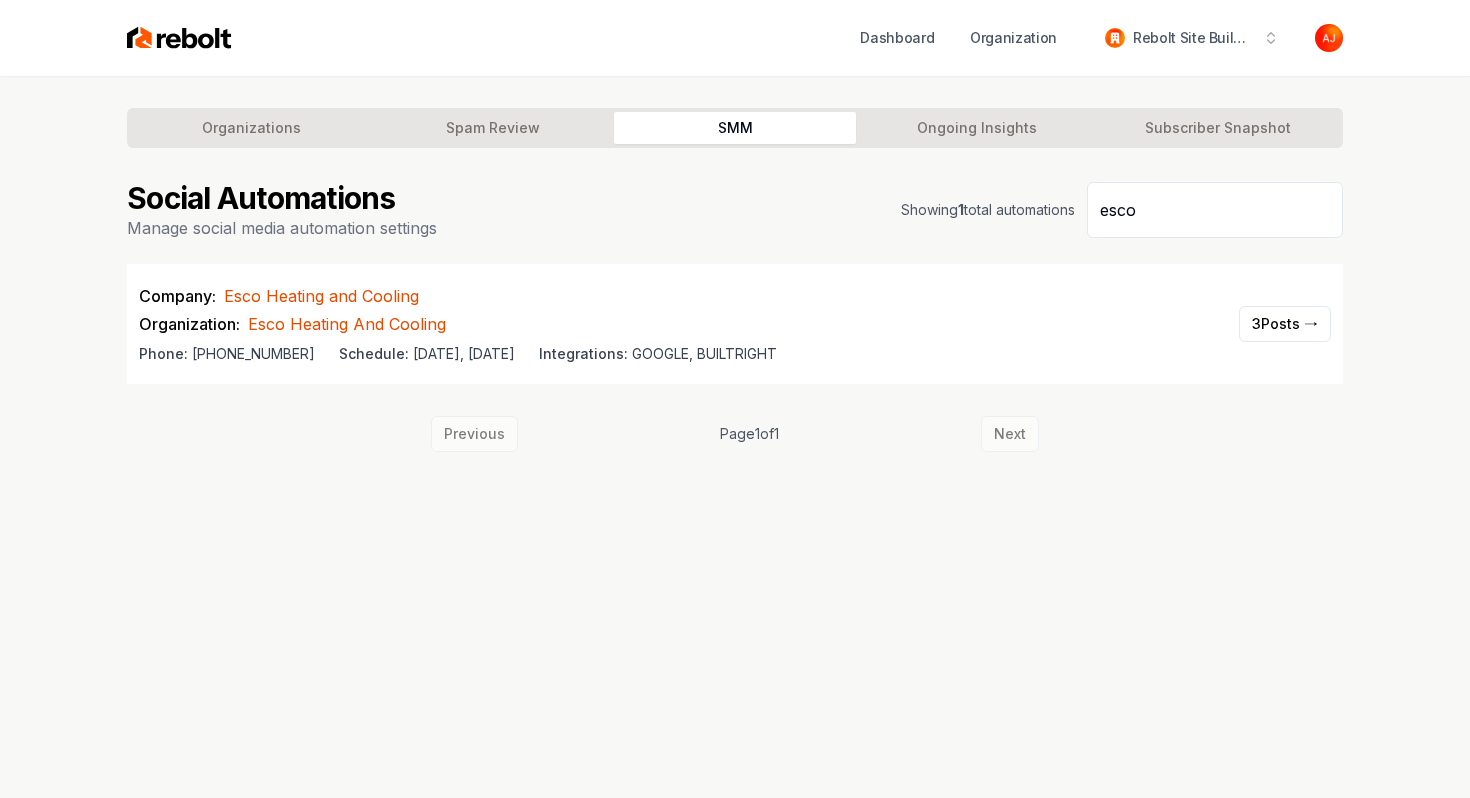 click on "Company: Esco Heating and Cooling Organization: Esco Heating And Cooling Phone: [PHONE_NUMBER] Schedule: [DATE], [DATE] Integrations: GOOGLE, BUILTRIGHT 3  Posts →" at bounding box center [735, 324] 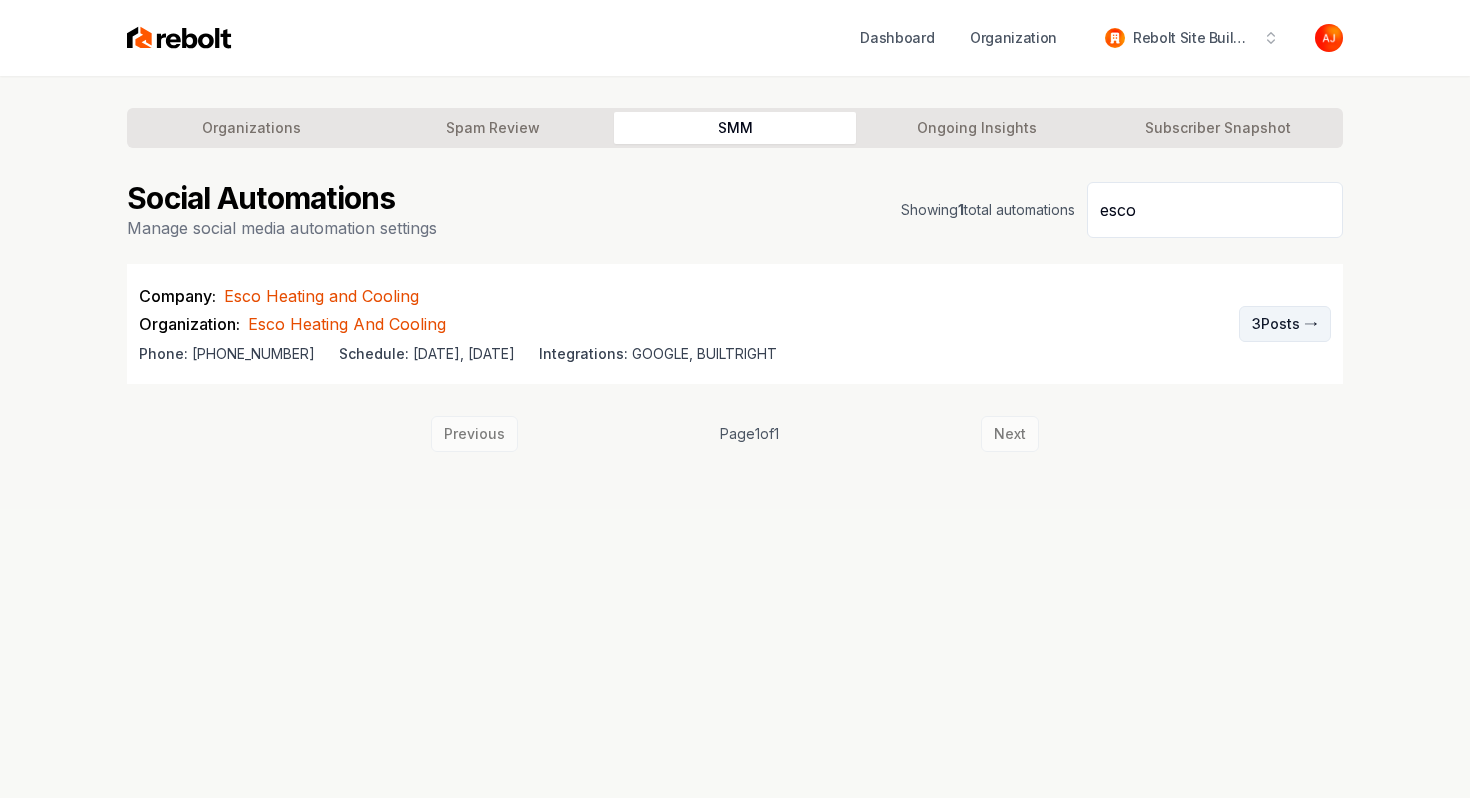 click on "3  Posts →" at bounding box center [1285, 324] 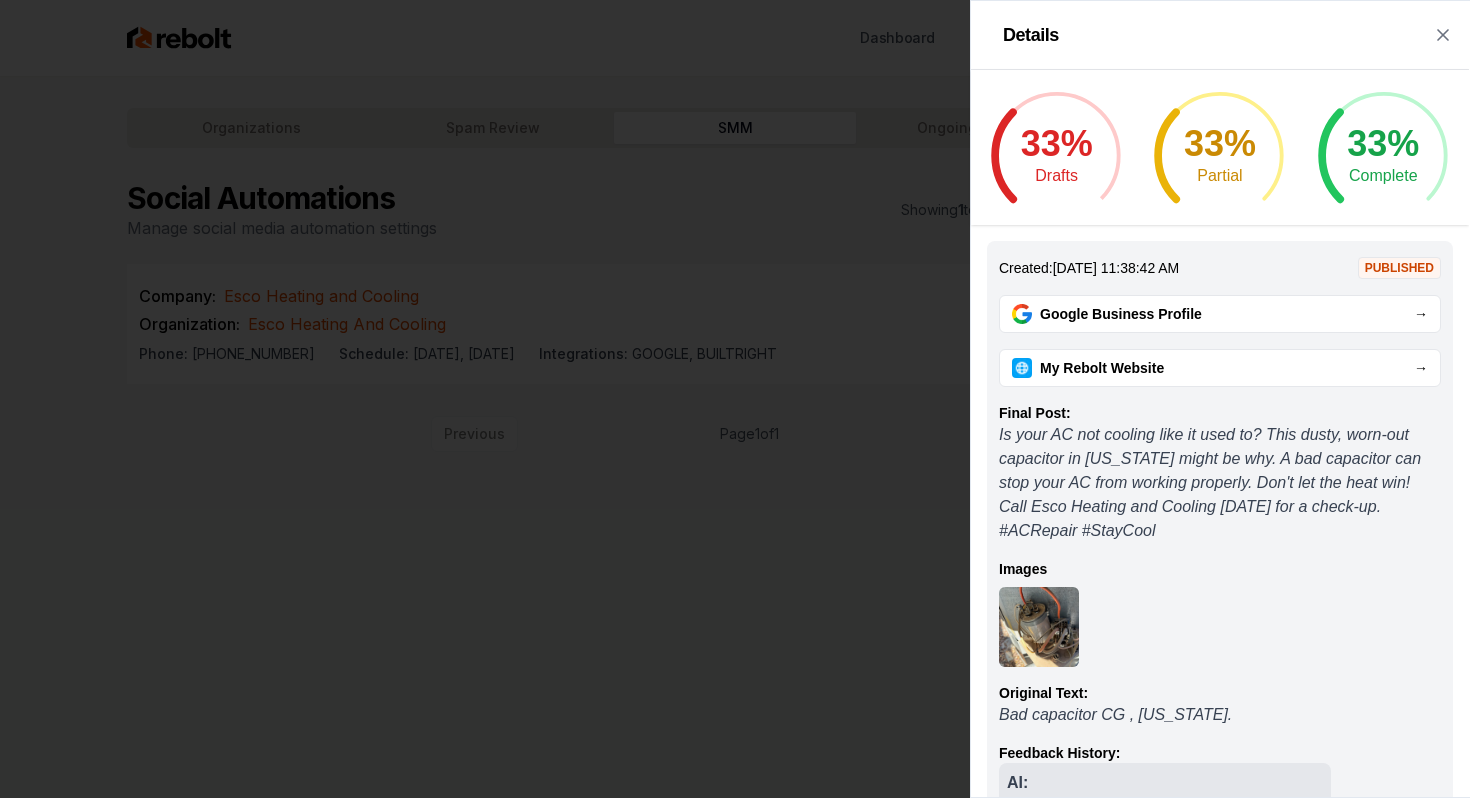 scroll, scrollTop: 33, scrollLeft: 0, axis: vertical 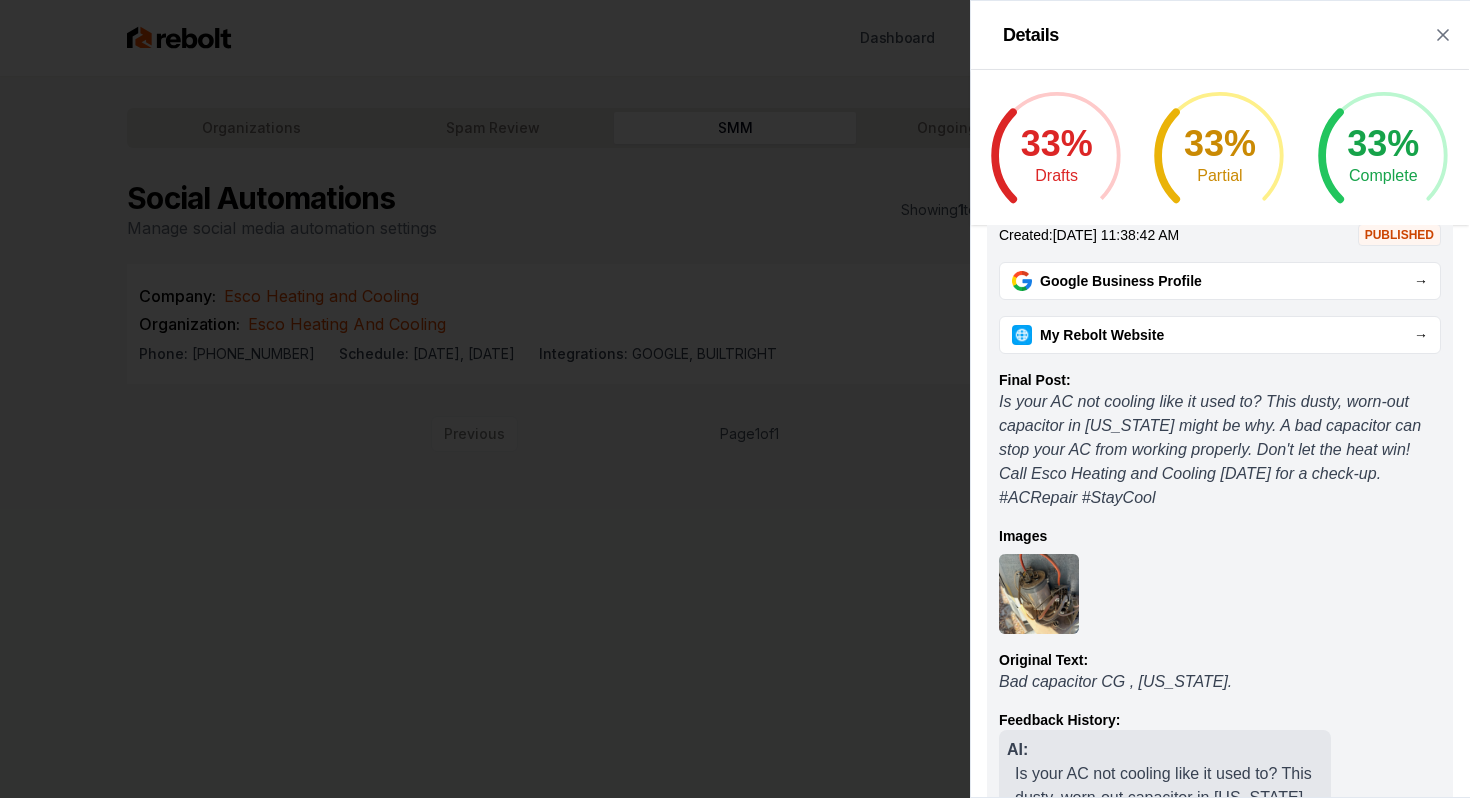 click 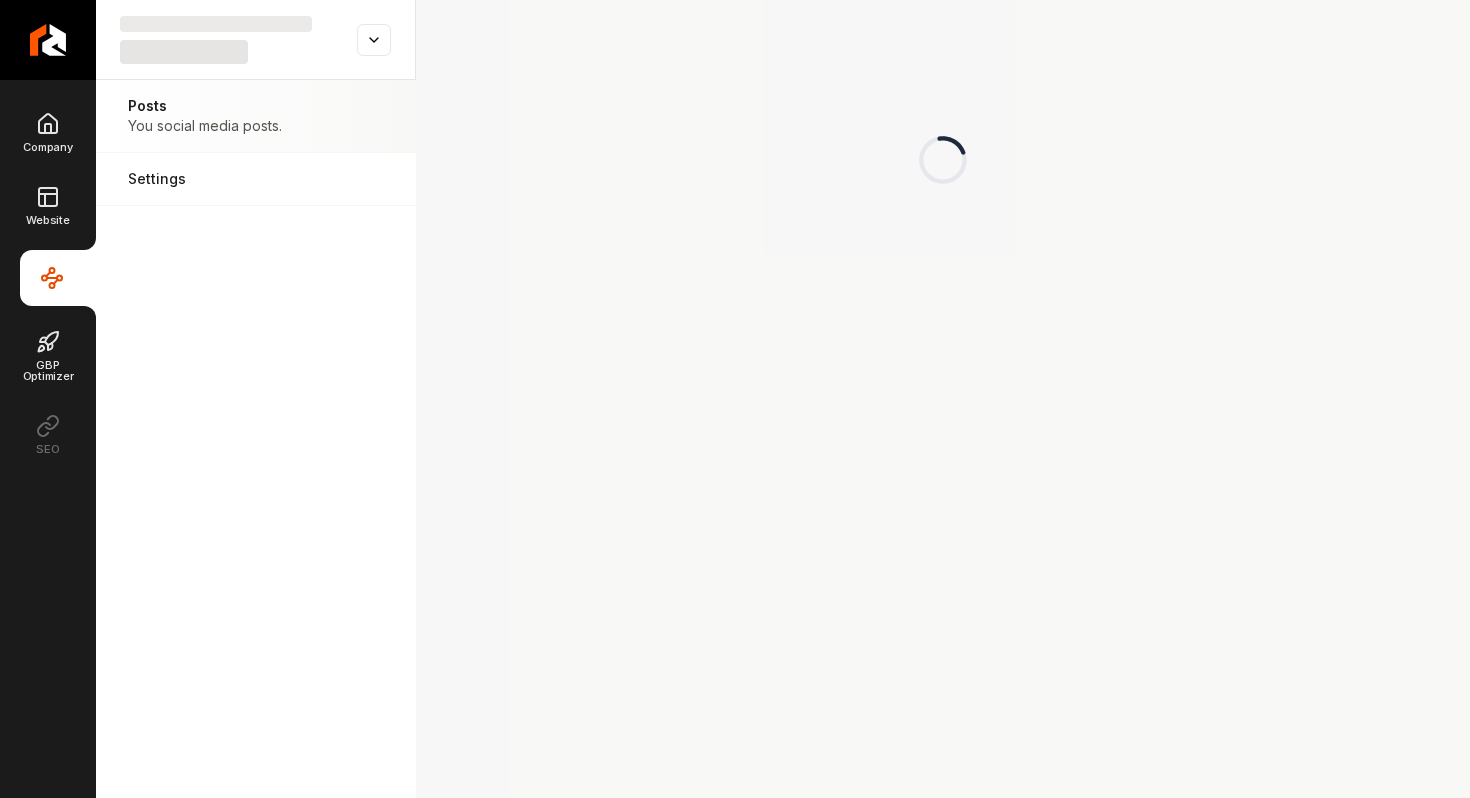 scroll, scrollTop: 0, scrollLeft: 0, axis: both 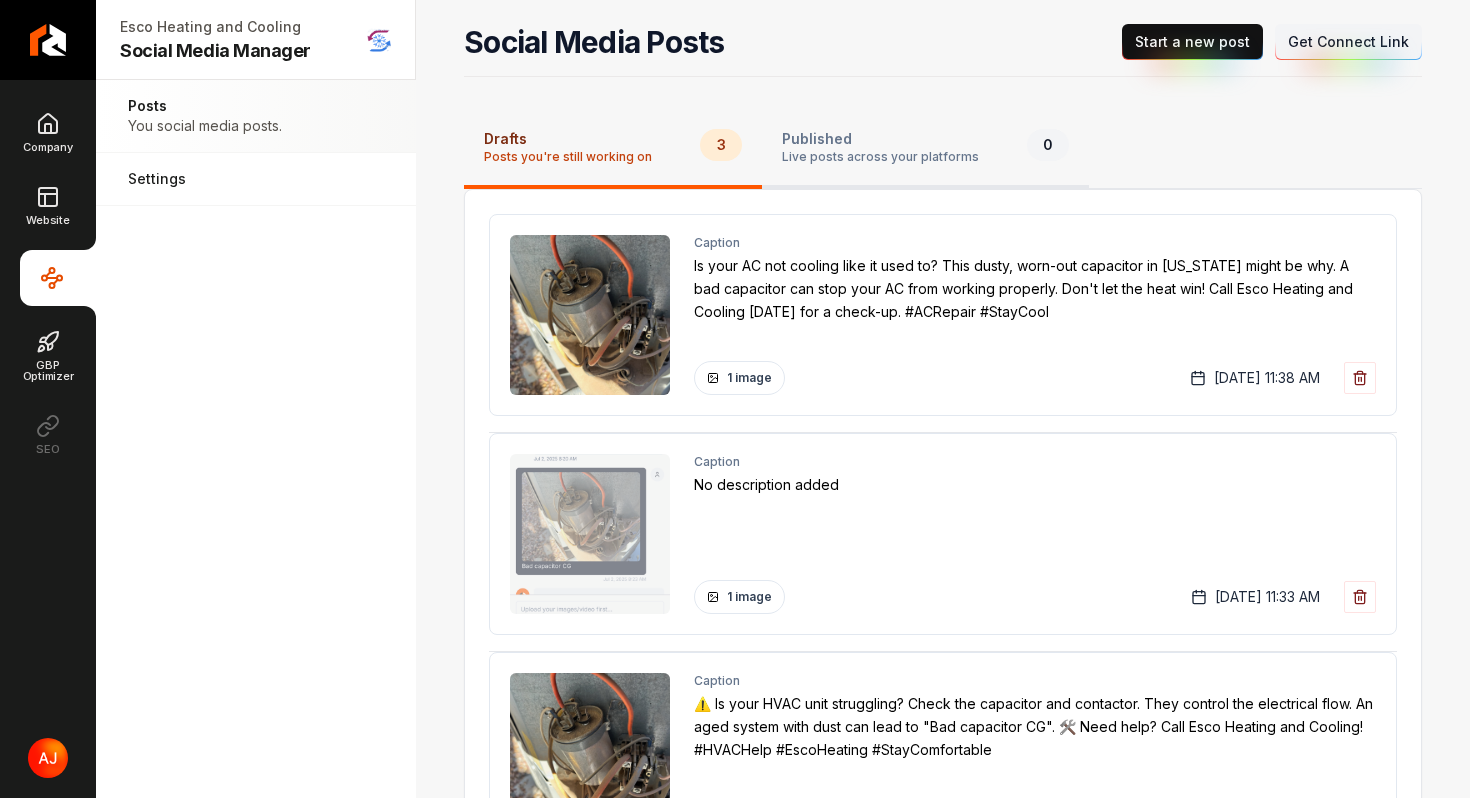 click on "Published" at bounding box center (880, 139) 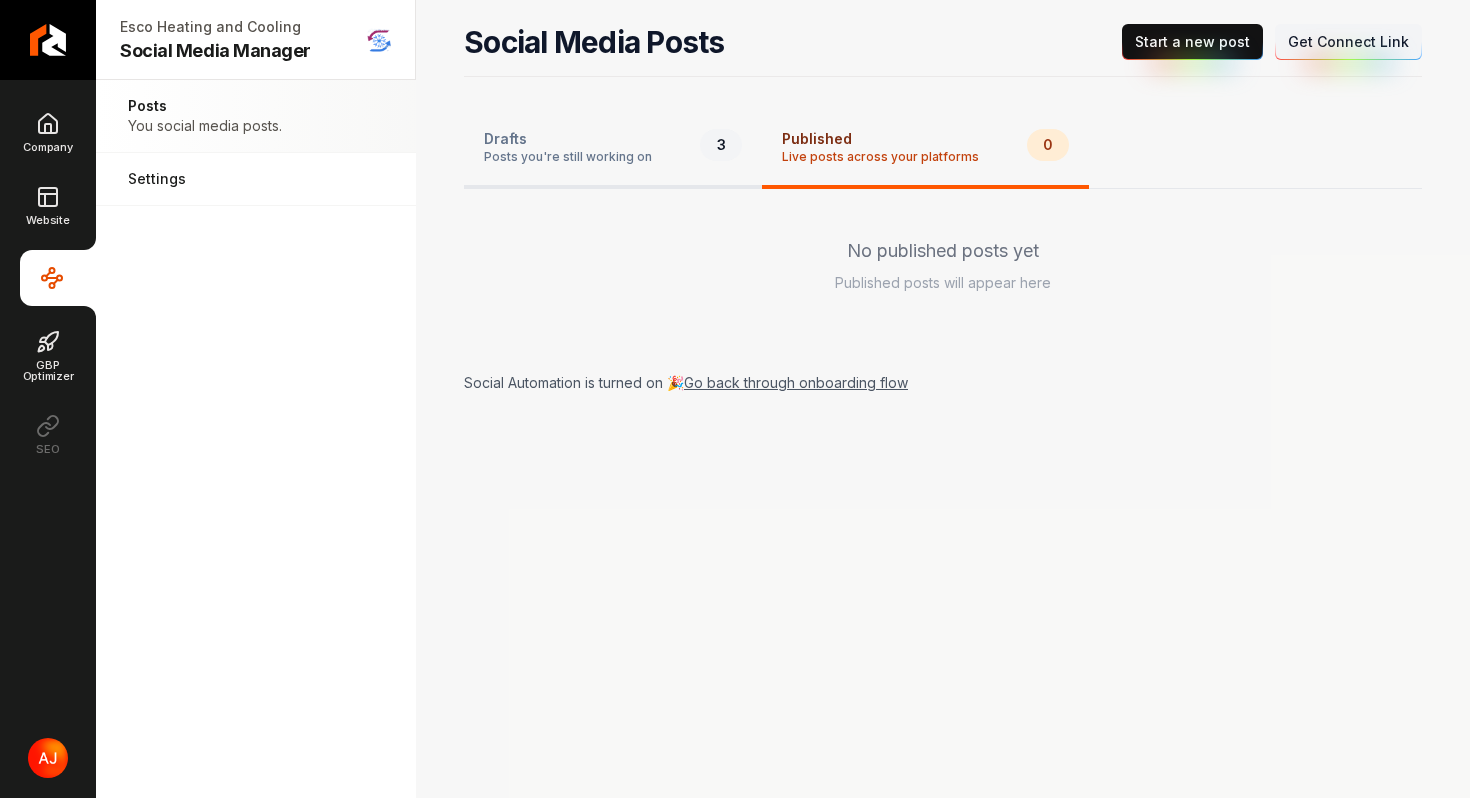 click on "Drafts Posts you're still working on 3" at bounding box center [613, 149] 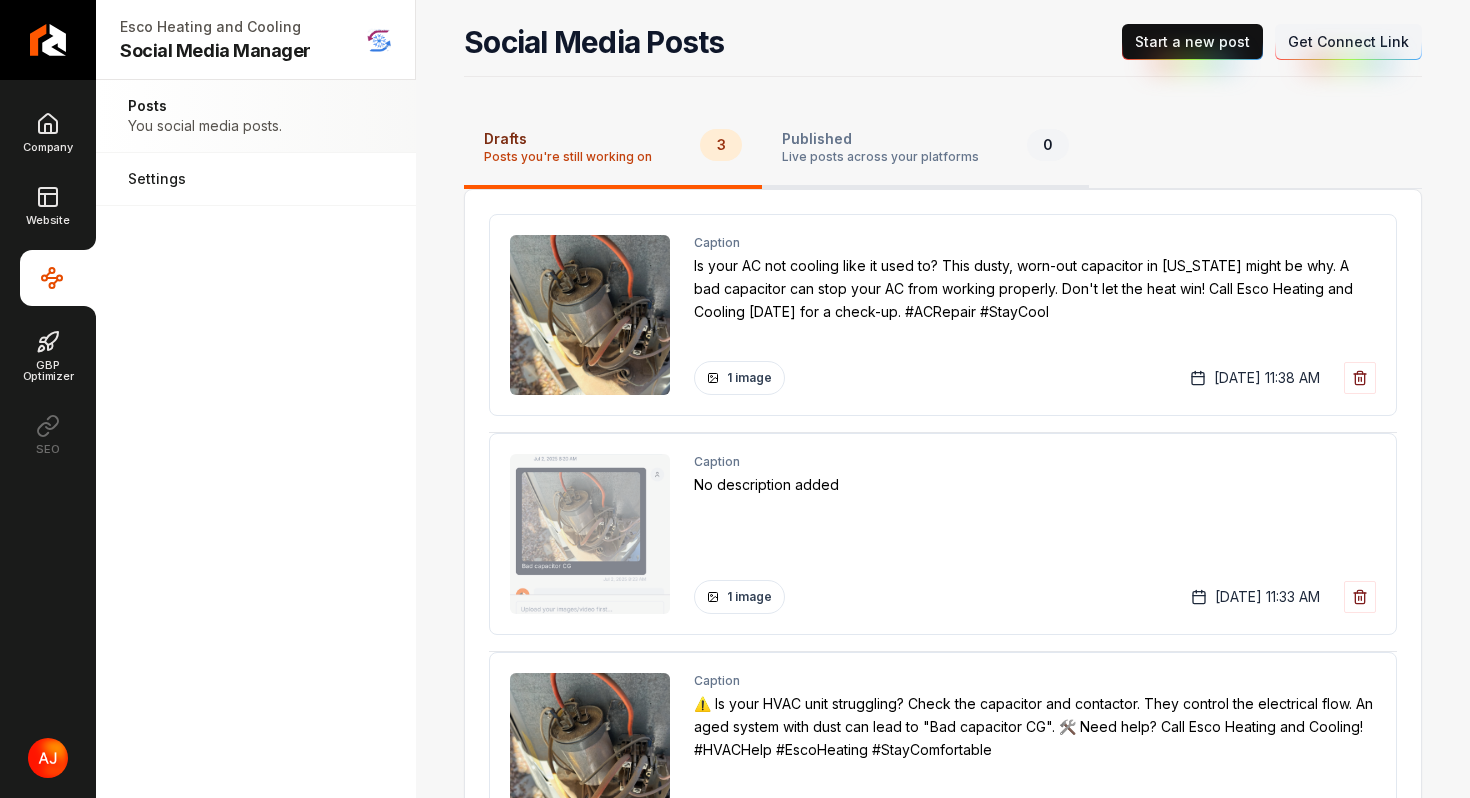 type 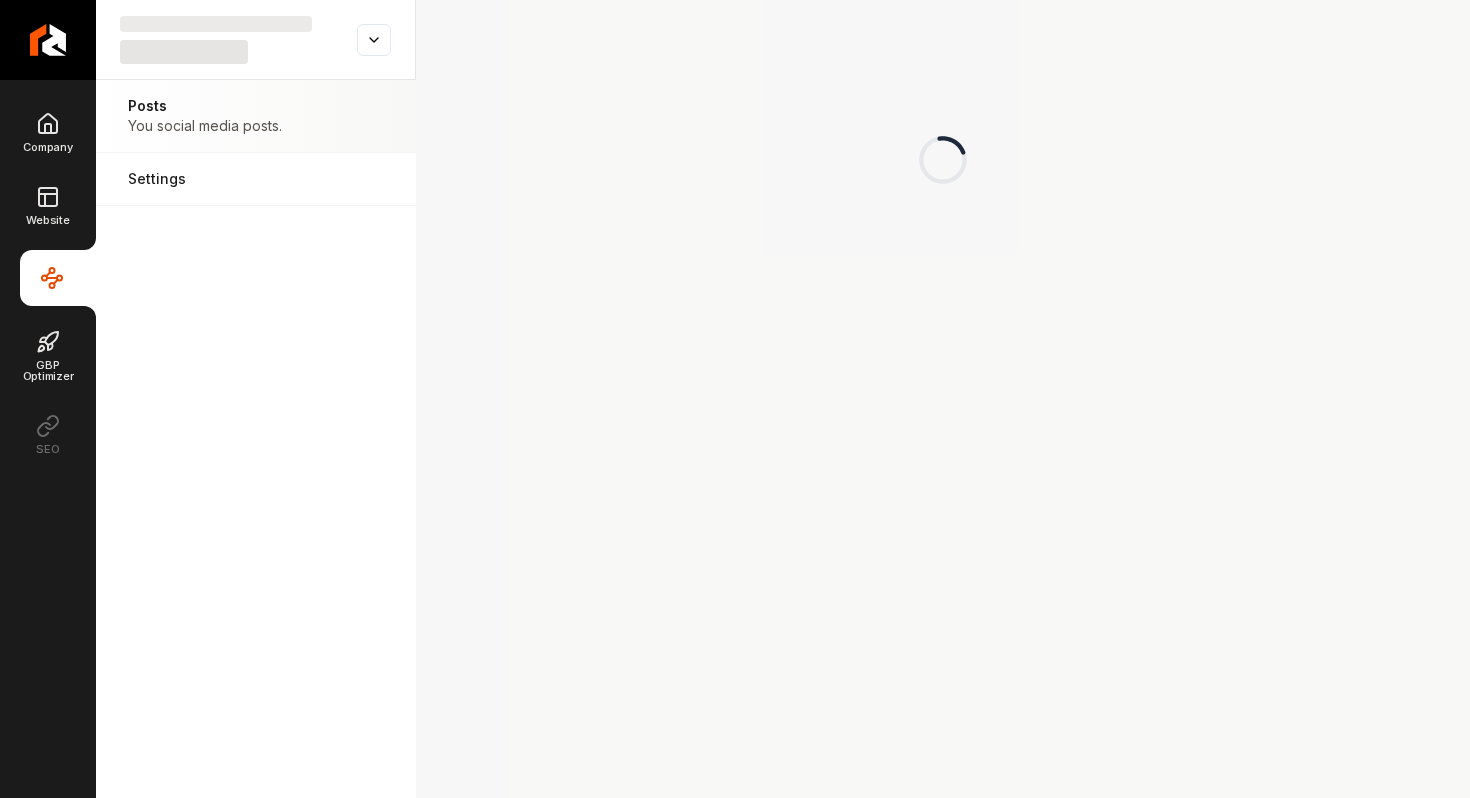 scroll, scrollTop: 0, scrollLeft: 0, axis: both 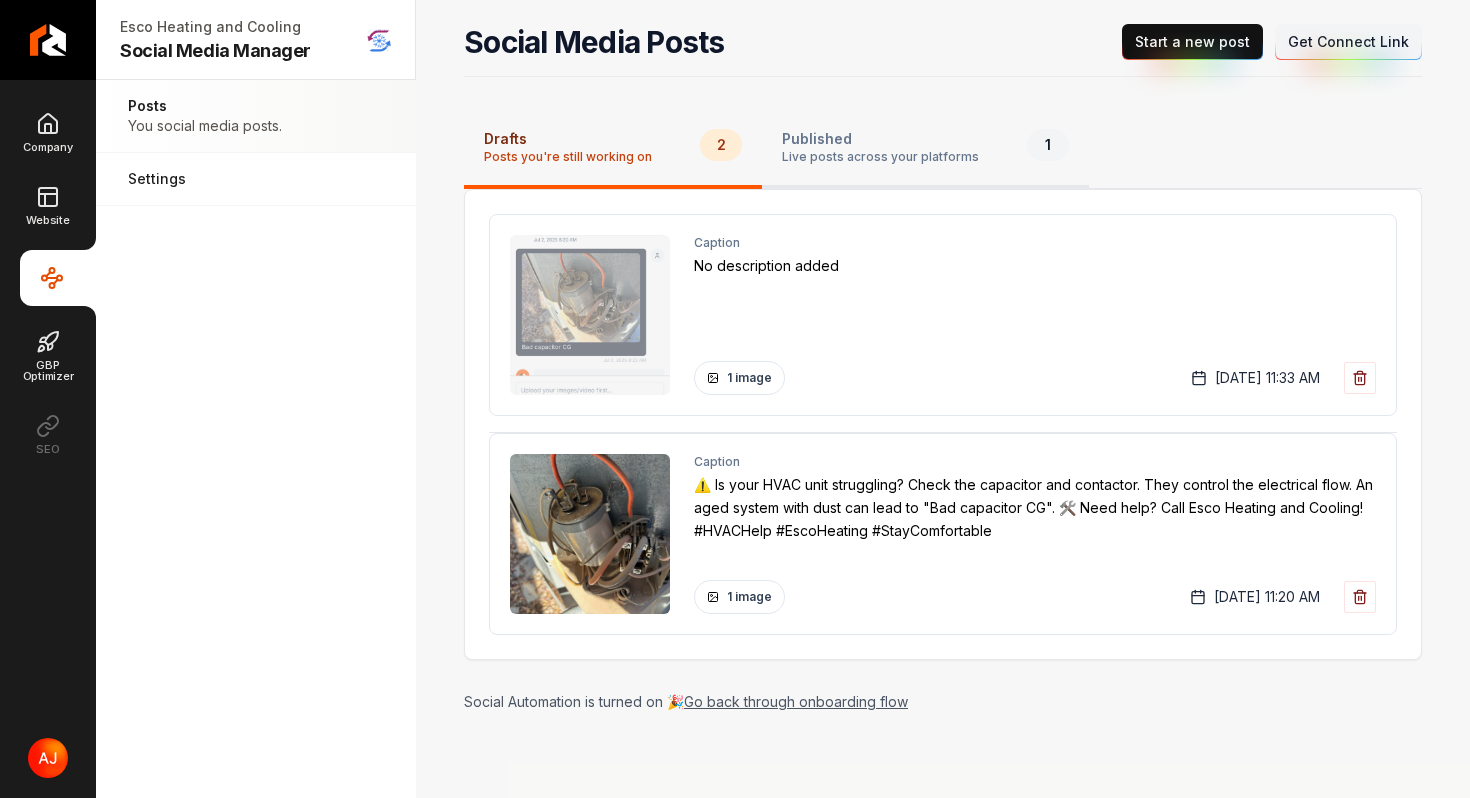 click on "Live posts across your platforms" at bounding box center (880, 157) 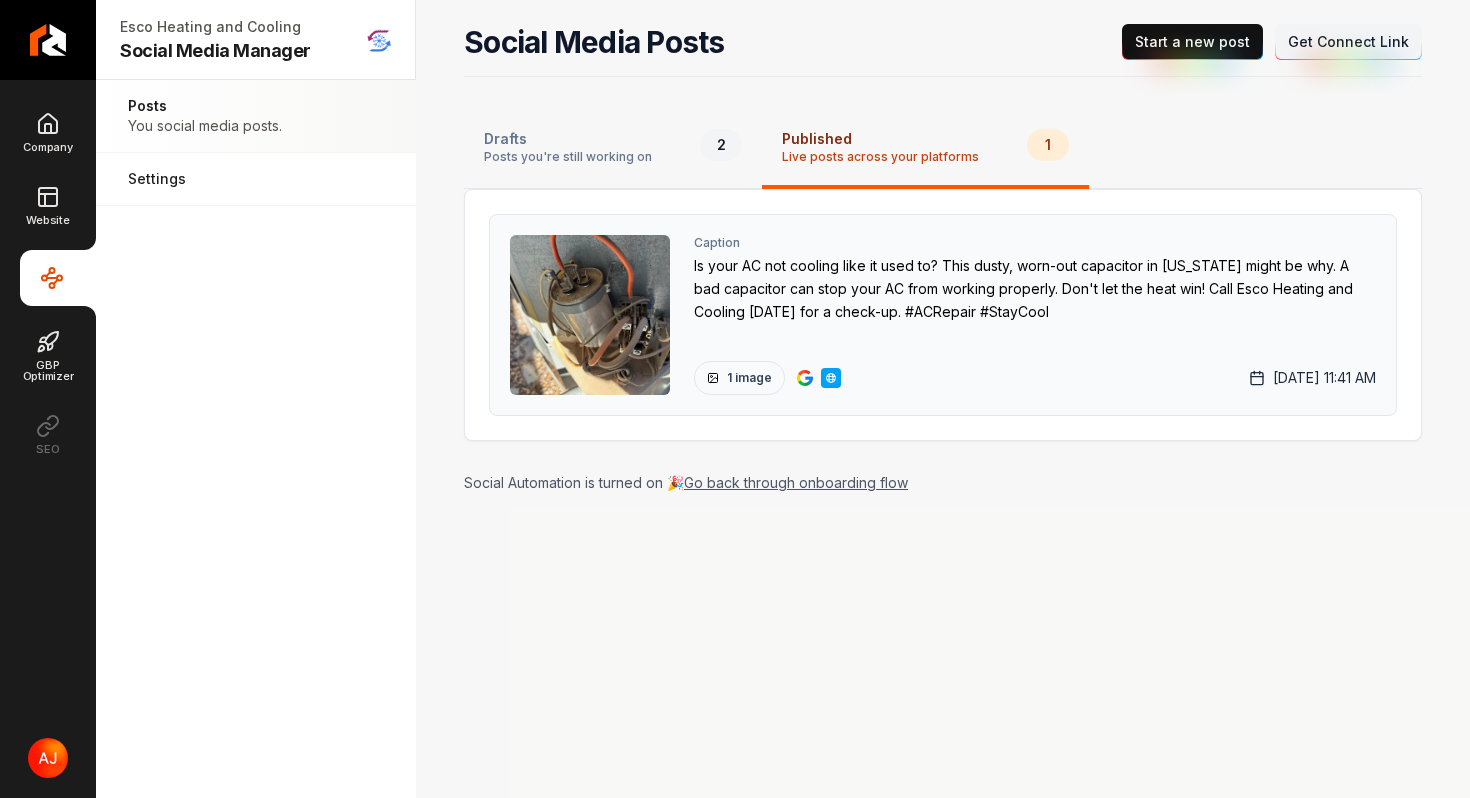 click at bounding box center [805, 378] 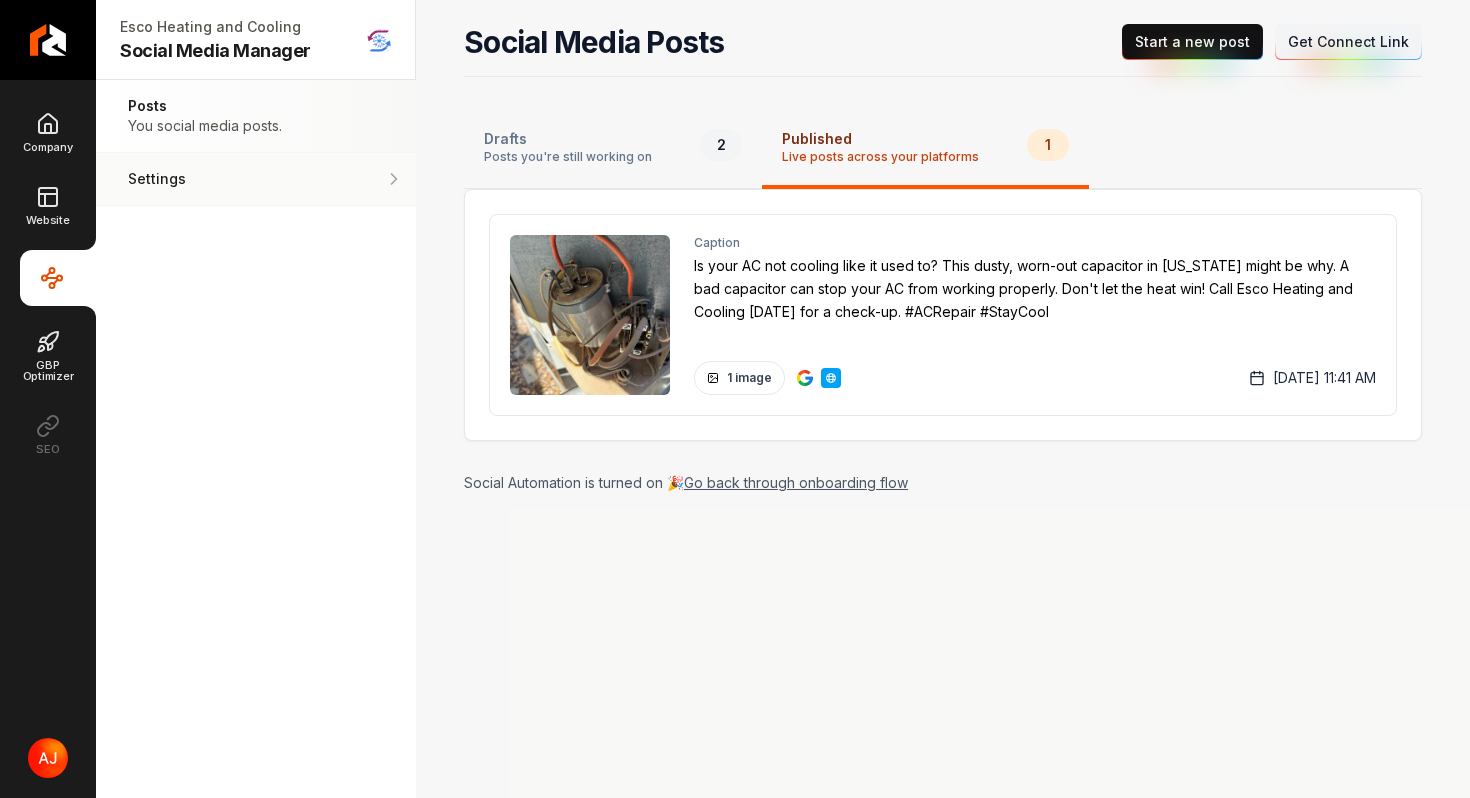 click on "Settings Adjust your settings." at bounding box center (256, 179) 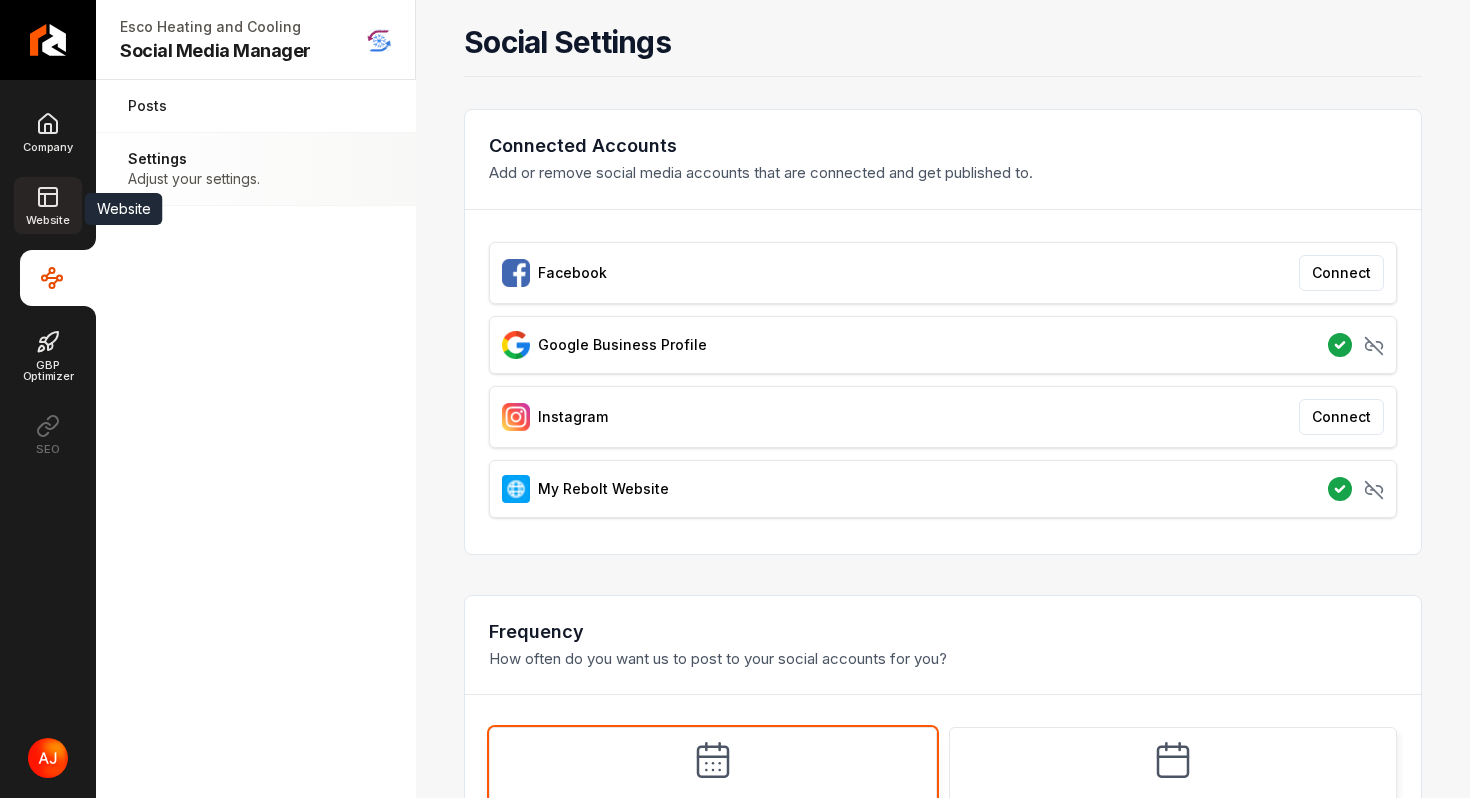 click on "Website" at bounding box center (47, 205) 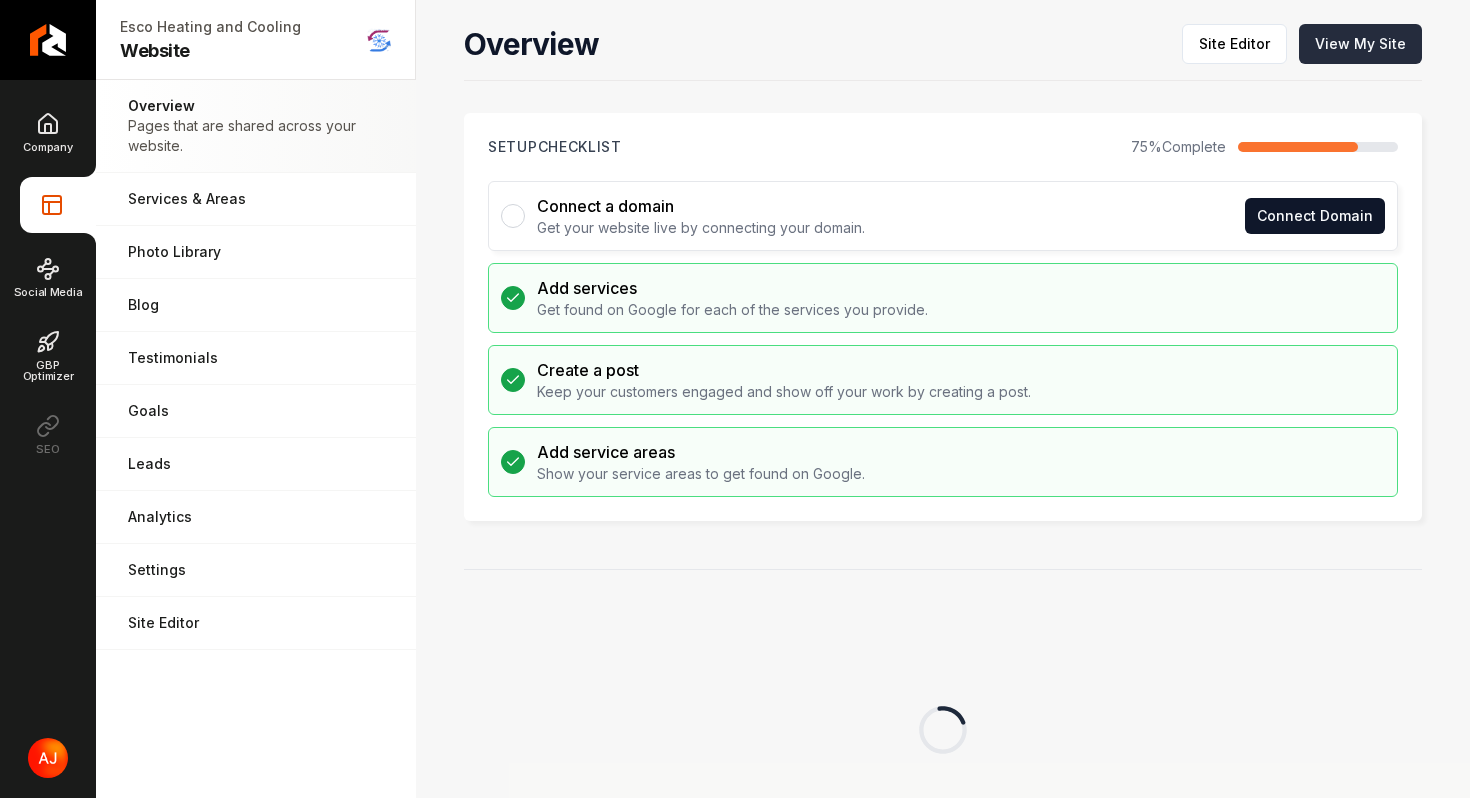 click on "View My Site" at bounding box center [1360, 44] 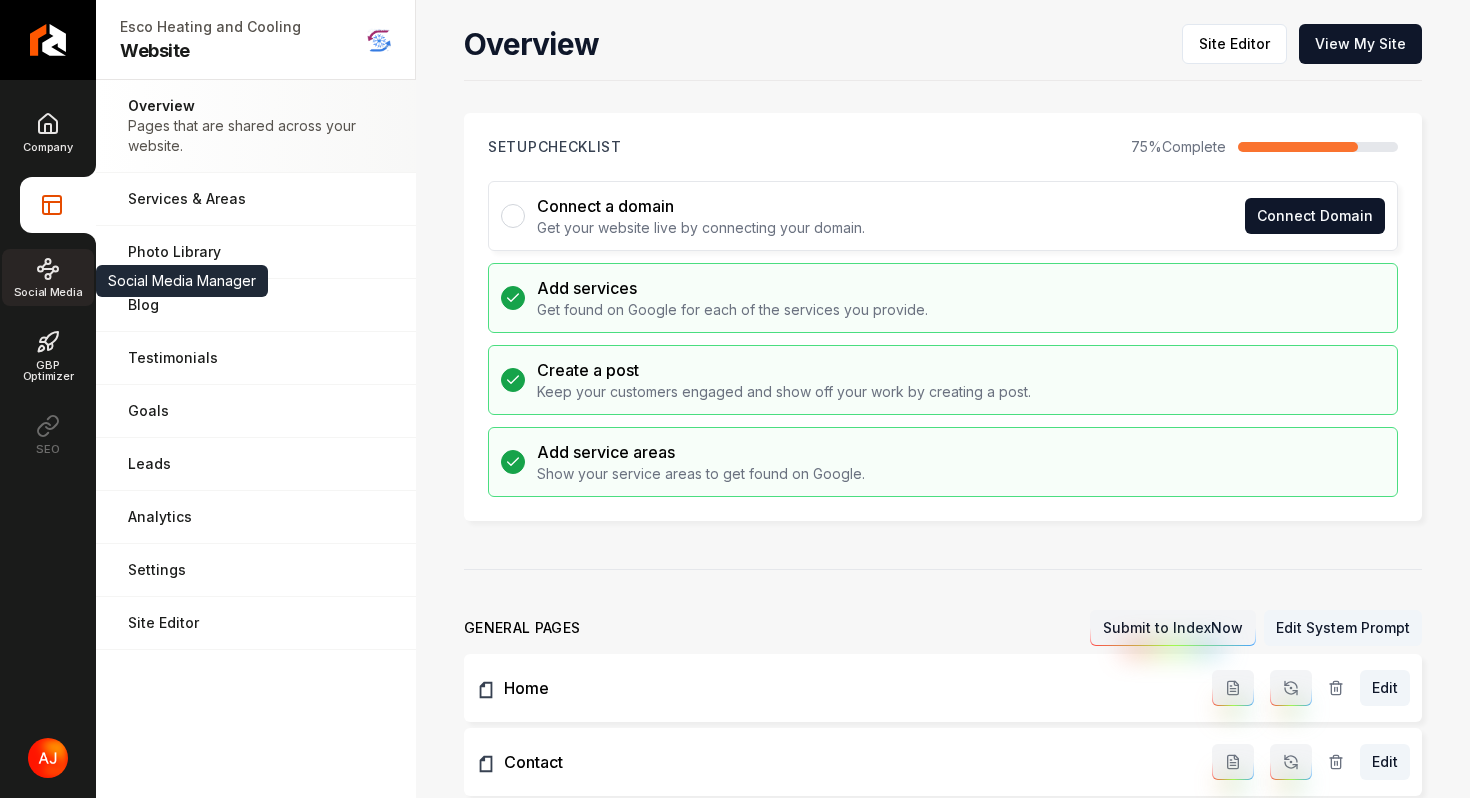 click on "Social Media" at bounding box center (48, 292) 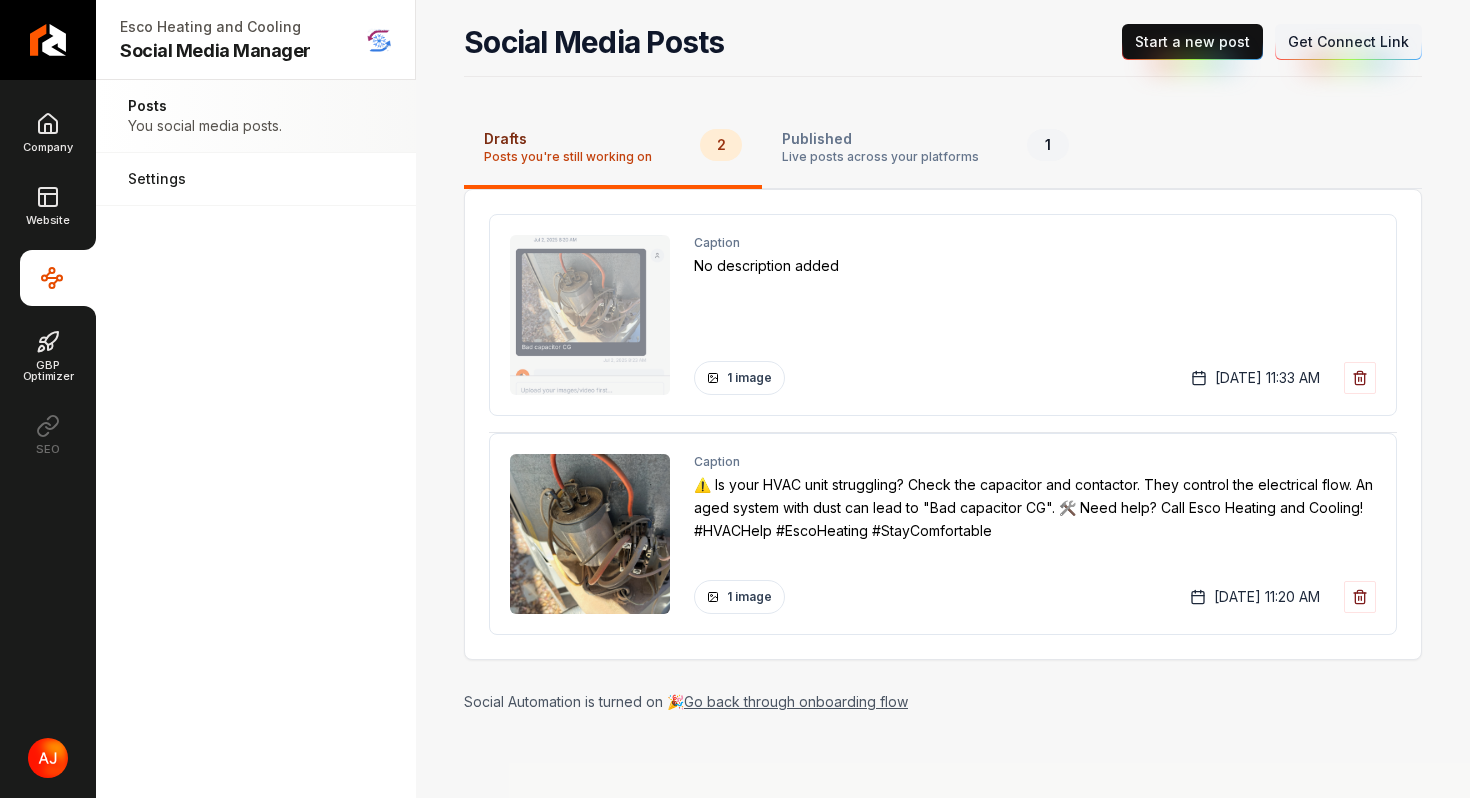 click on "Connect Link Get Connect Link" at bounding box center [1348, 42] 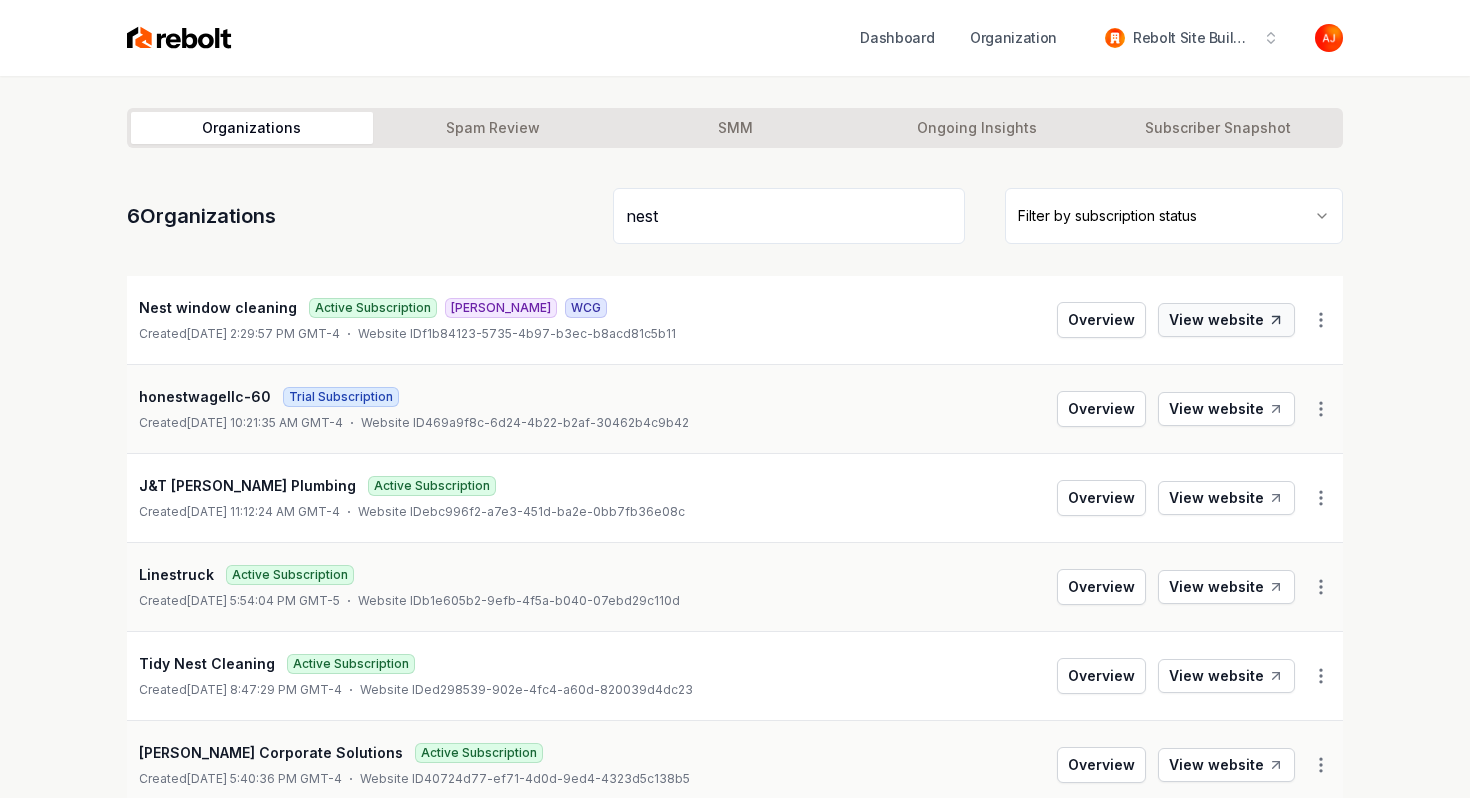 type on "nest" 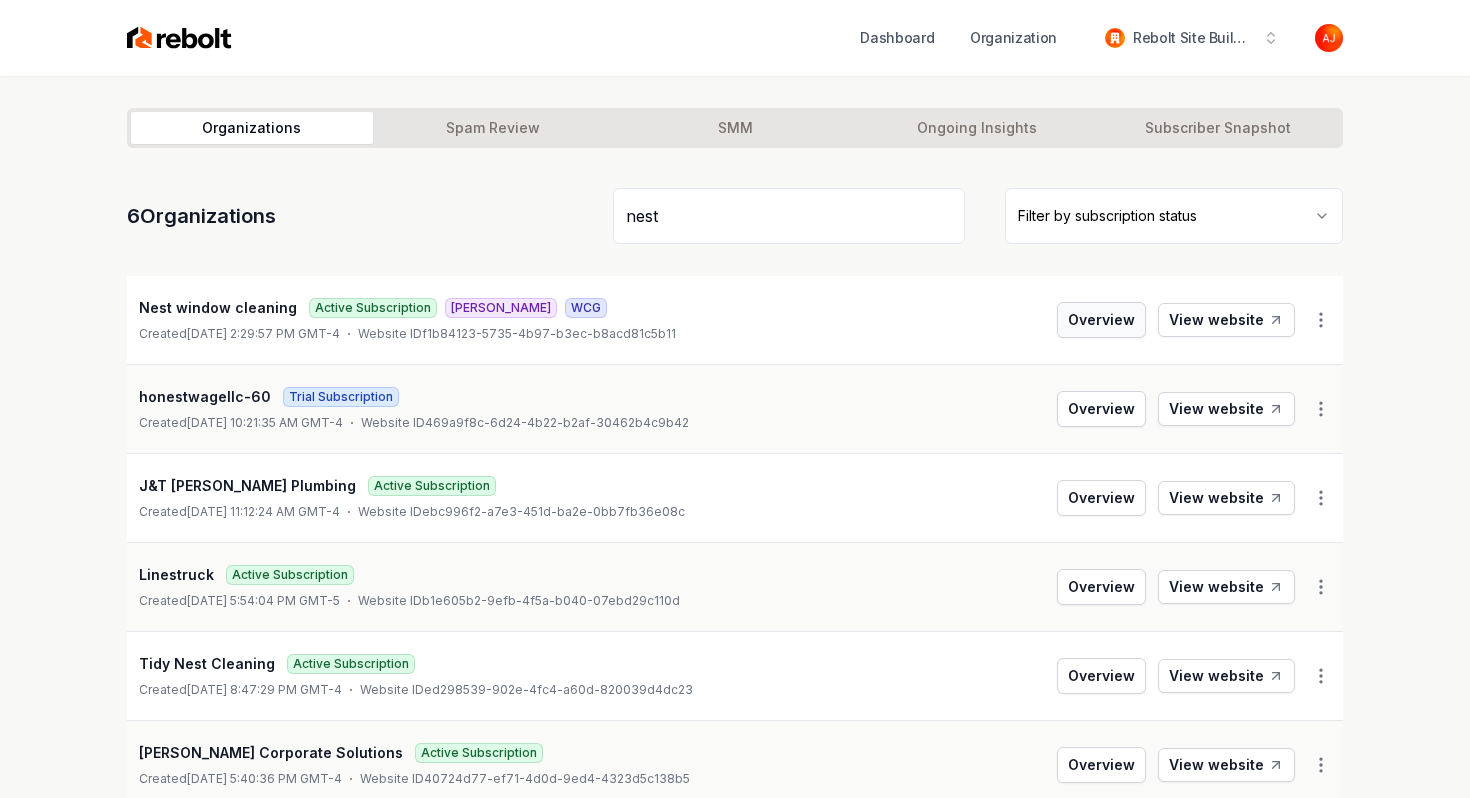 click on "Overview" at bounding box center [1101, 320] 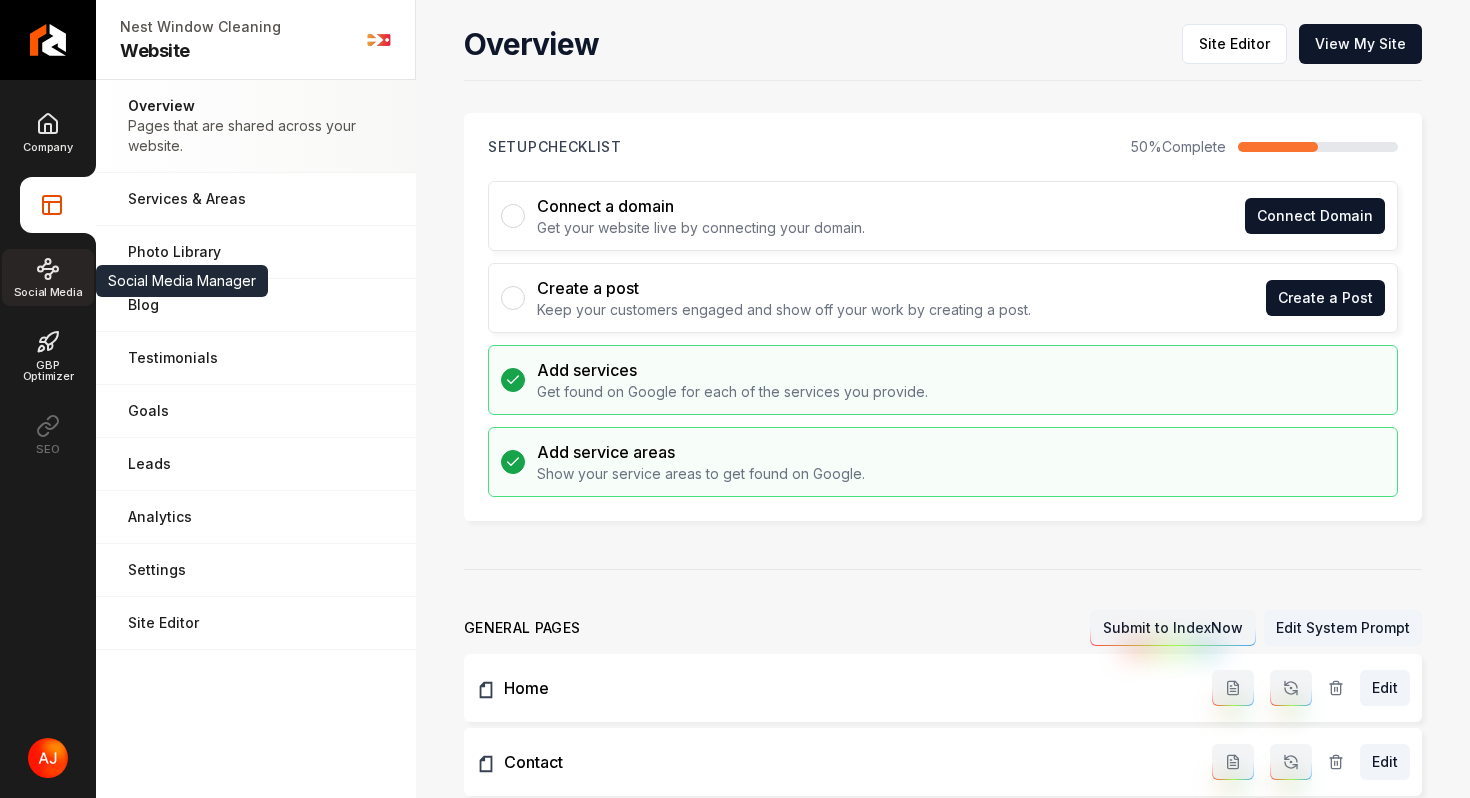 click on "Social Media" at bounding box center [48, 277] 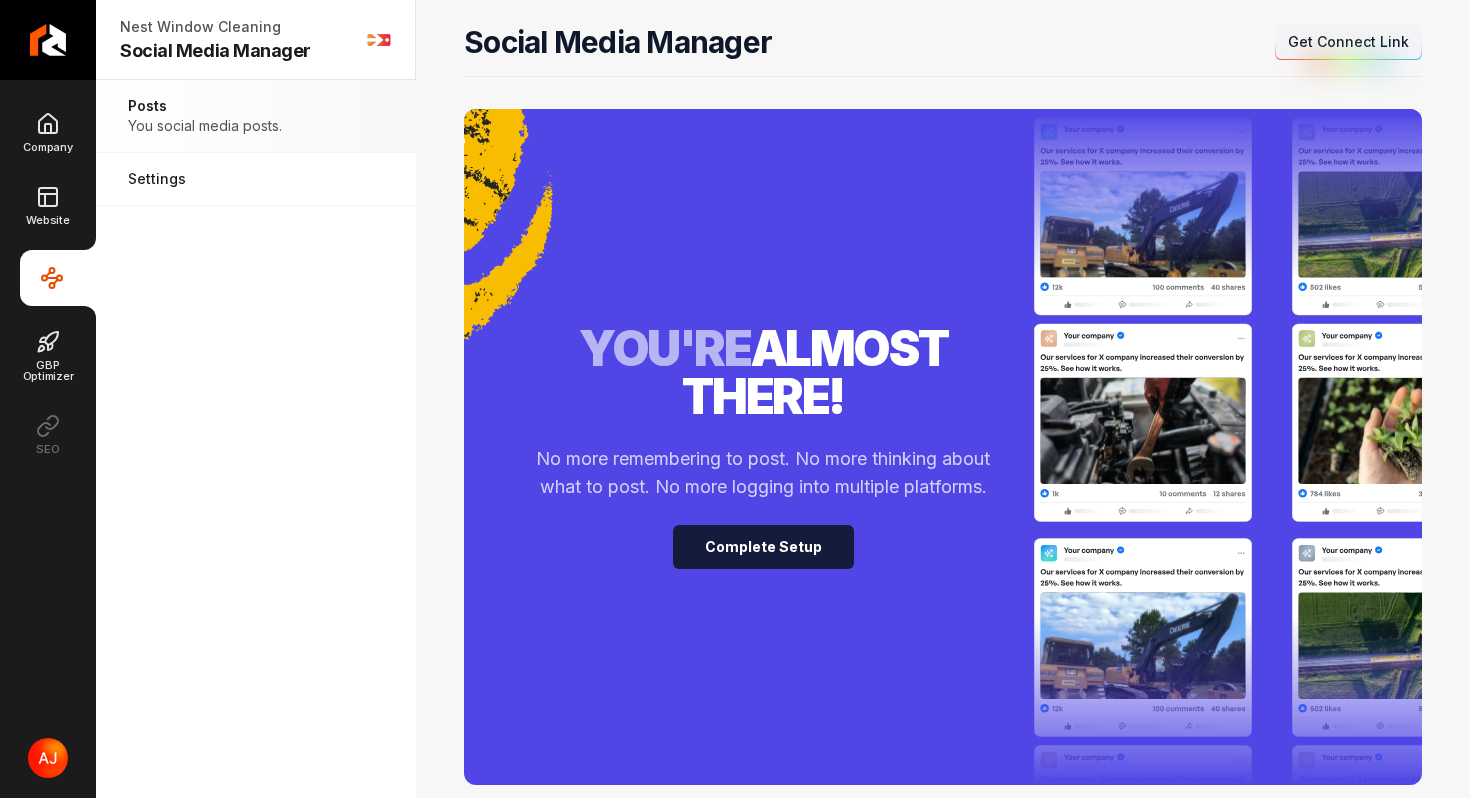 click on "Complete Setup" at bounding box center [763, 547] 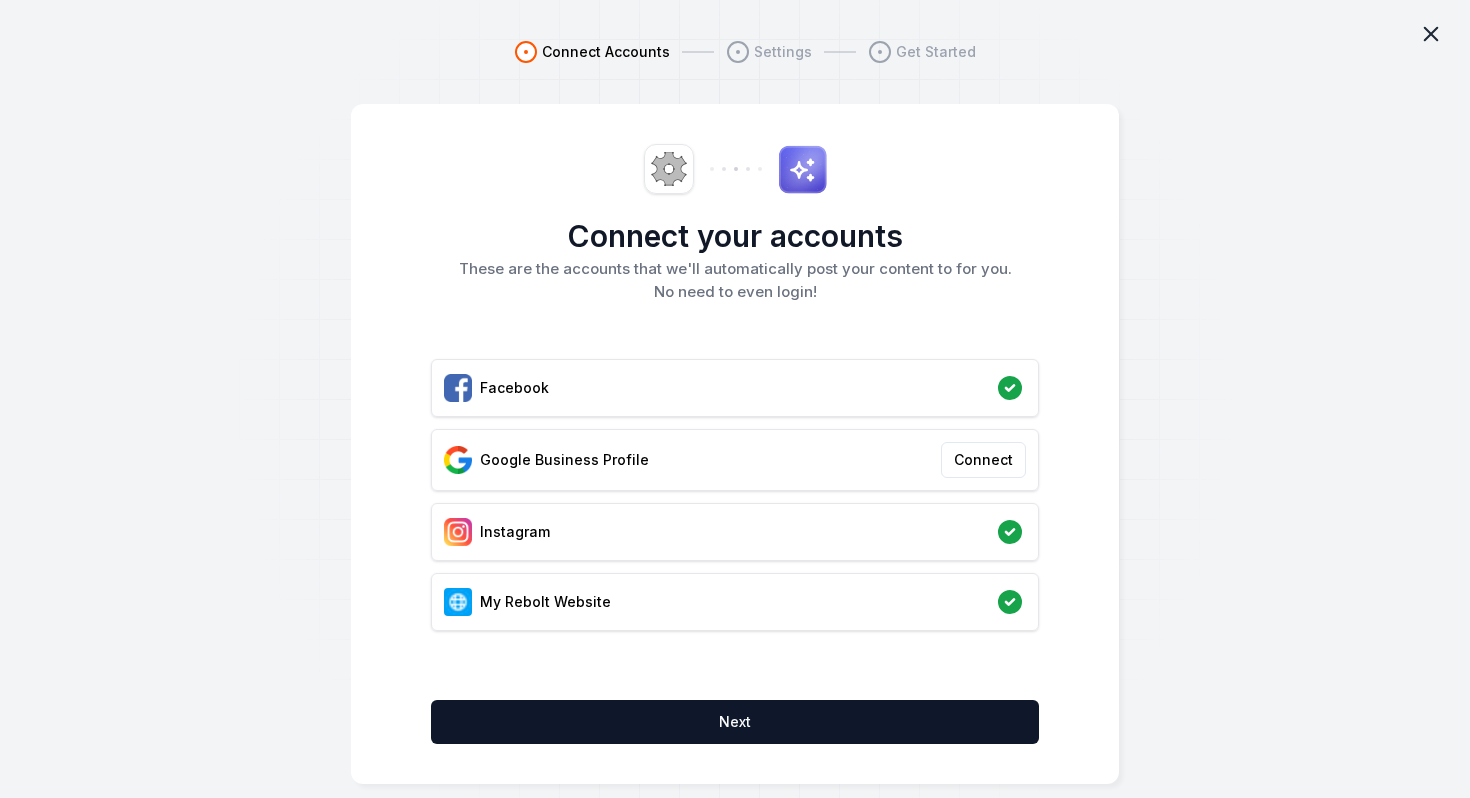 click 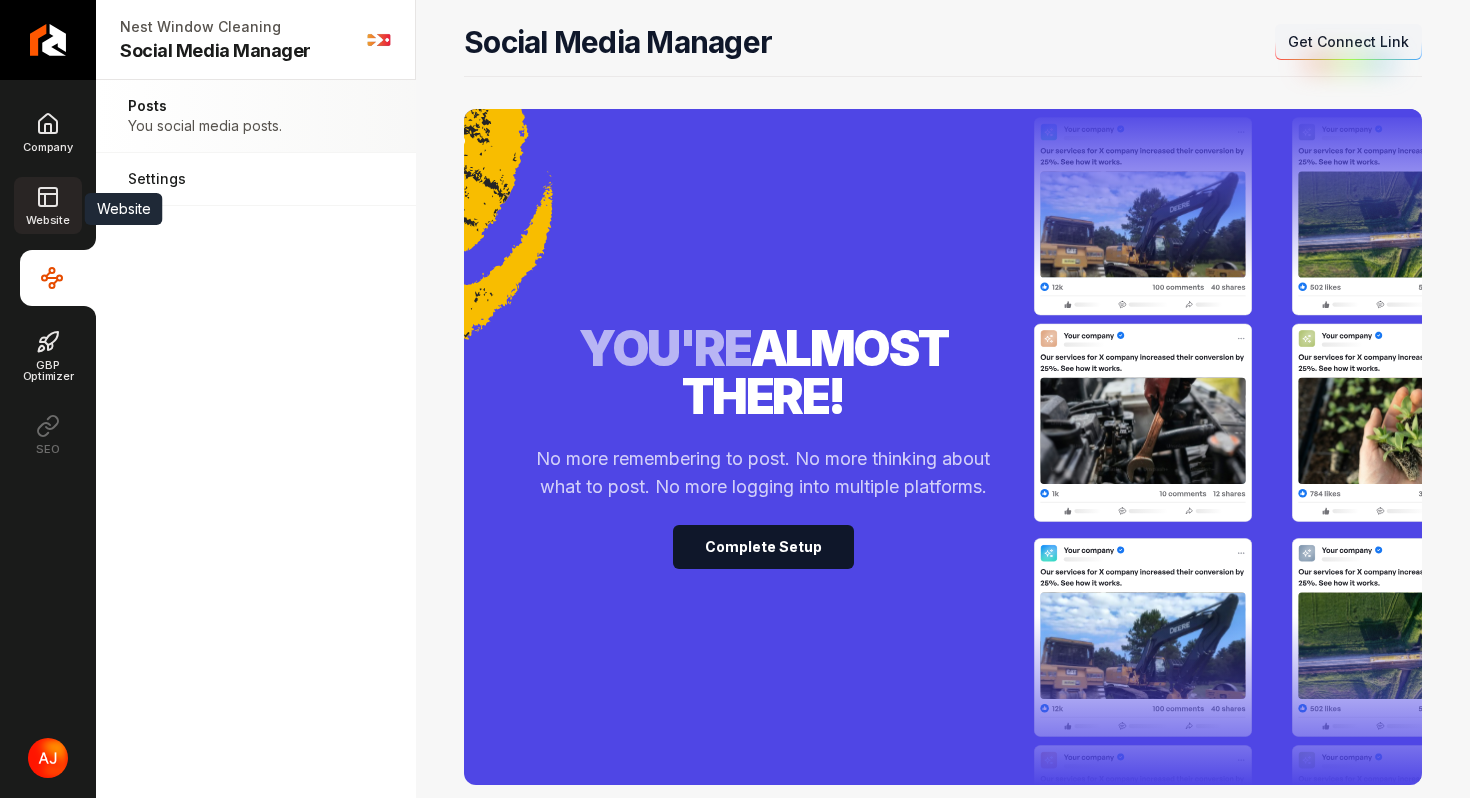 click 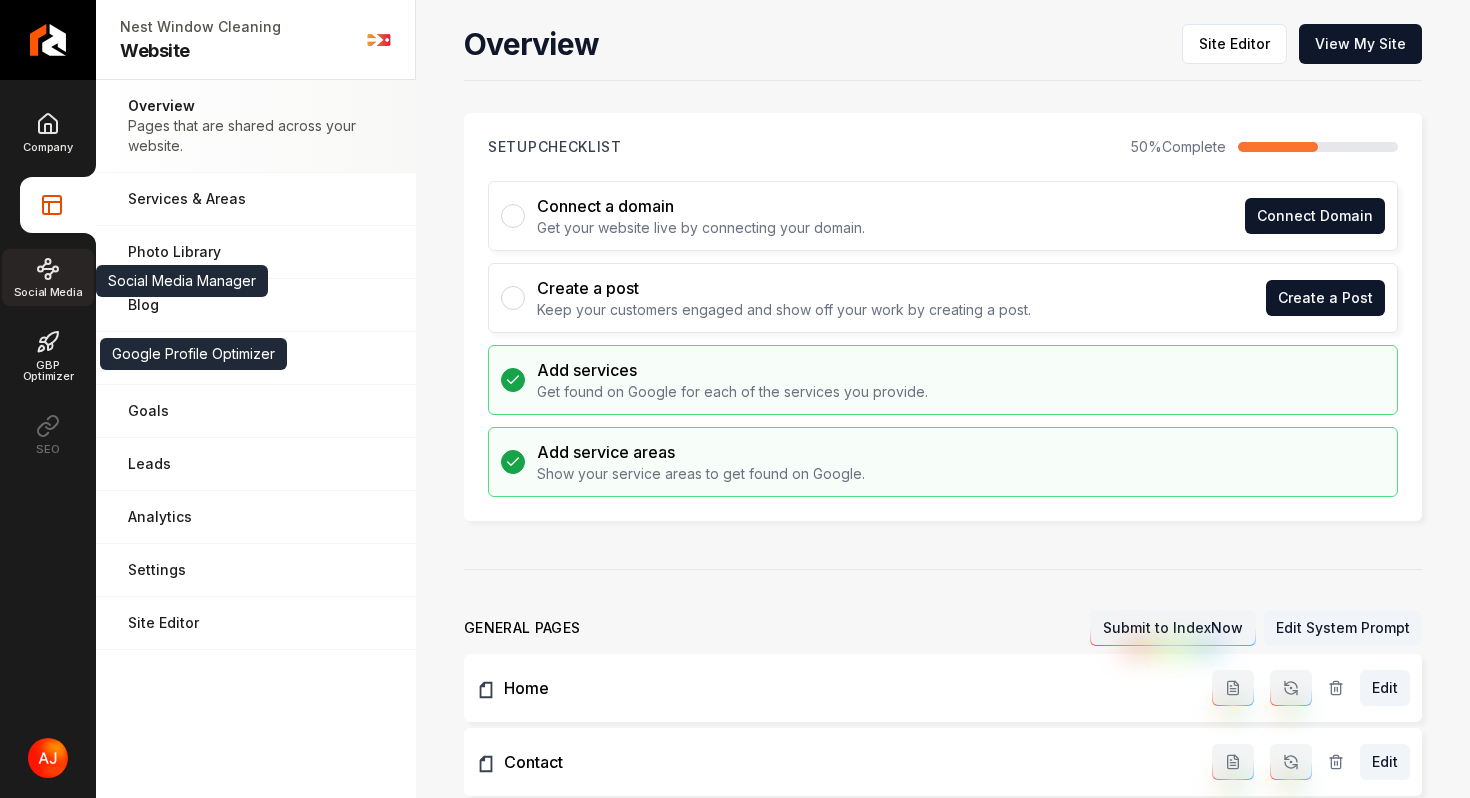click 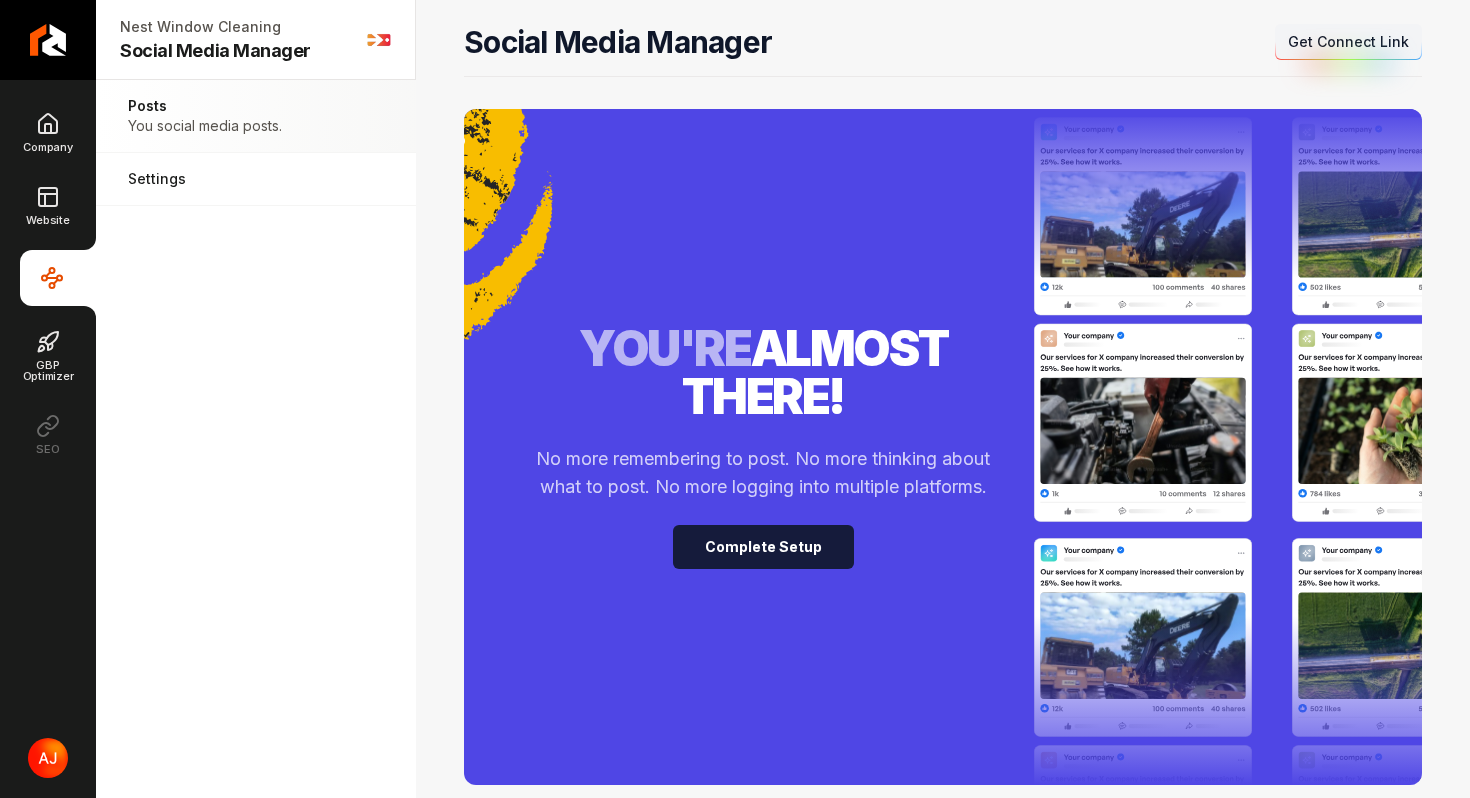 click on "Complete Setup" at bounding box center (763, 547) 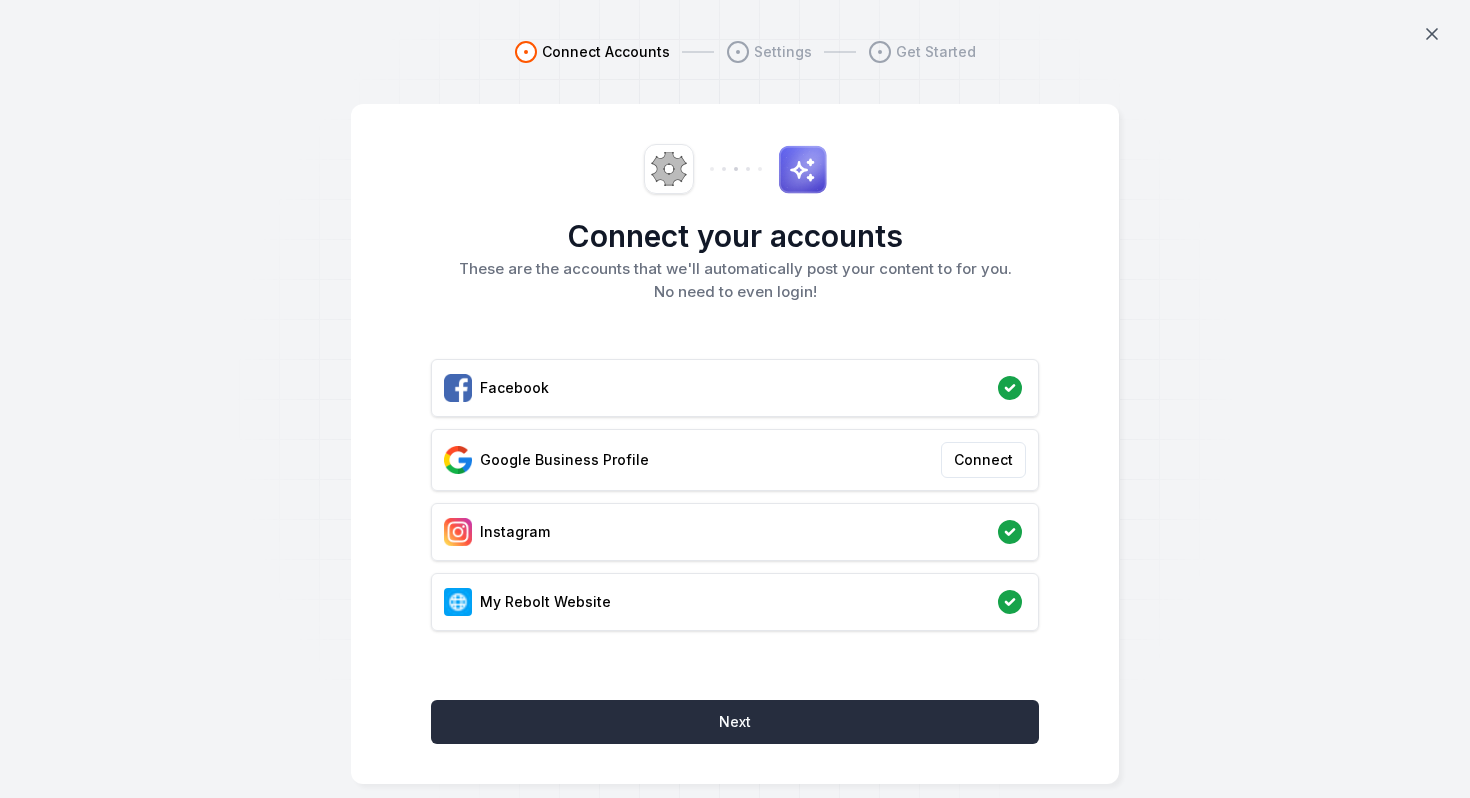 click on "Next" at bounding box center (735, 722) 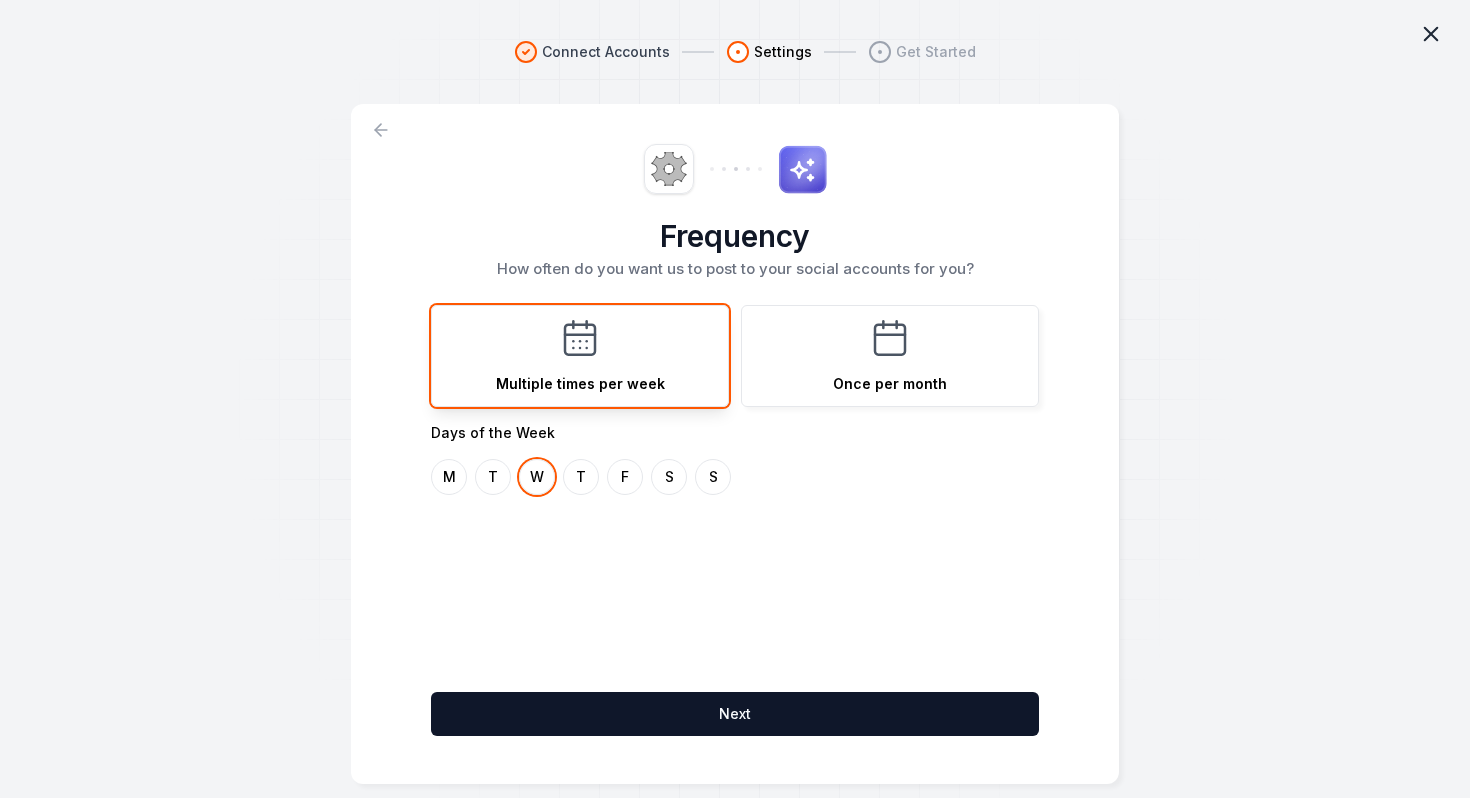click 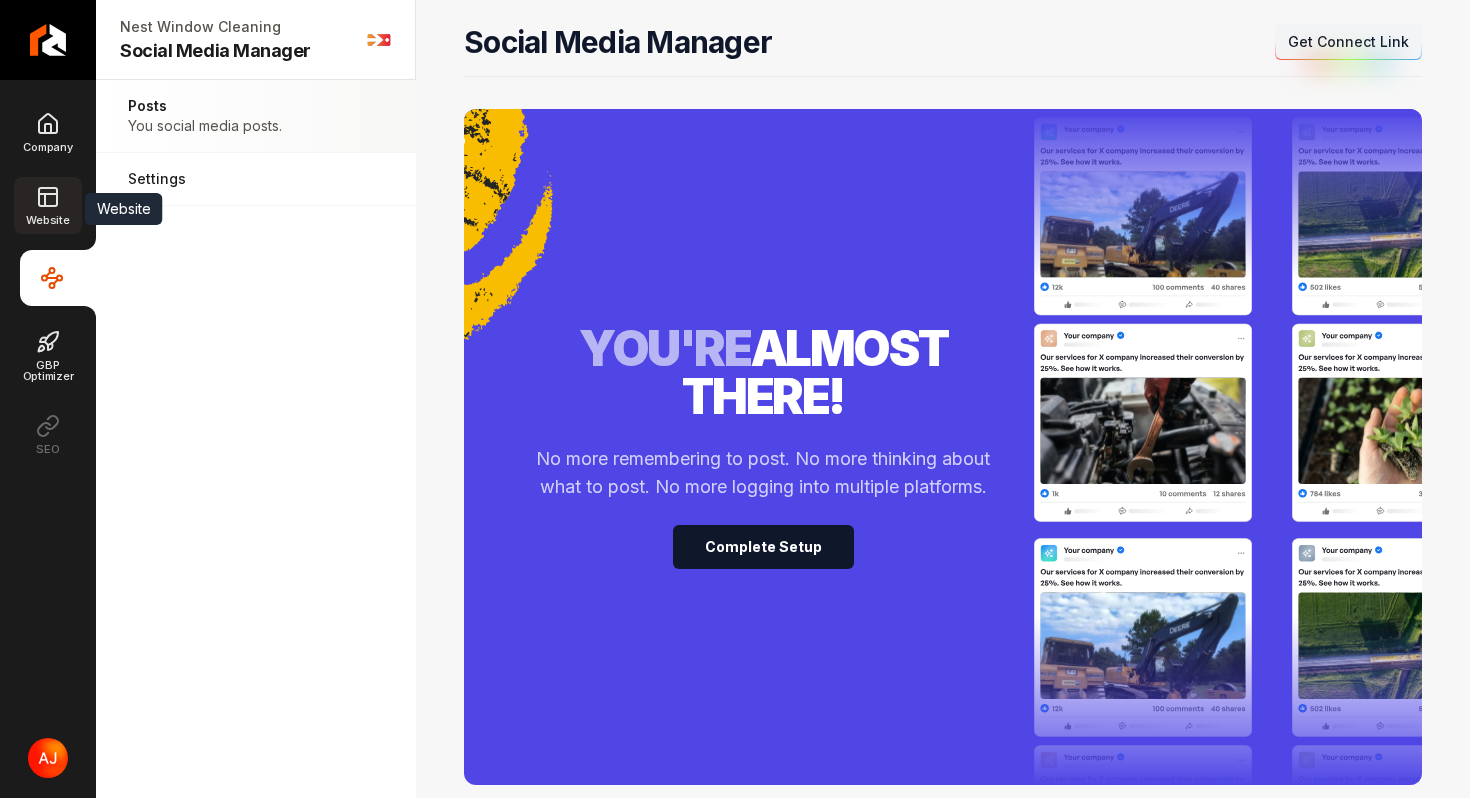 click 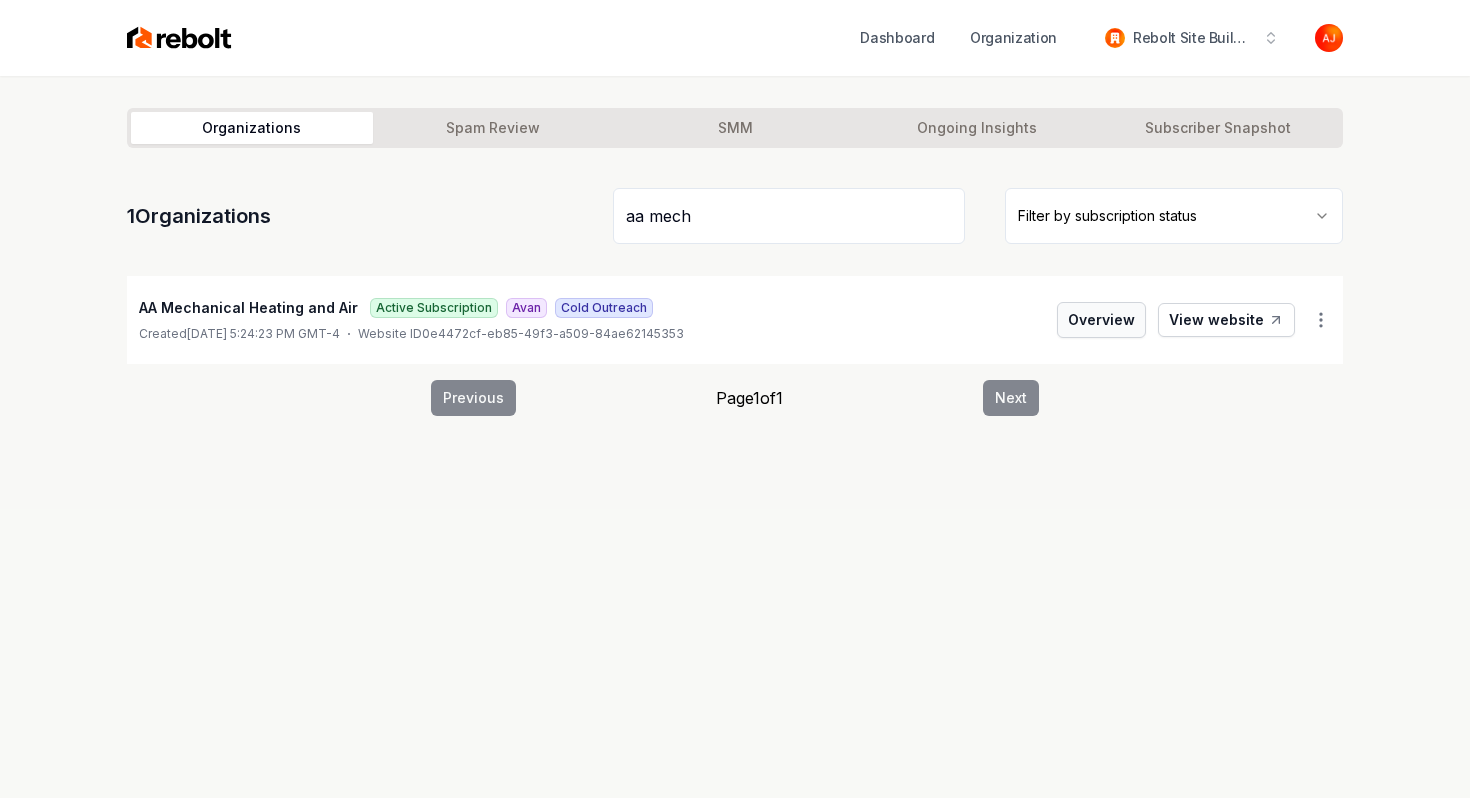 type on "aa mech" 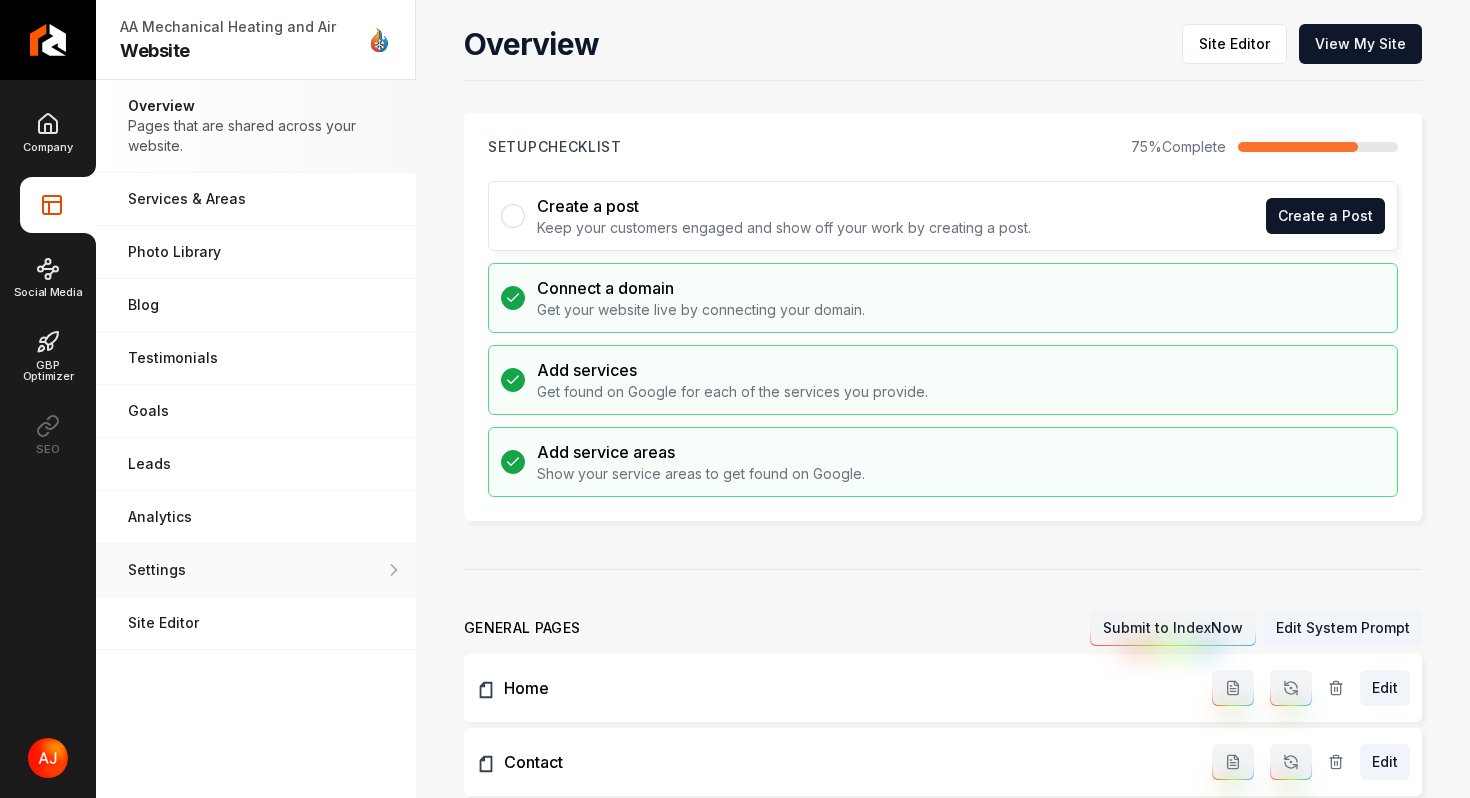 click on "Settings Adjust your domain, scripts, redirects, and more." at bounding box center (256, 570) 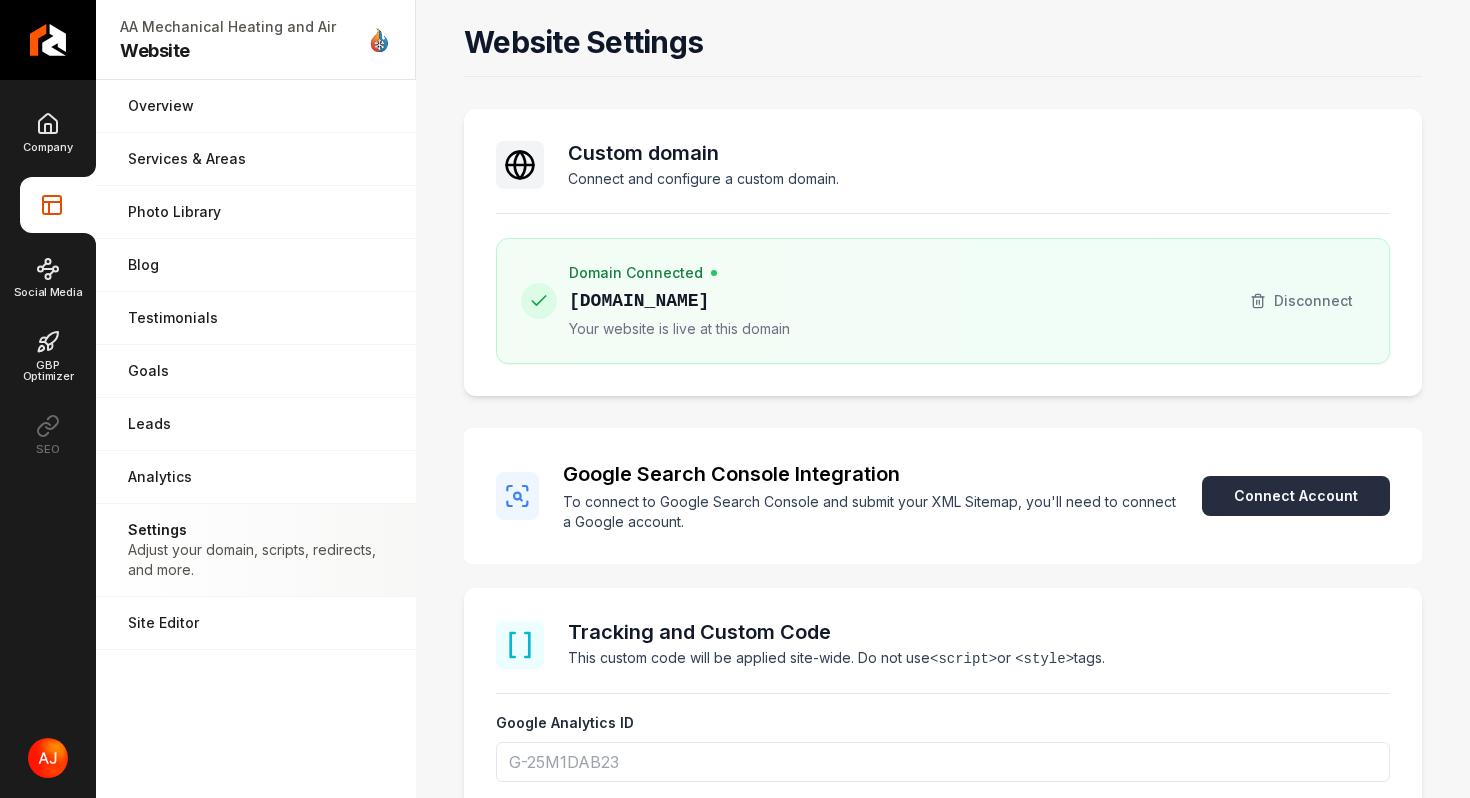 click on "Connect Account" at bounding box center (1296, 496) 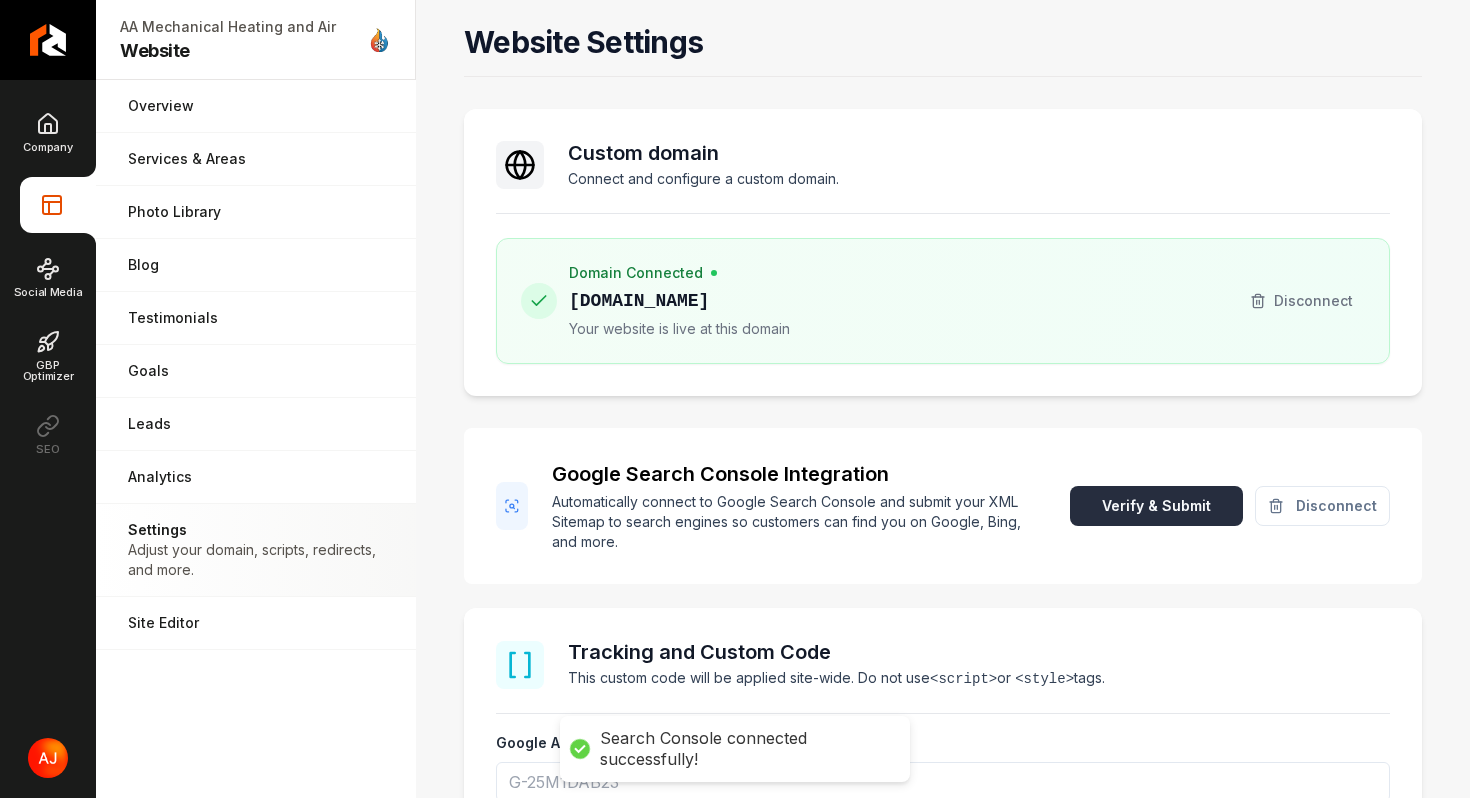 click on "Verify & Submit" at bounding box center (1156, 506) 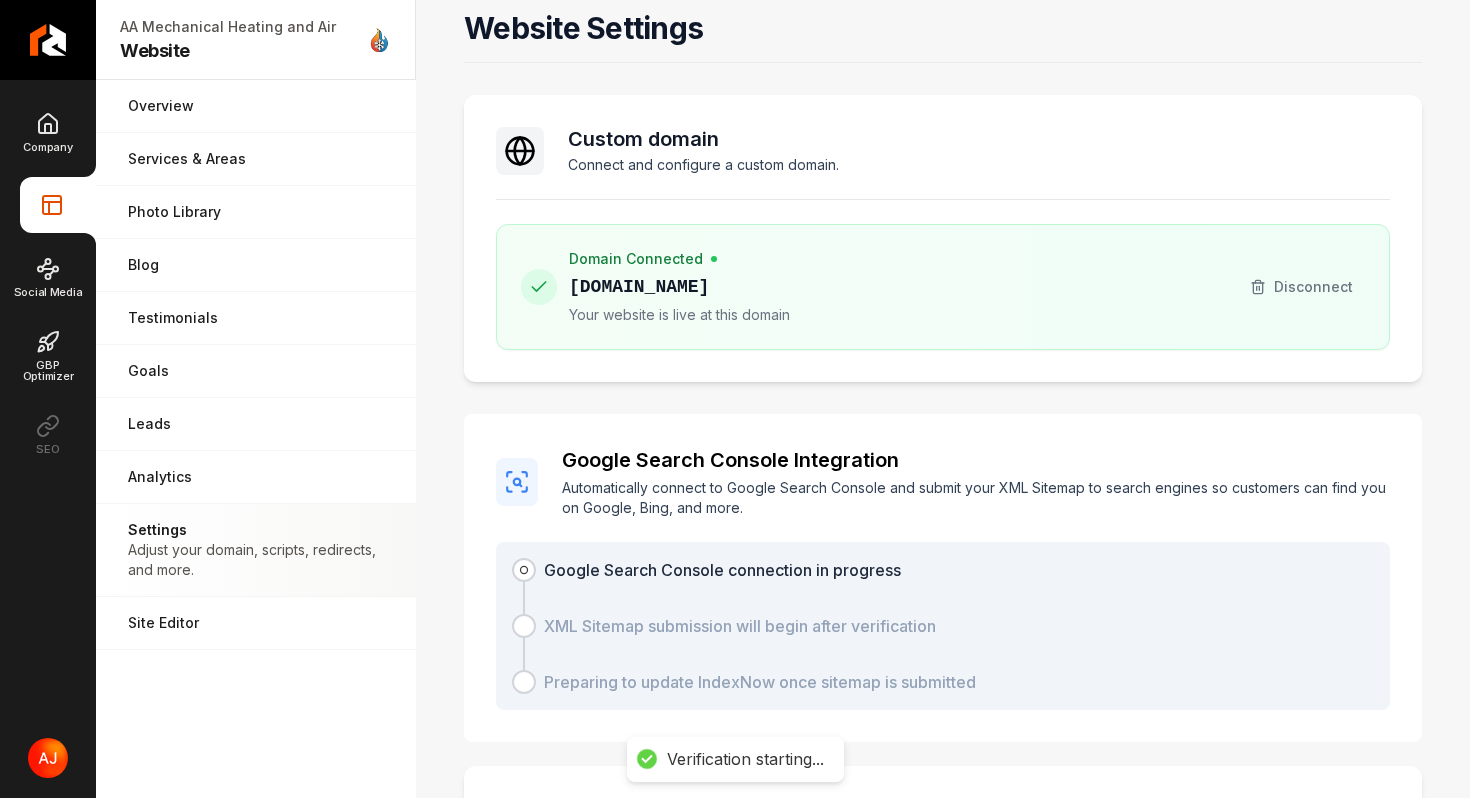 scroll, scrollTop: 0, scrollLeft: 0, axis: both 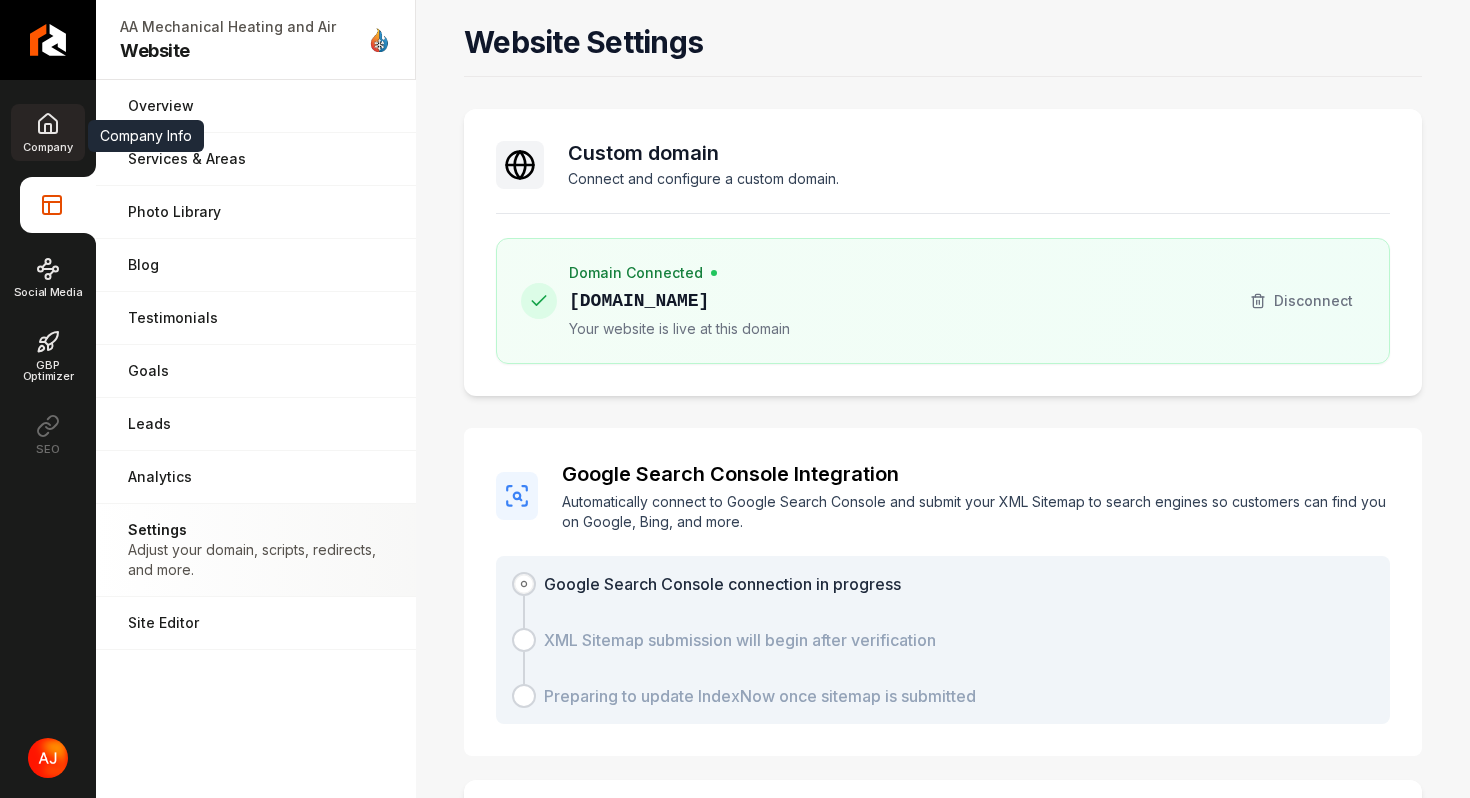 click on "Company" at bounding box center [47, 147] 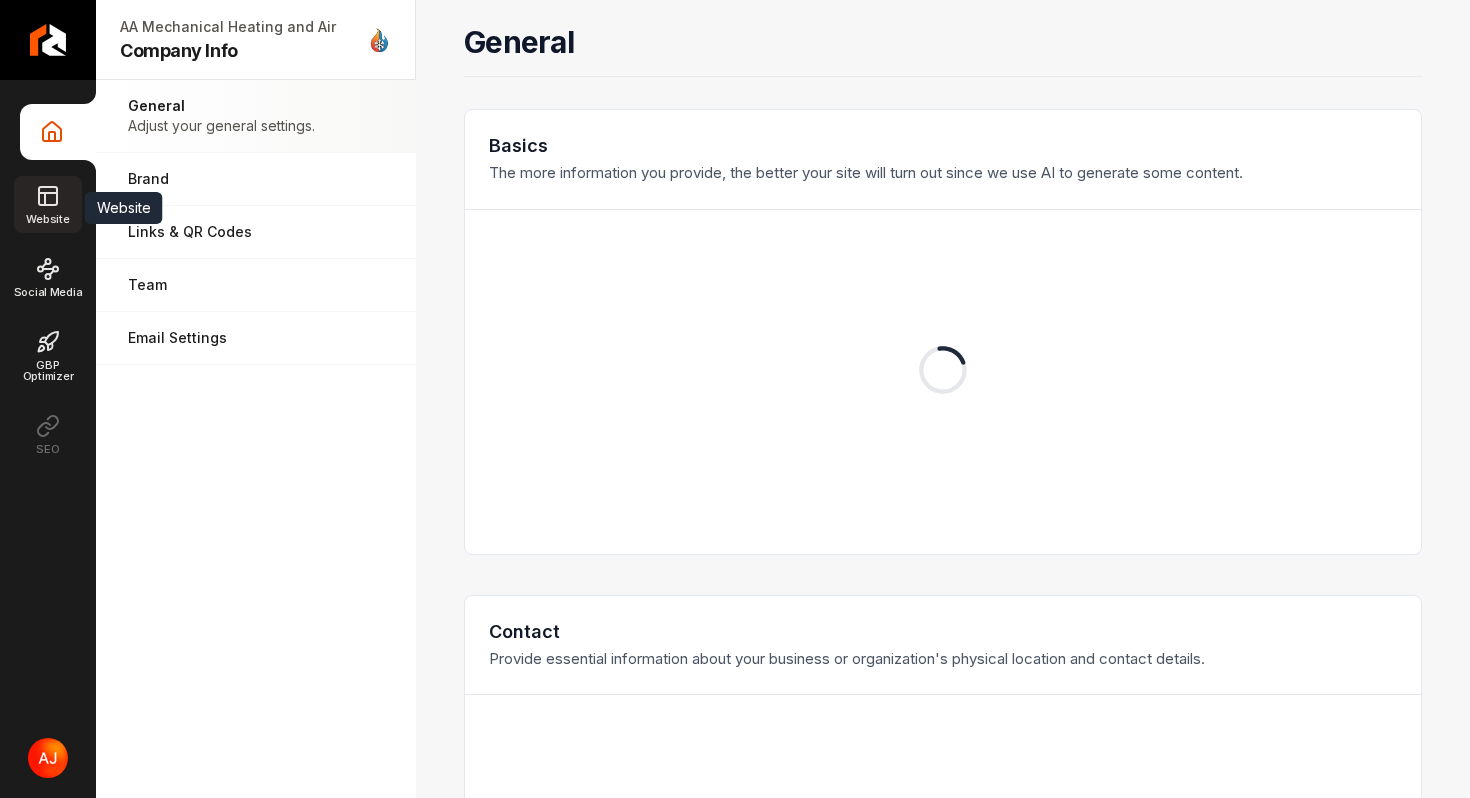 click 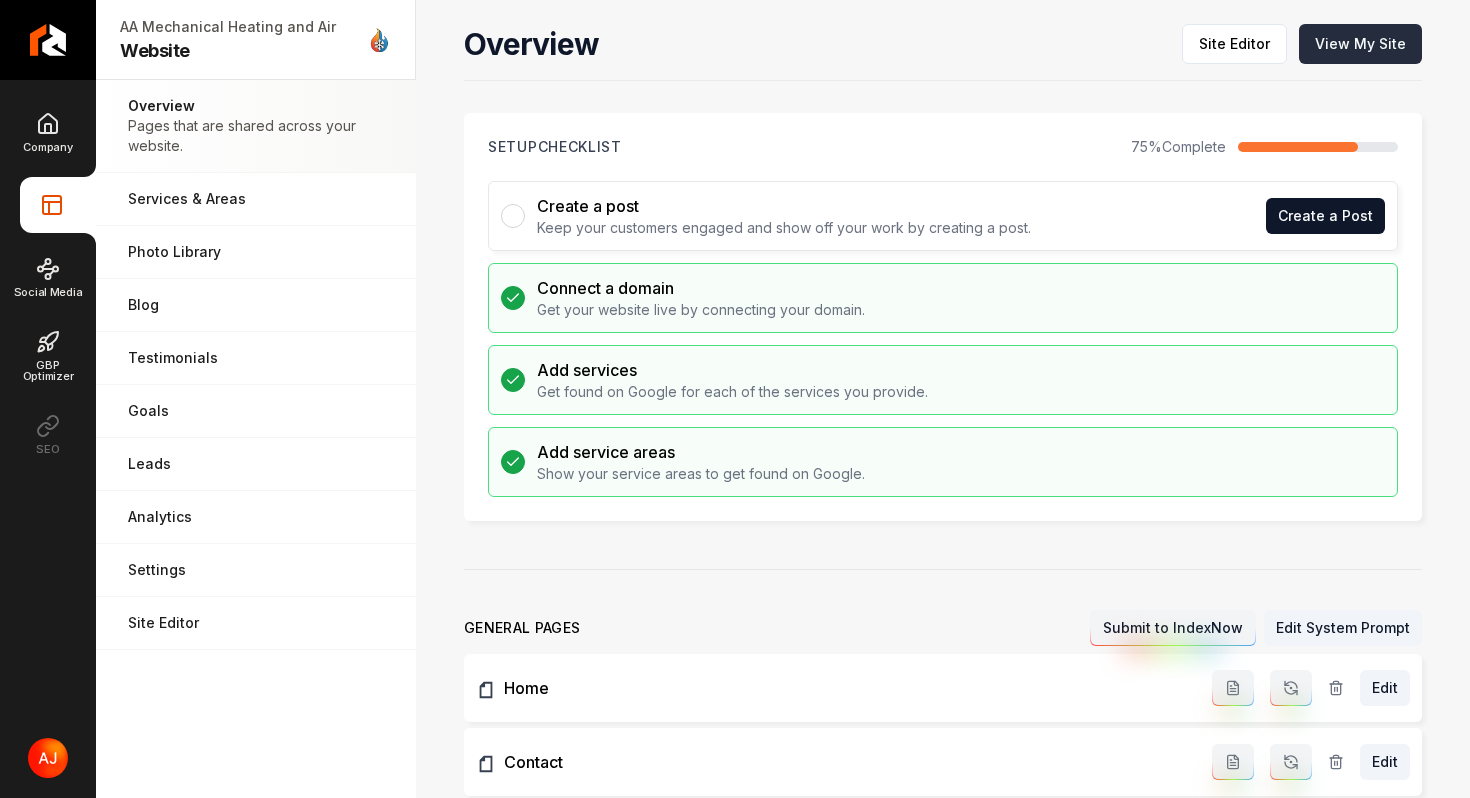 click on "View My Site" at bounding box center [1360, 44] 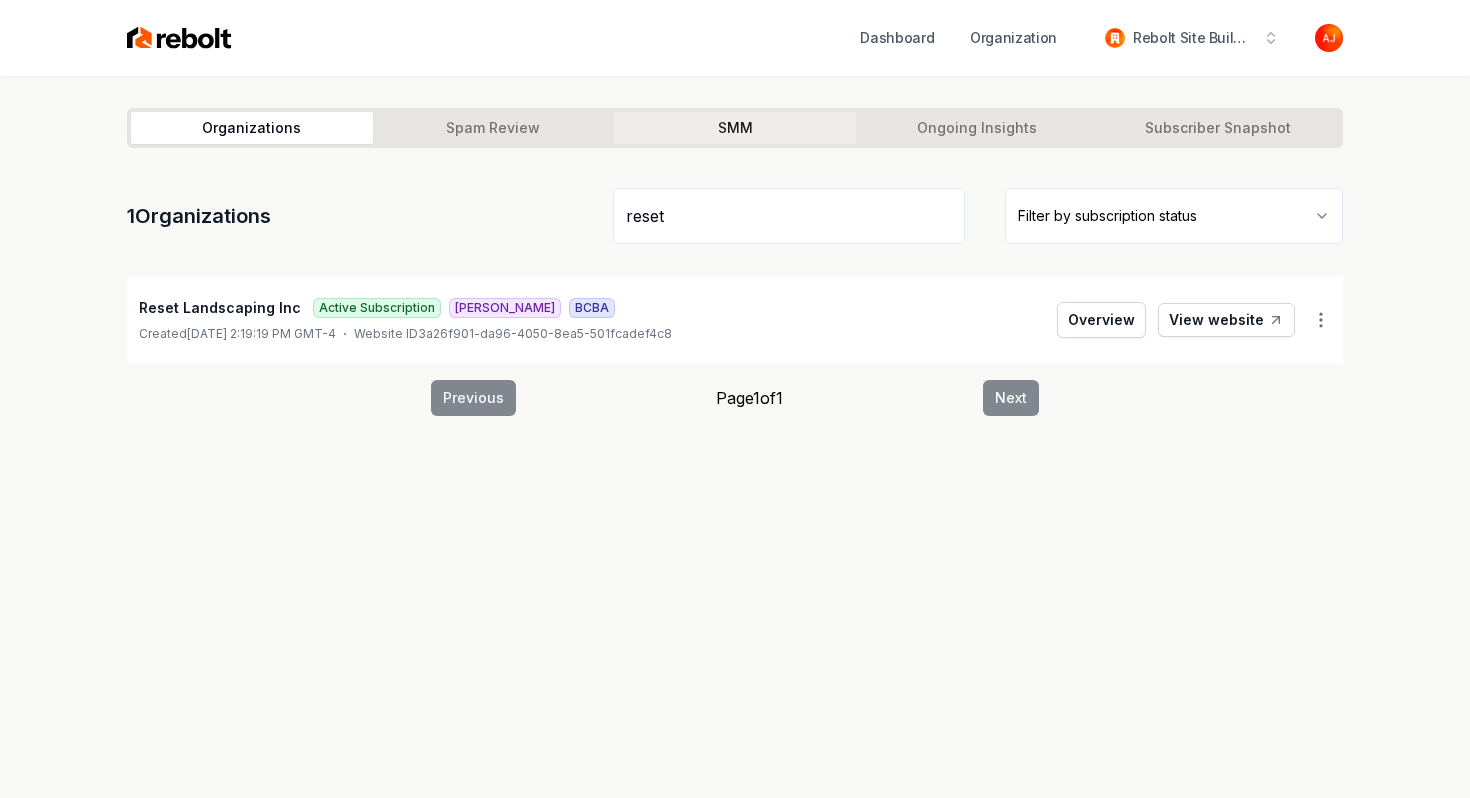 type on "reset" 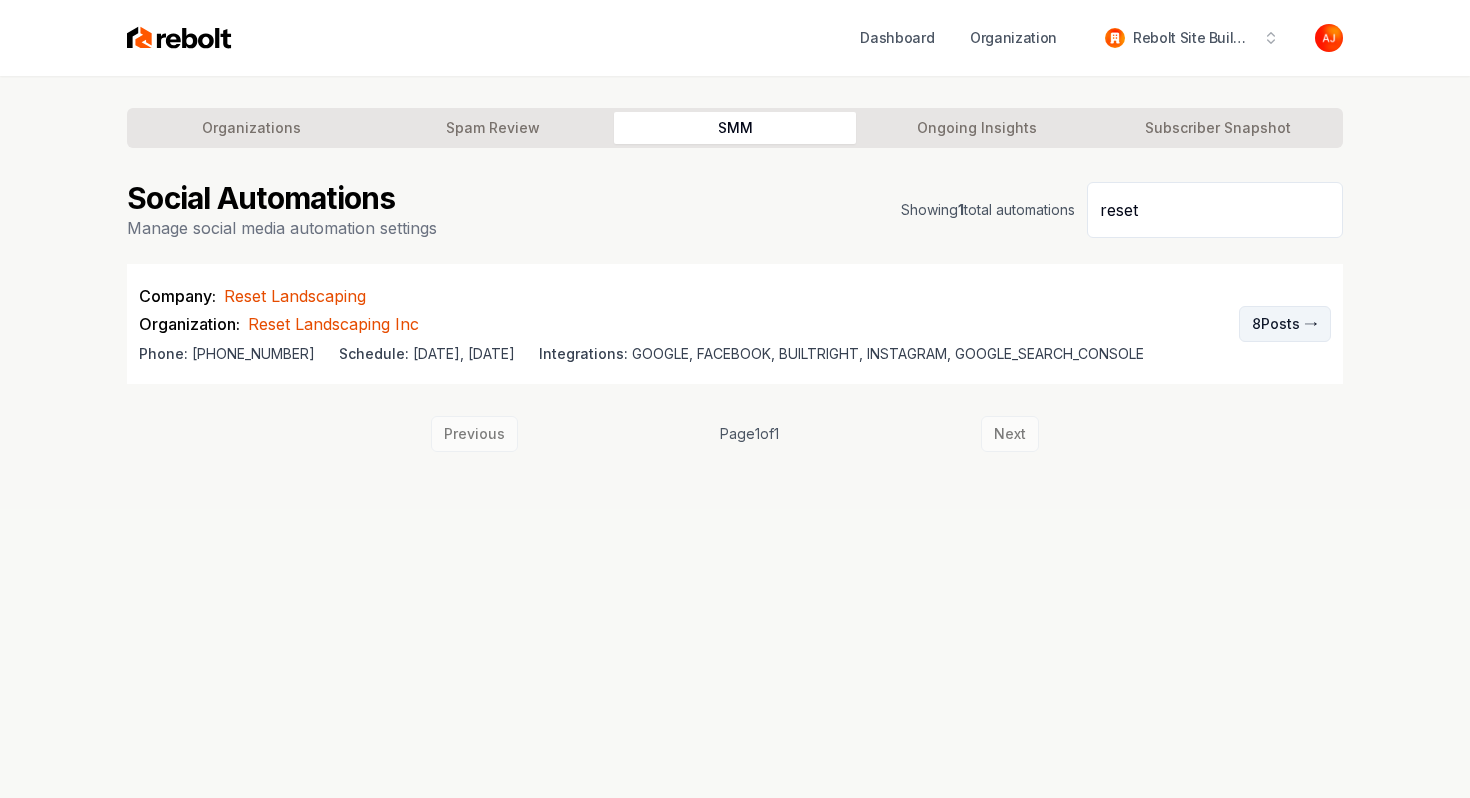 type on "reset" 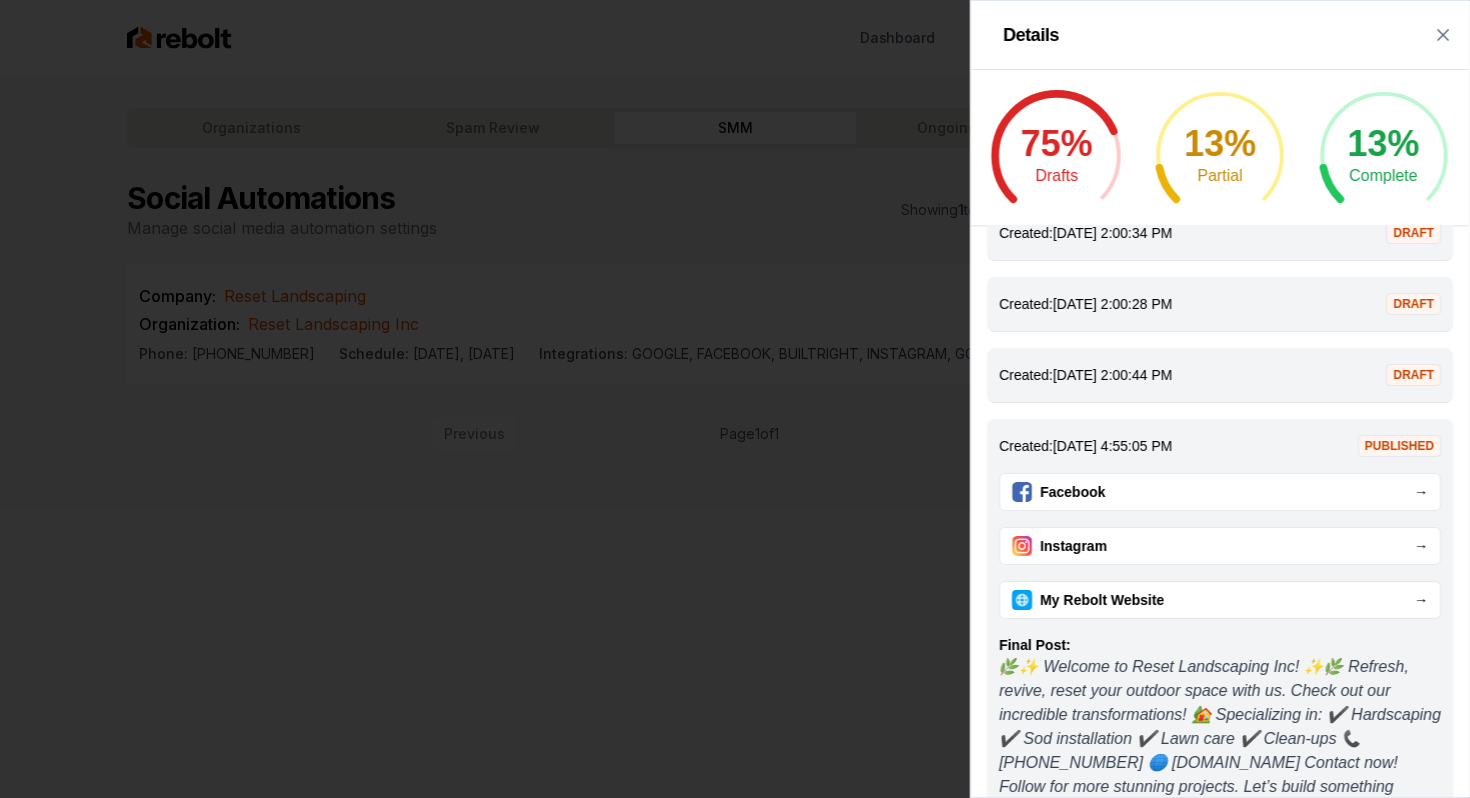 scroll, scrollTop: 0, scrollLeft: 0, axis: both 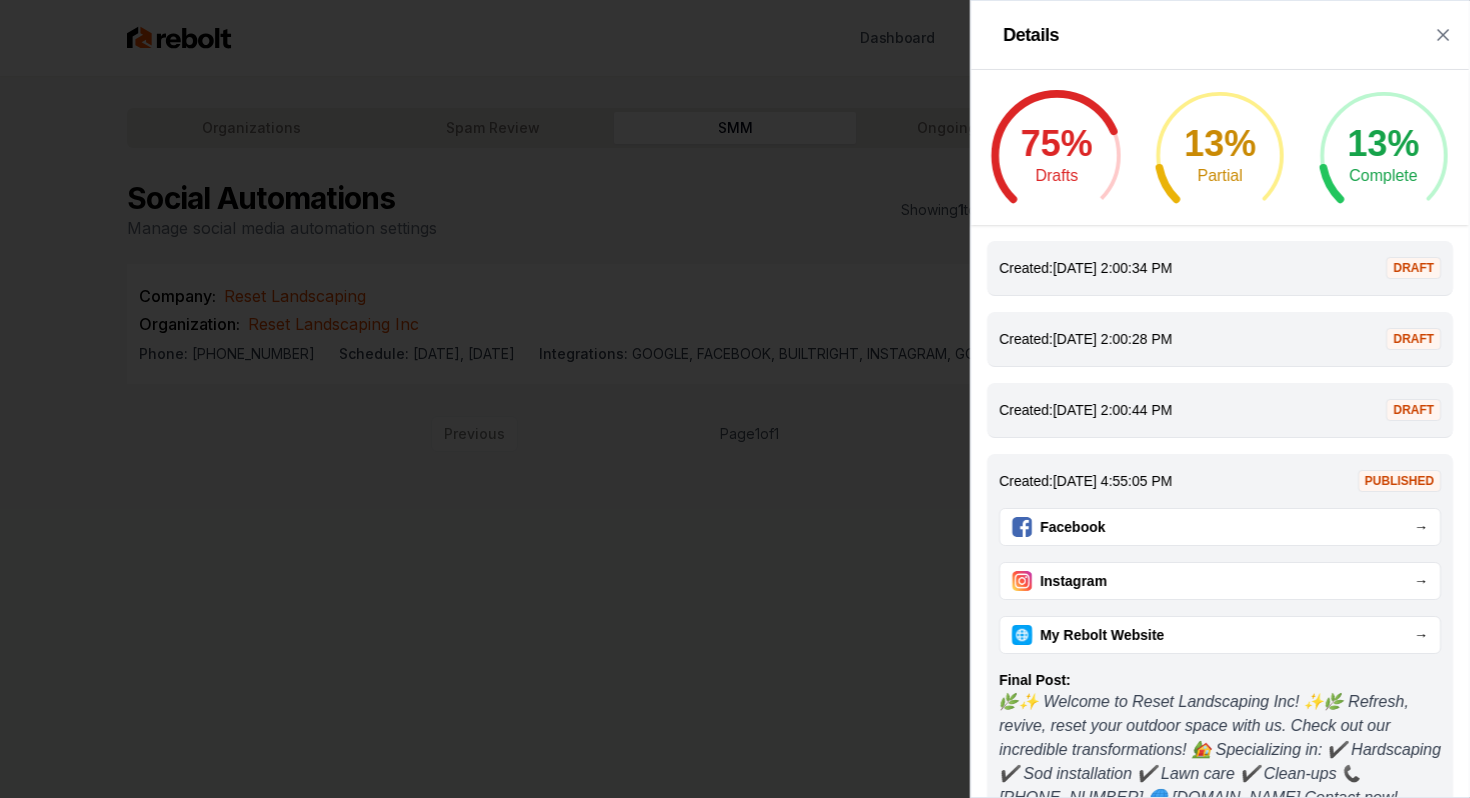 click 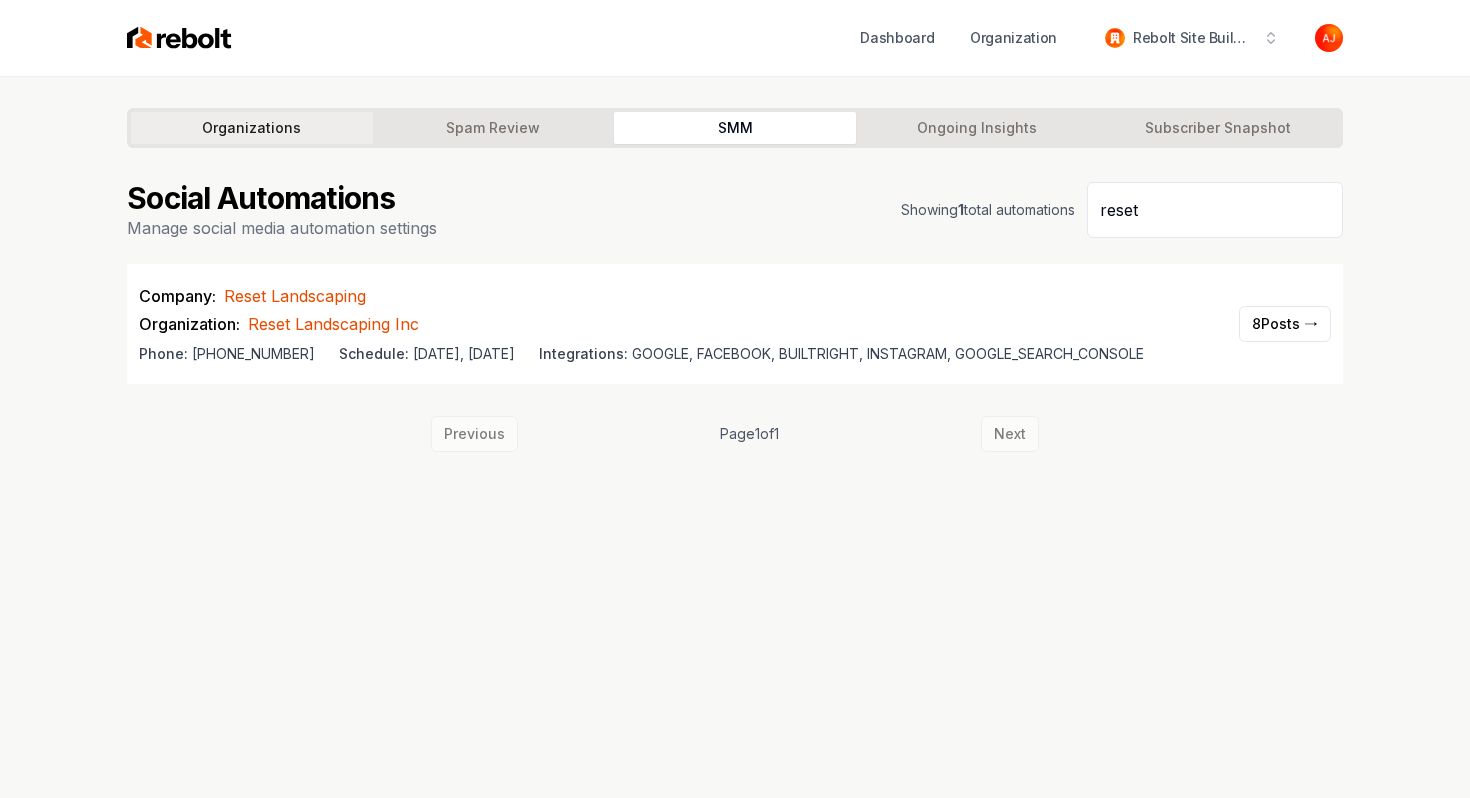 click on "Organizations" at bounding box center [252, 128] 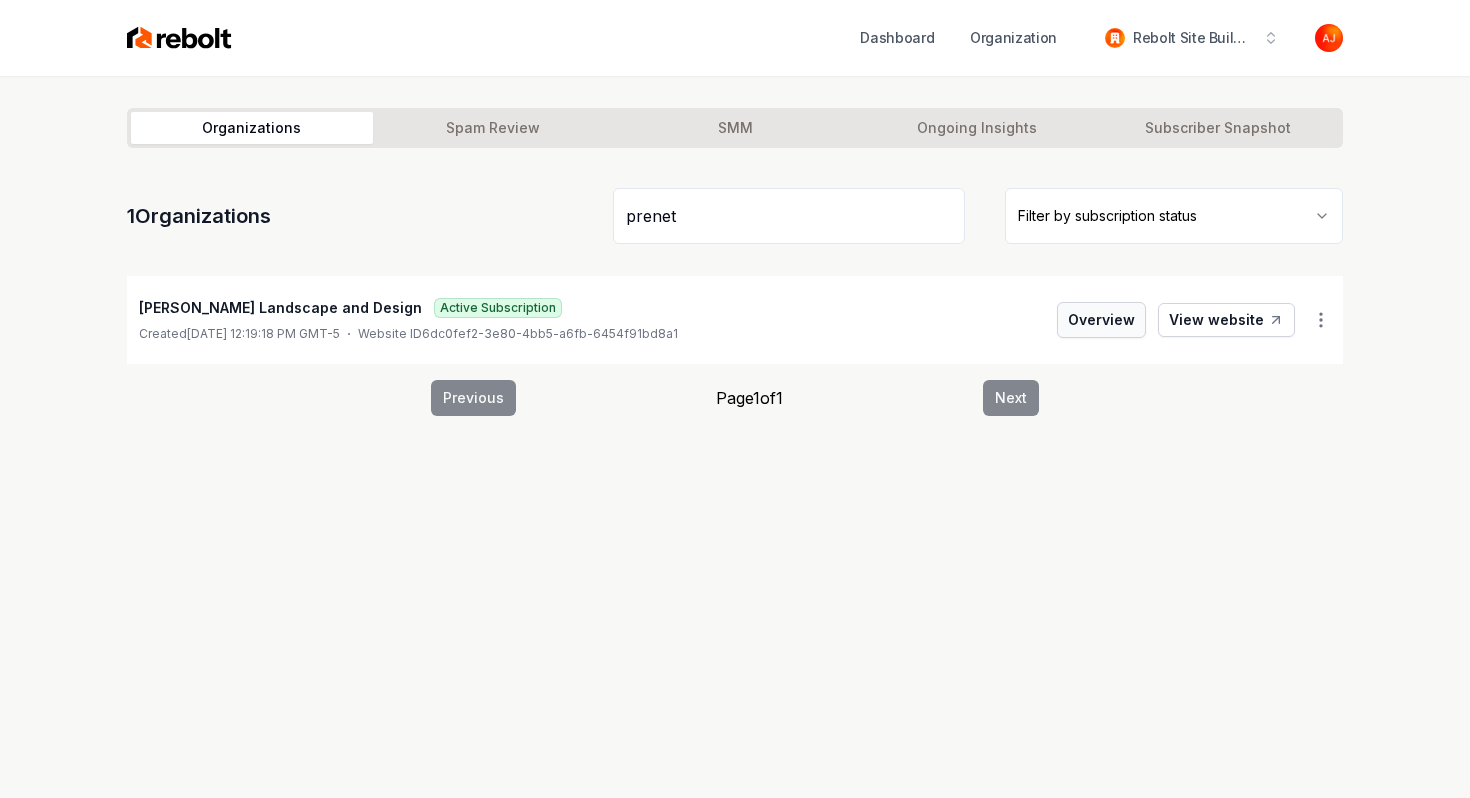 type on "prenet" 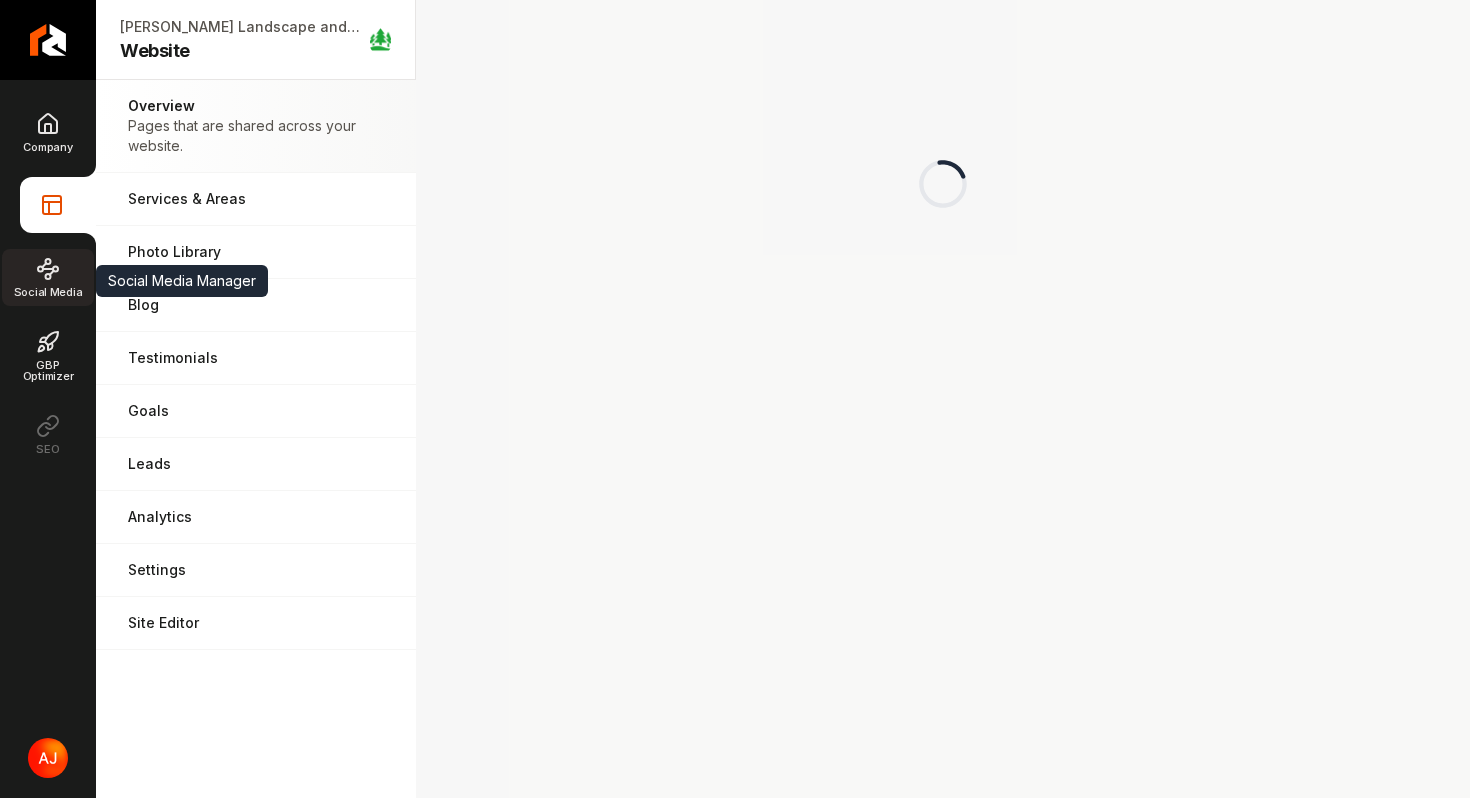 click on "Social Media" at bounding box center [48, 292] 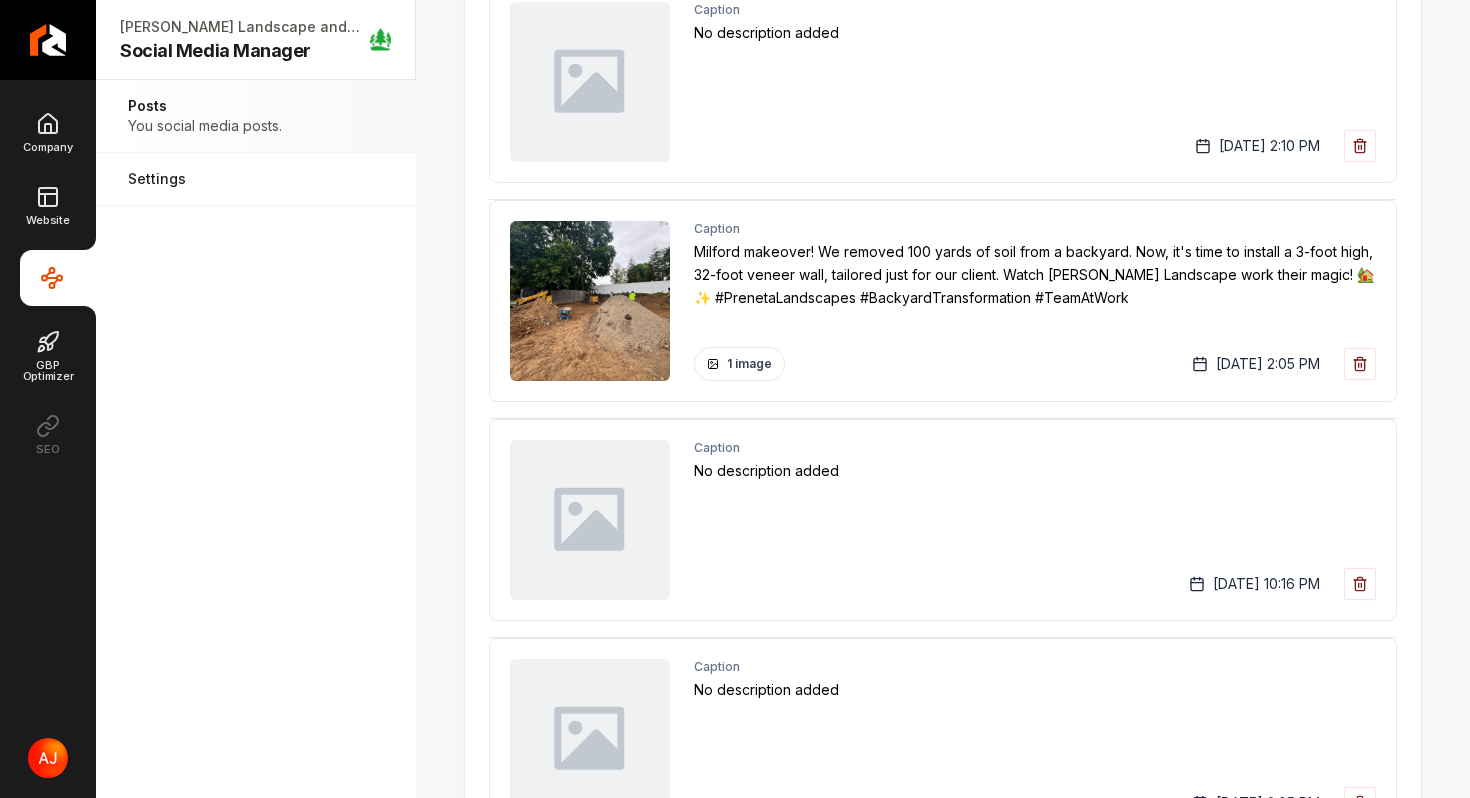 scroll, scrollTop: 0, scrollLeft: 0, axis: both 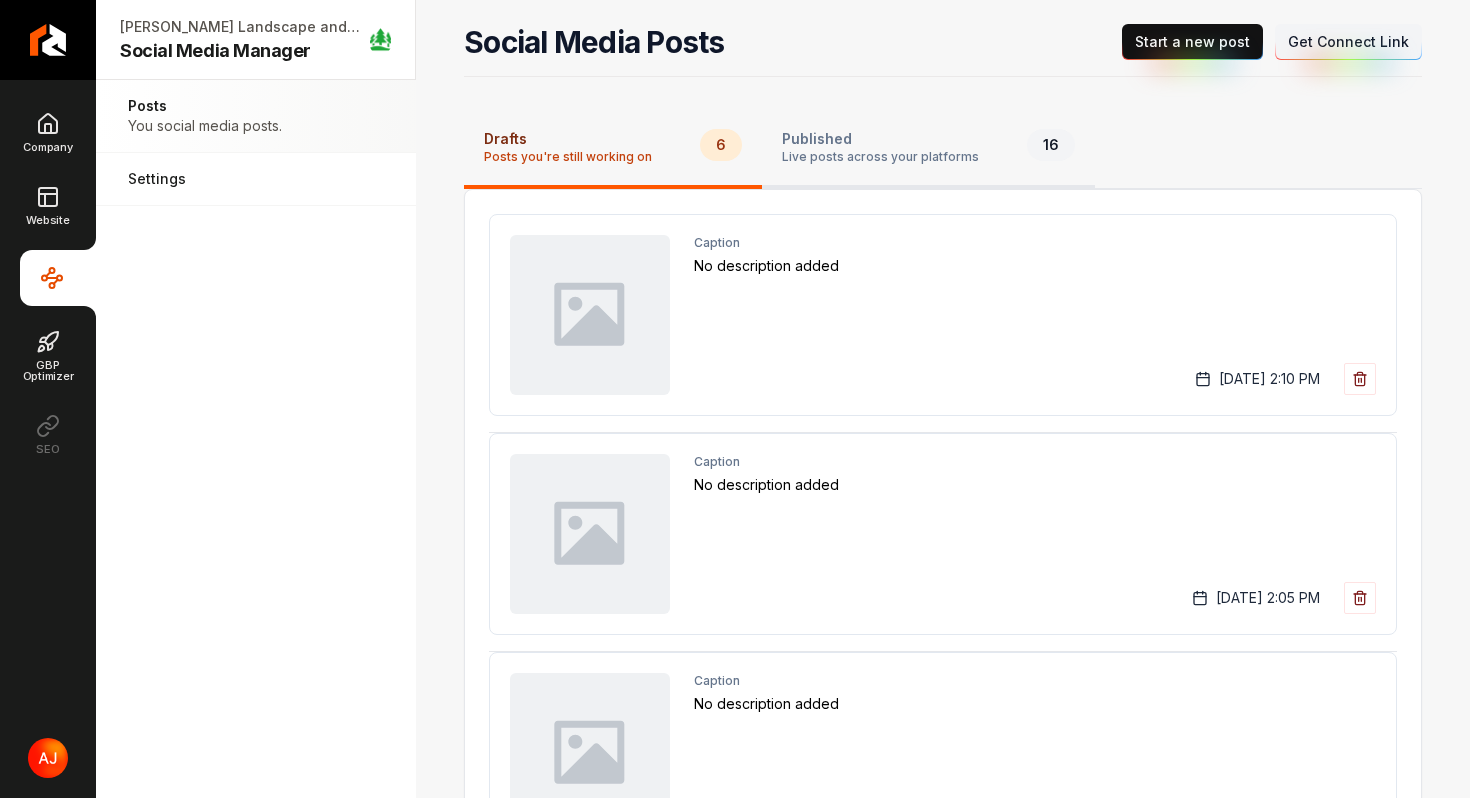 click on "Published" at bounding box center (880, 139) 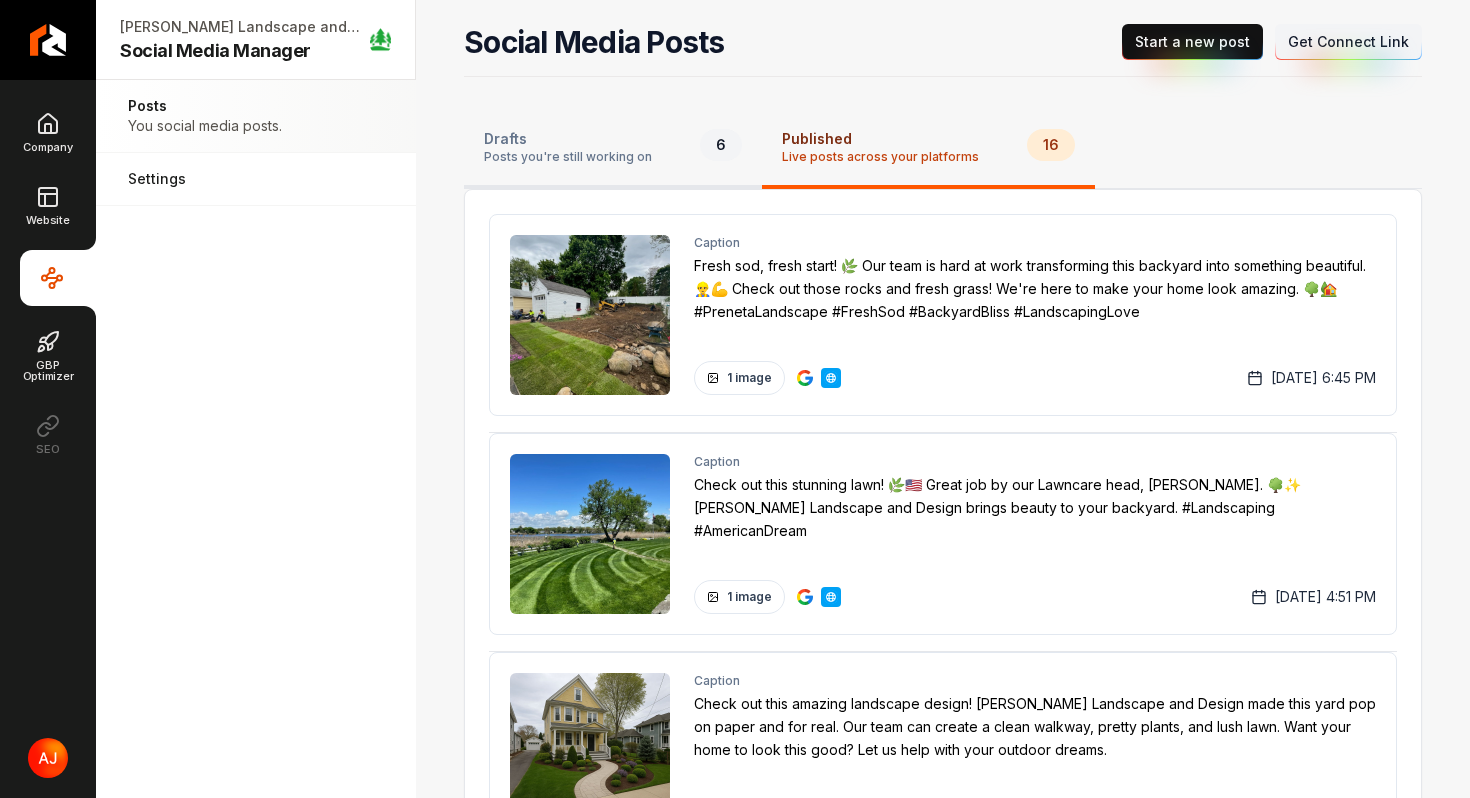 click on "Drafts" at bounding box center (568, 139) 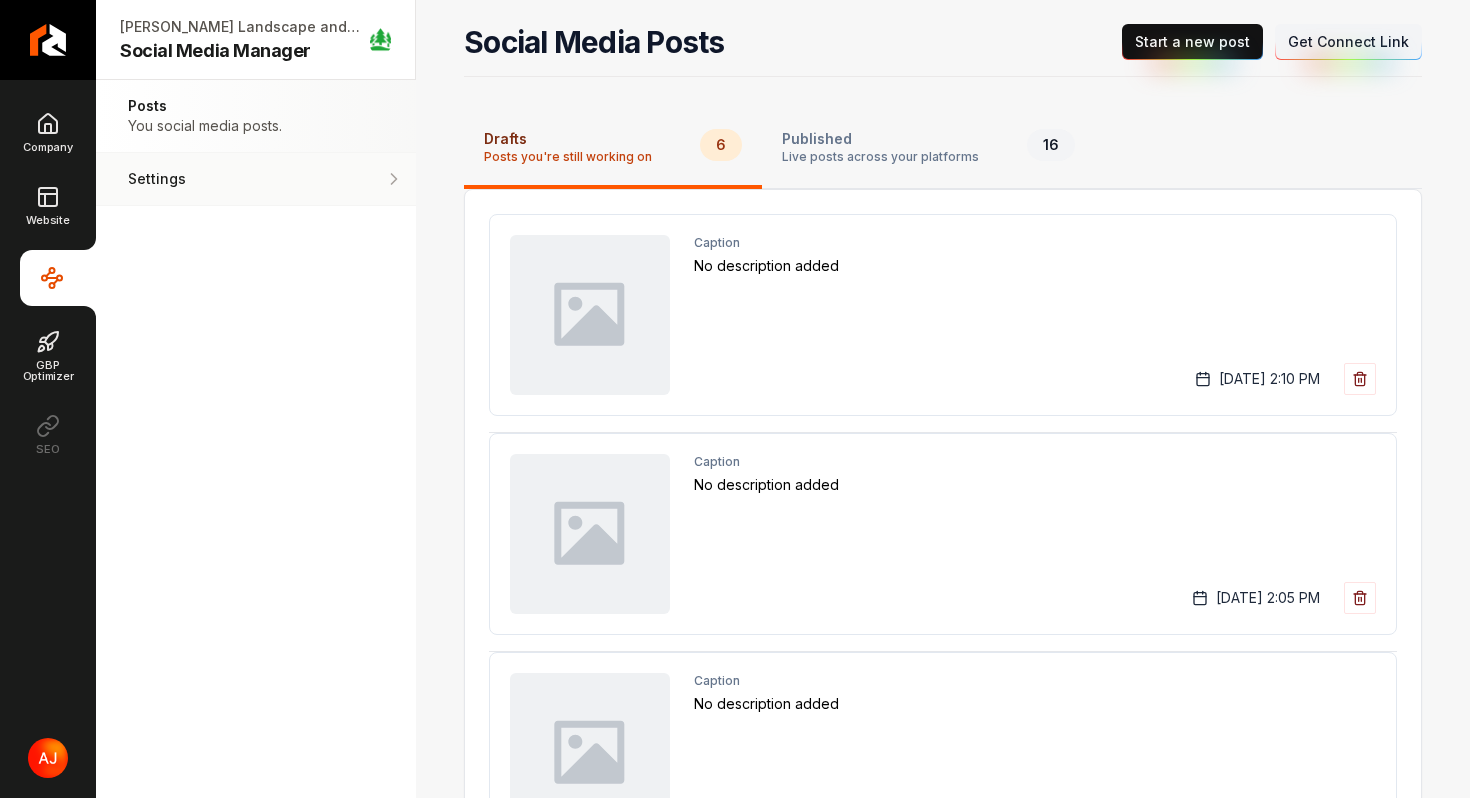 click on "Settings Adjust your settings." at bounding box center [256, 179] 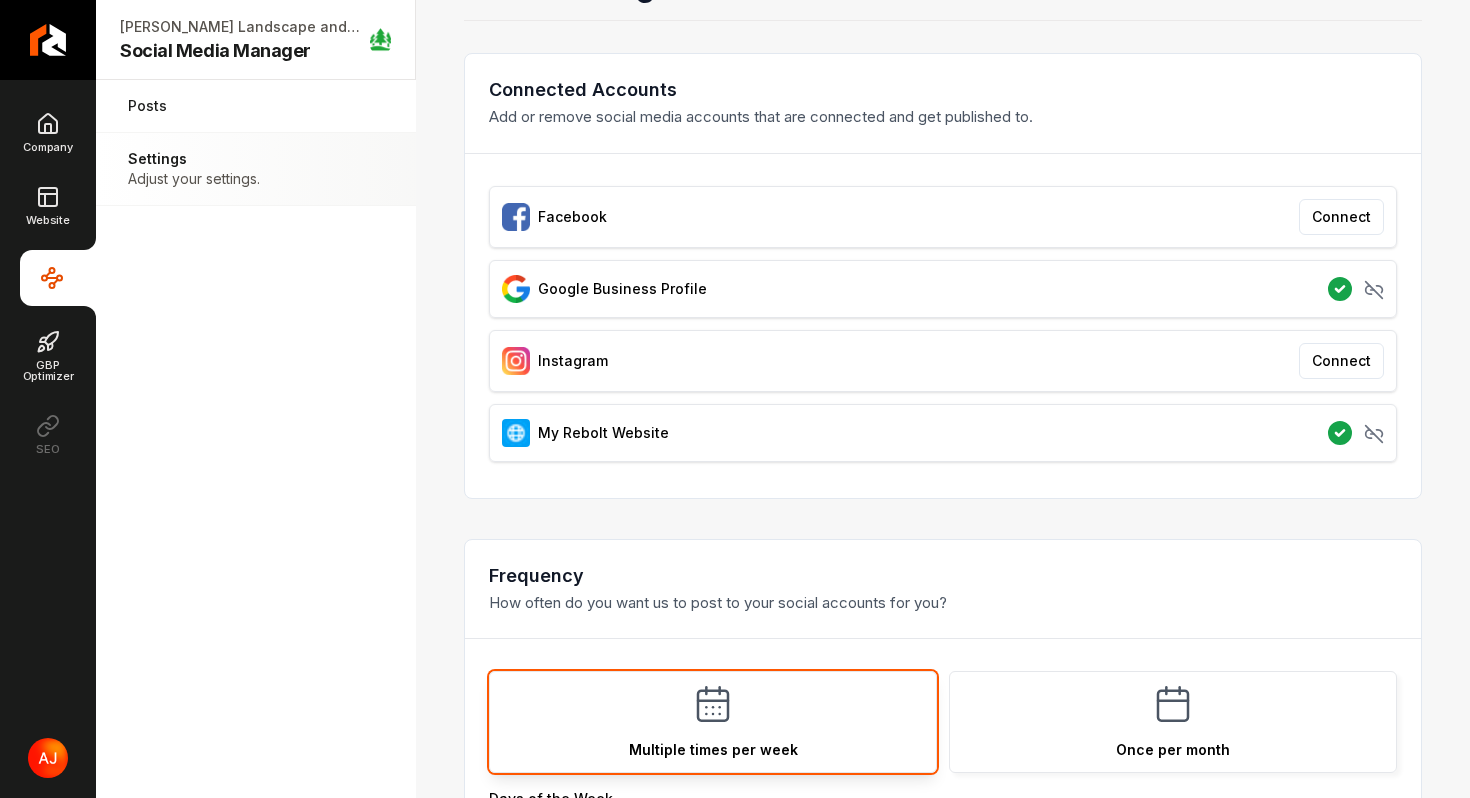 scroll, scrollTop: 0, scrollLeft: 0, axis: both 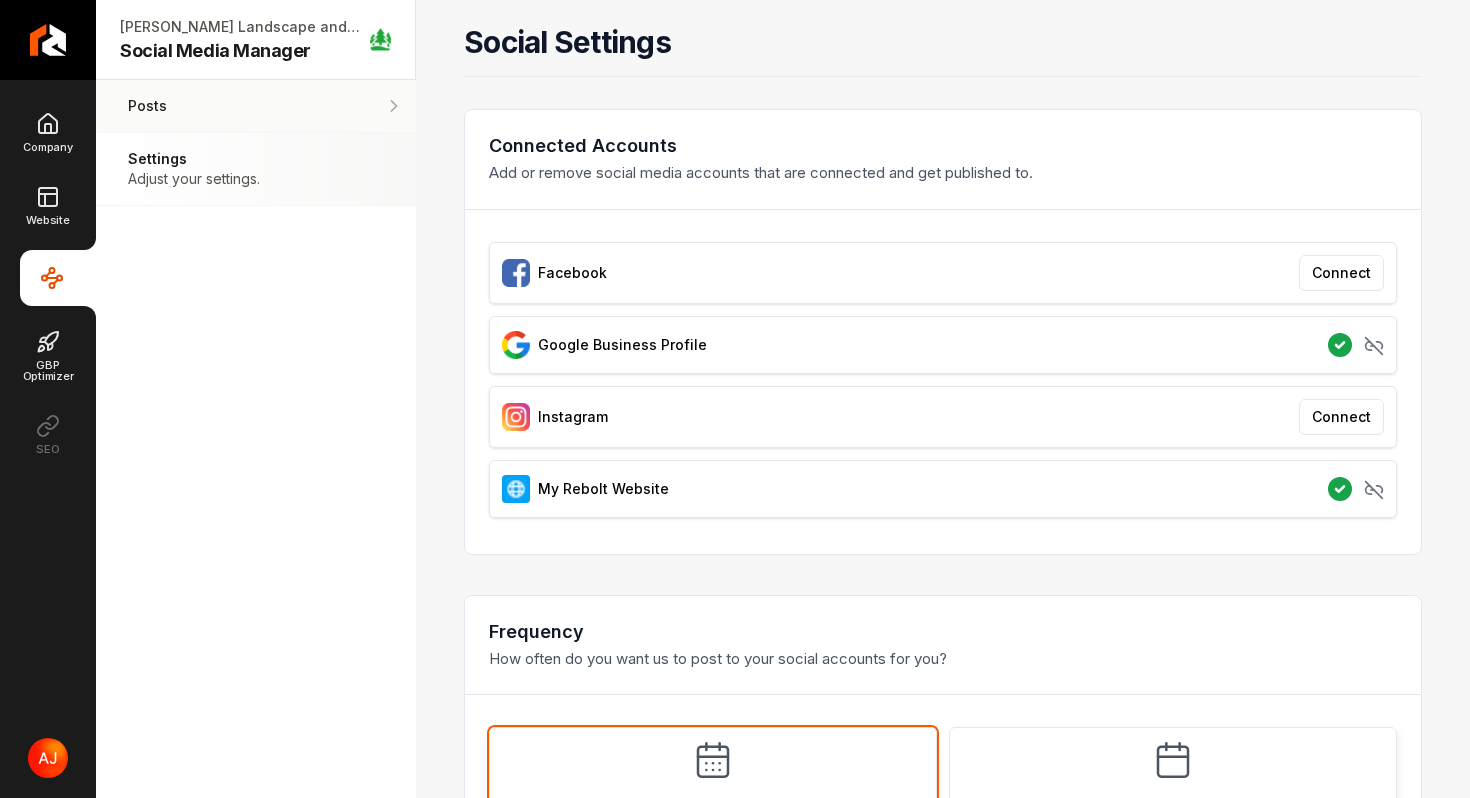 click on "Posts You social media posts." at bounding box center (256, 106) 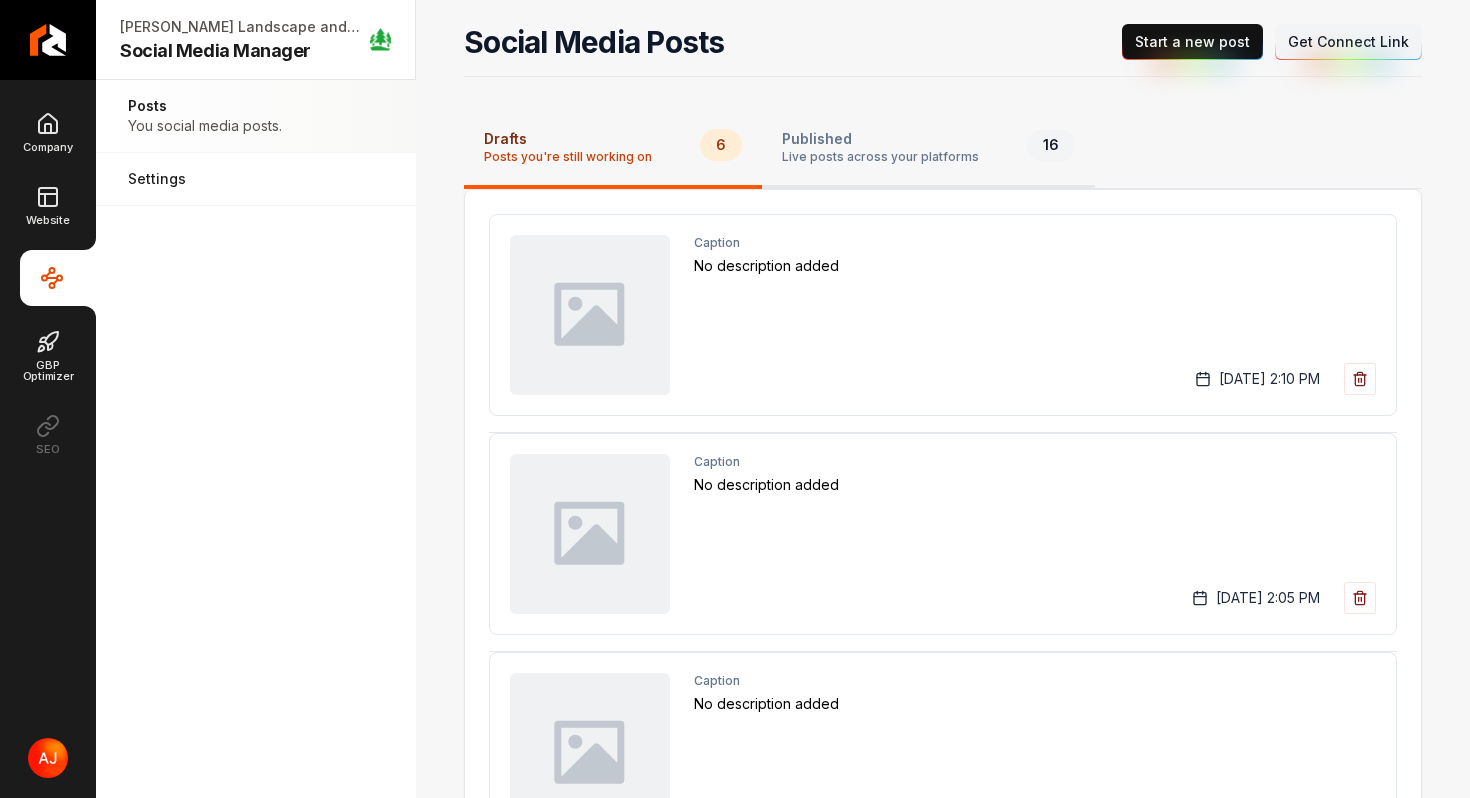 click on "Published Live posts across your platforms 16" at bounding box center [928, 149] 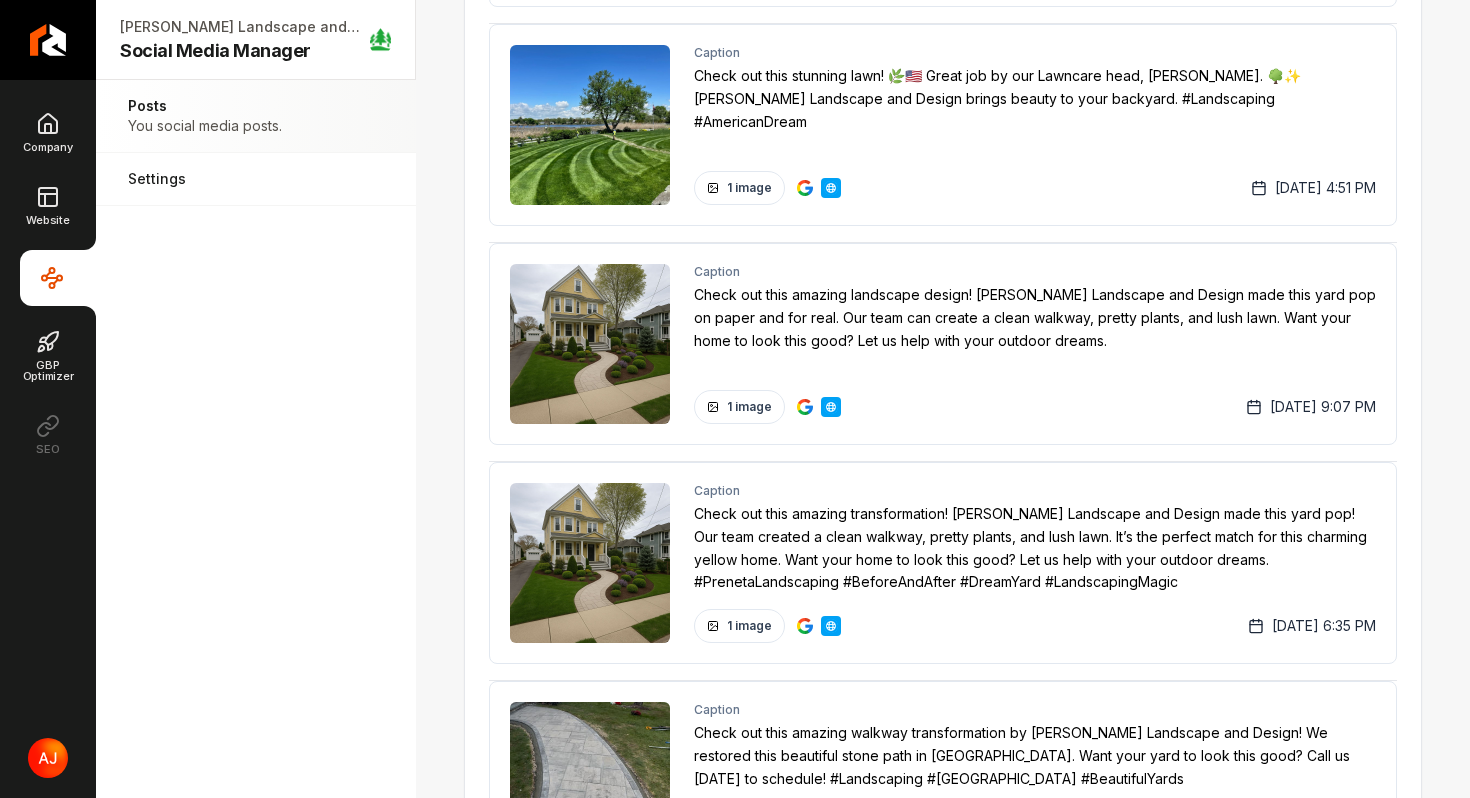scroll, scrollTop: 0, scrollLeft: 0, axis: both 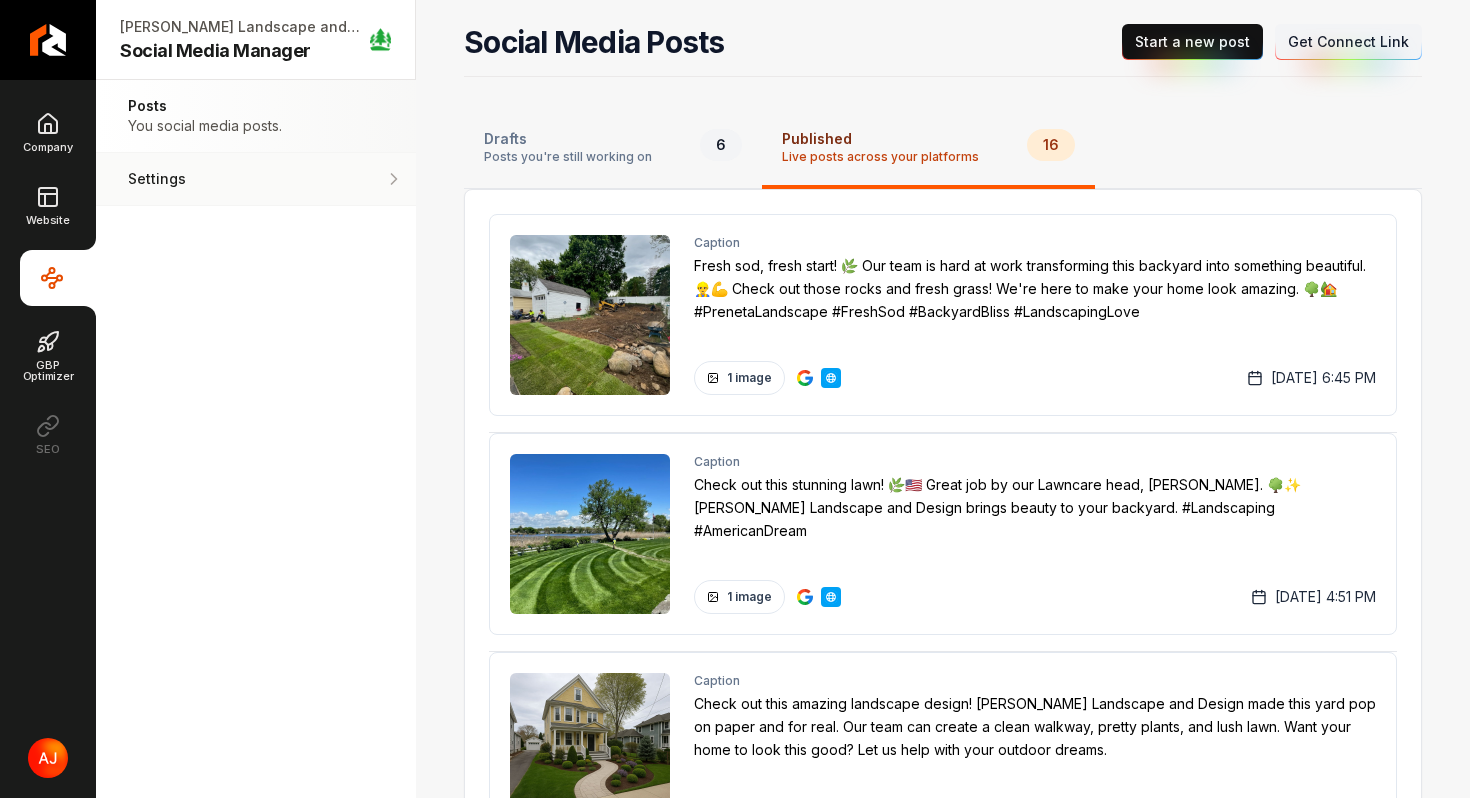 click on "Settings Adjust your settings." at bounding box center [256, 179] 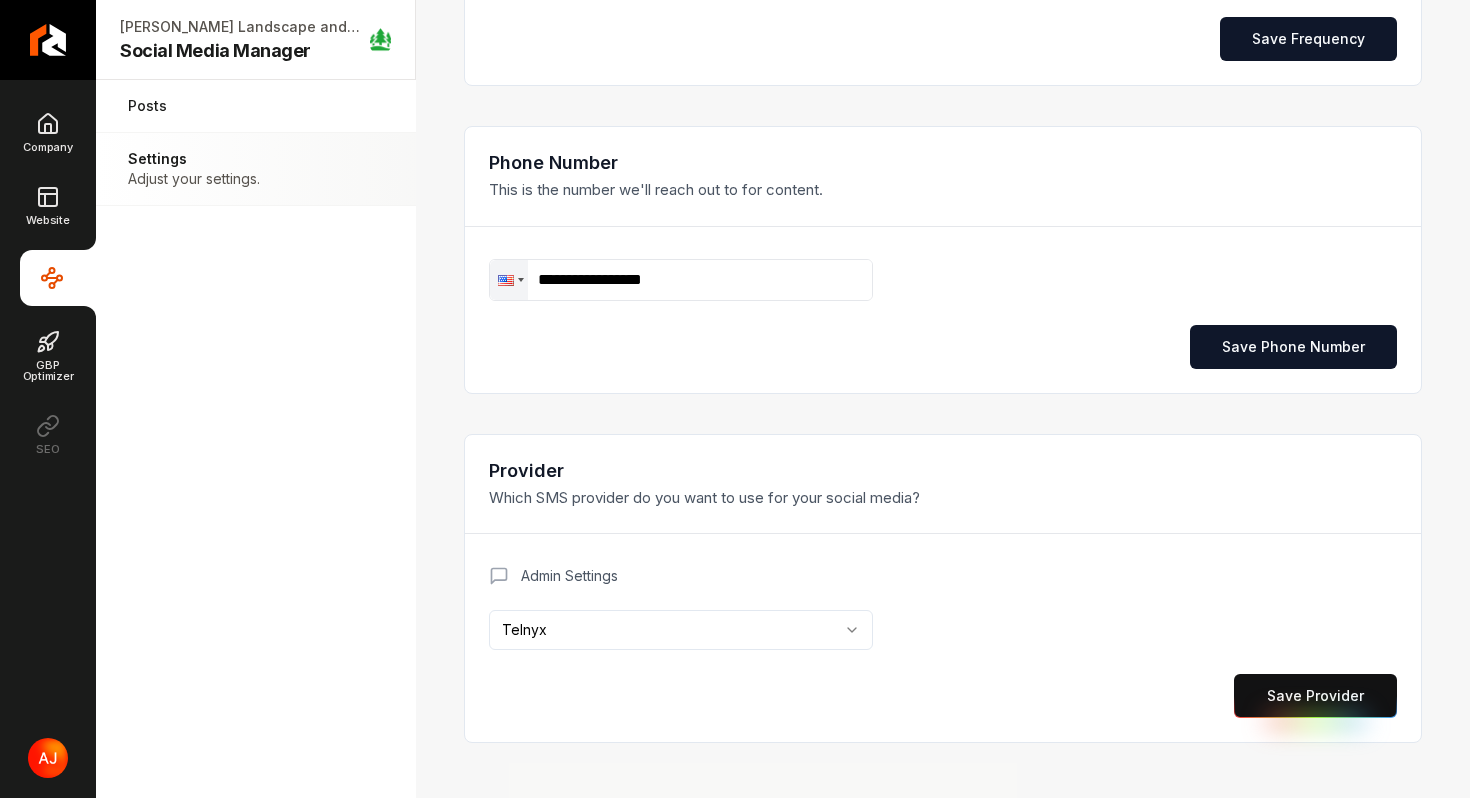 scroll, scrollTop: 1053, scrollLeft: 0, axis: vertical 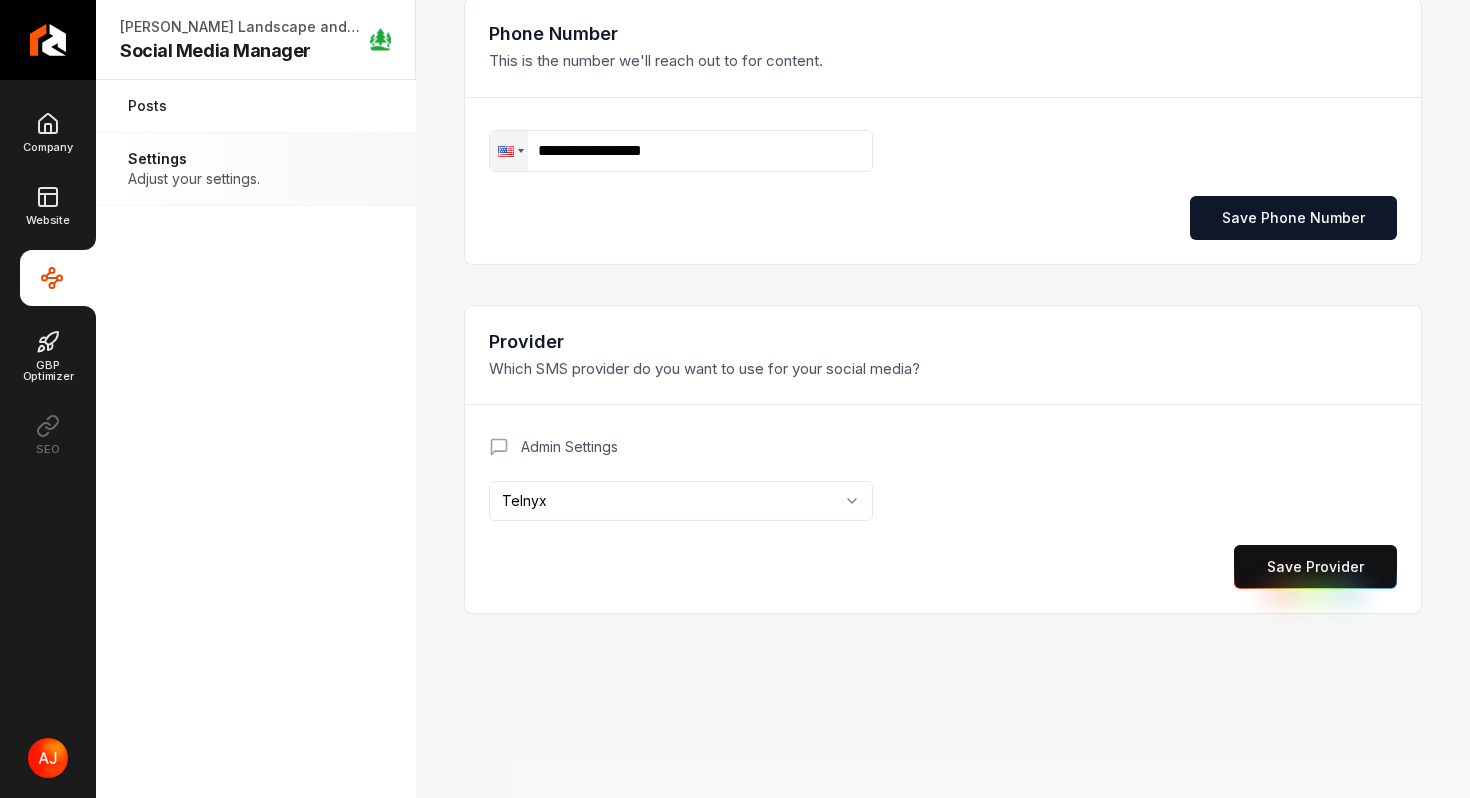 click on "**********" at bounding box center (735, 399) 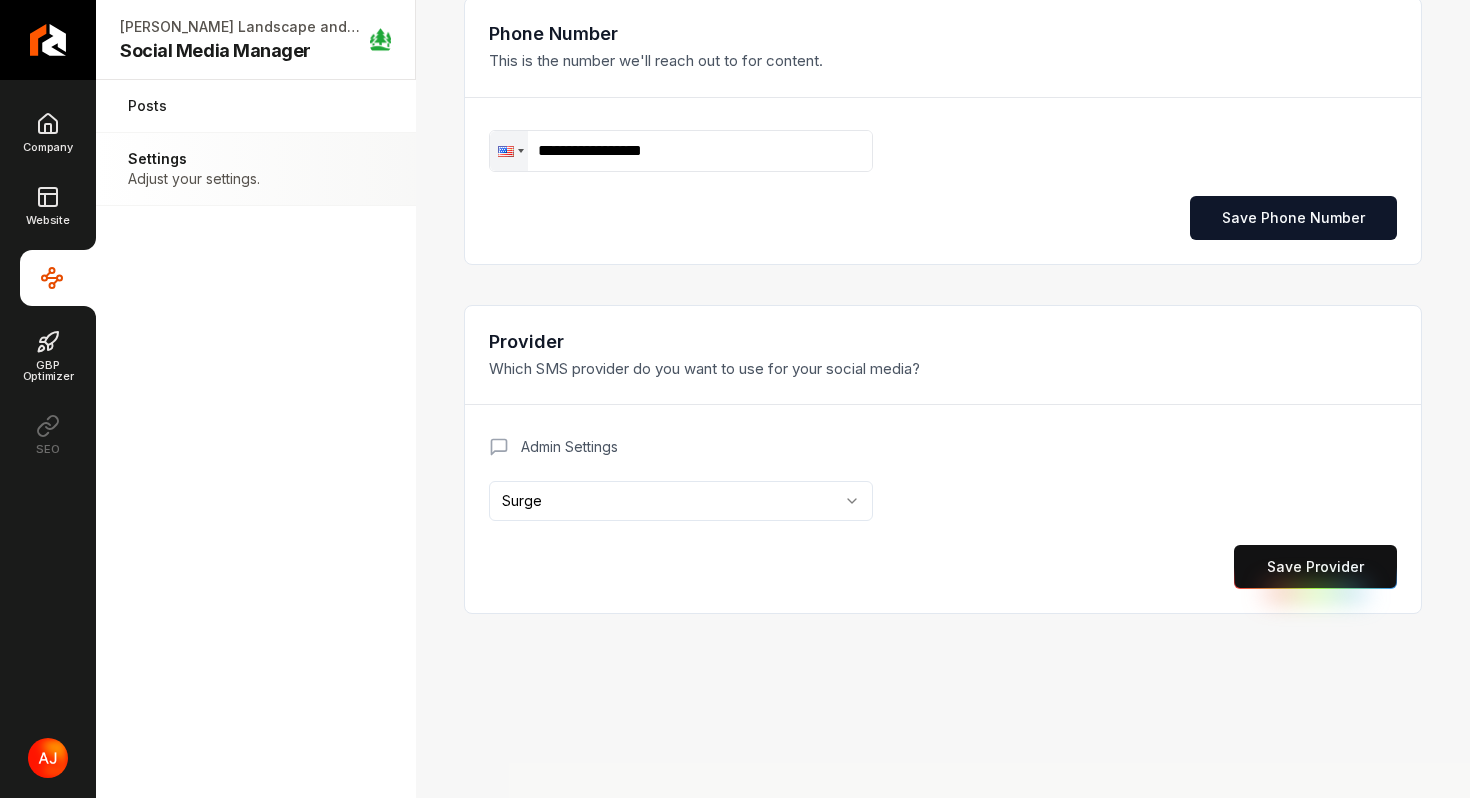 click on "Save Provider" at bounding box center [1315, 567] 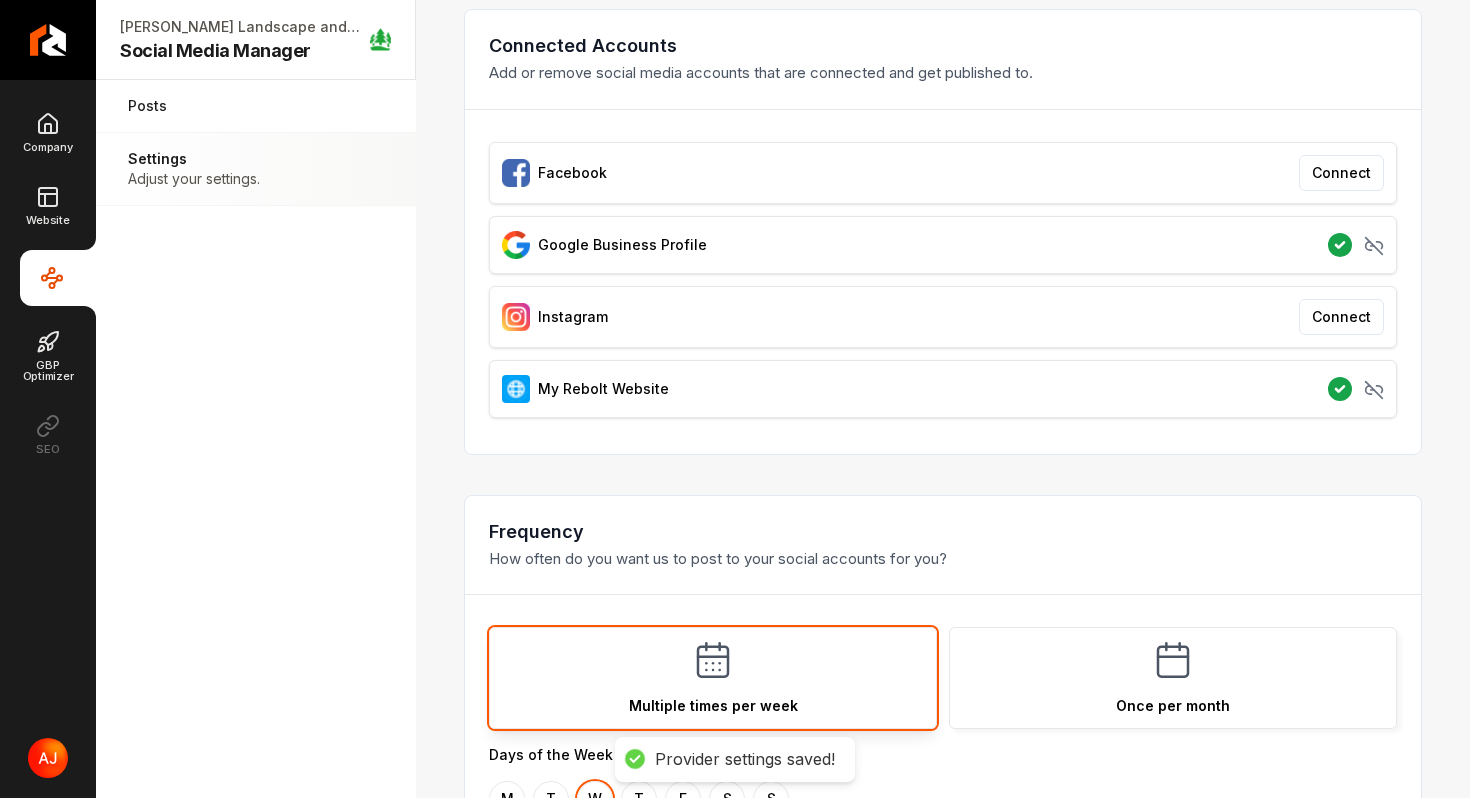 scroll, scrollTop: 0, scrollLeft: 0, axis: both 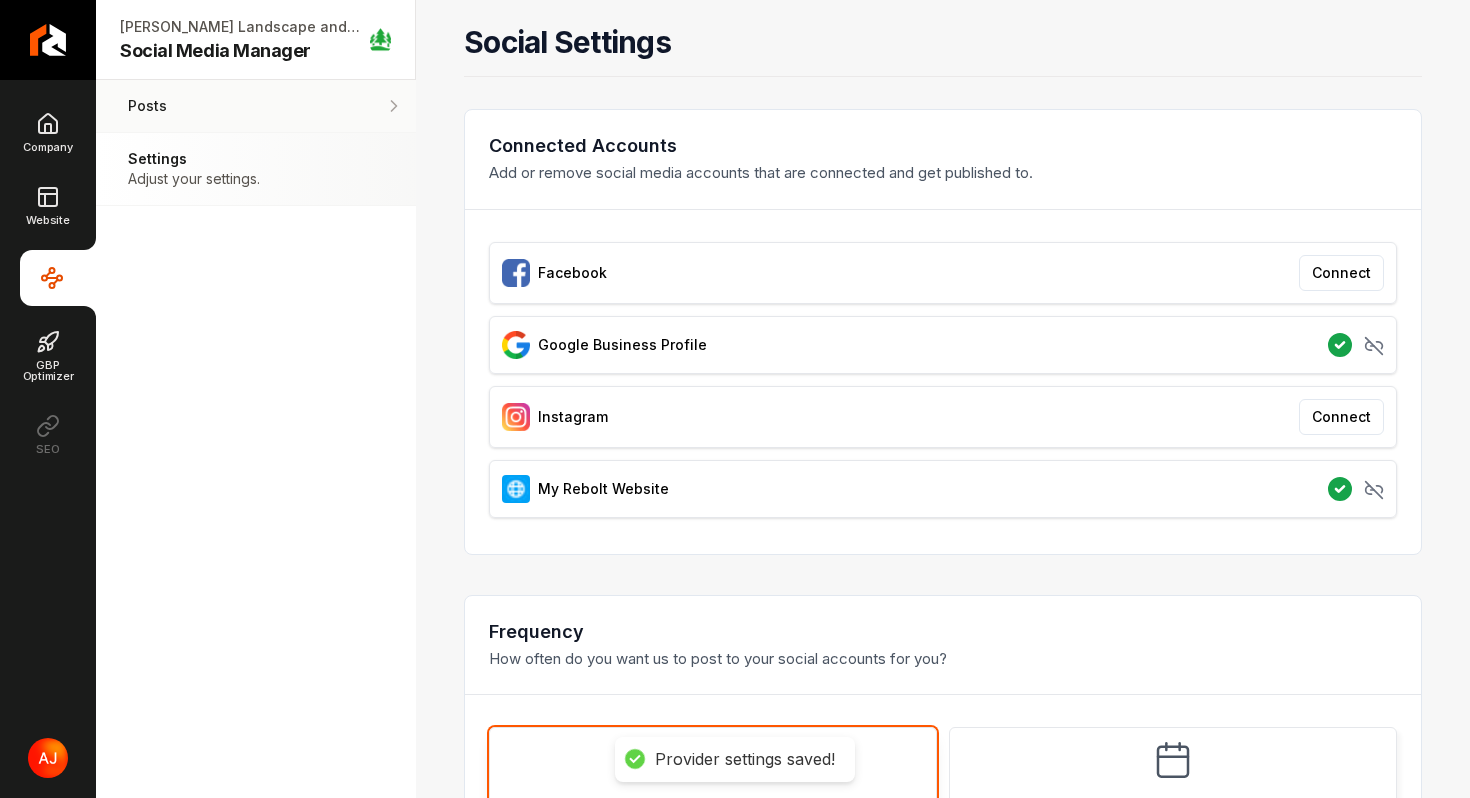 click on "Posts You social media posts." at bounding box center [256, 106] 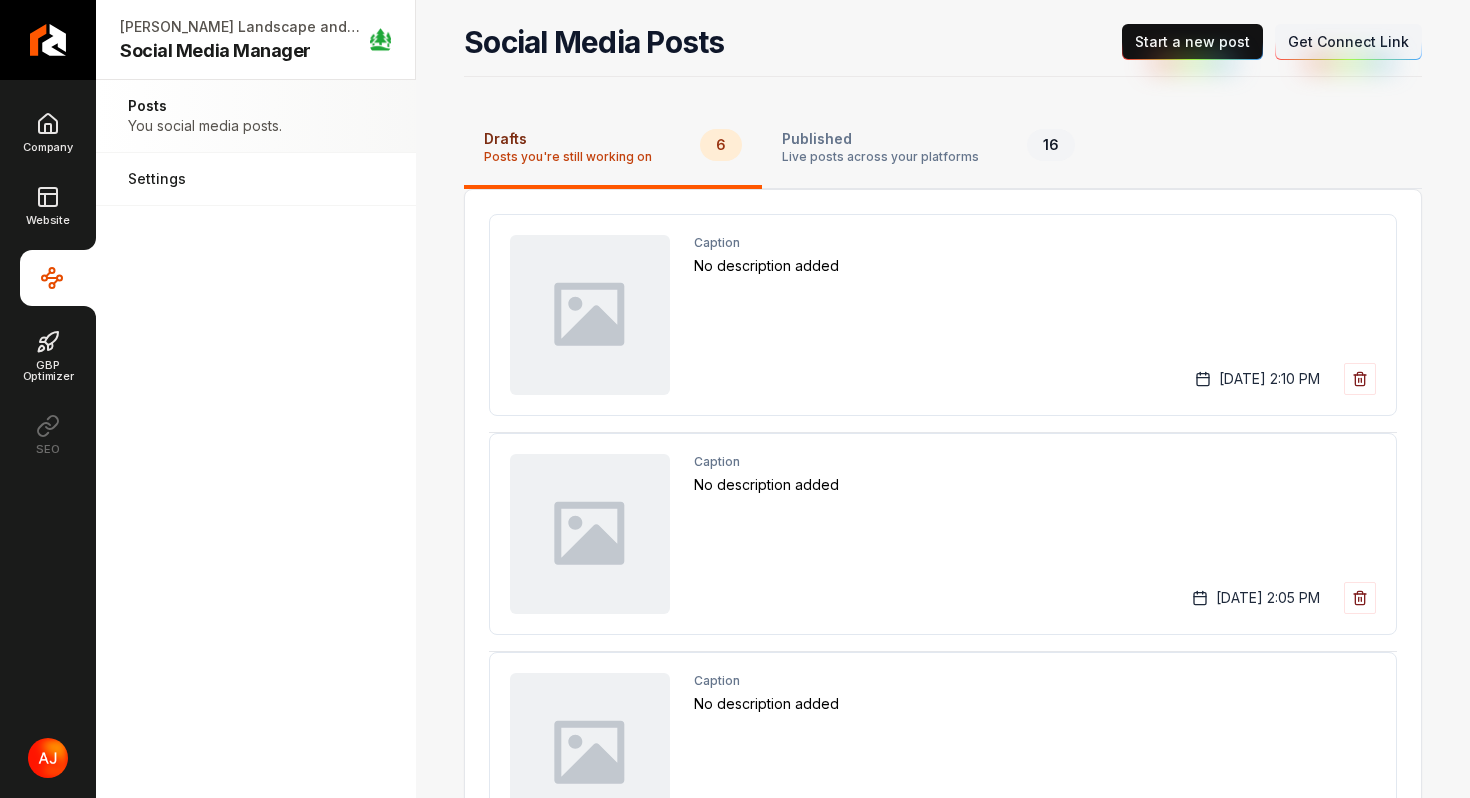 click on "New Post Start a new post" at bounding box center [1192, 42] 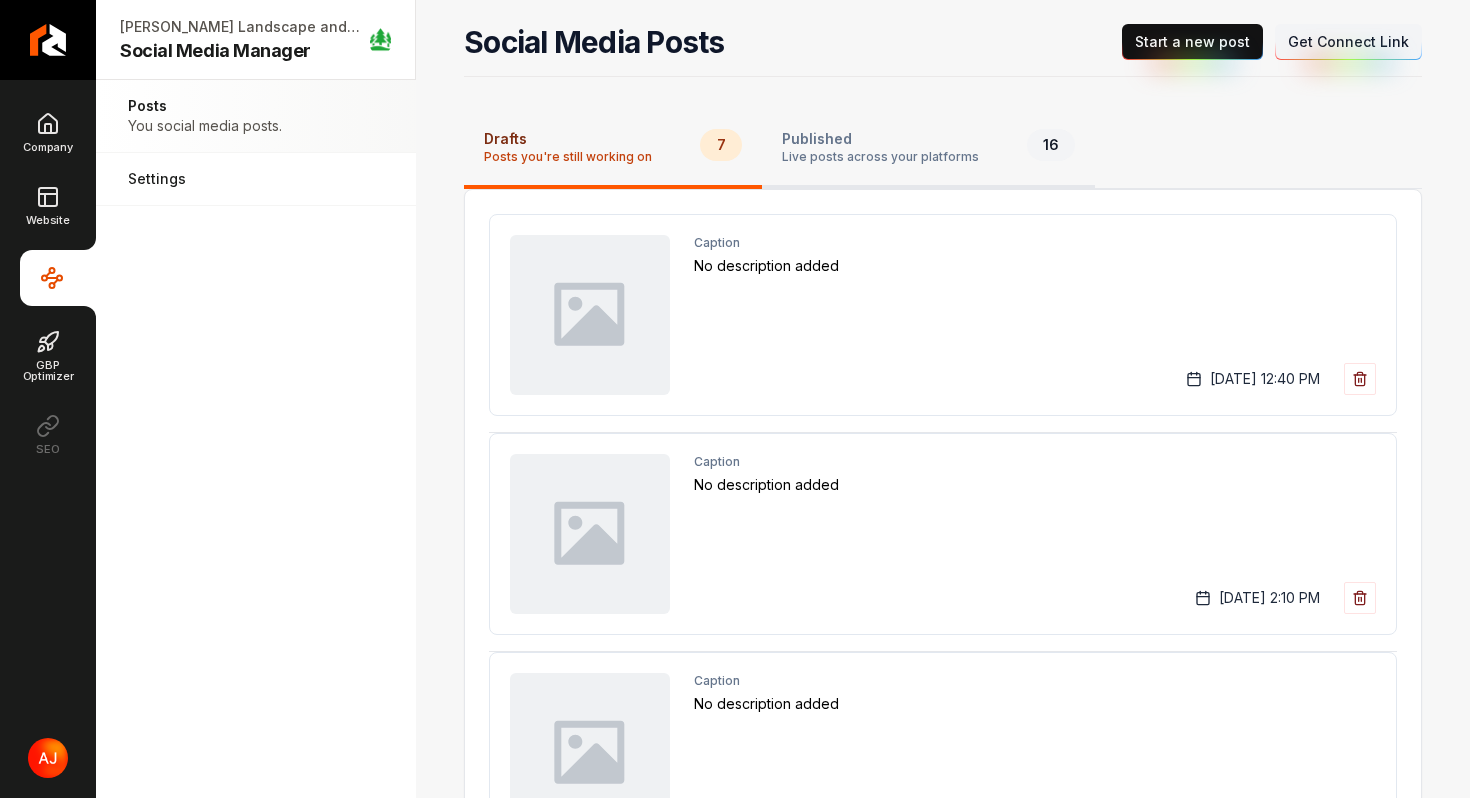 click on "Published" at bounding box center [880, 139] 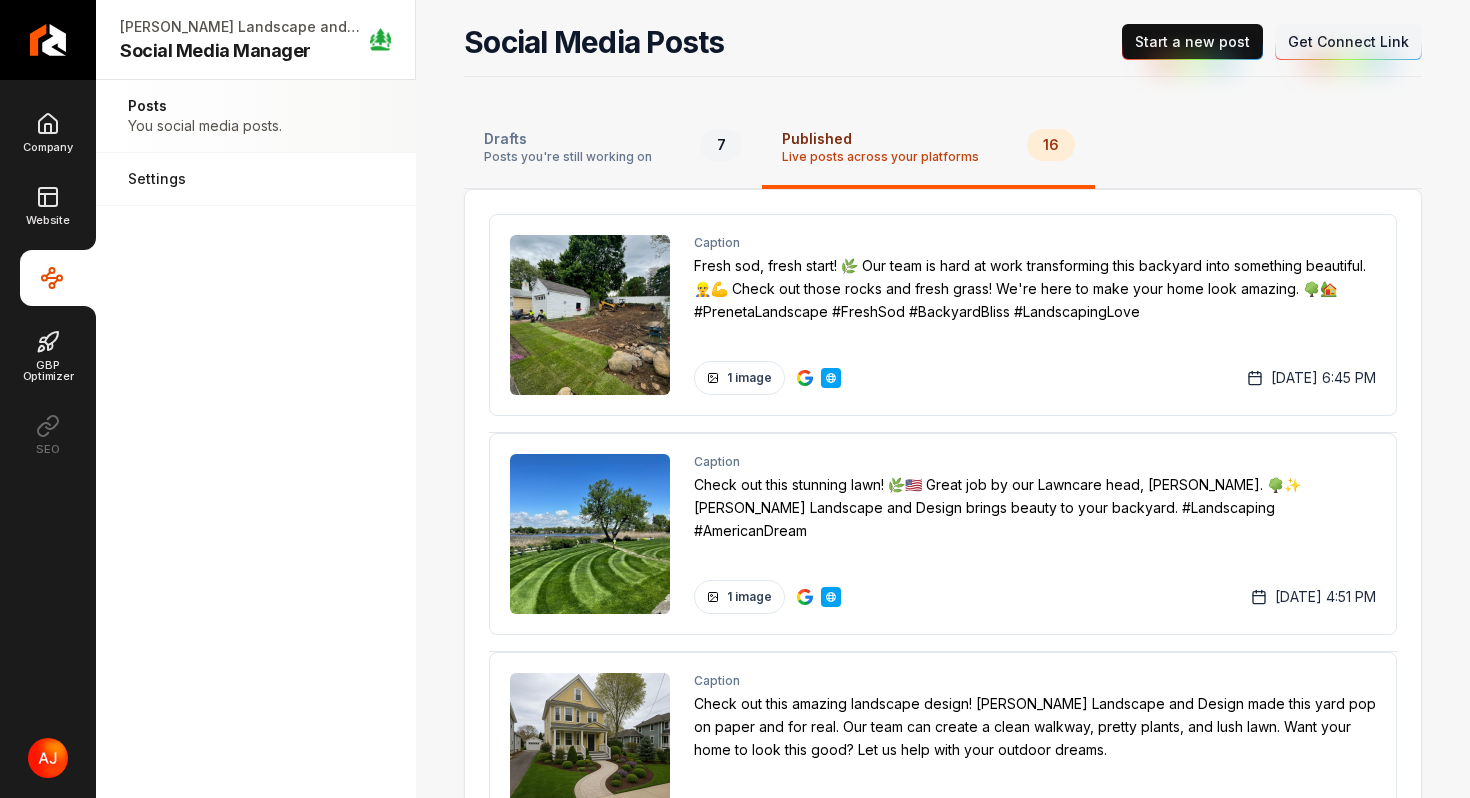 type 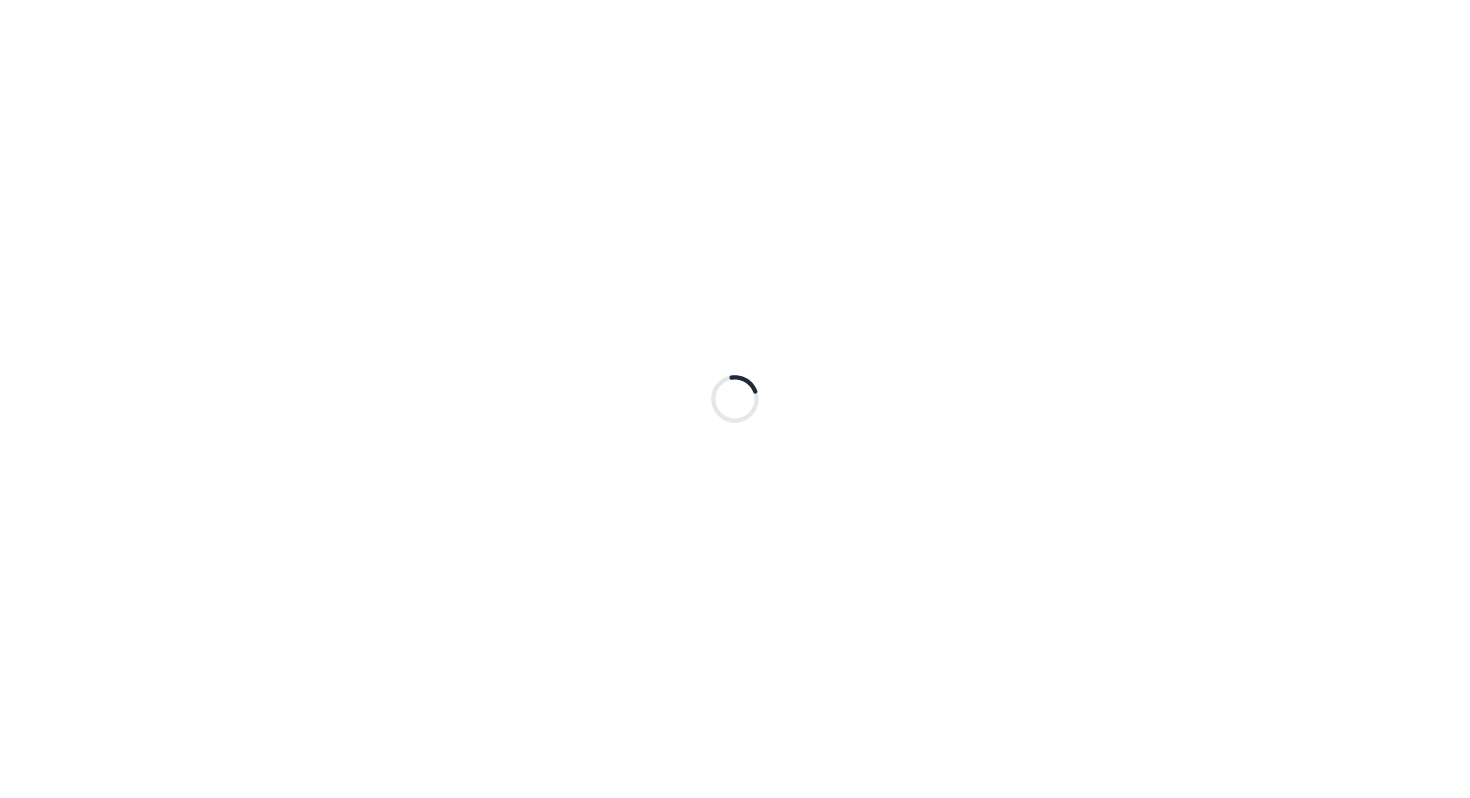 scroll, scrollTop: 0, scrollLeft: 0, axis: both 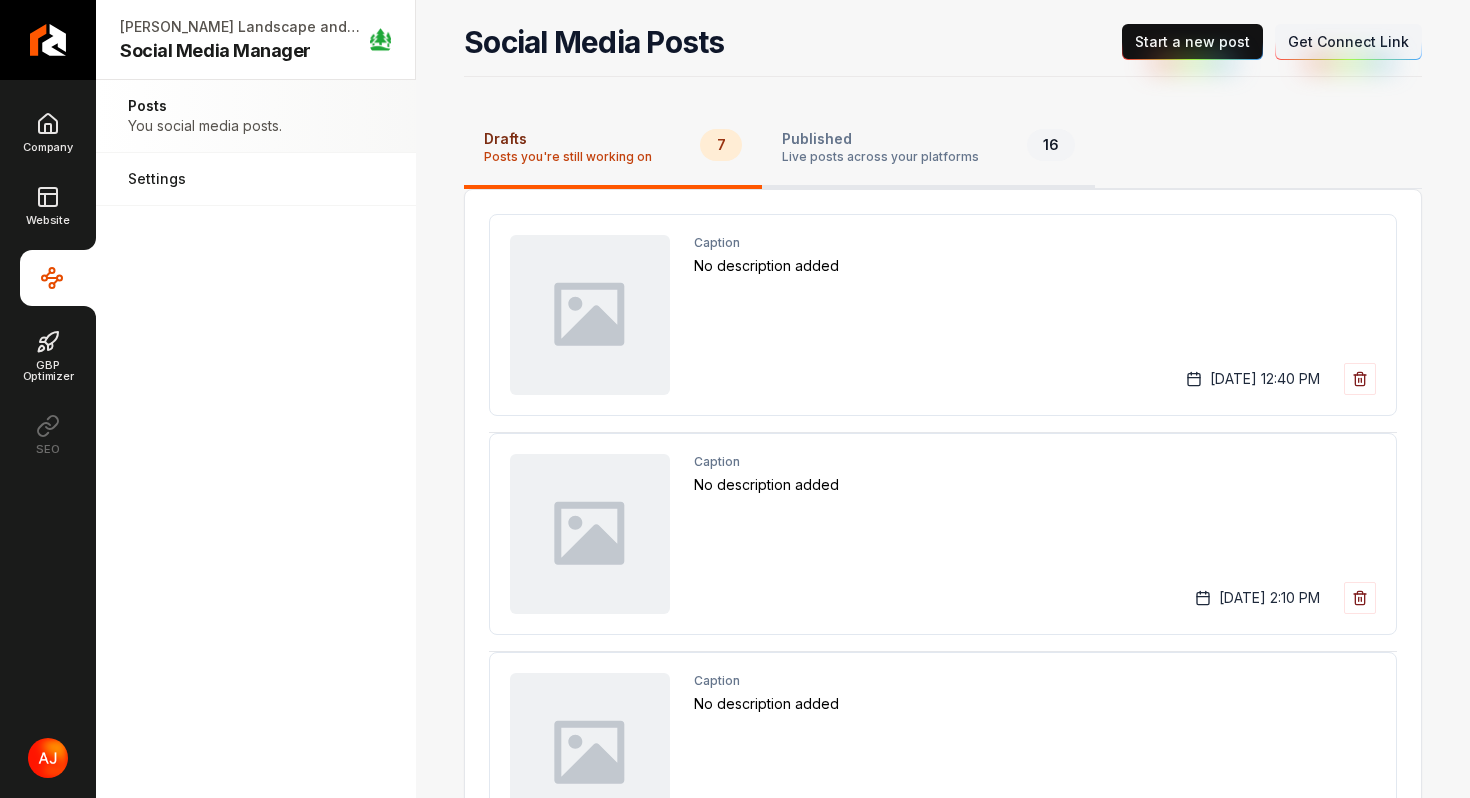 click on "Published" at bounding box center [880, 139] 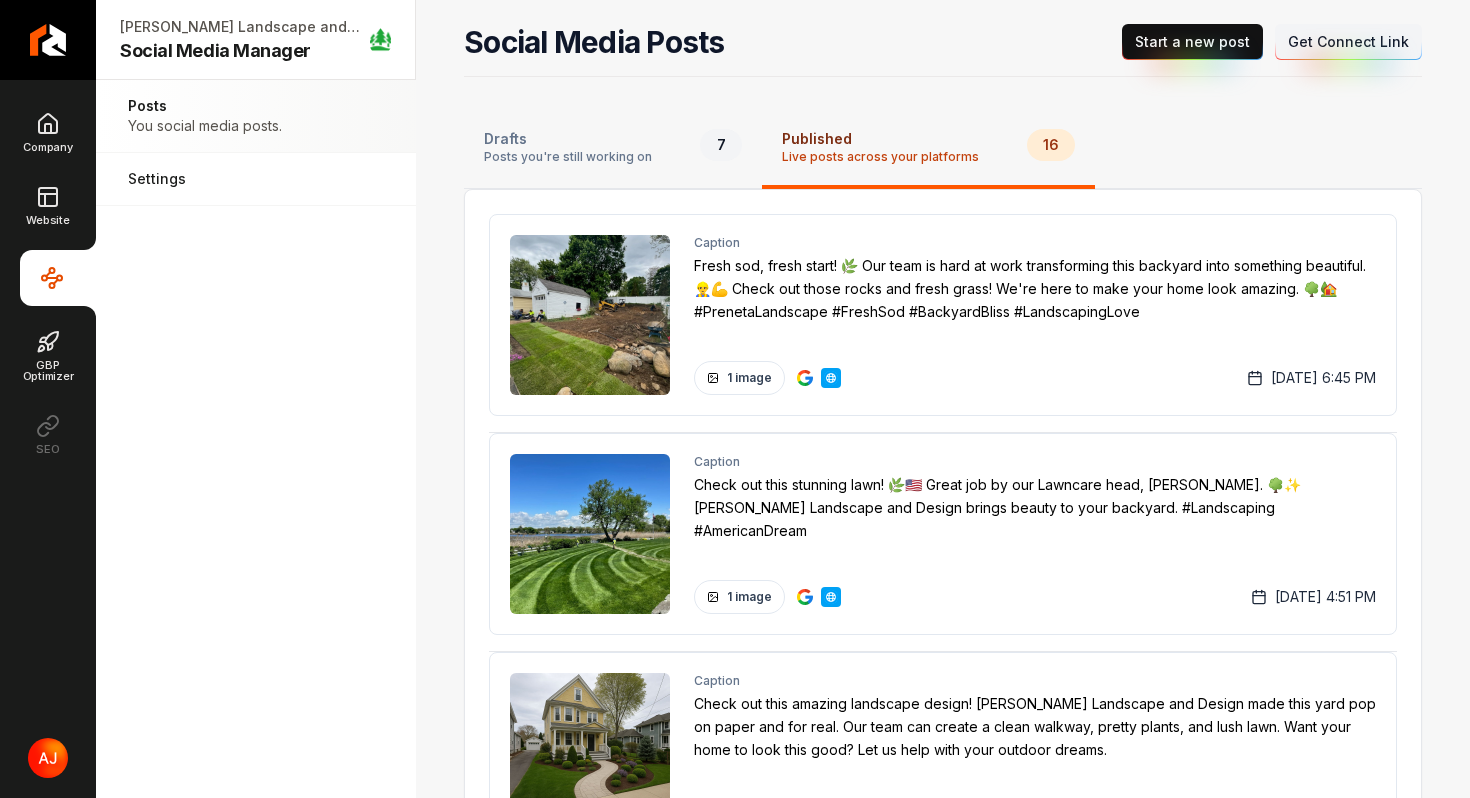 type 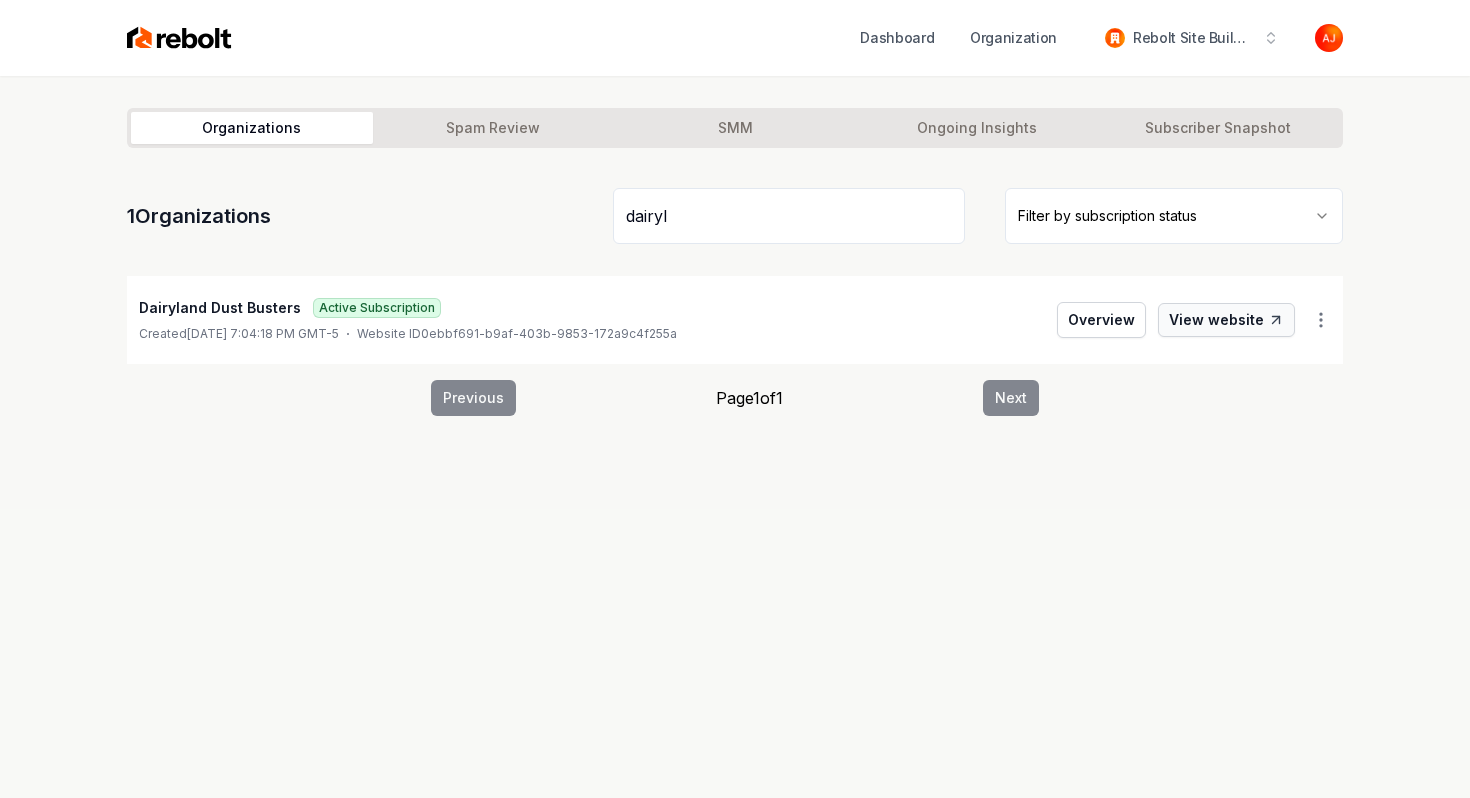 type on "dairyl" 